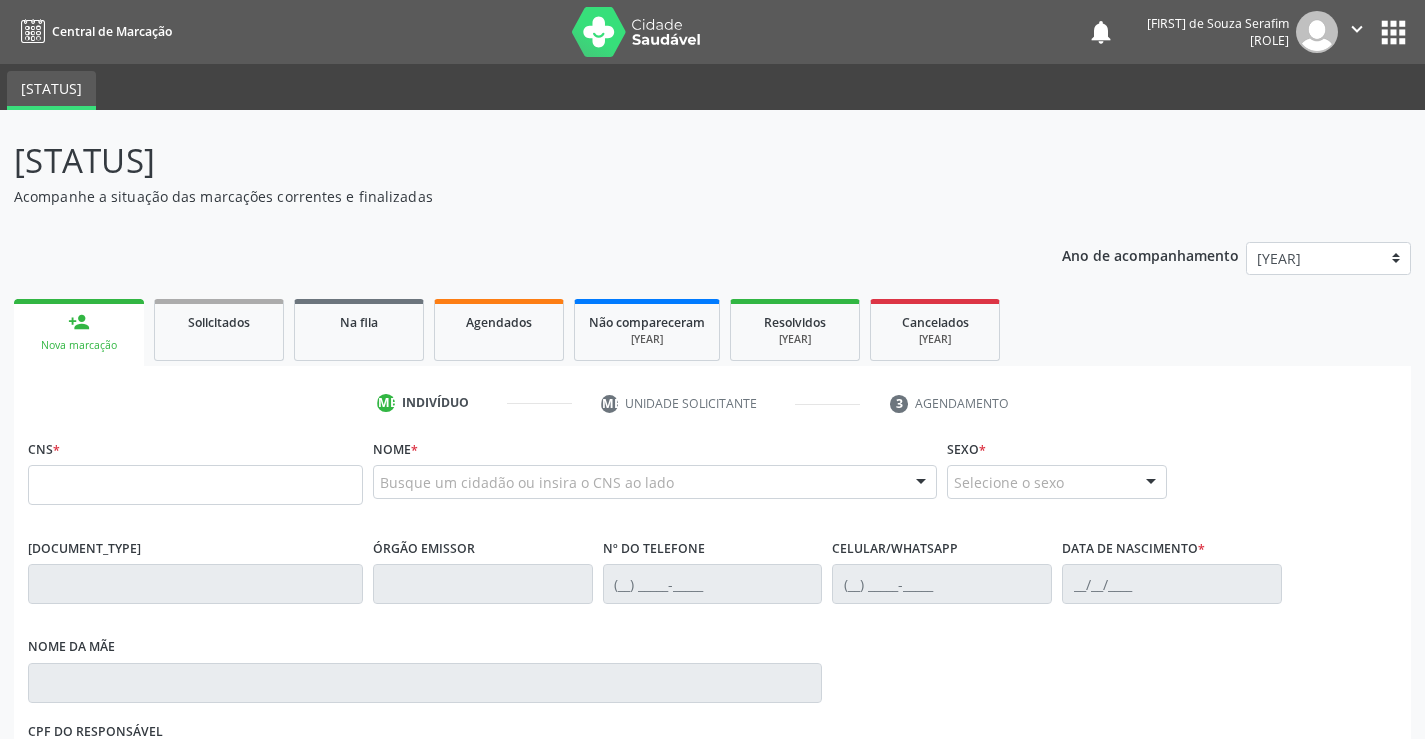 scroll, scrollTop: 0, scrollLeft: 0, axis: both 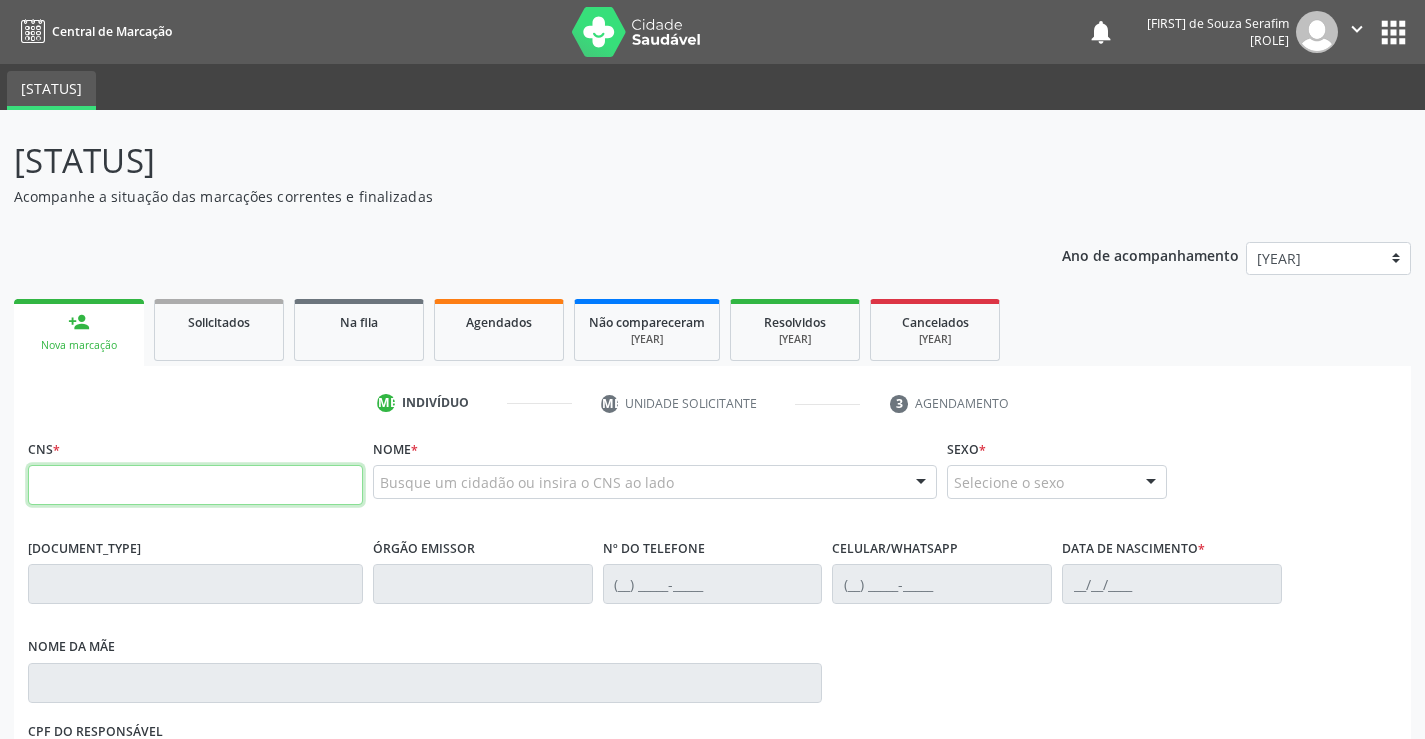 click at bounding box center [195, 485] 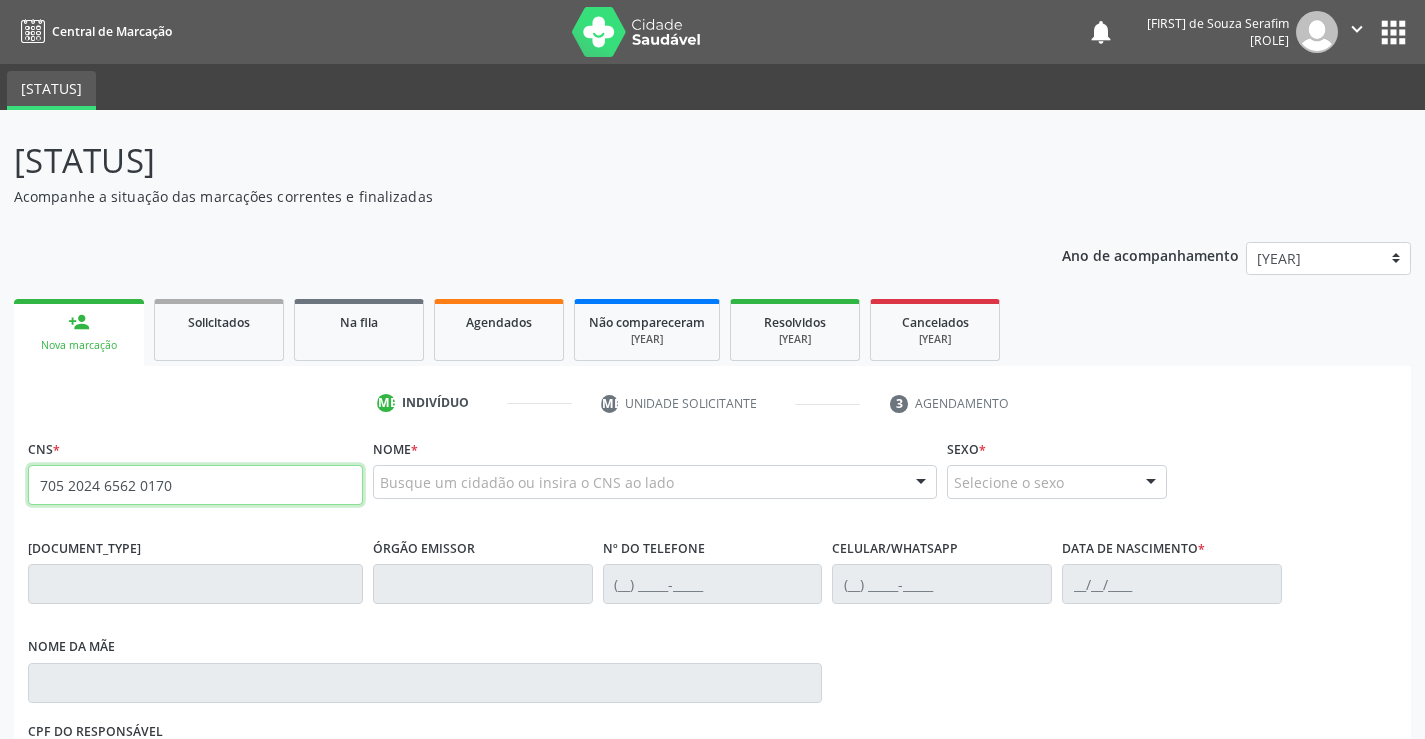 type on "705 2024 6562 0170" 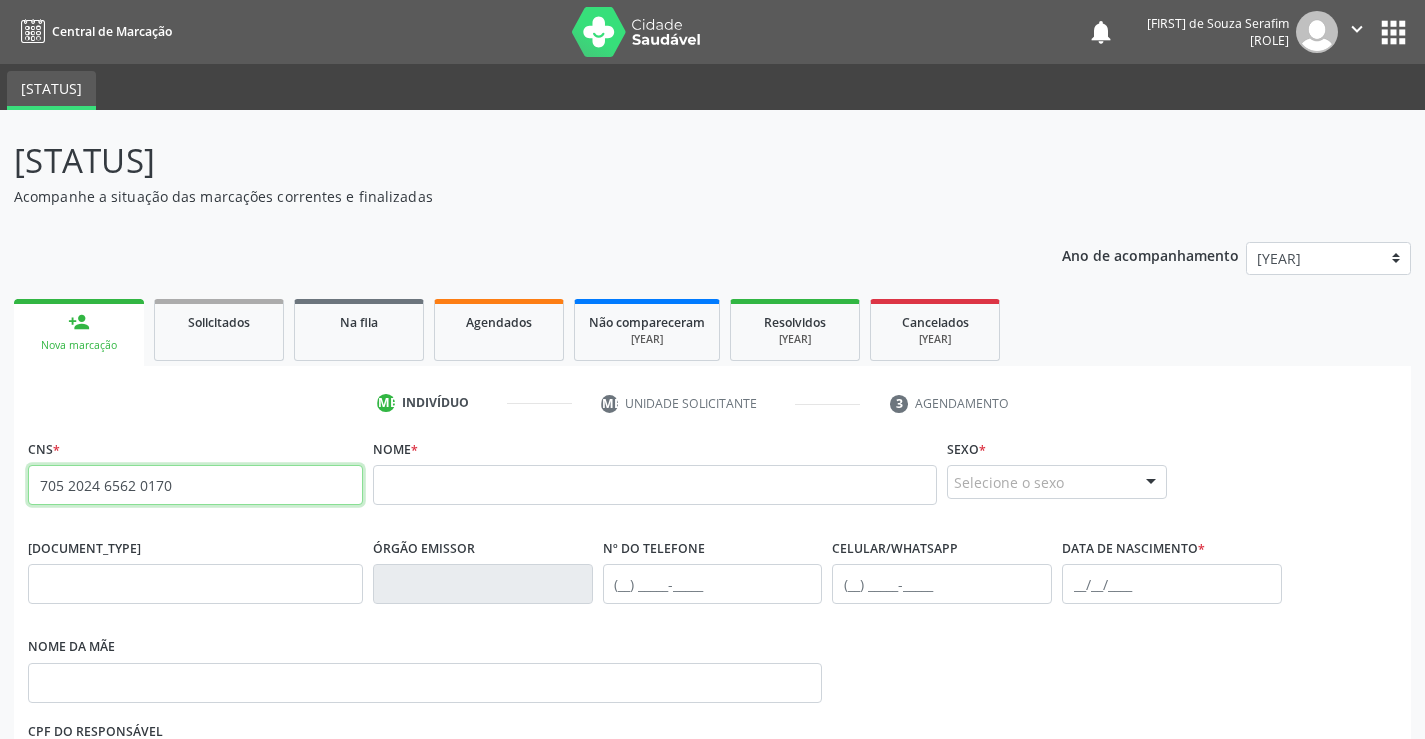 click on "705 2024 6562 0170" at bounding box center (195, 485) 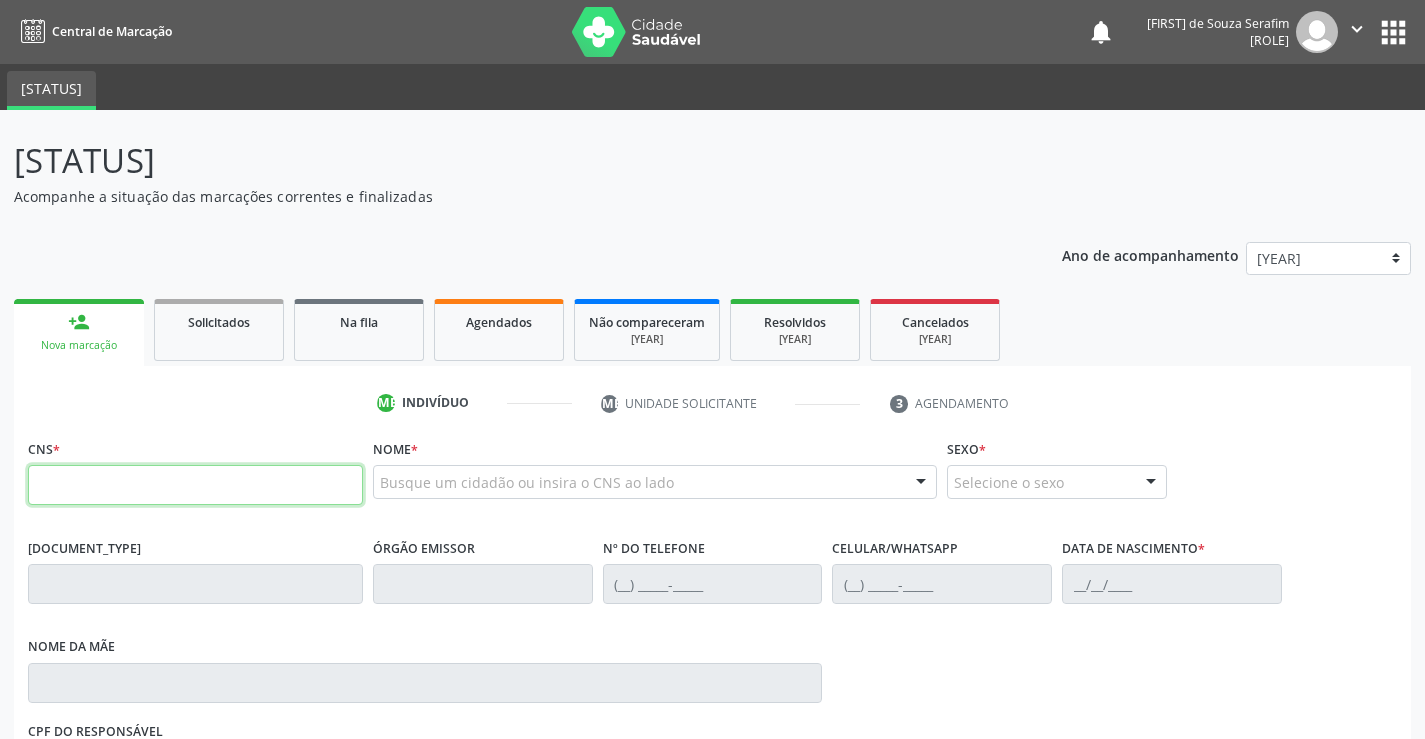type 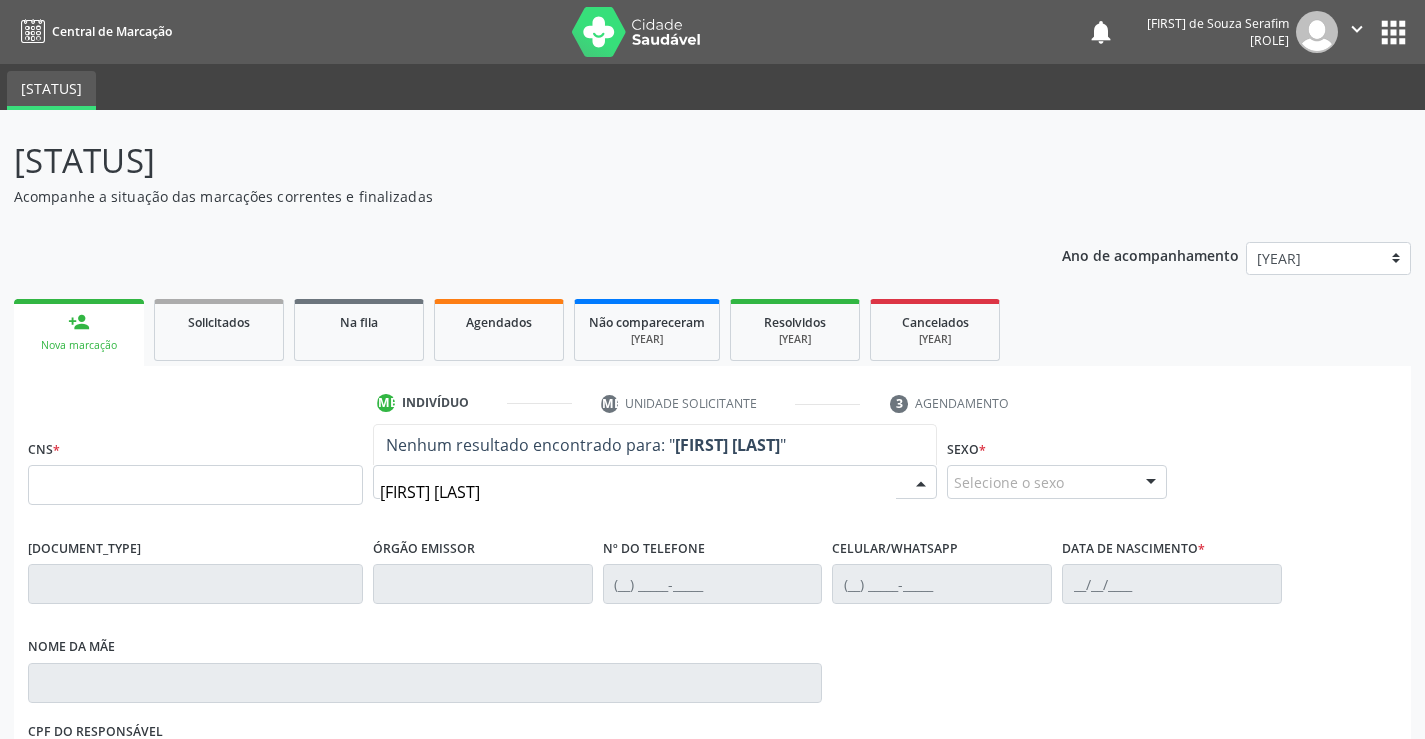click on "[FIRST] [LAST]" at bounding box center (638, 492) 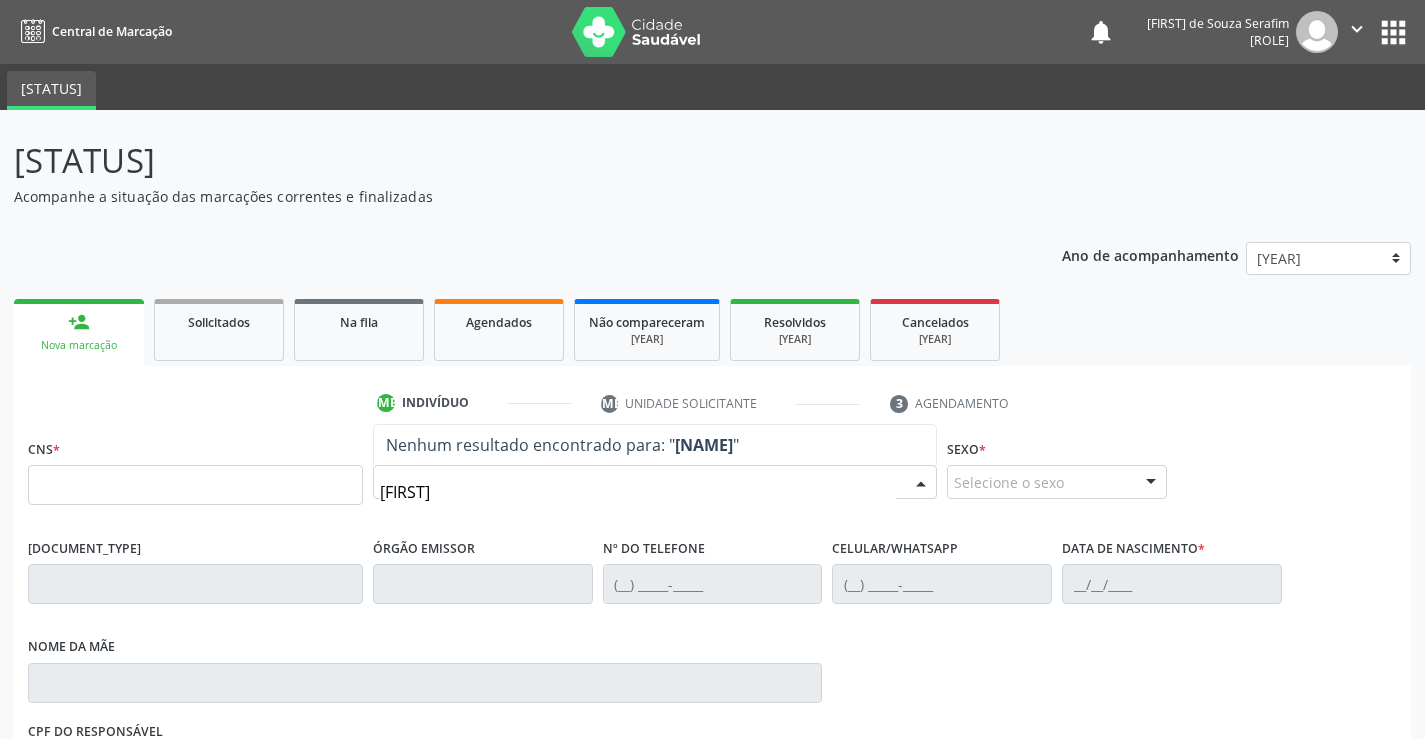 type on "j" 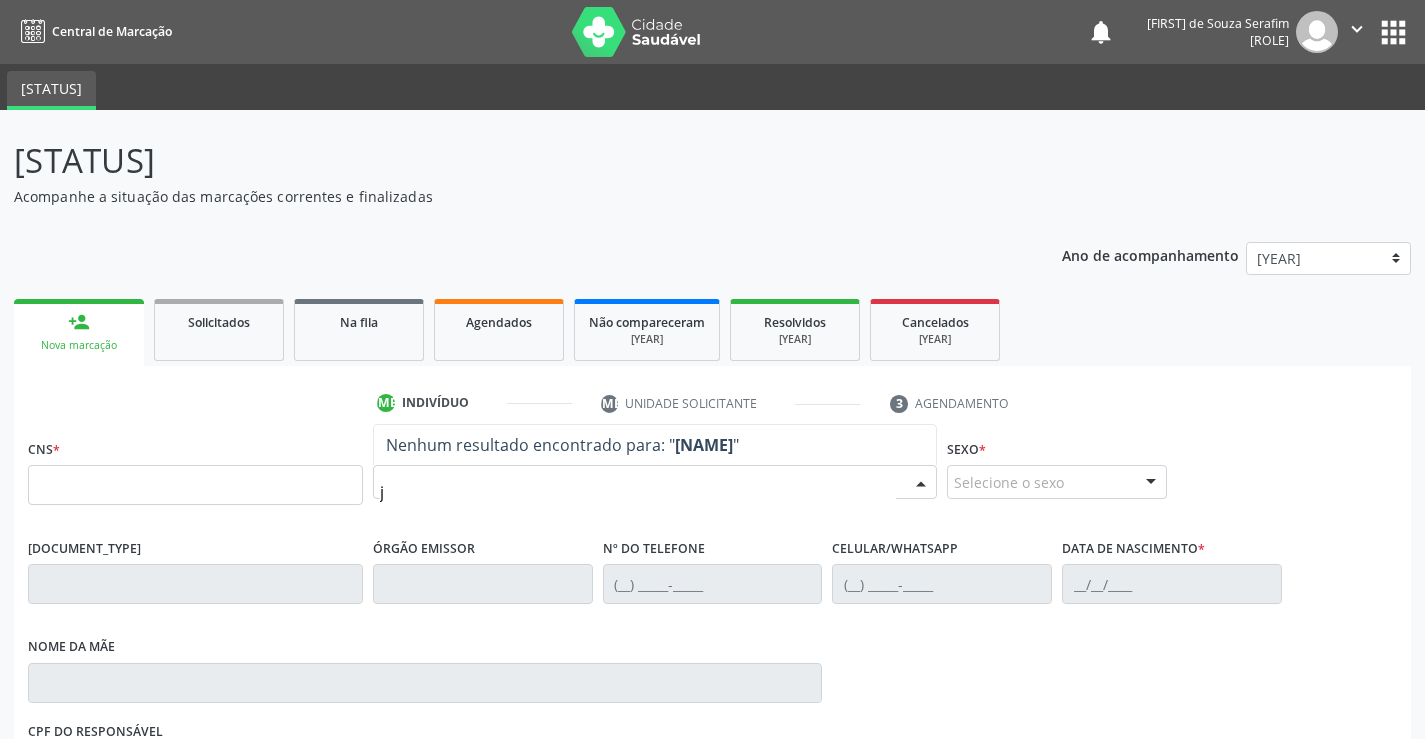 type 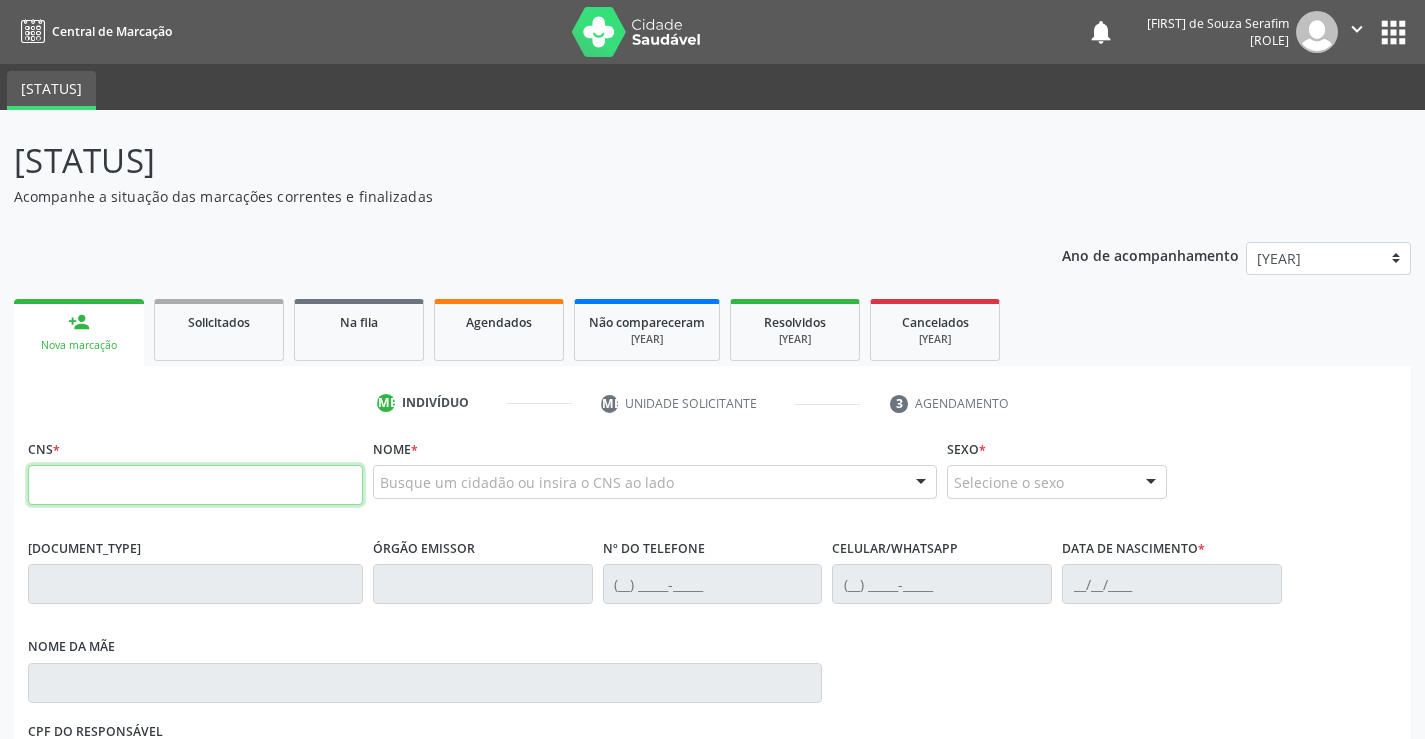 click at bounding box center (195, 485) 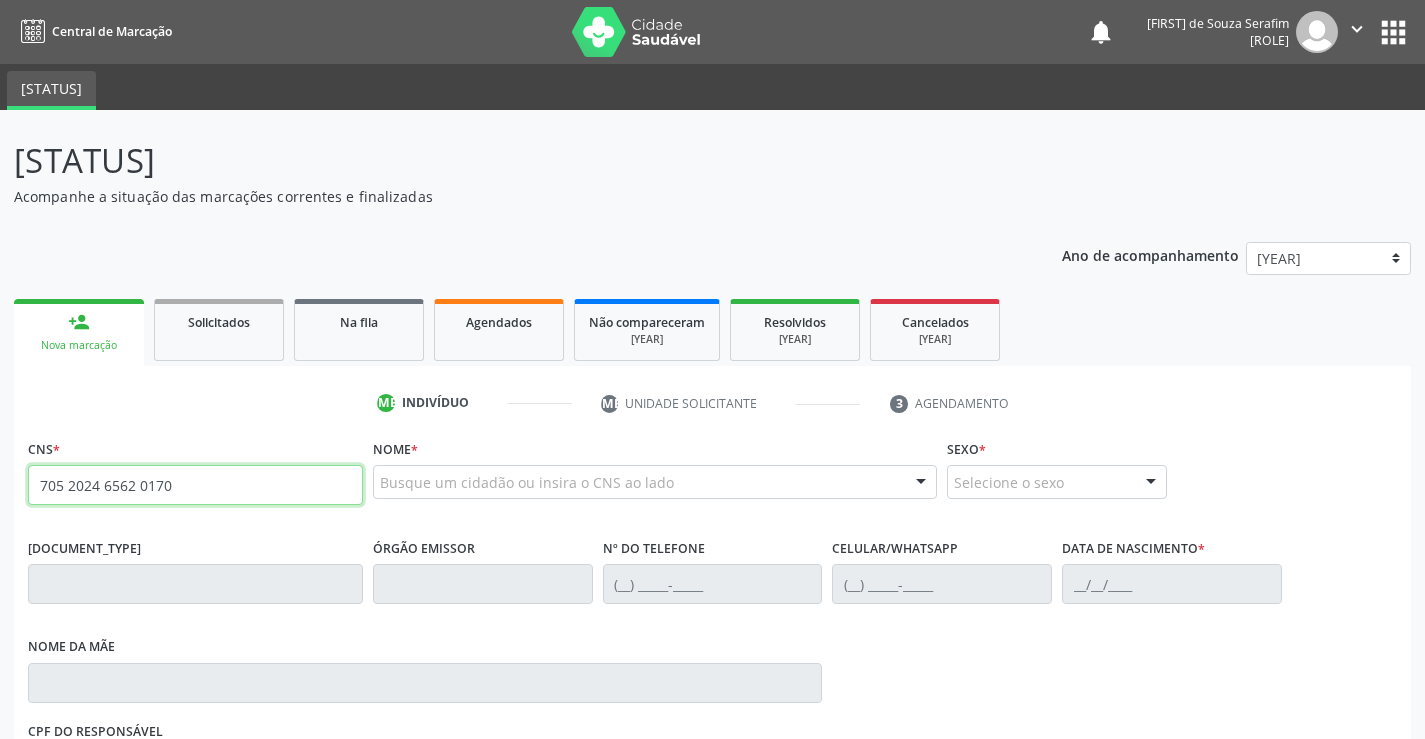 type on "705 2024 6562 0170" 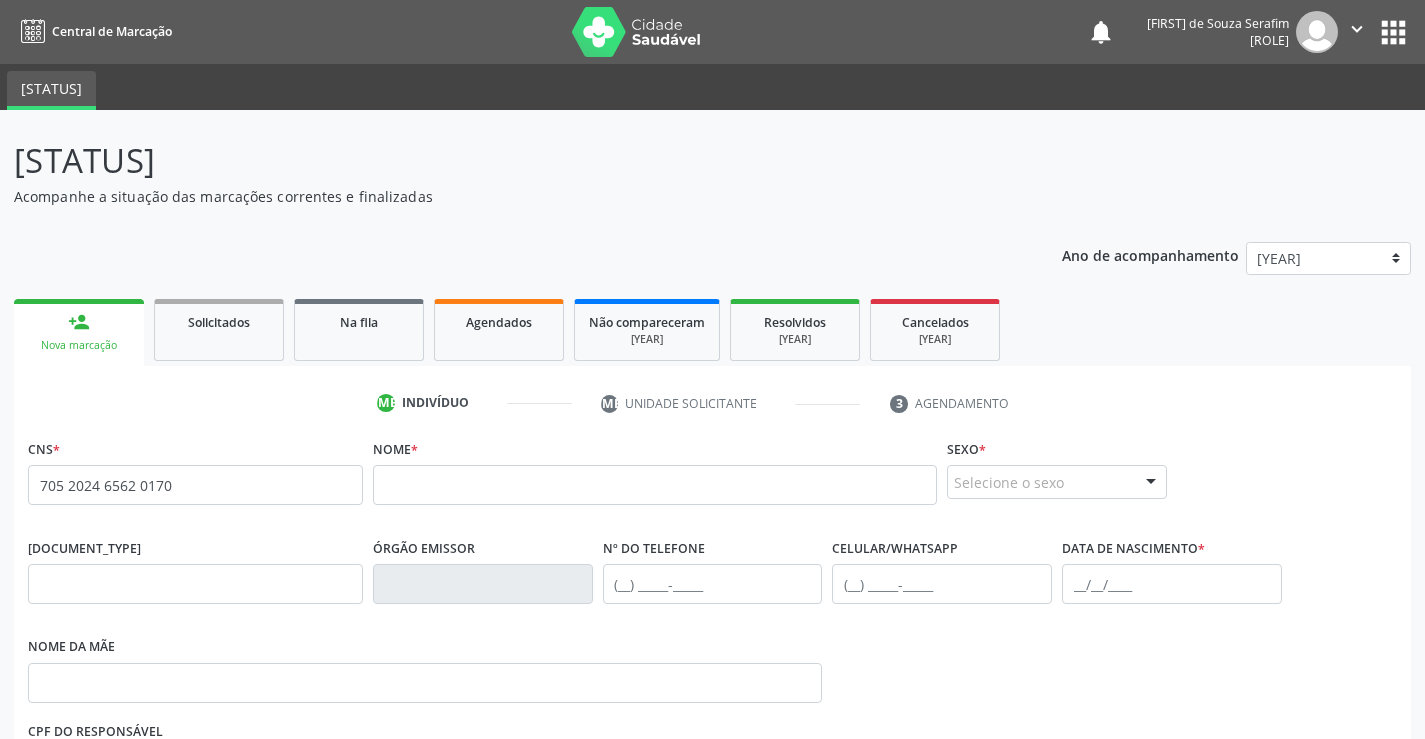 click on "[NUMBER]       none" at bounding box center [195, 469] 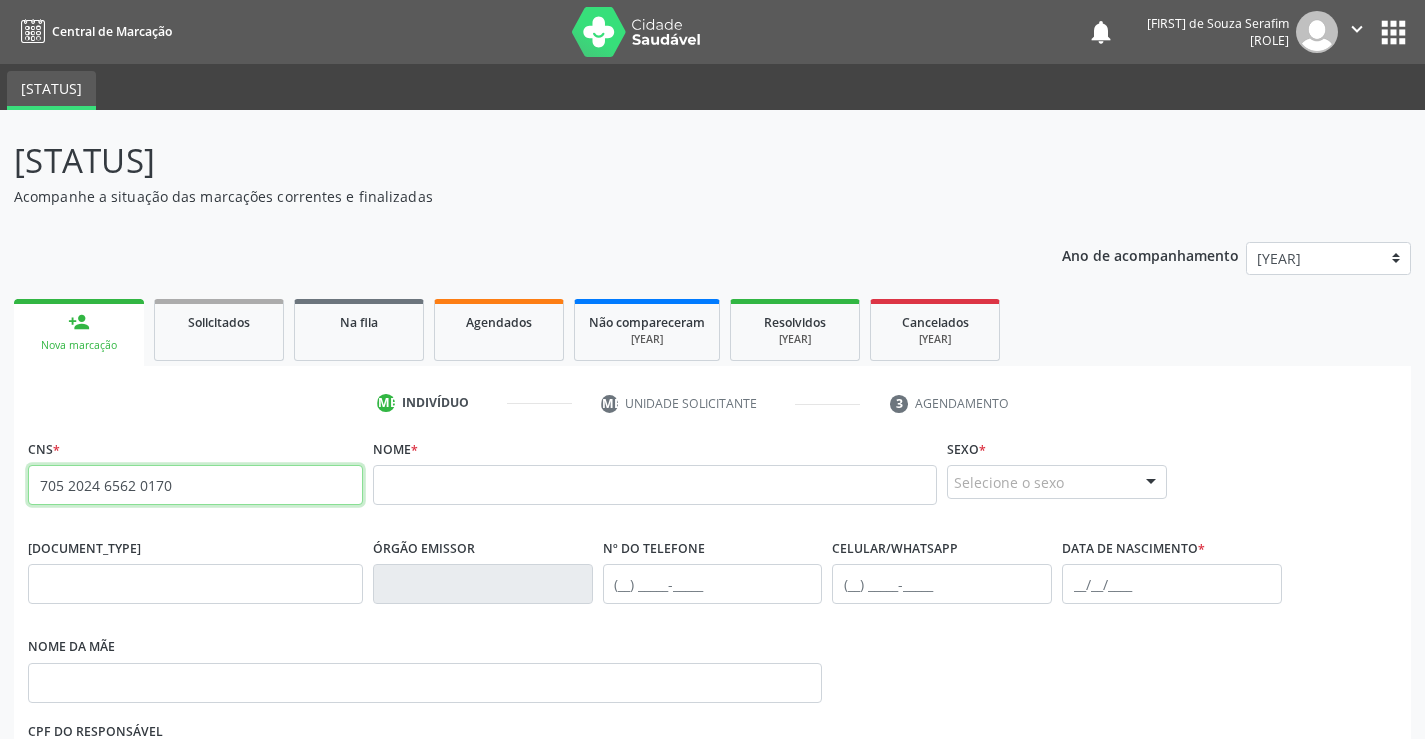 click on "705 2024 6562 0170" at bounding box center [195, 485] 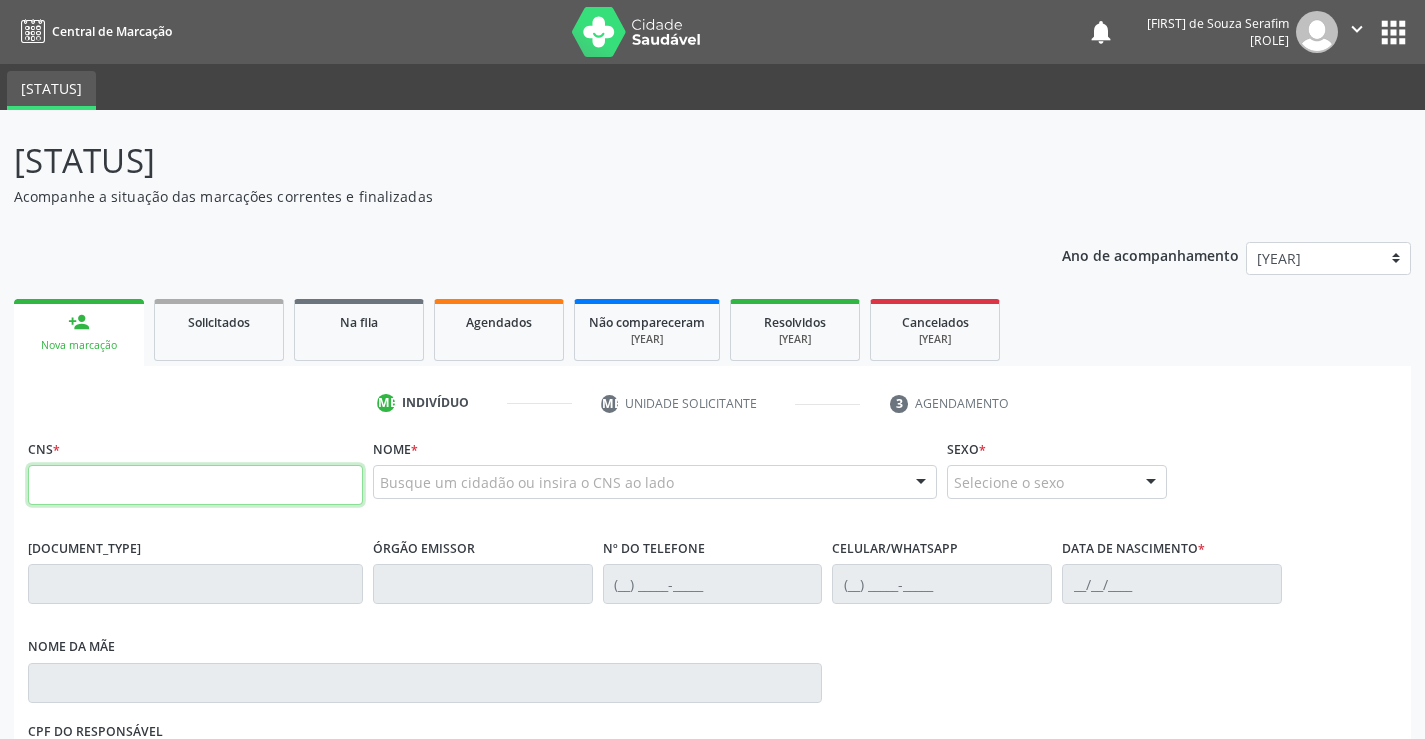 click at bounding box center (195, 485) 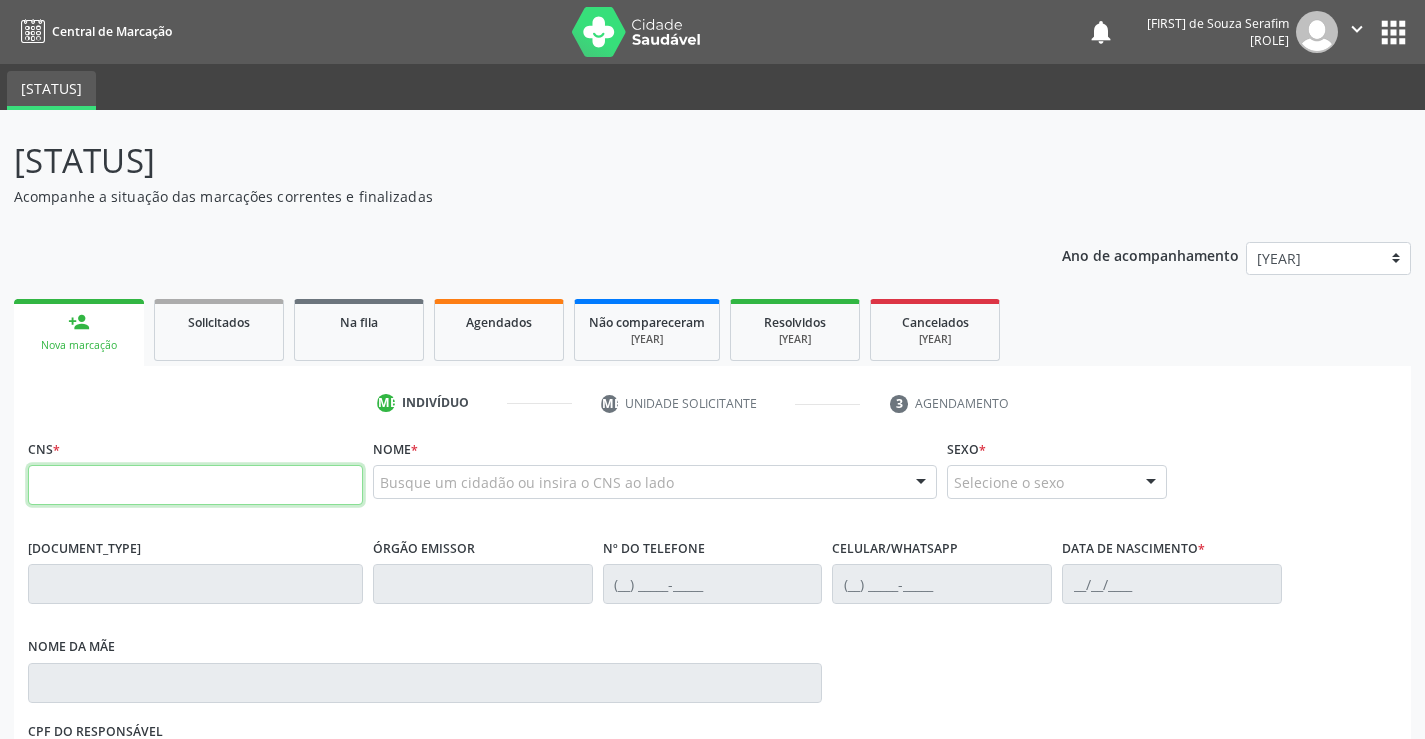 click at bounding box center [195, 485] 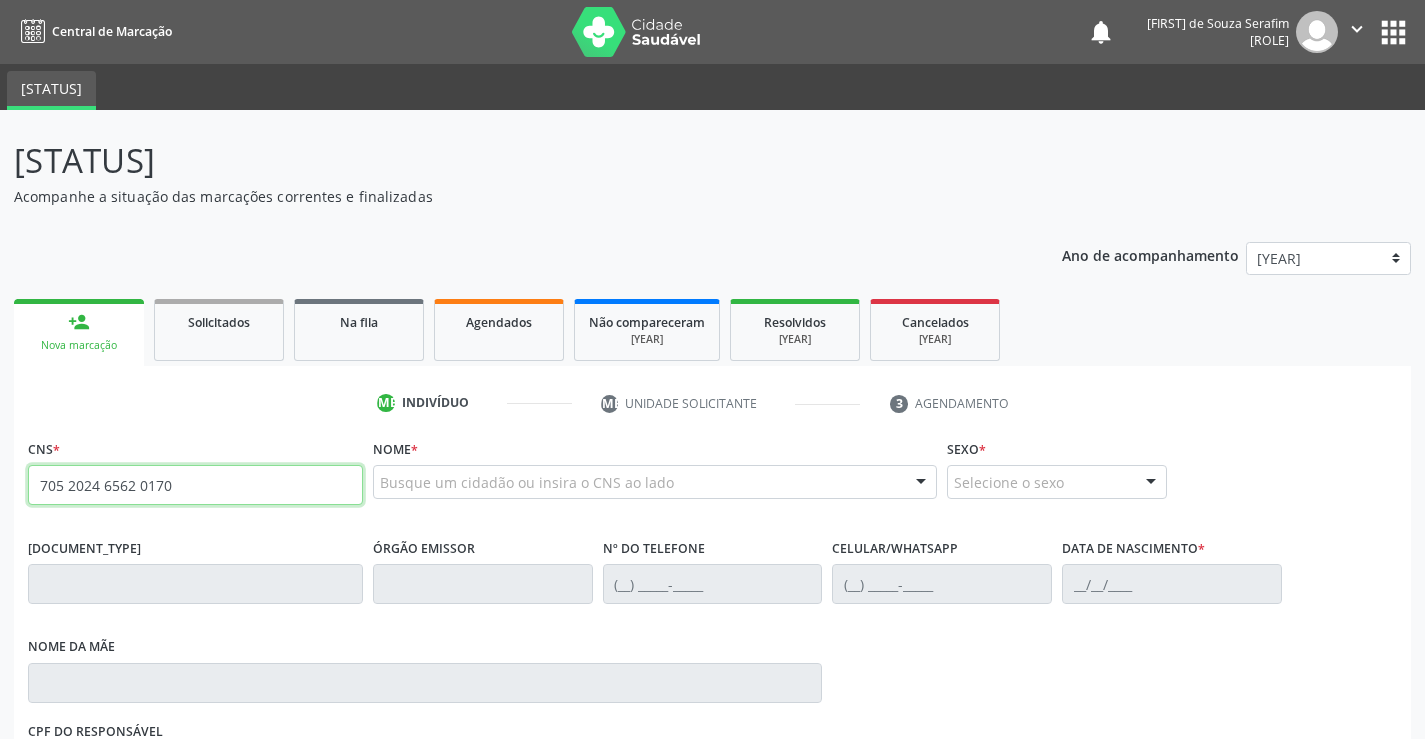 type on "705 2024 6562 0170" 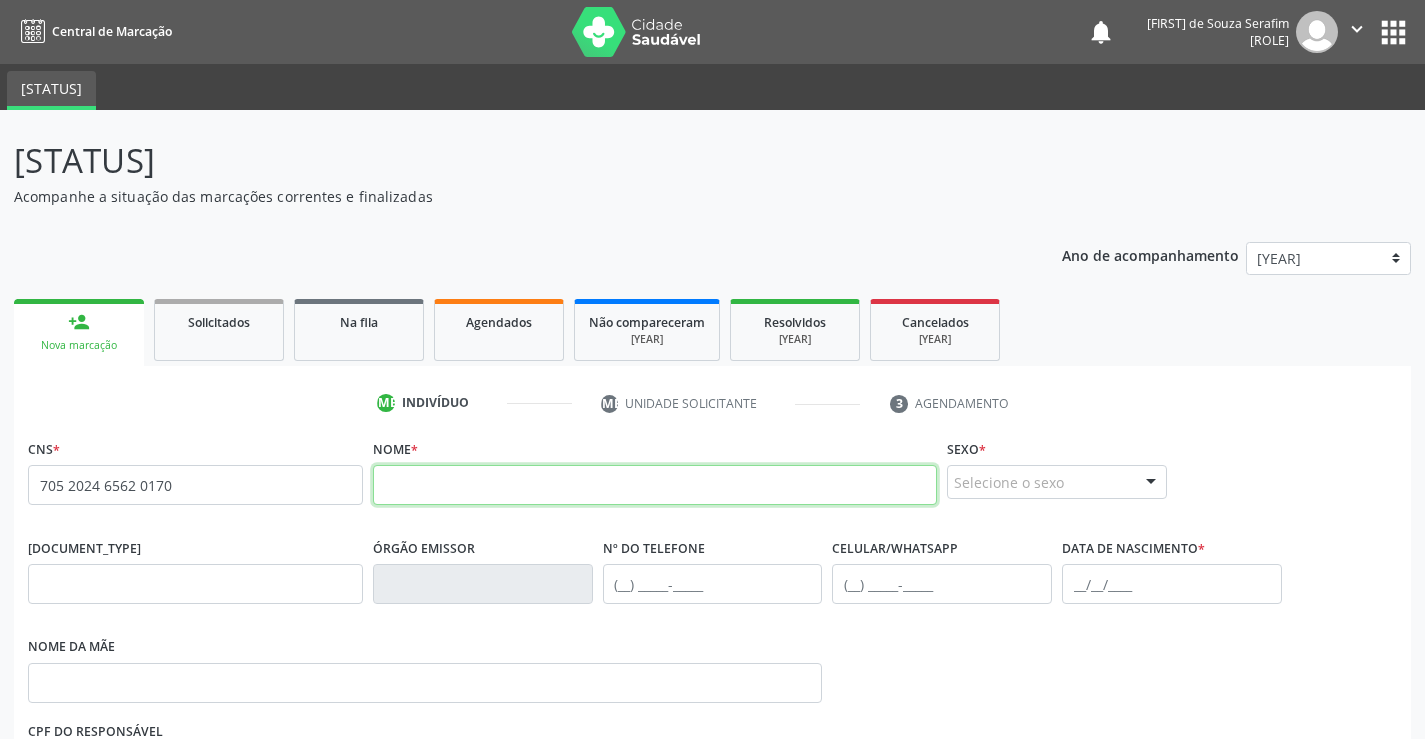 click at bounding box center (655, 485) 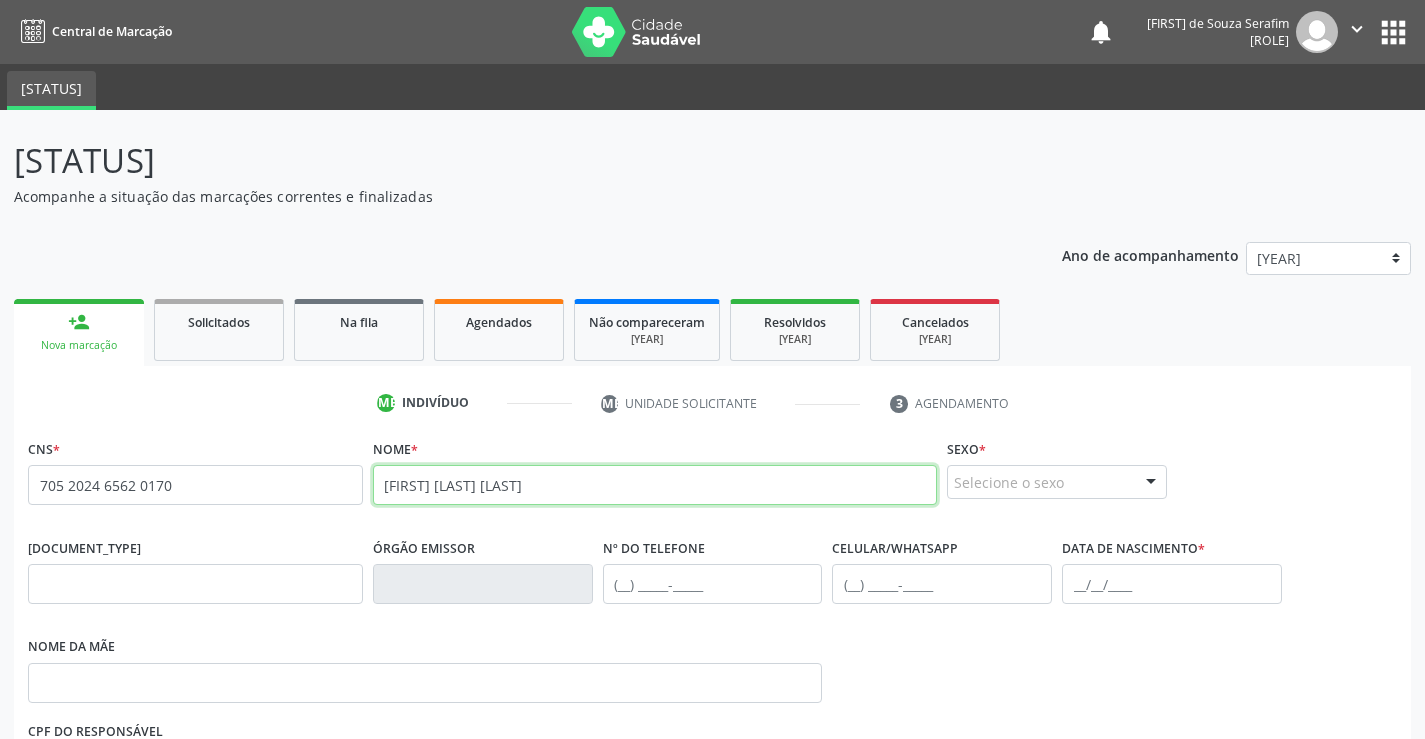 type on "[FIRST] [LAST] [LAST]" 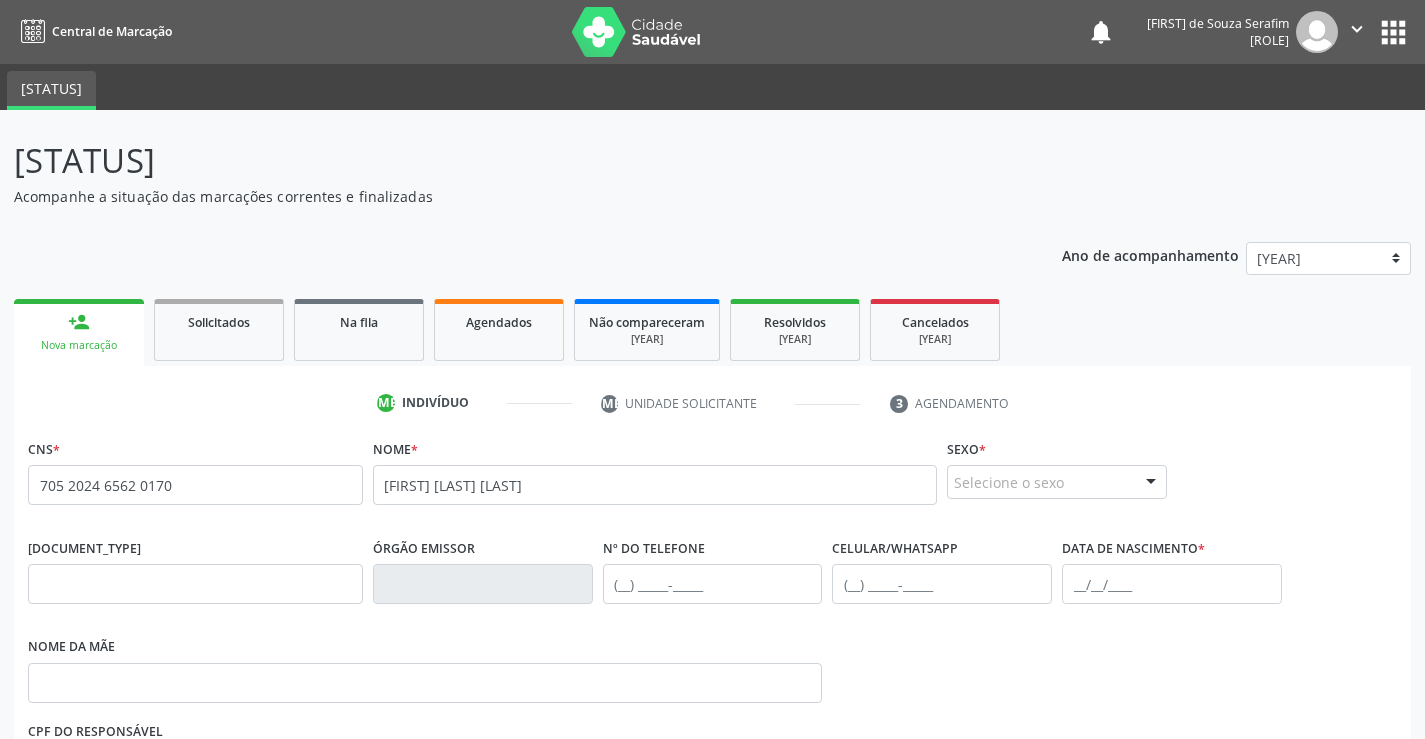 click at bounding box center [1151, 483] 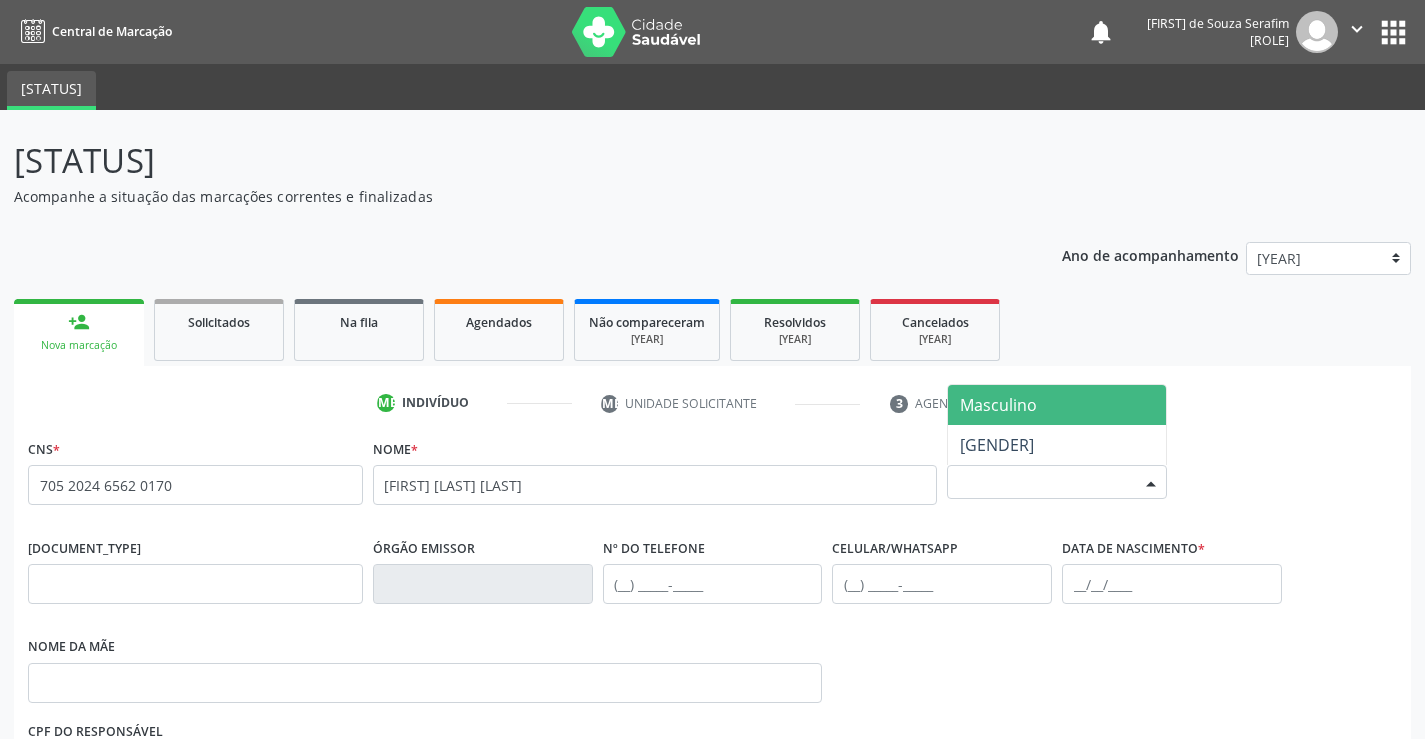 click on "Masculino" at bounding box center (1057, 405) 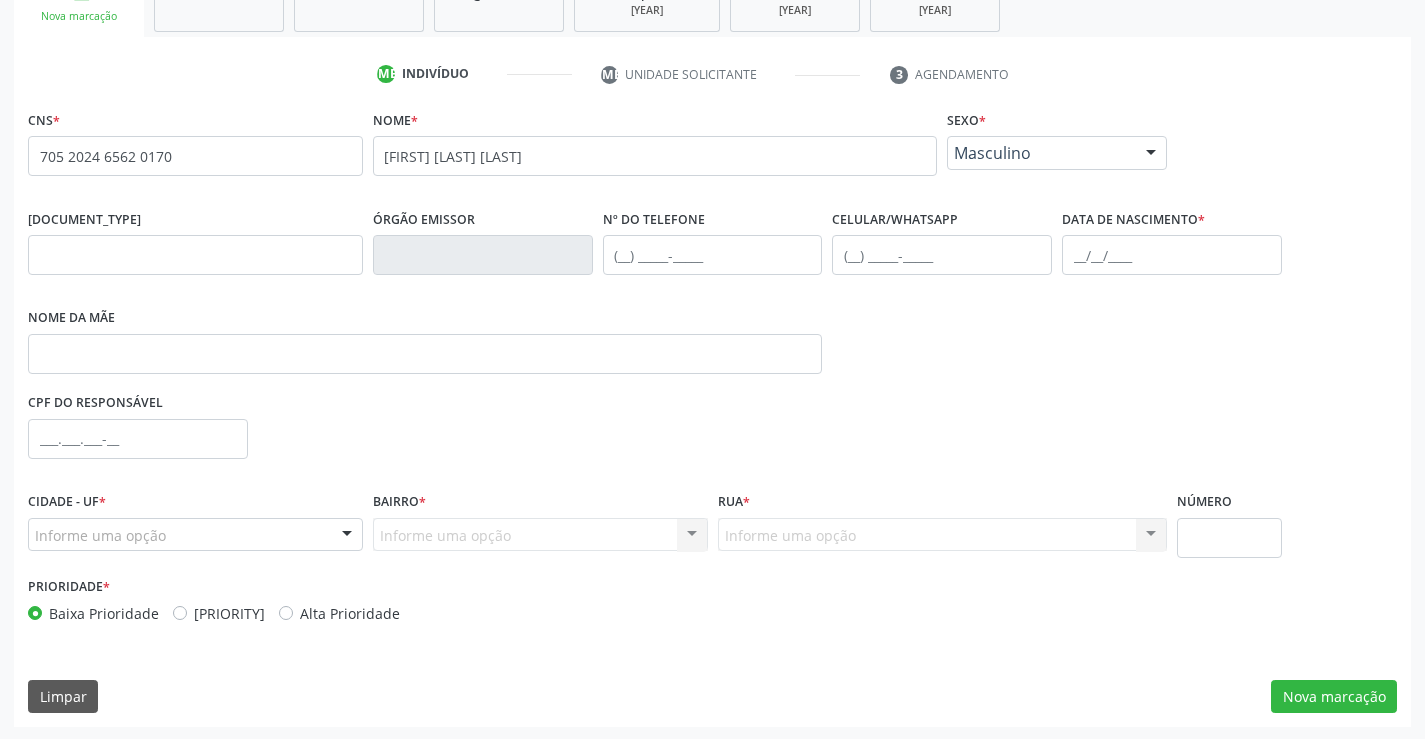 scroll, scrollTop: 331, scrollLeft: 0, axis: vertical 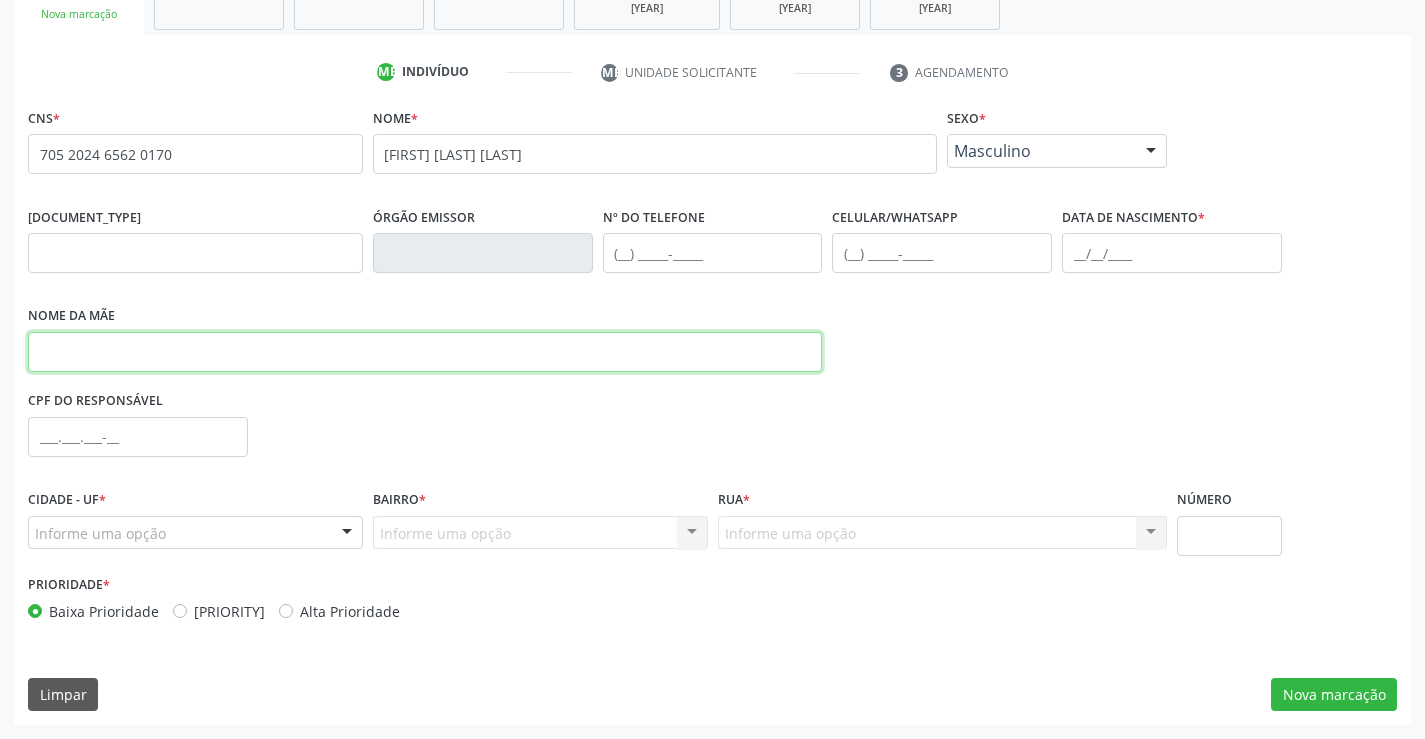 click at bounding box center [425, 352] 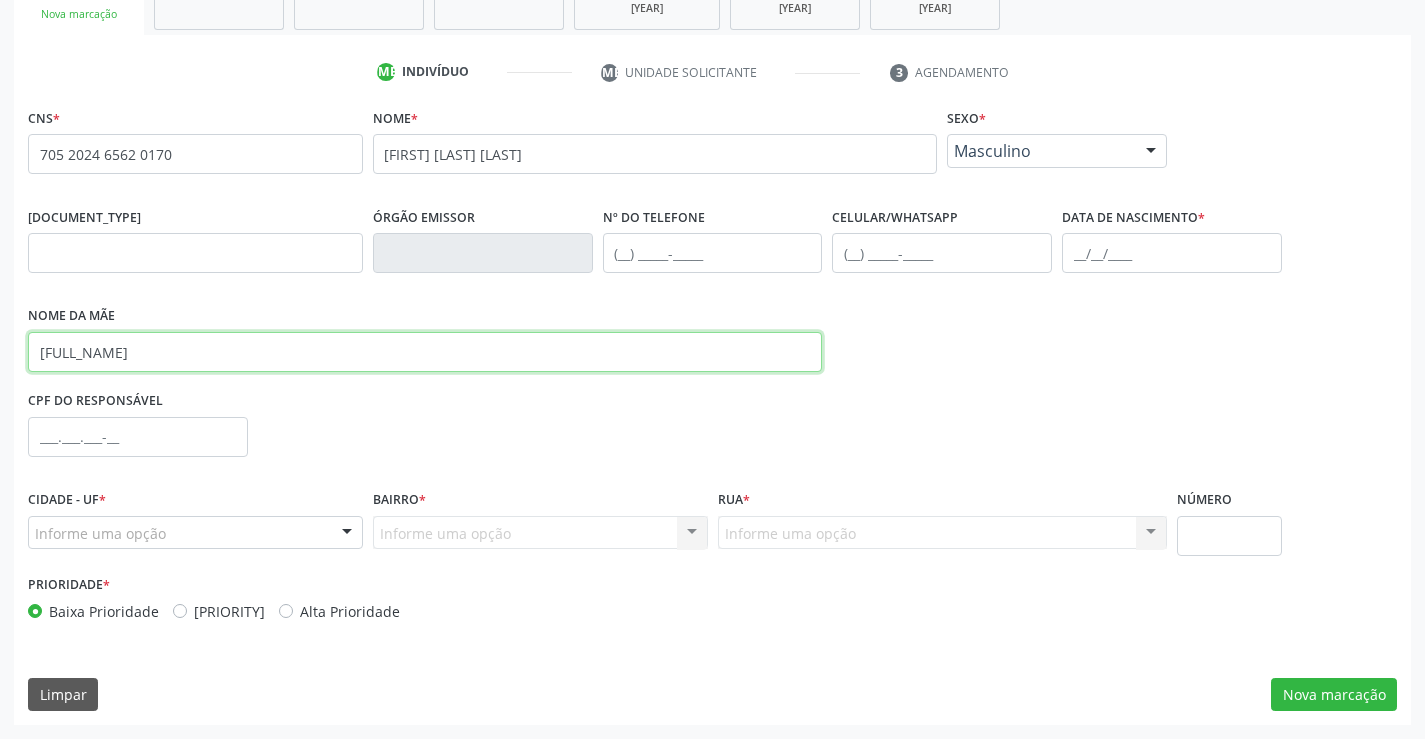 type on "[FULL_NAME]" 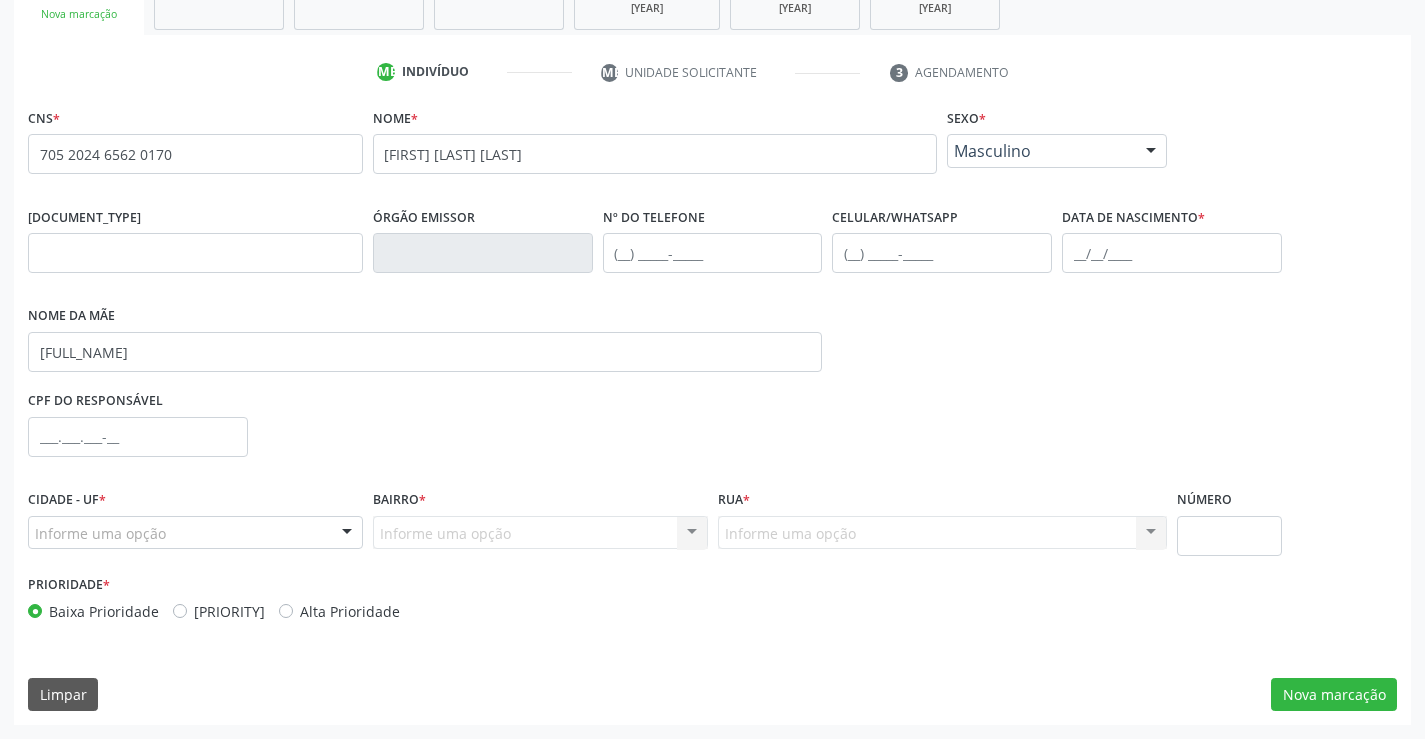 click at bounding box center (347, 534) 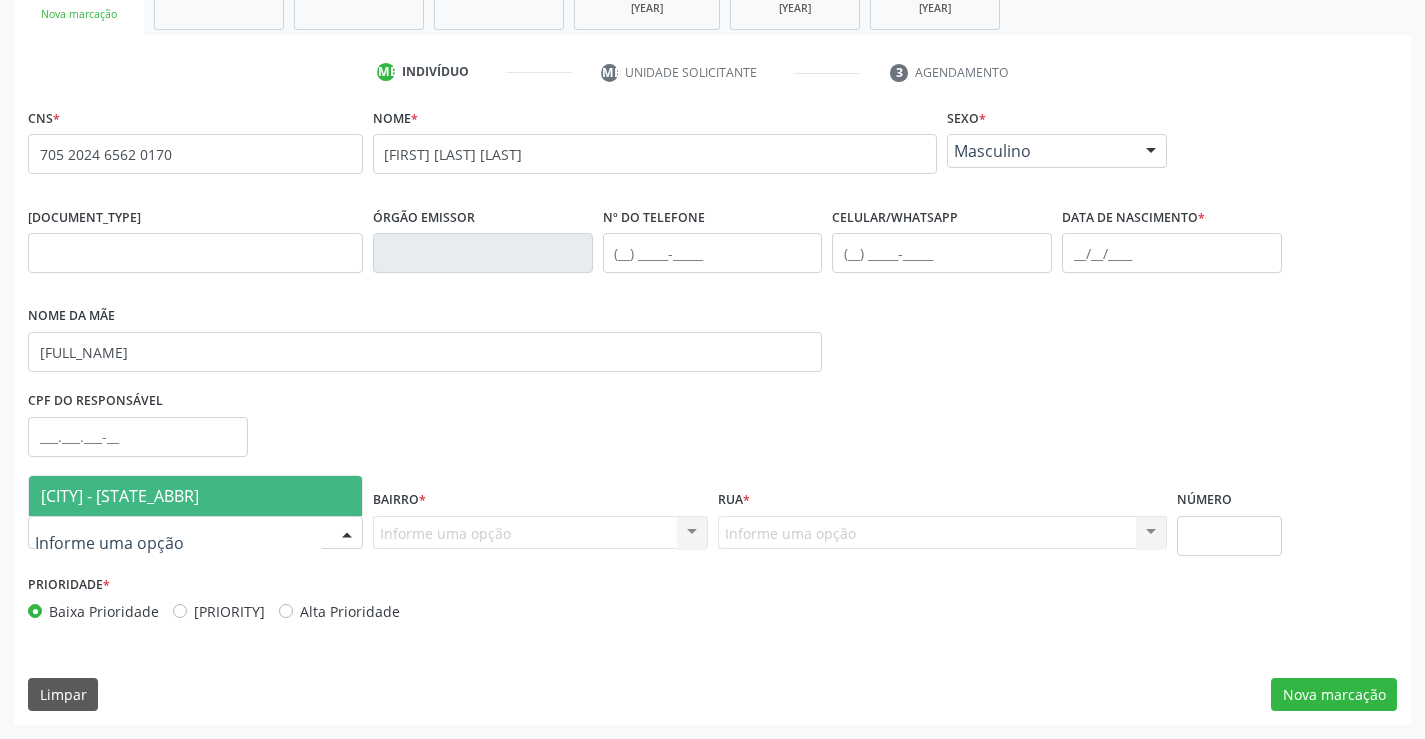 click on "[CITY] - [STATE_ABBR]" at bounding box center (120, 496) 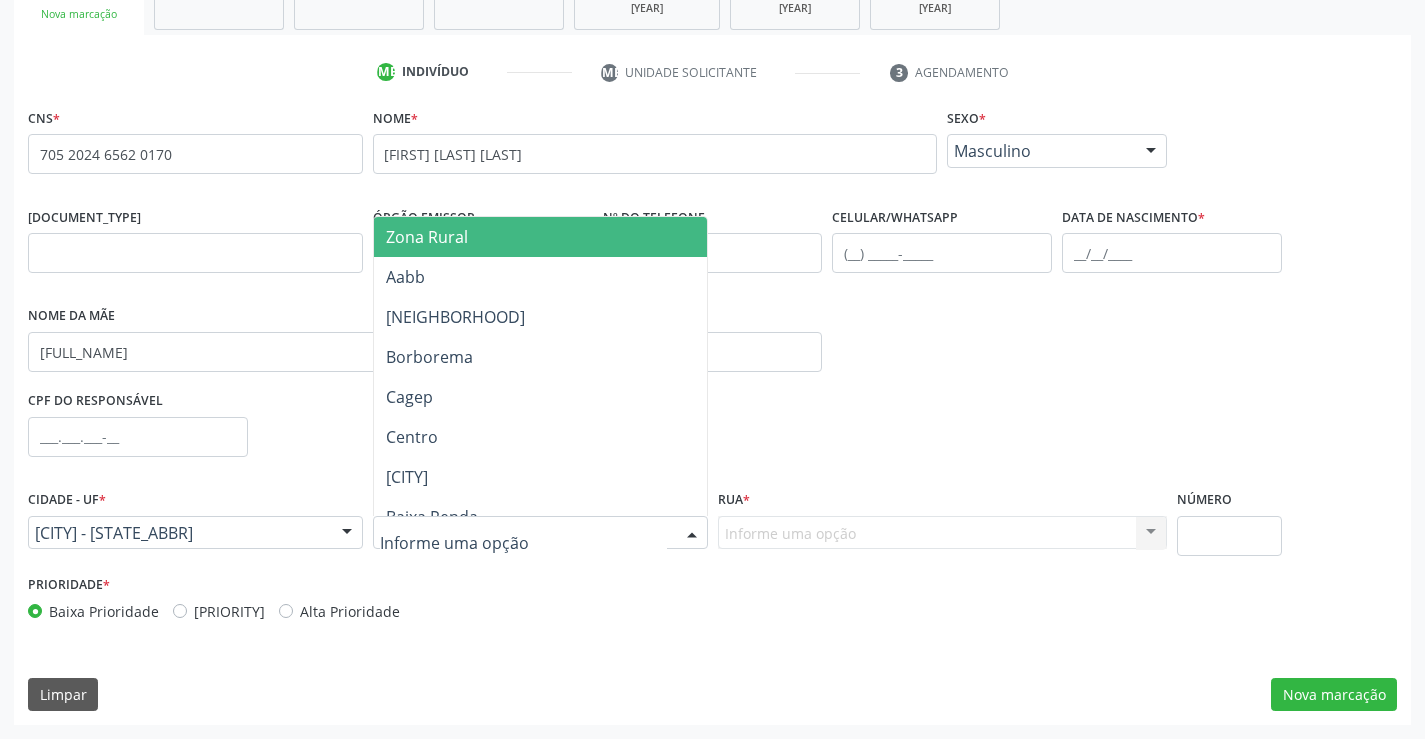 click at bounding box center (540, 533) 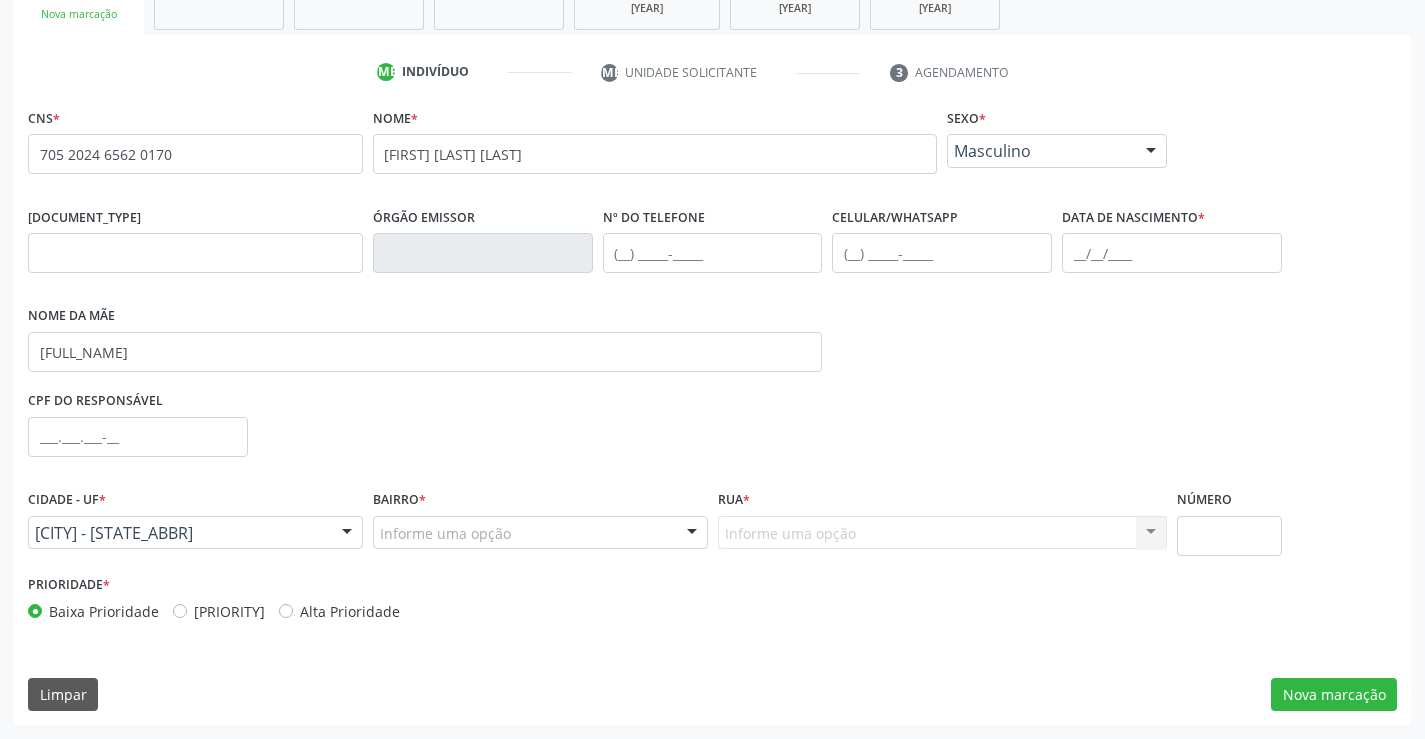 click on "Prioridade
*
Baixa Prioridade
Média Prioridade
Alta Prioridade" at bounding box center (712, 603) 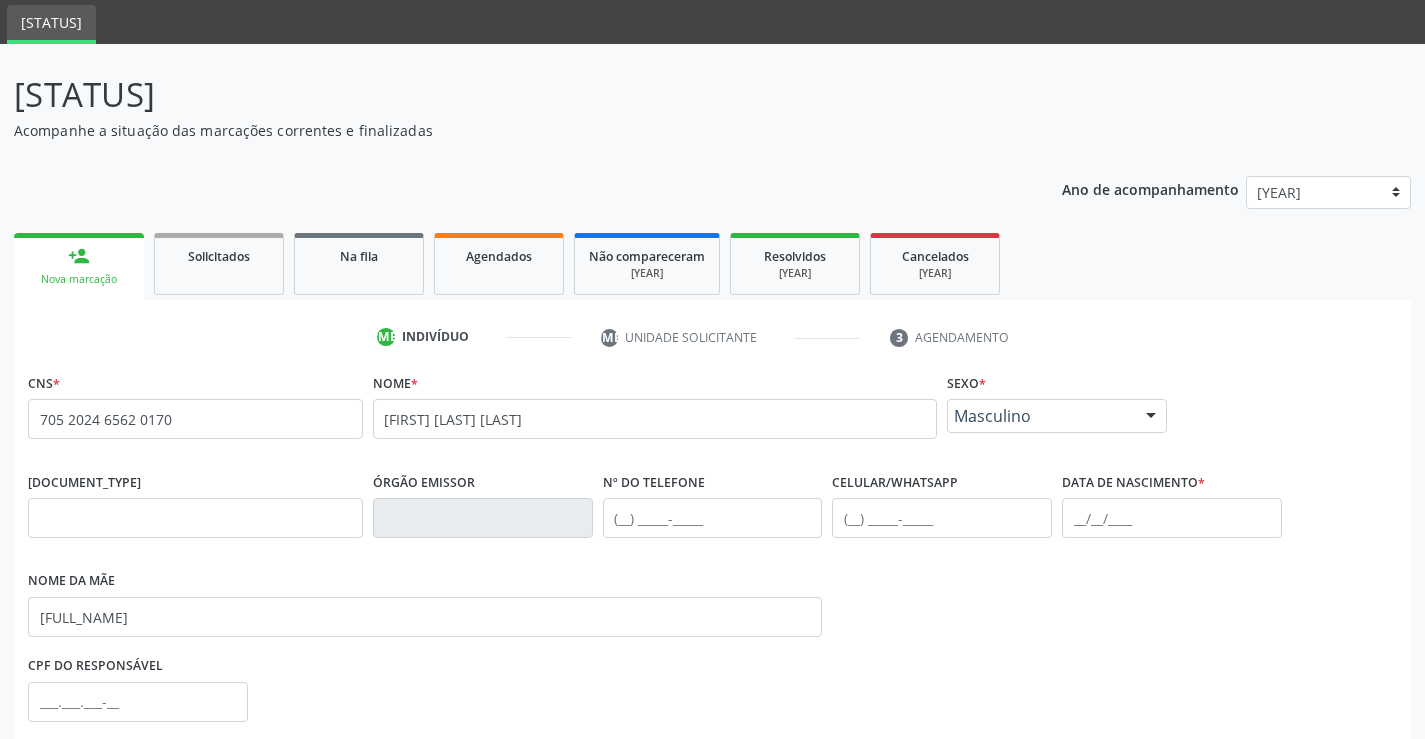 scroll, scrollTop: 0, scrollLeft: 0, axis: both 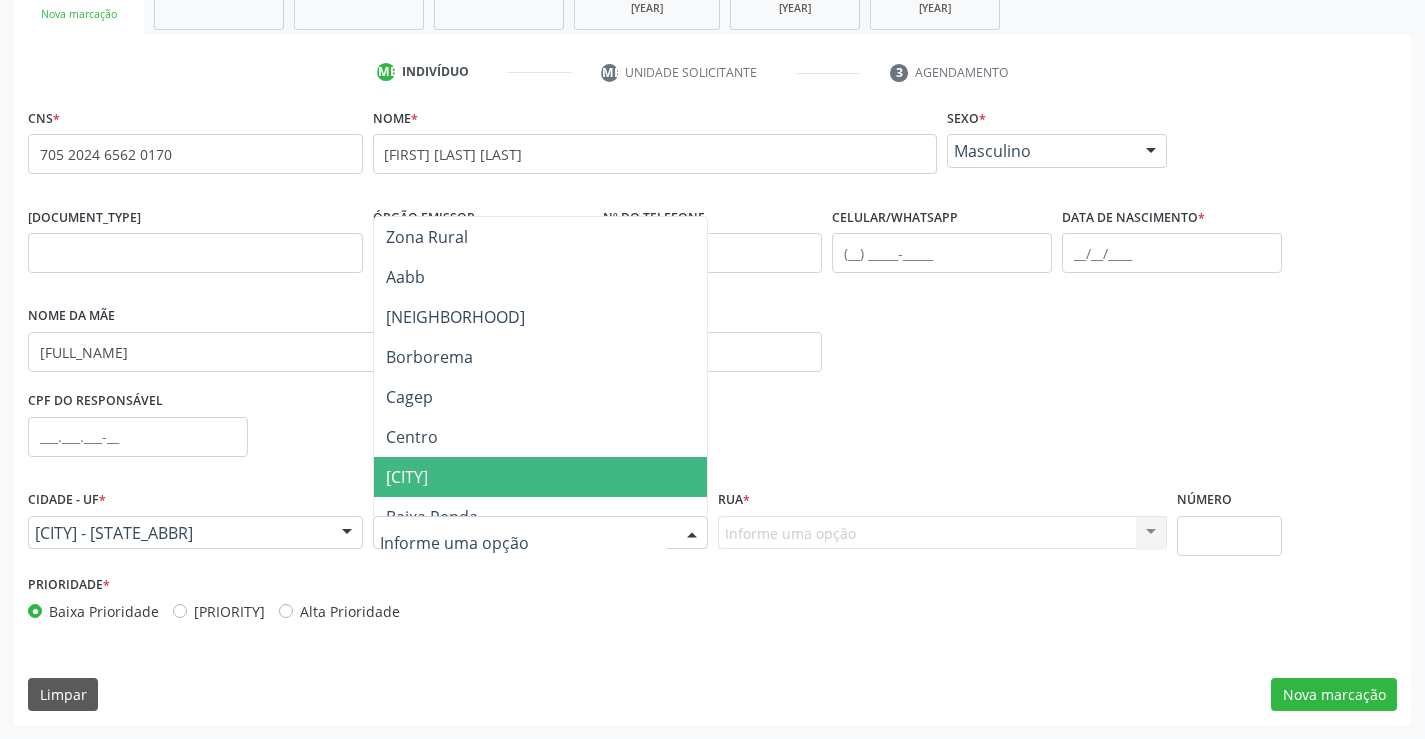 click on "Prioridade
*
Baixa Prioridade
Média Prioridade
Alta Prioridade" at bounding box center (712, 603) 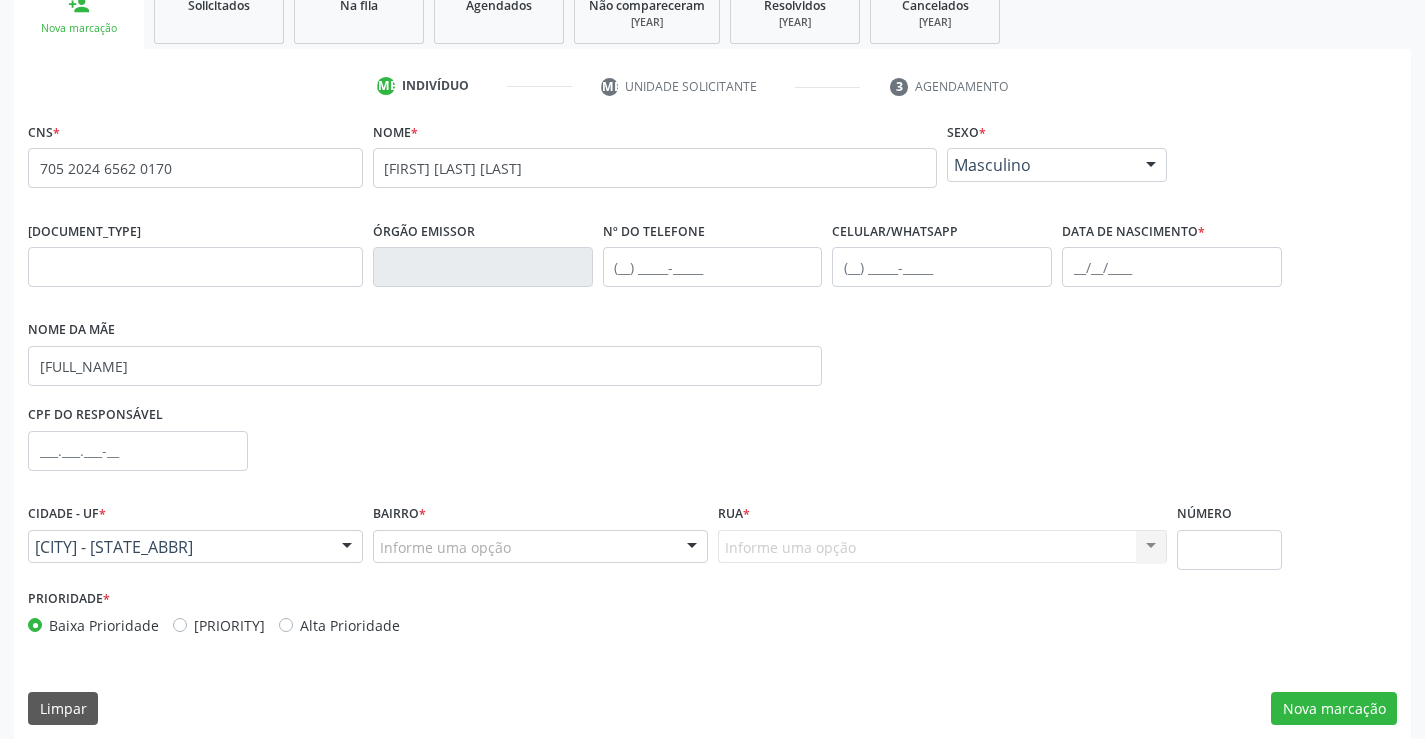 scroll, scrollTop: 331, scrollLeft: 0, axis: vertical 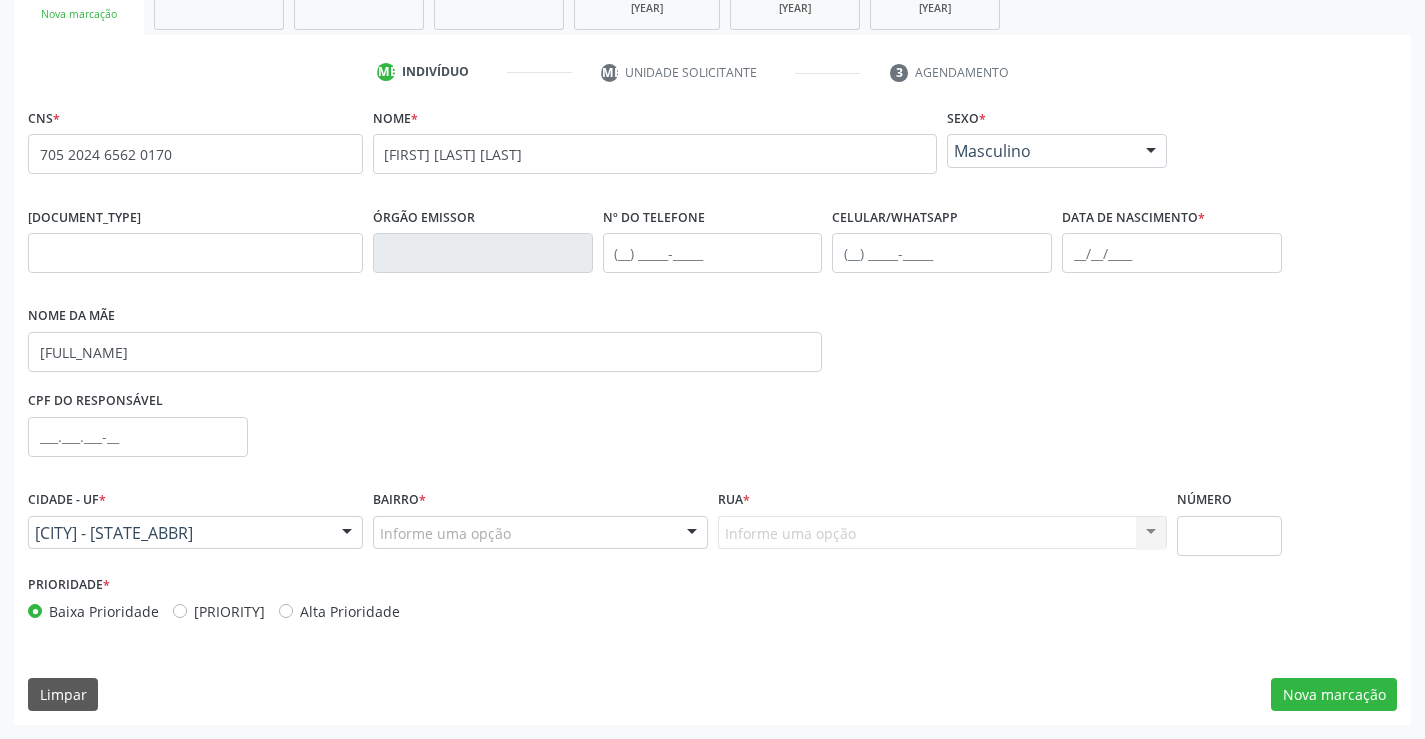 click on "Informe uma opção
Nenhum resultado encontrado para: "   "
Nenhuma opção encontrada. Digite para adicionar." at bounding box center [943, 533] 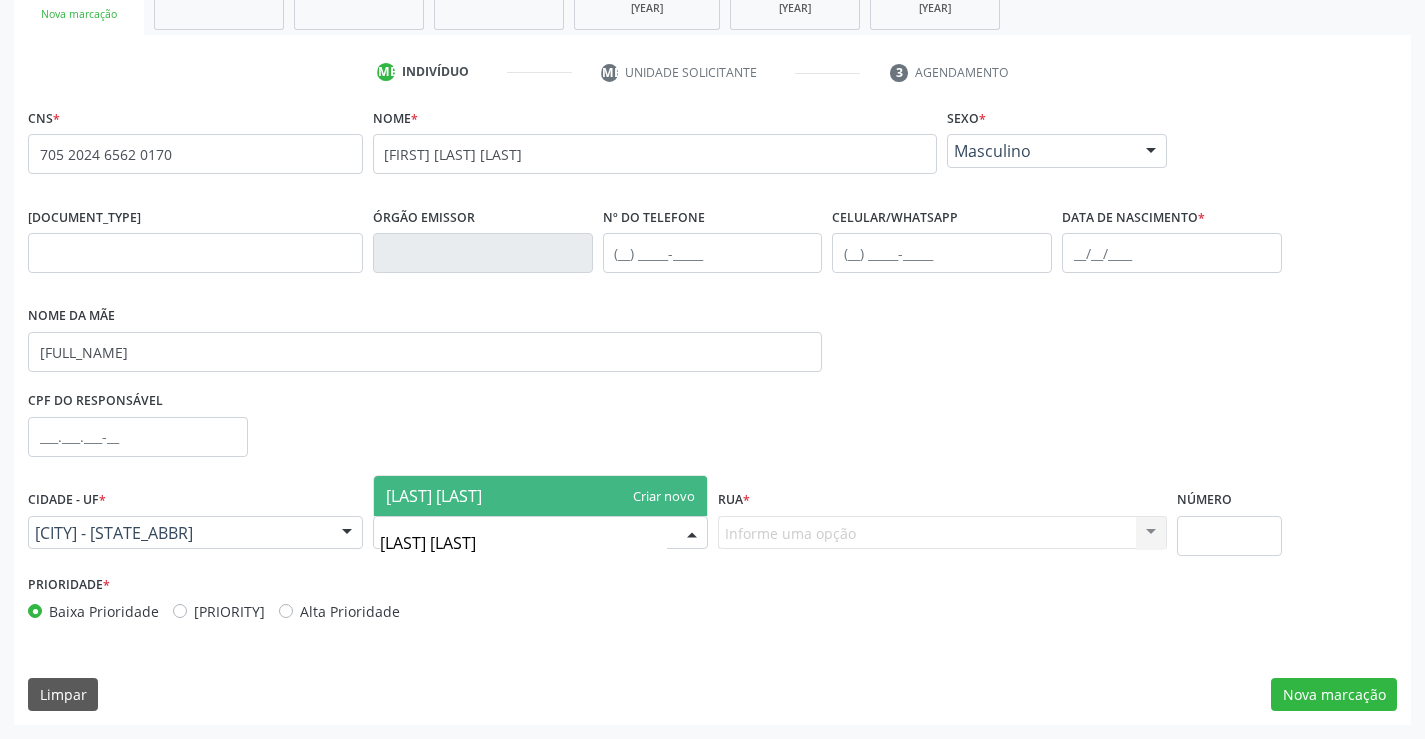 type on "[LAST] [LAST]" 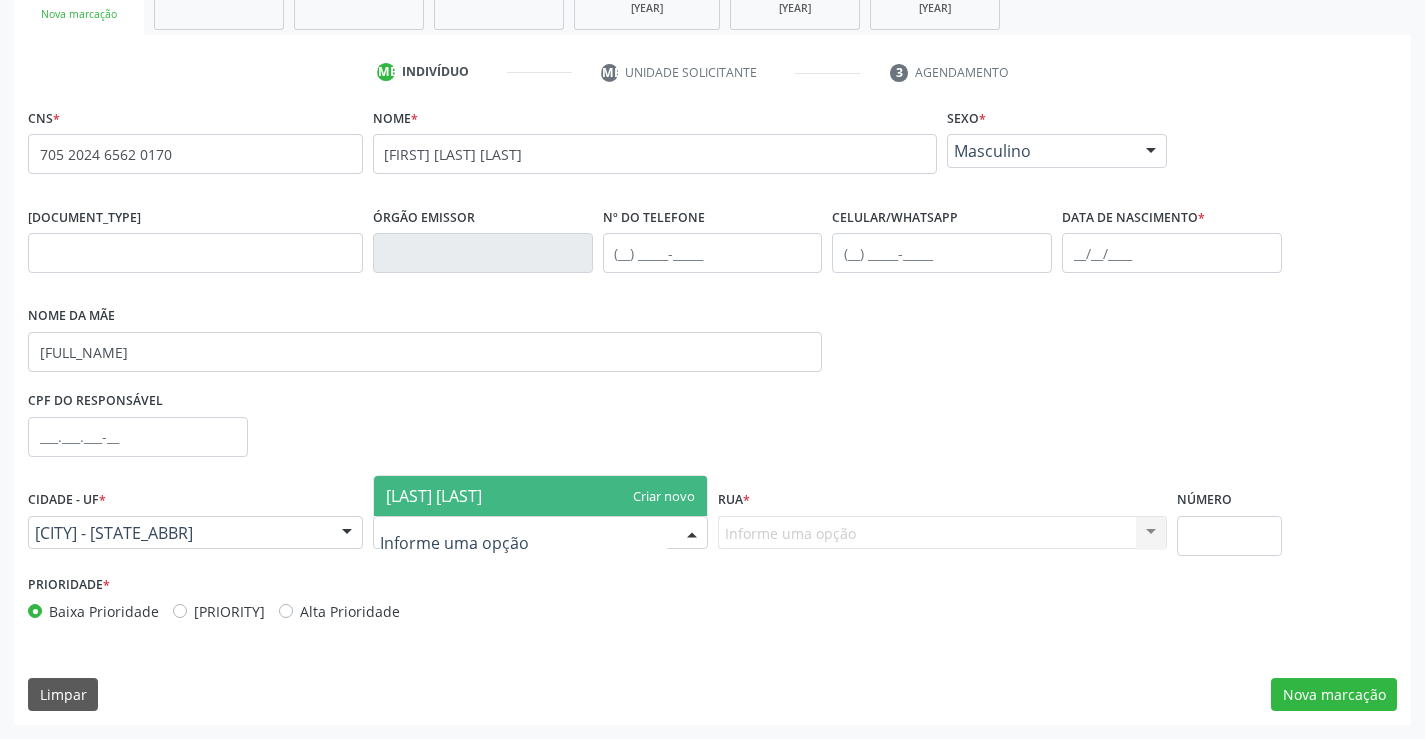 click on "[NUMBER]       none
Nome
*
[FIRST] [LAST]
Sexo
*
[GENDER]         [GENDER]   [GENDER]
Nenhum resultado encontrado para: "   "
Nenhuma opção para ser exibida.
RG
Órgão emissor
Nº do Telefone
Celular/WhatsApp
Data de nascimento
*
Nome da mãe
[FIRST] [LAST]
CPF do responsável
Cidade - UF
*
[CITY] - [STATE]         [CITY] - [STATE]
Nenhum resultado encontrado para: "   "
Nenhuma opção encontrada
Bairro
*
[NEIGHBORHOOD]
Nenhum resultado encontrado para: " [NEIGHBORHOOD]  "
Nenhuma opção encontrada. Digite para adicionar.
Rua
*" at bounding box center [712, 414] 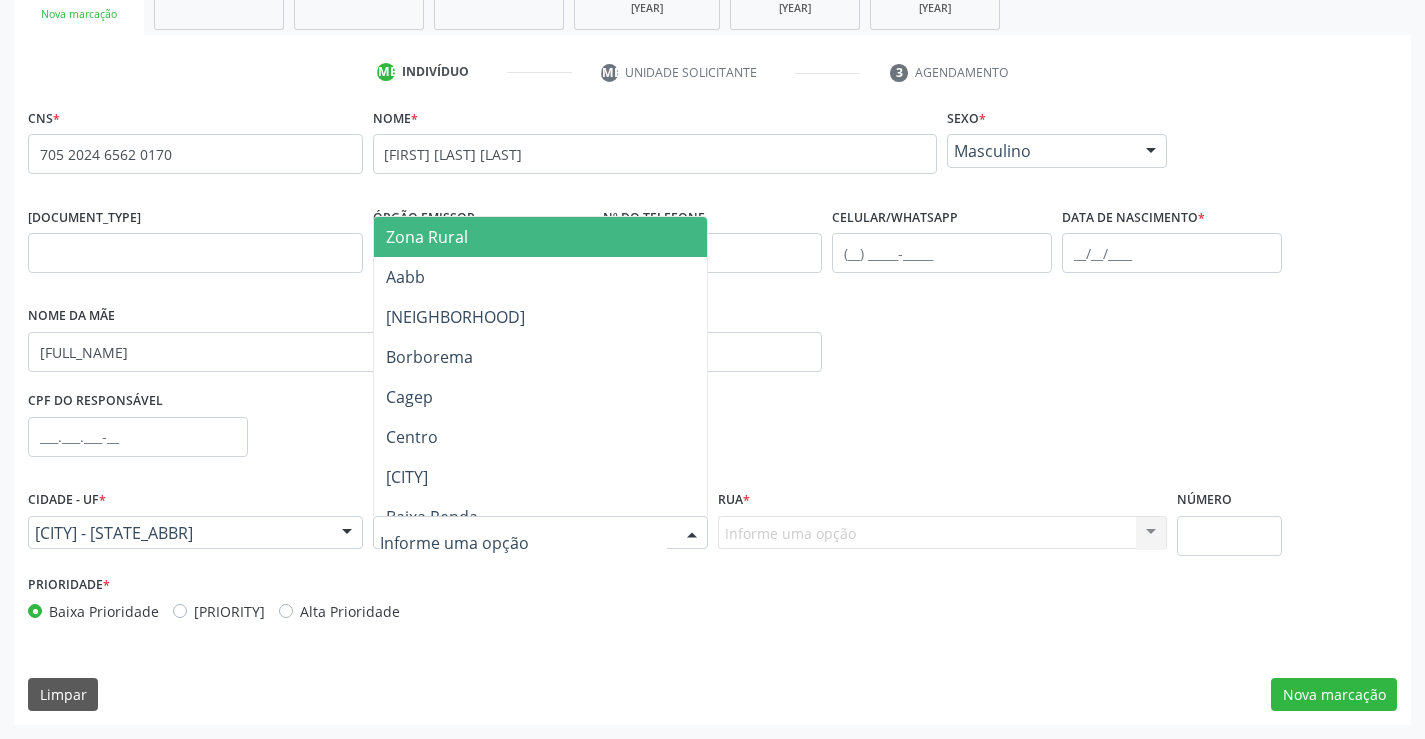 click at bounding box center (540, 533) 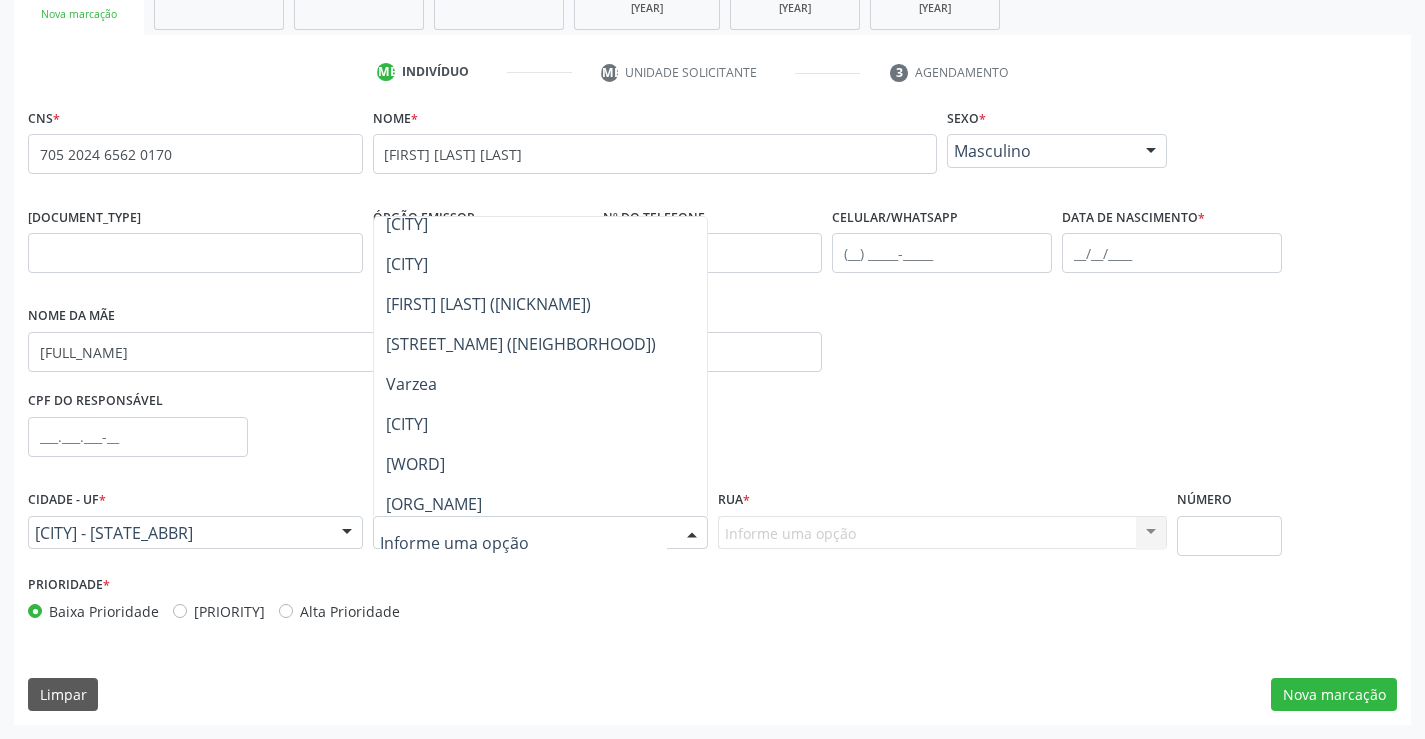 scroll, scrollTop: 697, scrollLeft: 0, axis: vertical 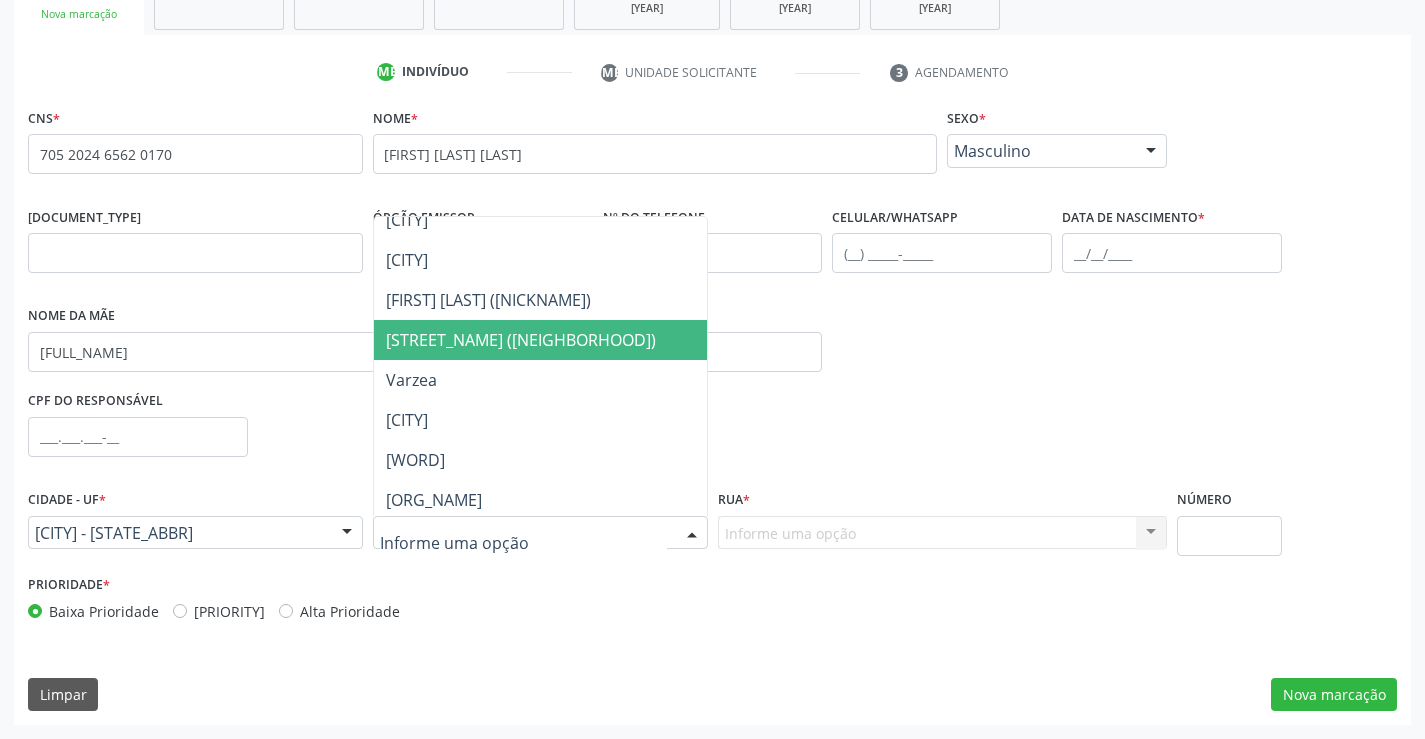 click on "[STREET_NAME] ([NEIGHBORHOOD])" at bounding box center (521, 340) 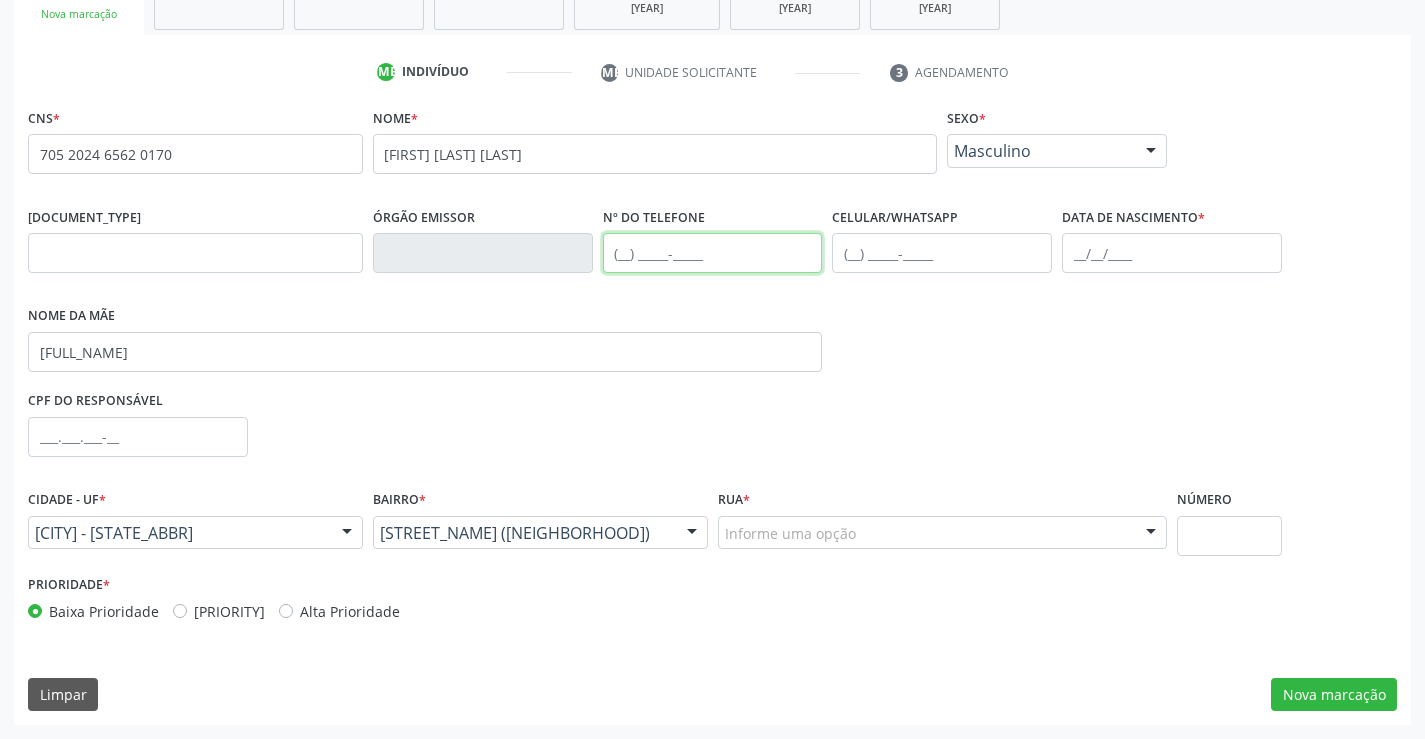 click at bounding box center (713, 253) 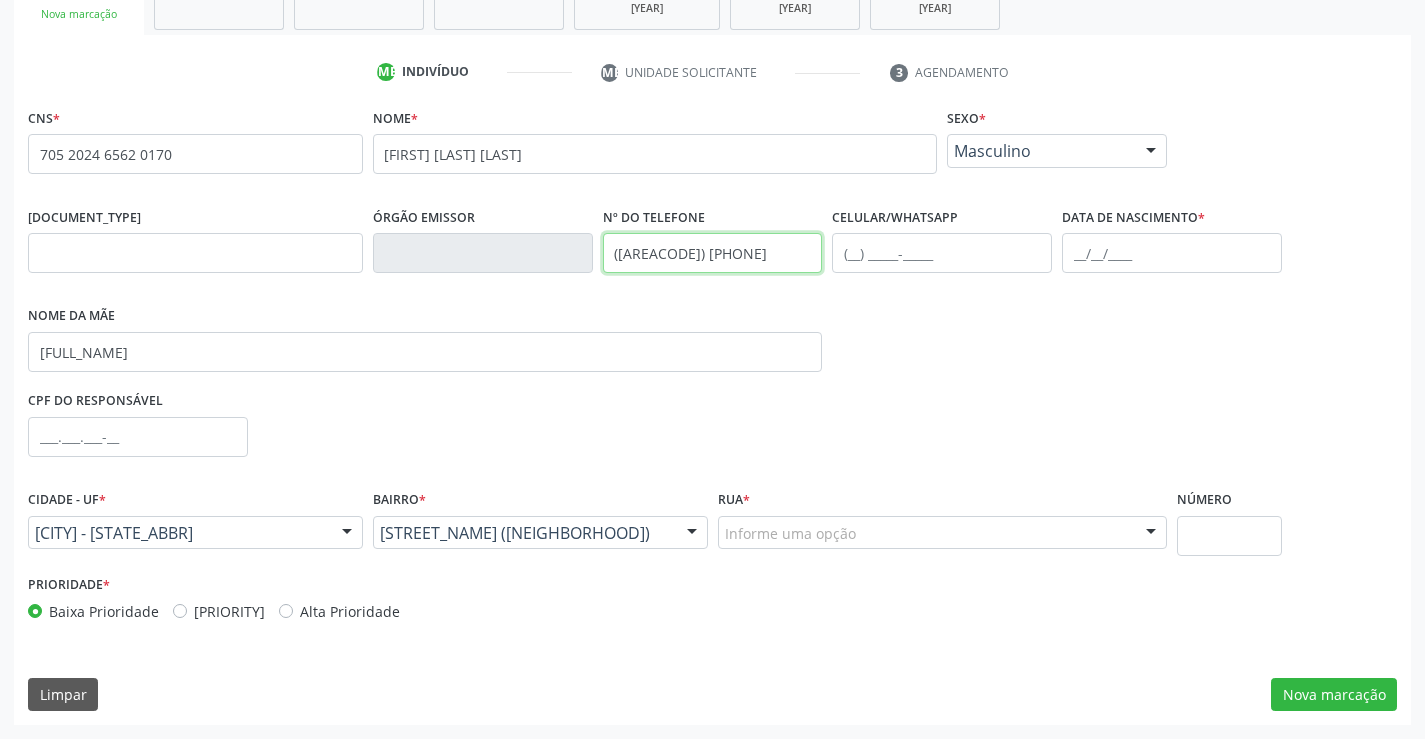 type on "([AREACODE]) [PHONE]" 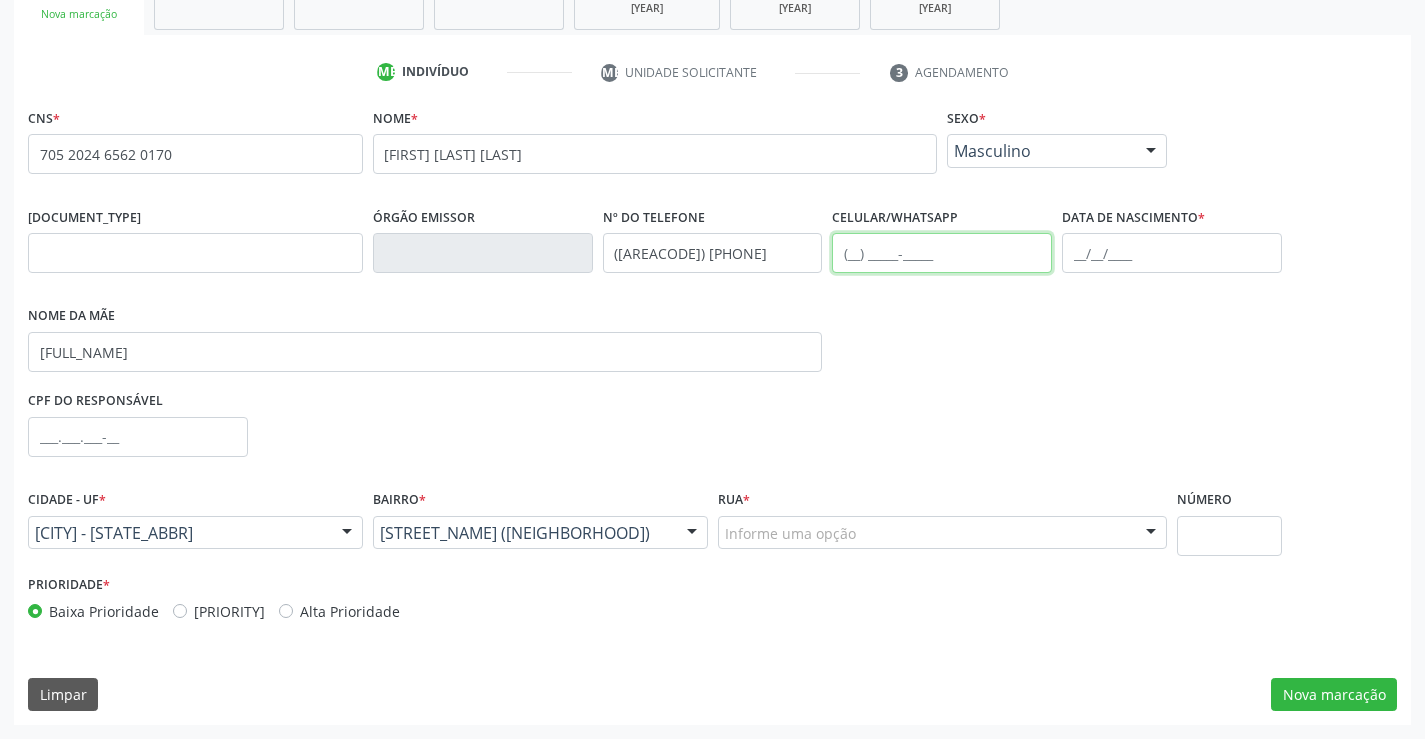 click at bounding box center [942, 253] 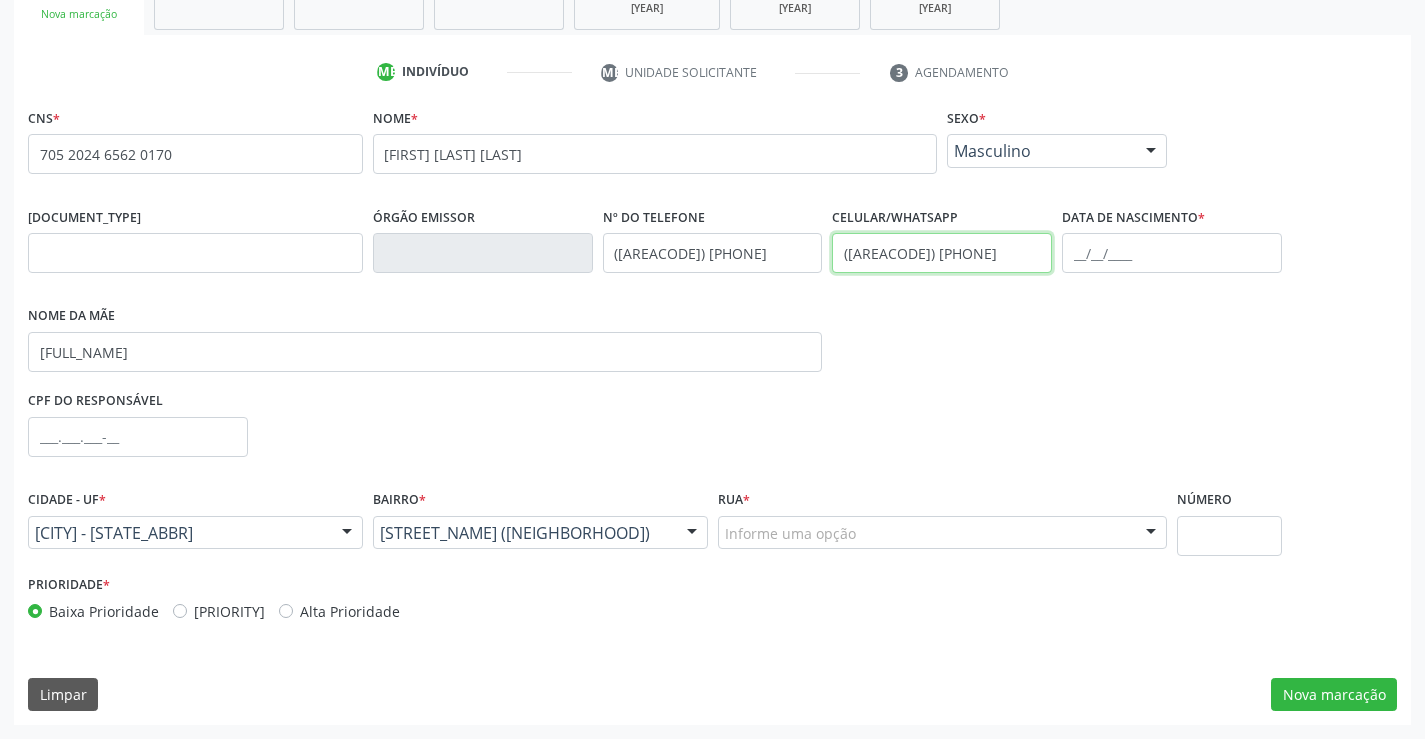 type on "([AREACODE]) [PHONE]" 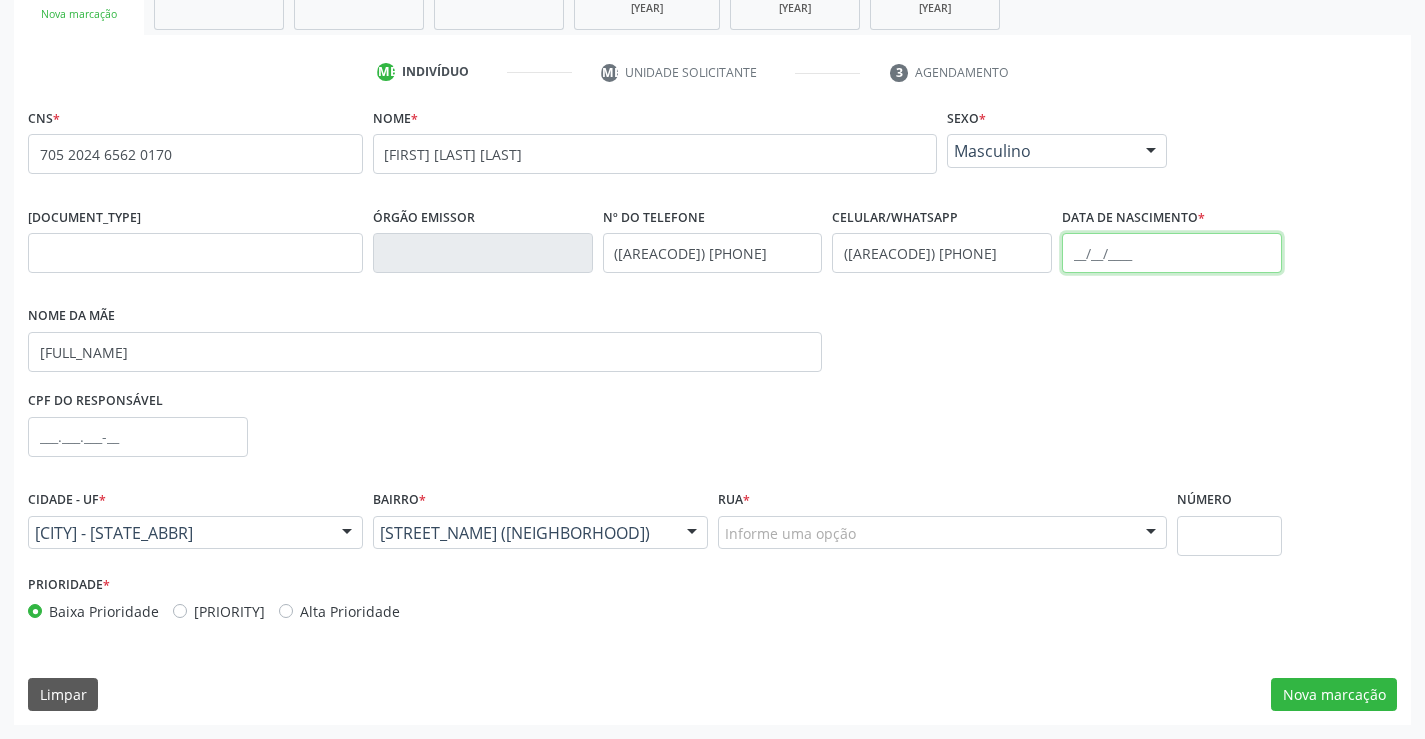 click at bounding box center (1172, 253) 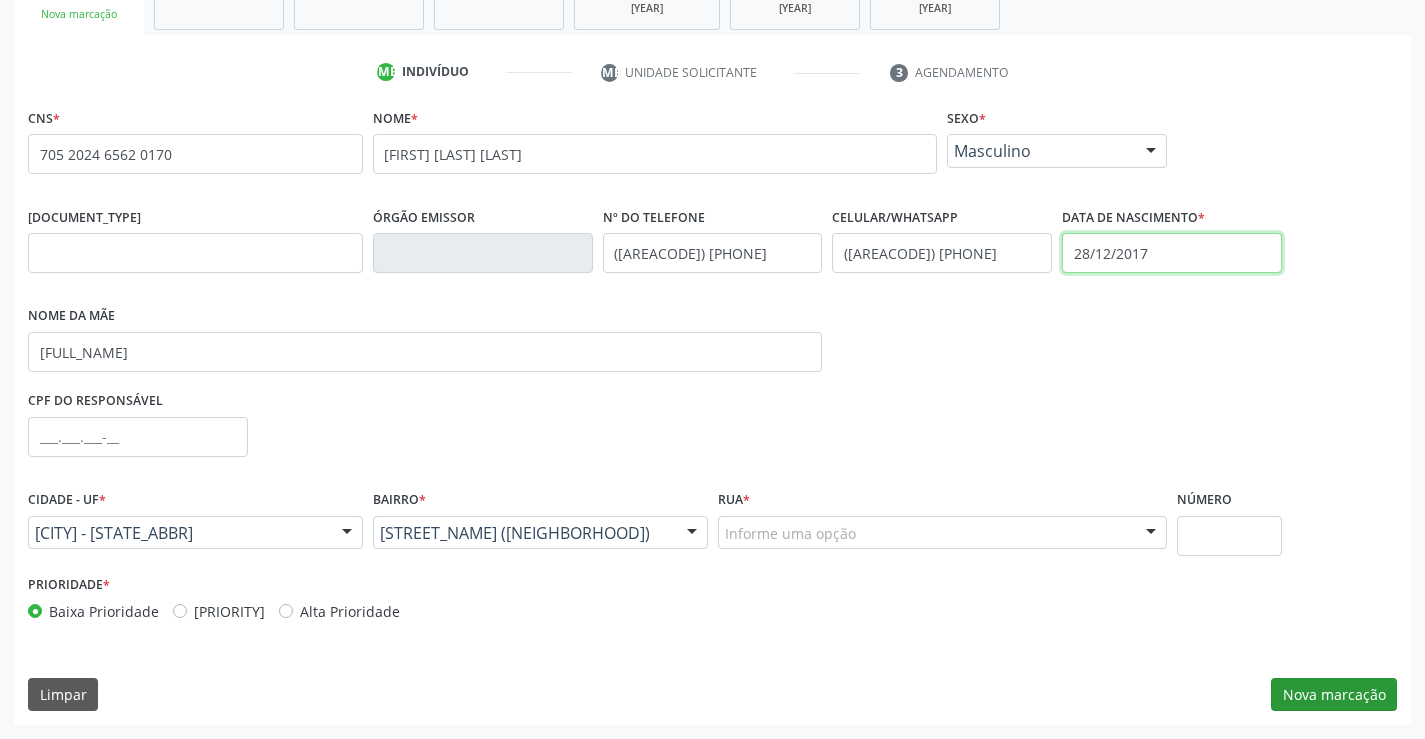 type on "28/12/2017" 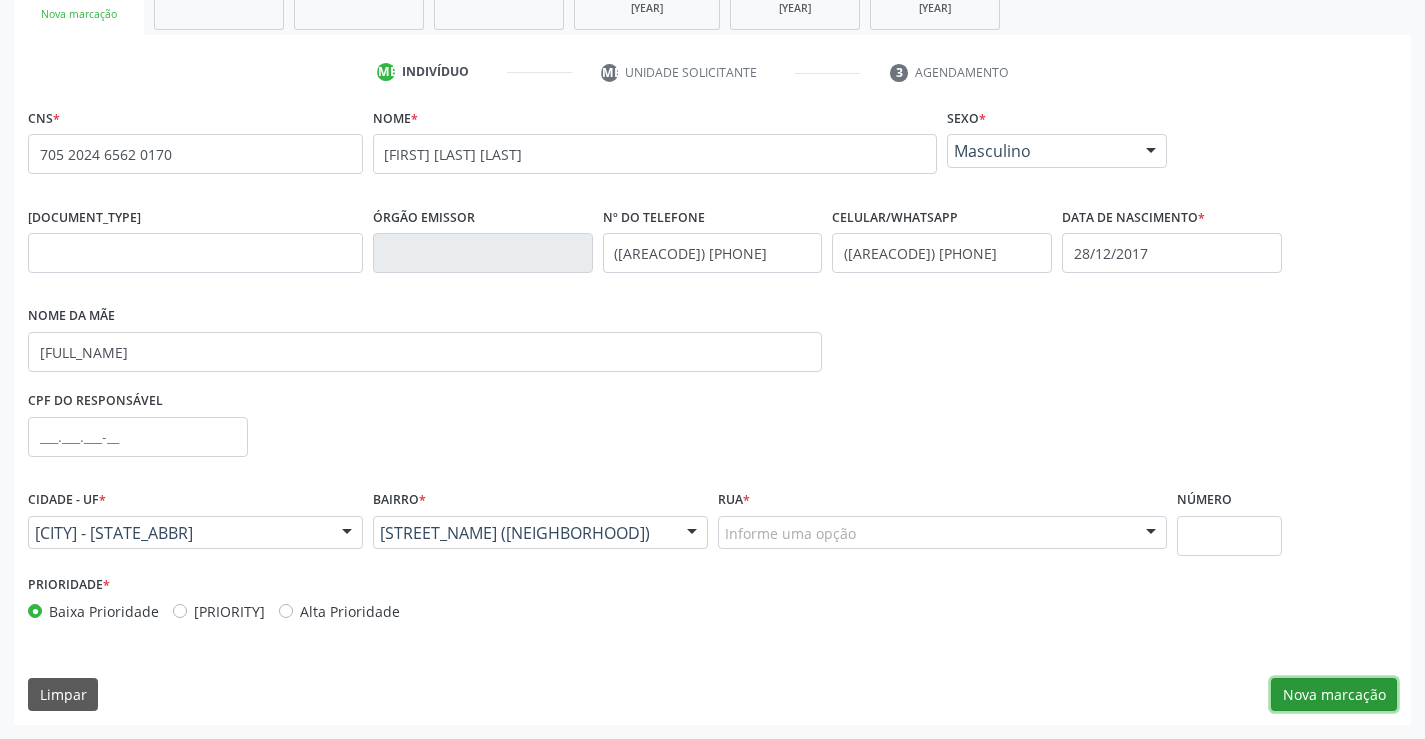 click on "Nova marcação" at bounding box center (1334, 695) 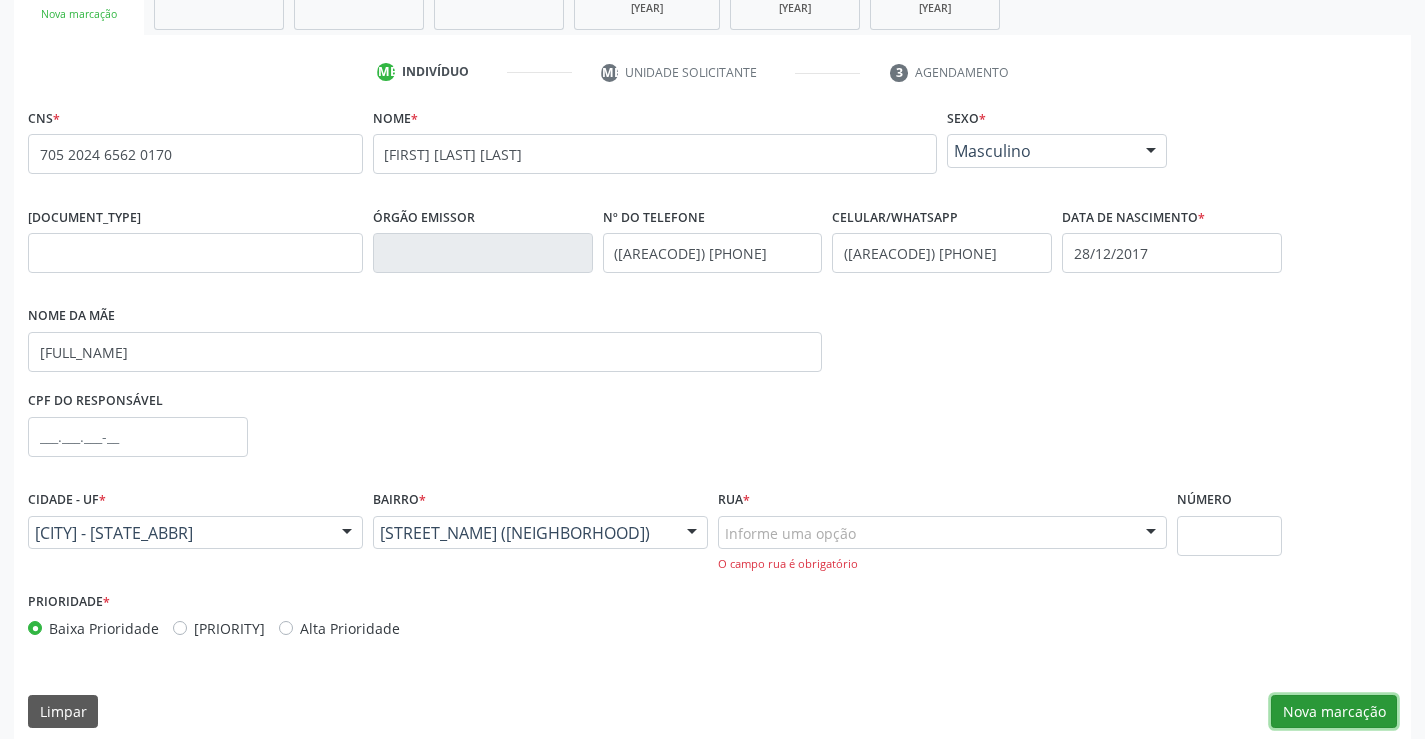 click on "Nova marcação" at bounding box center [1334, 712] 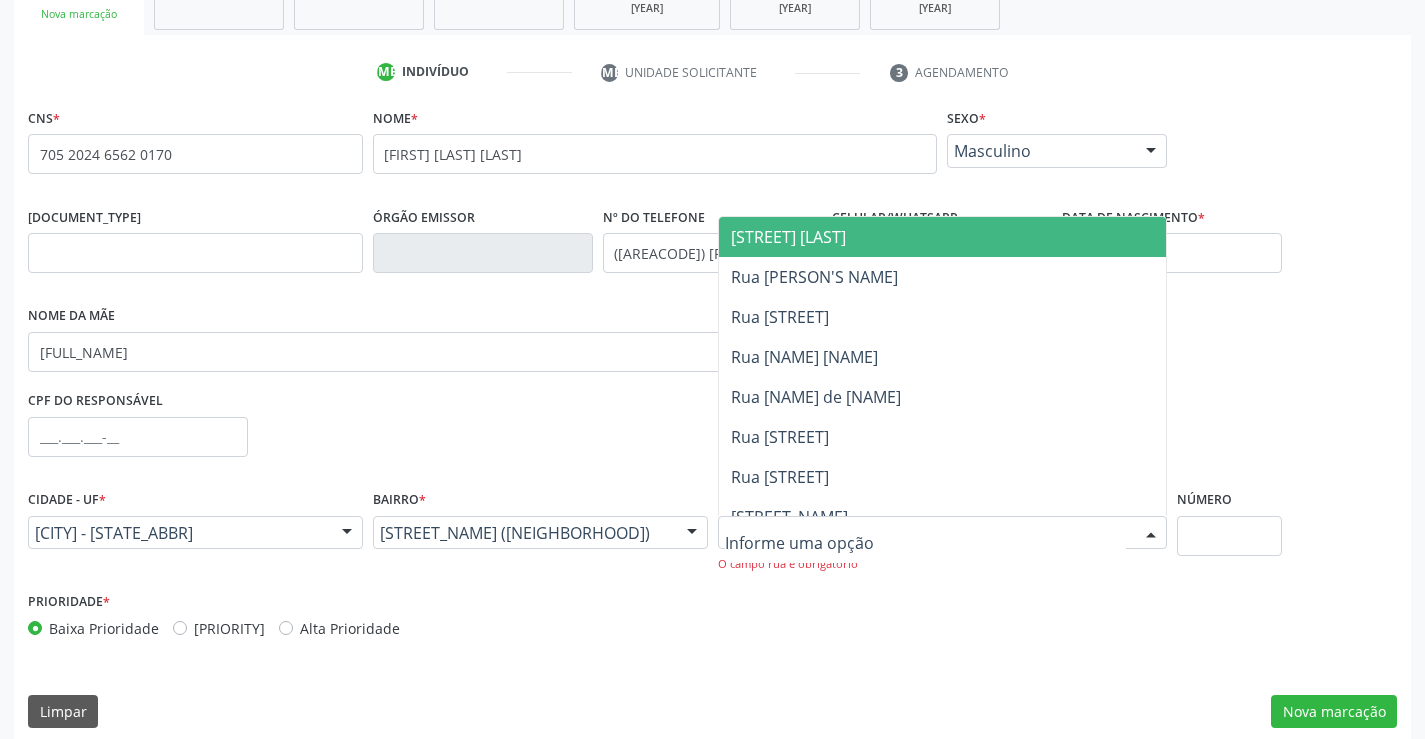 click at bounding box center [943, 533] 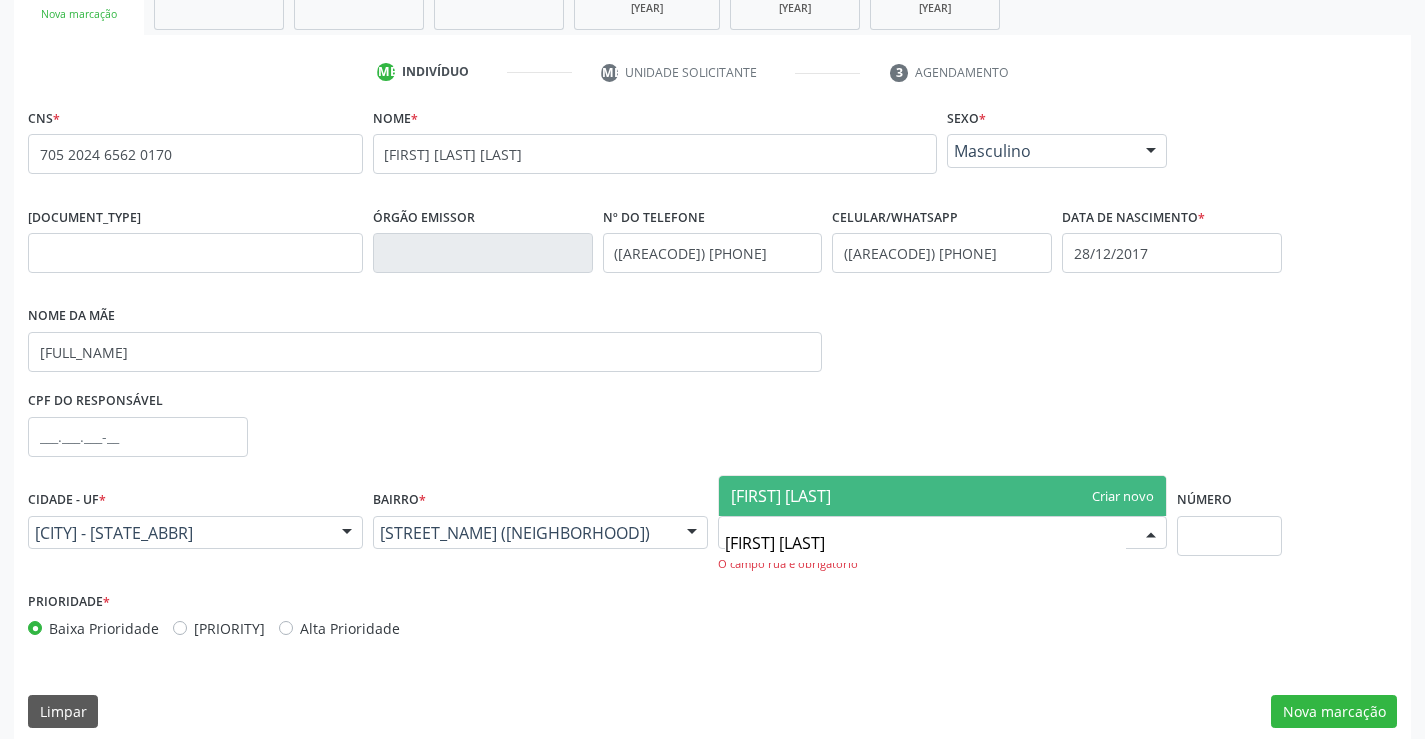 type on "[FIRST] [LAST] de" 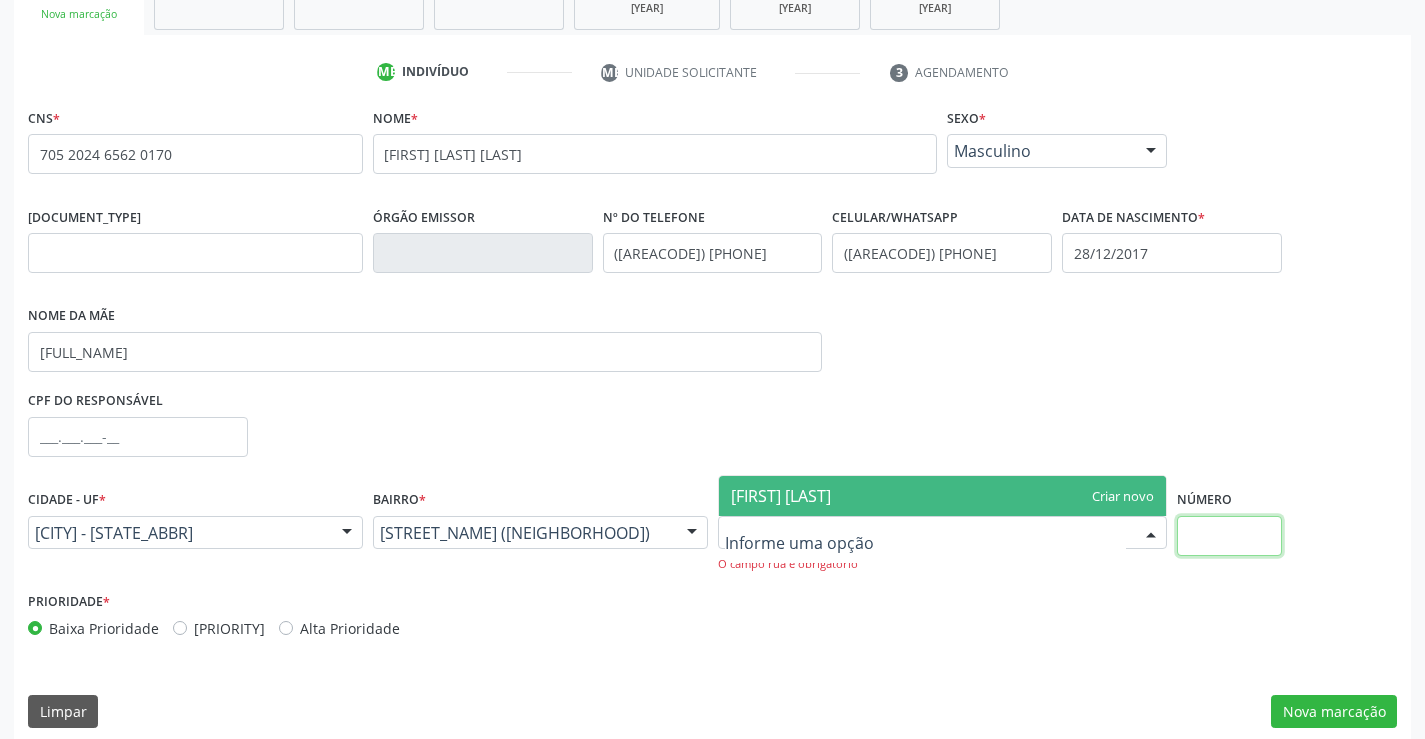 click at bounding box center [1229, 536] 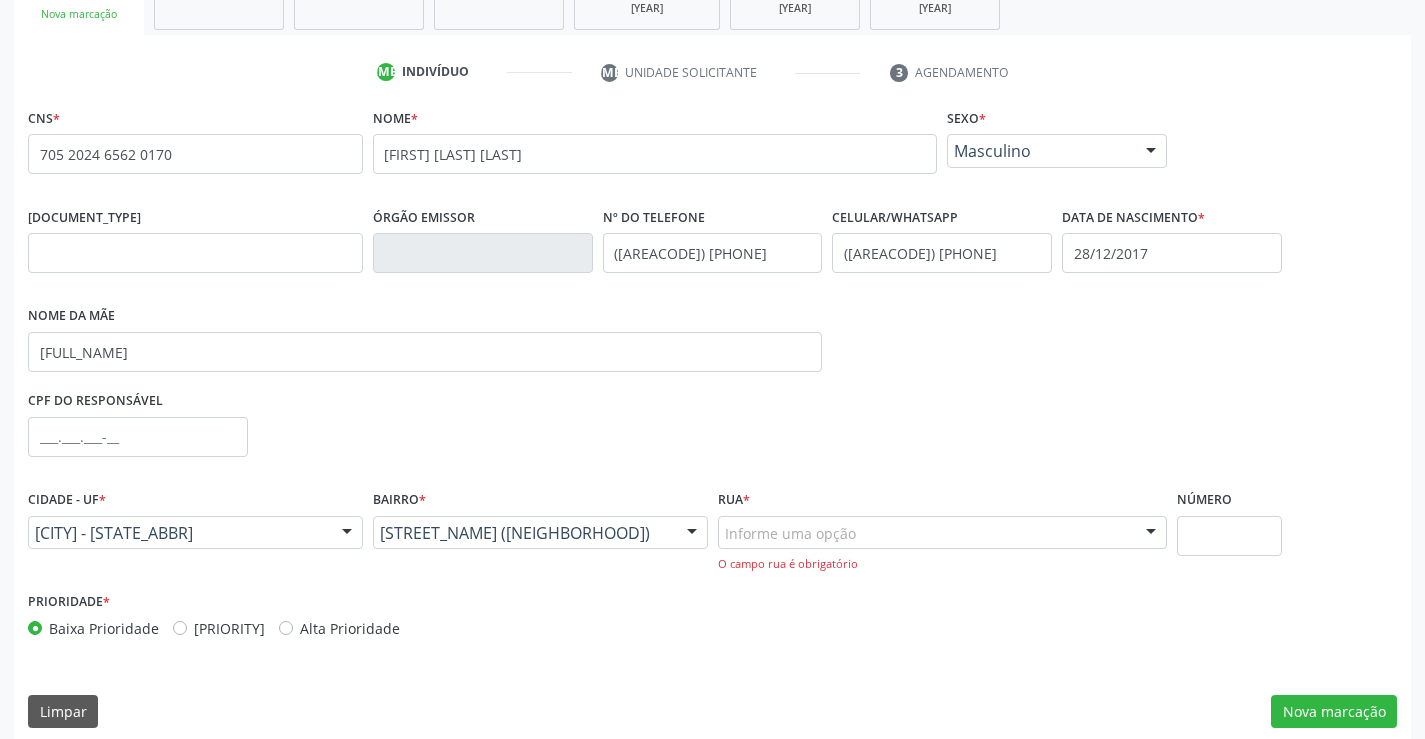 click on "Informe uma opção" at bounding box center (943, 533) 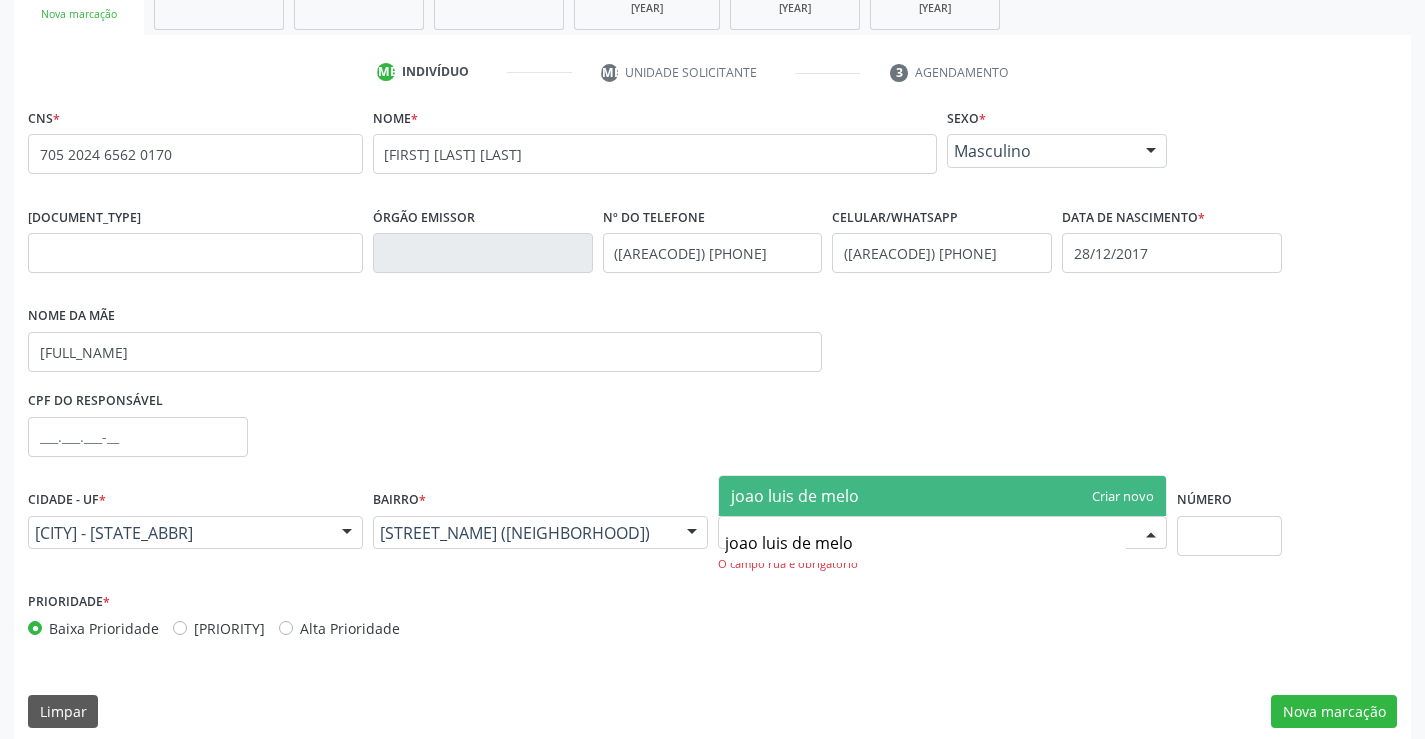 click on "joao luis de melo" at bounding box center [943, 496] 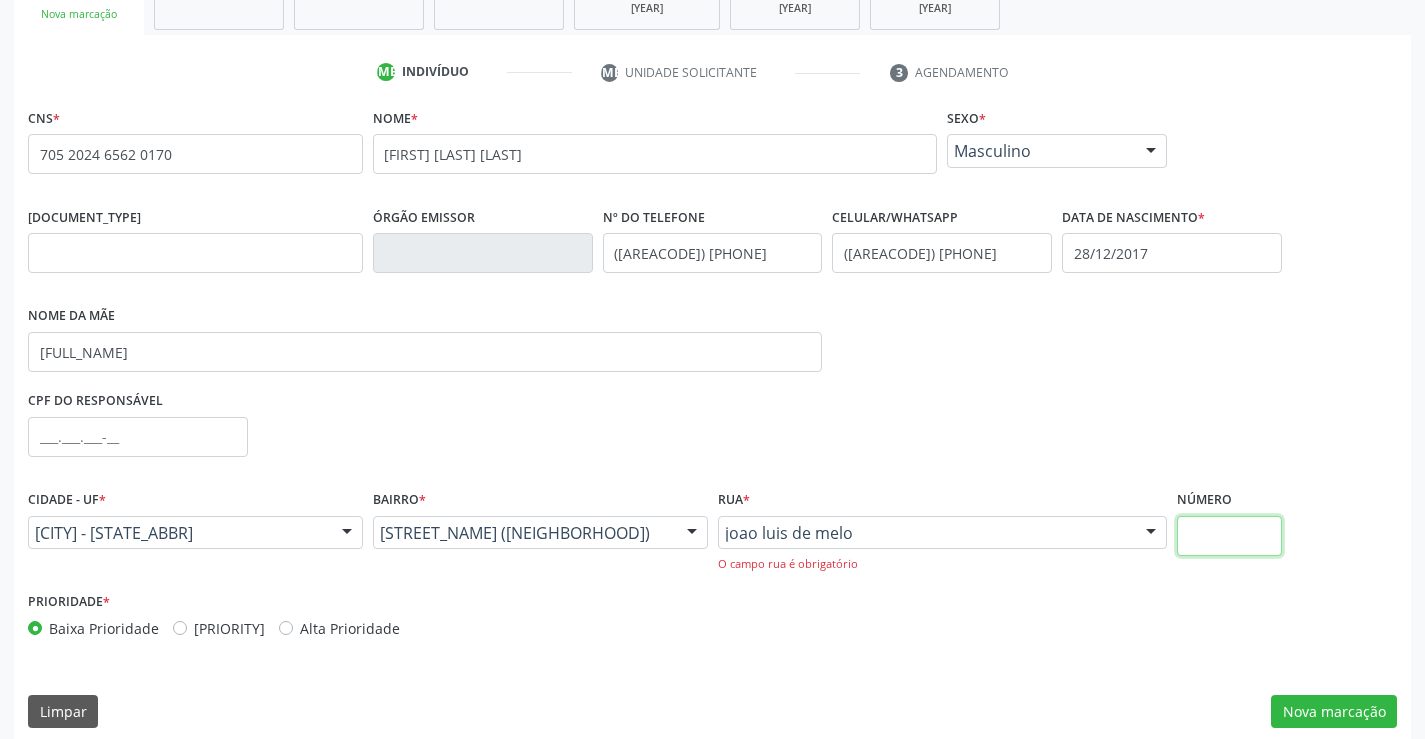 click at bounding box center [1229, 536] 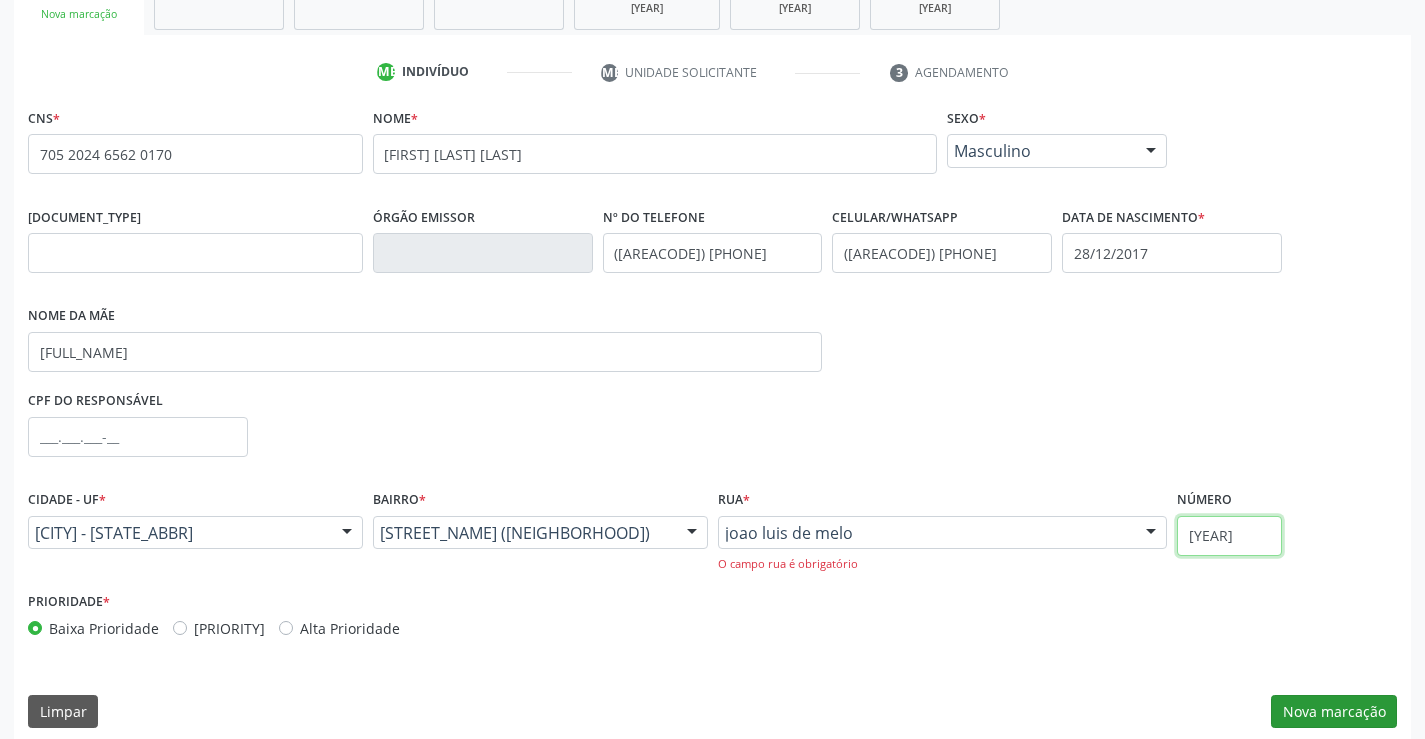 type on "[YEAR]" 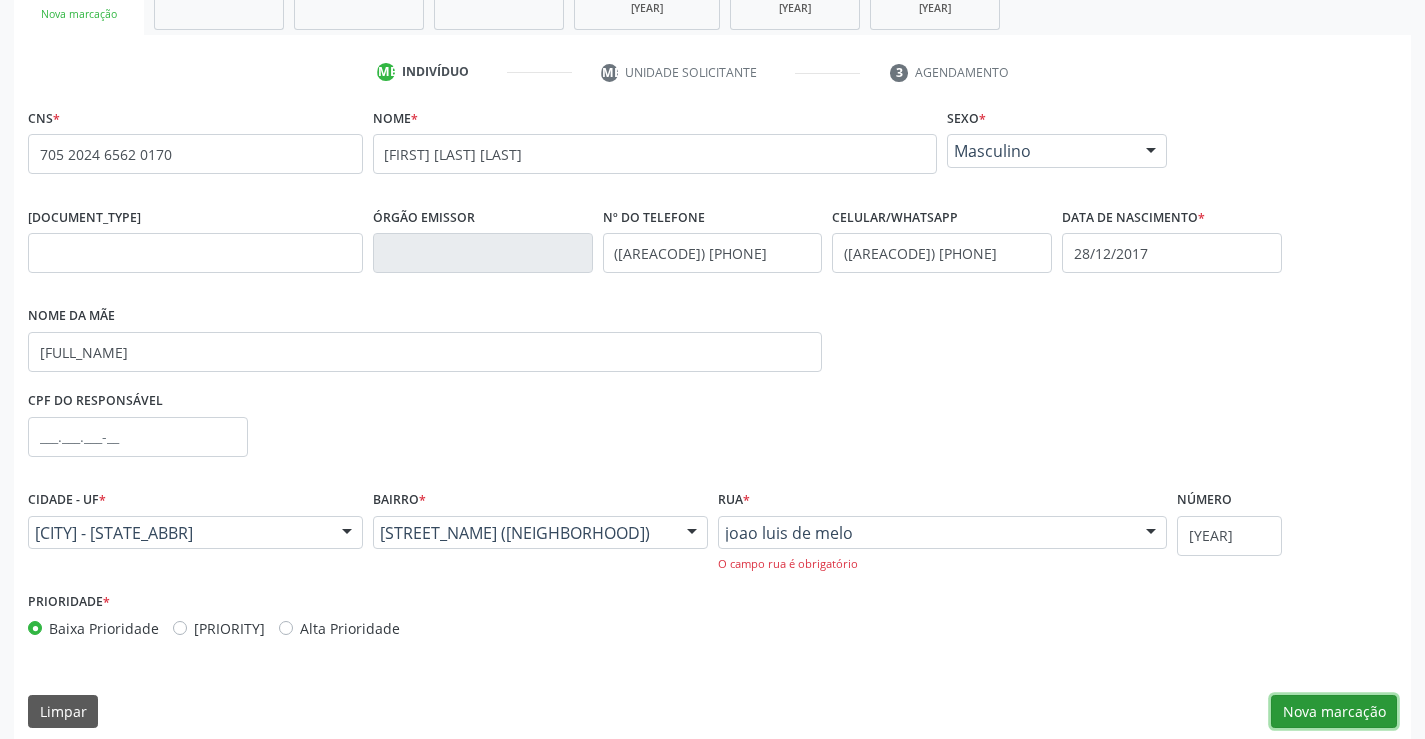 click on "Nova marcação" at bounding box center (1334, 712) 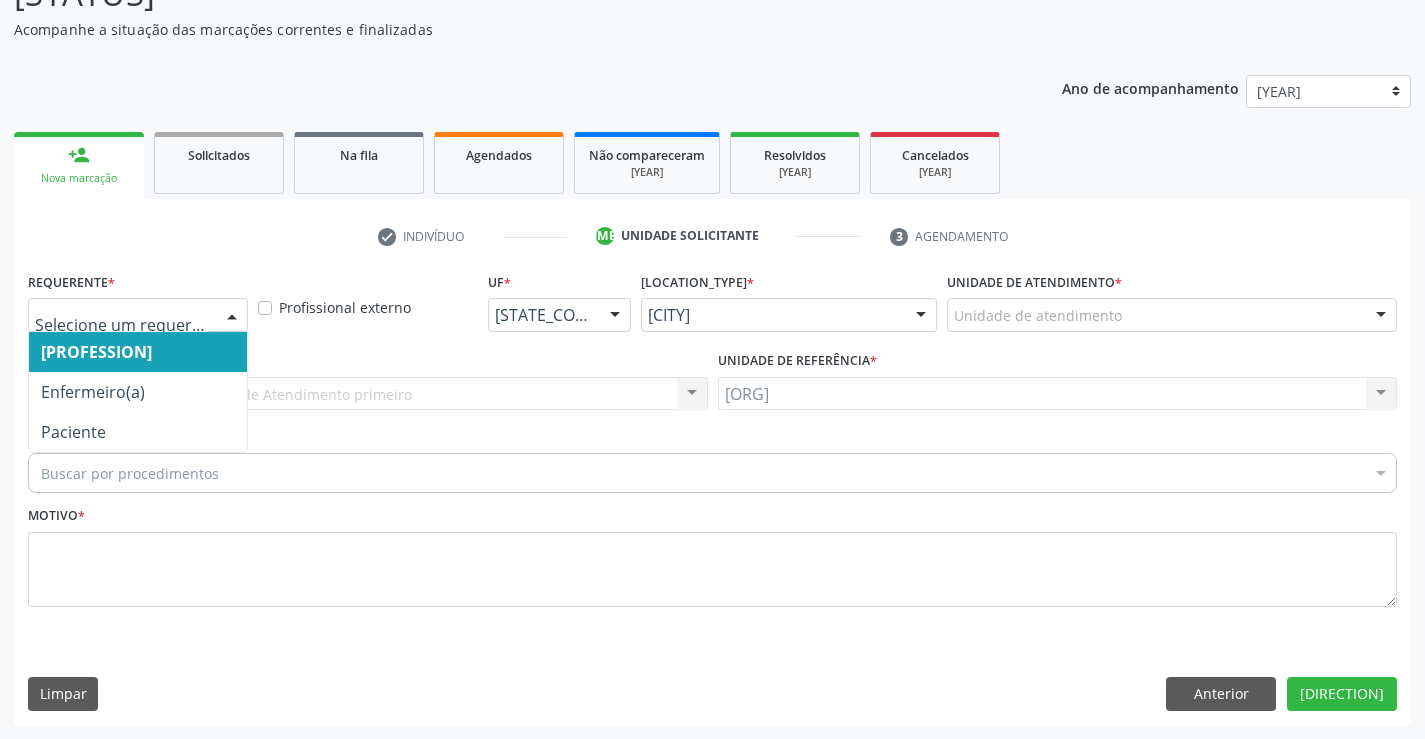 click at bounding box center (232, 316) 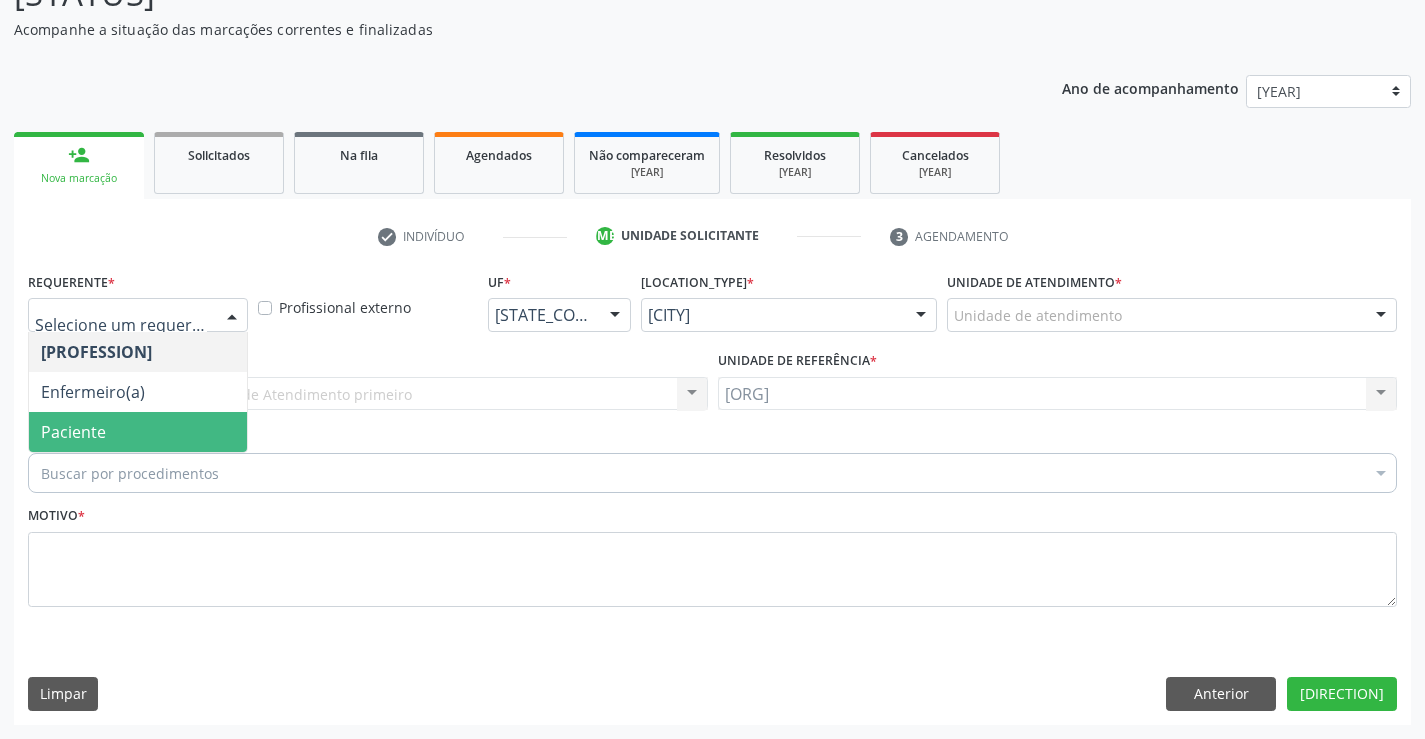click on "Paciente" at bounding box center [138, 432] 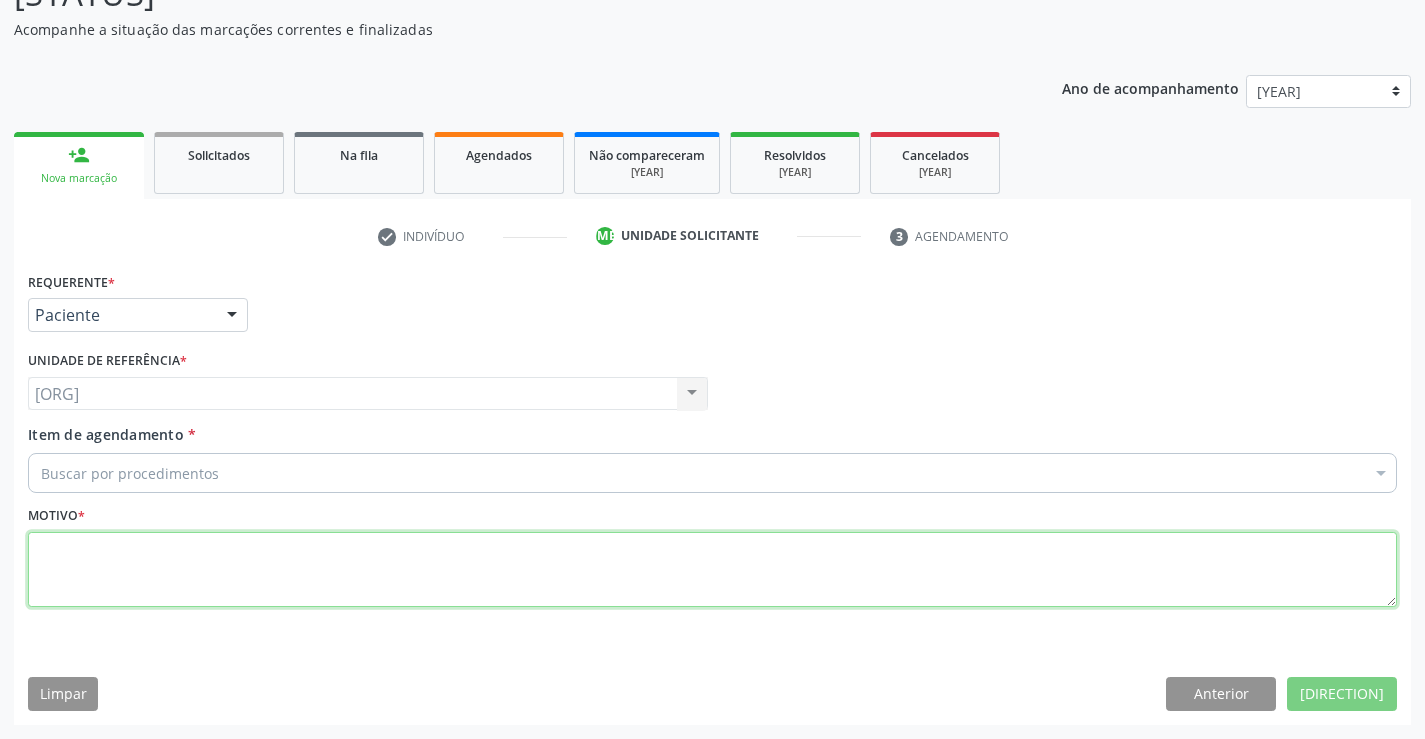 click at bounding box center [712, 570] 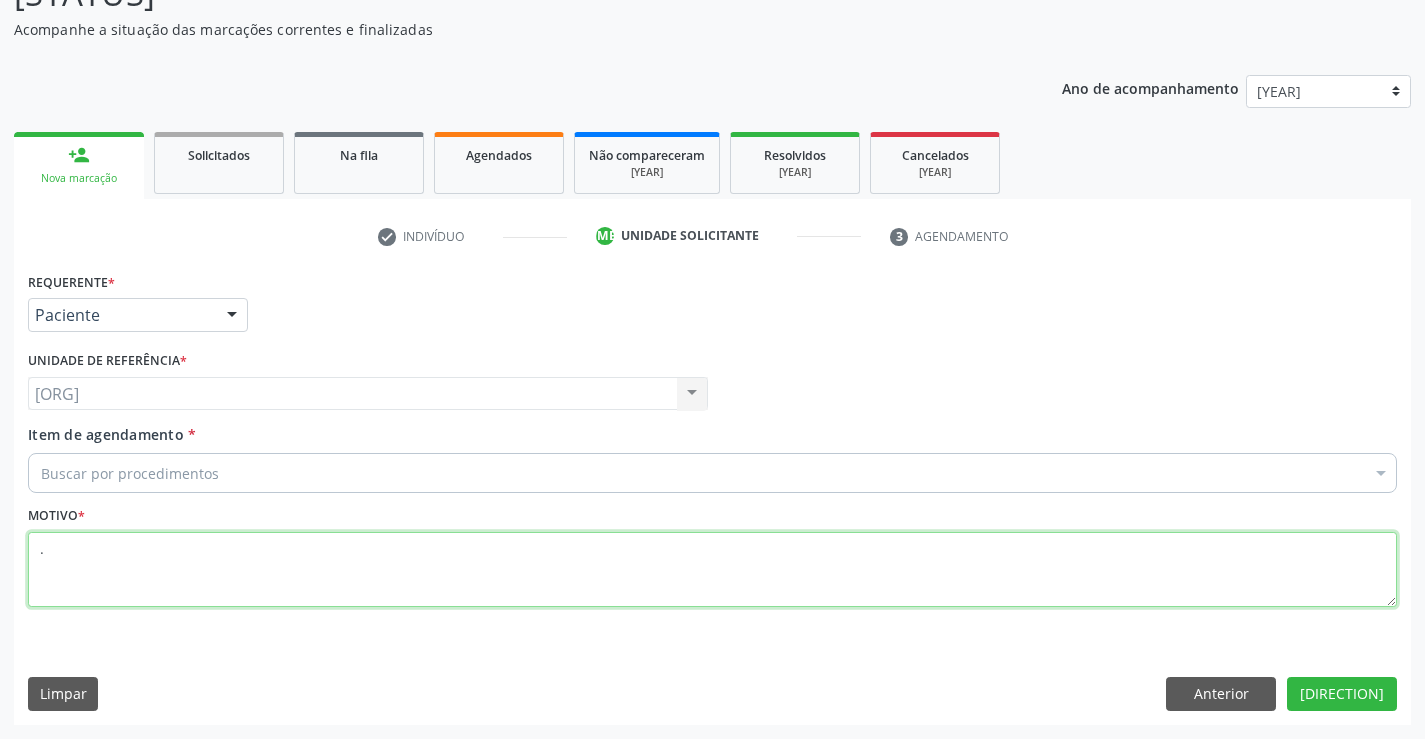 type on "." 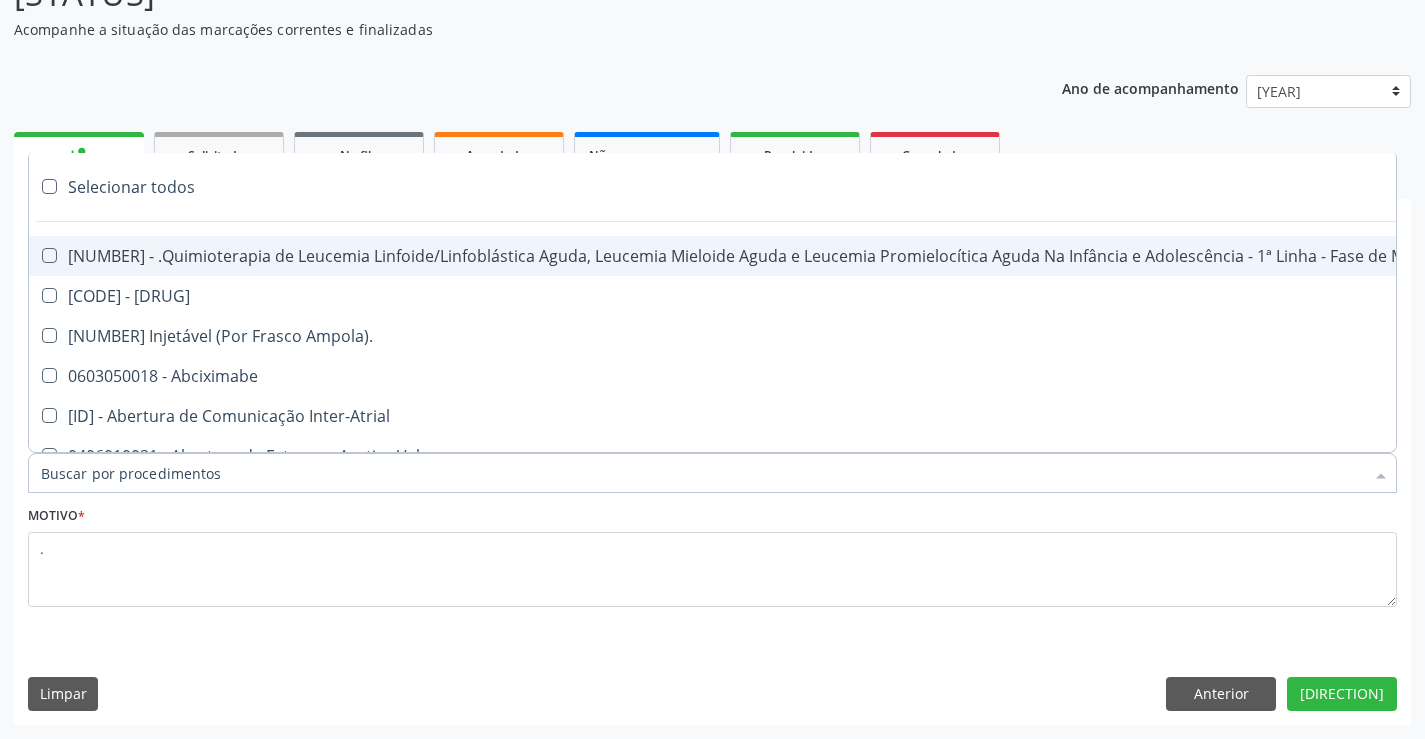 click at bounding box center [712, 473] 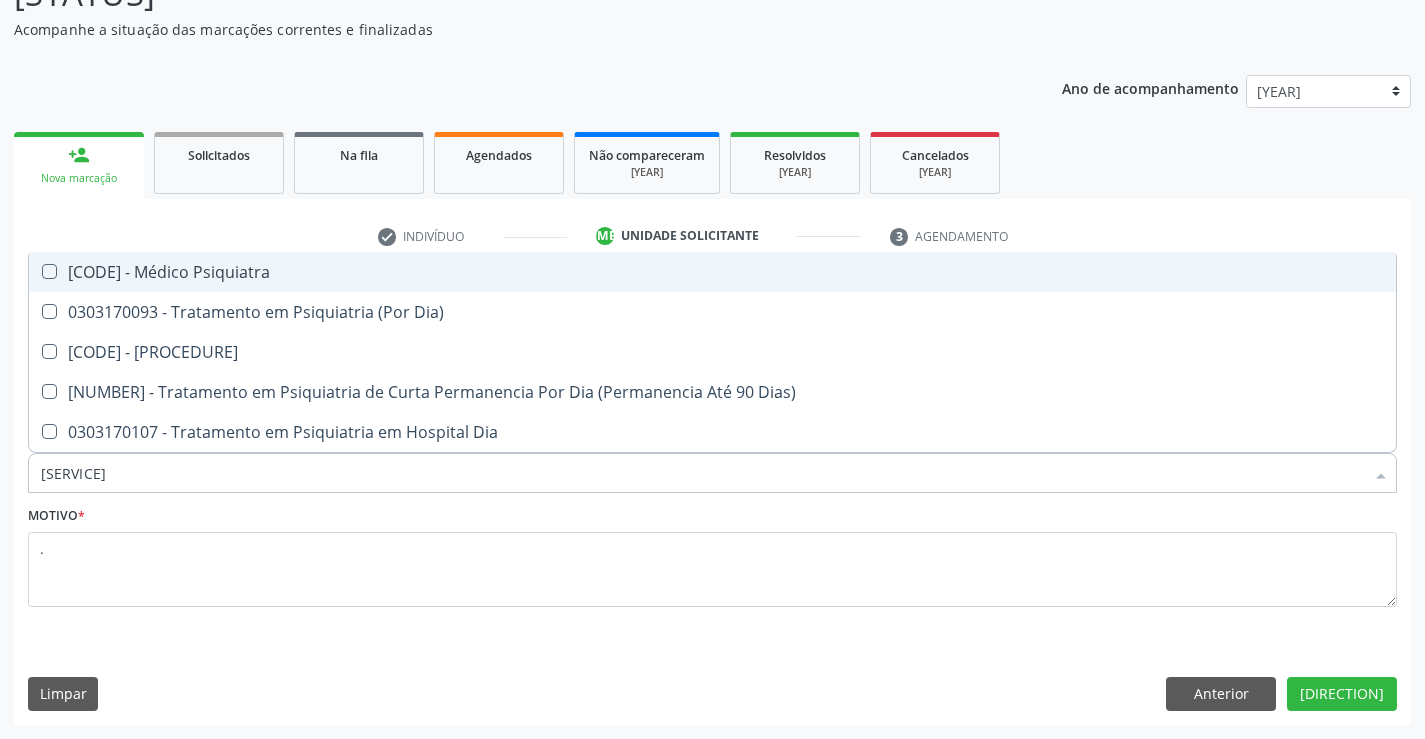 click on "[CODE] - Médico Psiquiatra" at bounding box center (712, 272) 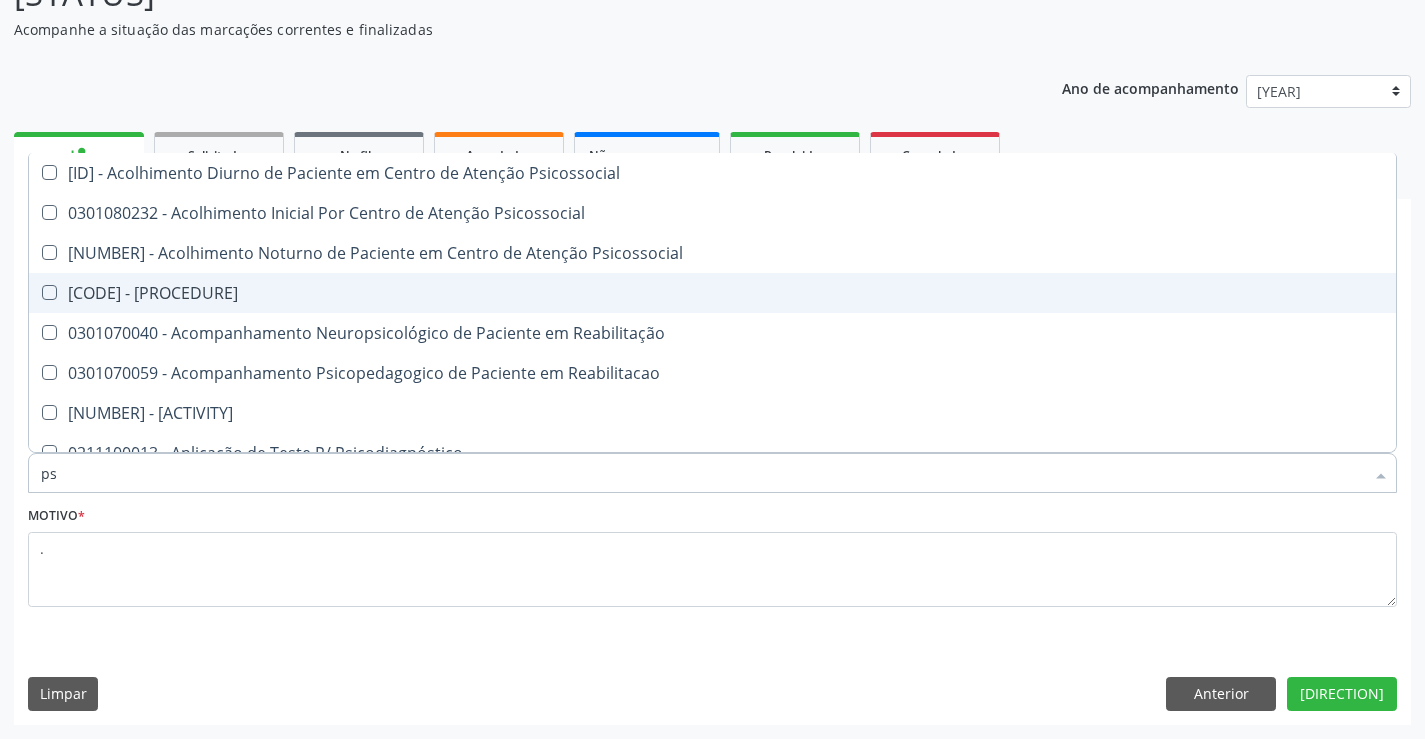 type on "p" 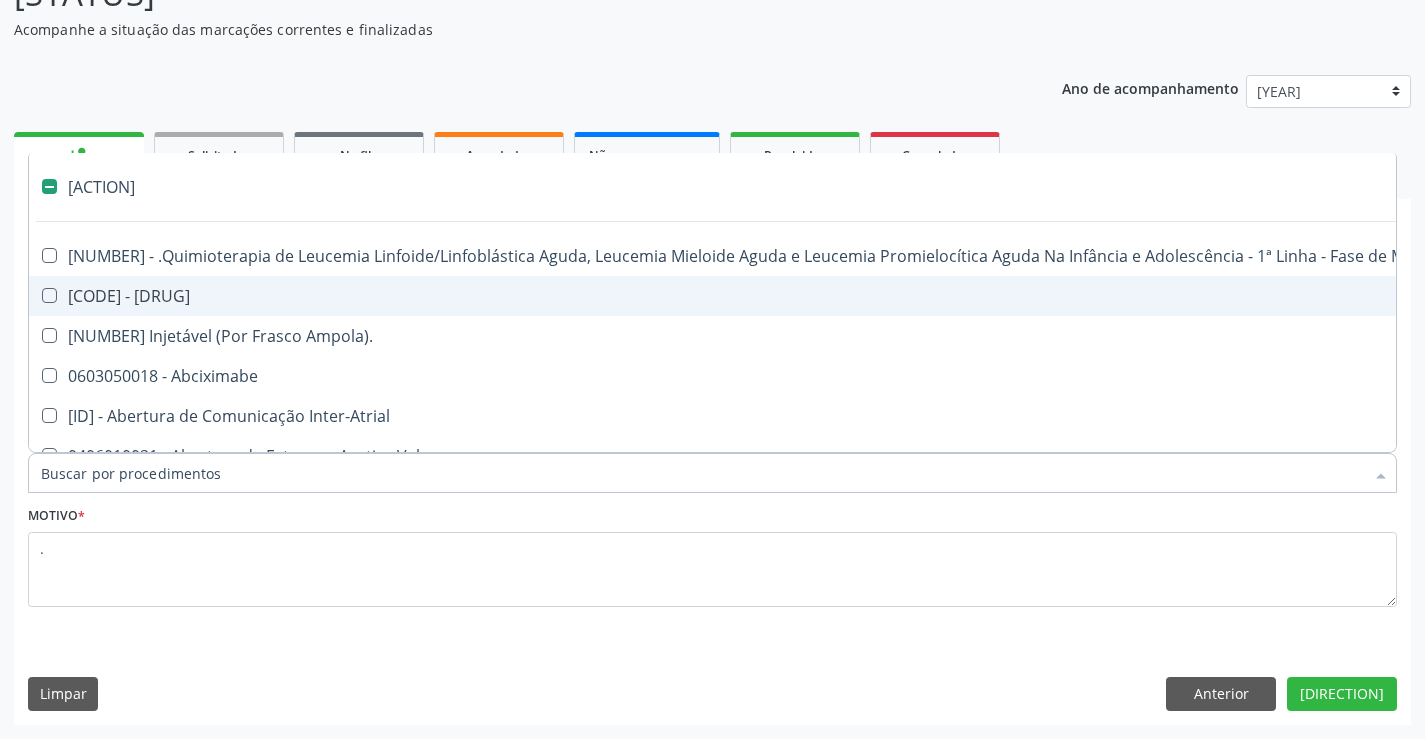 type on "[NUMBER]" 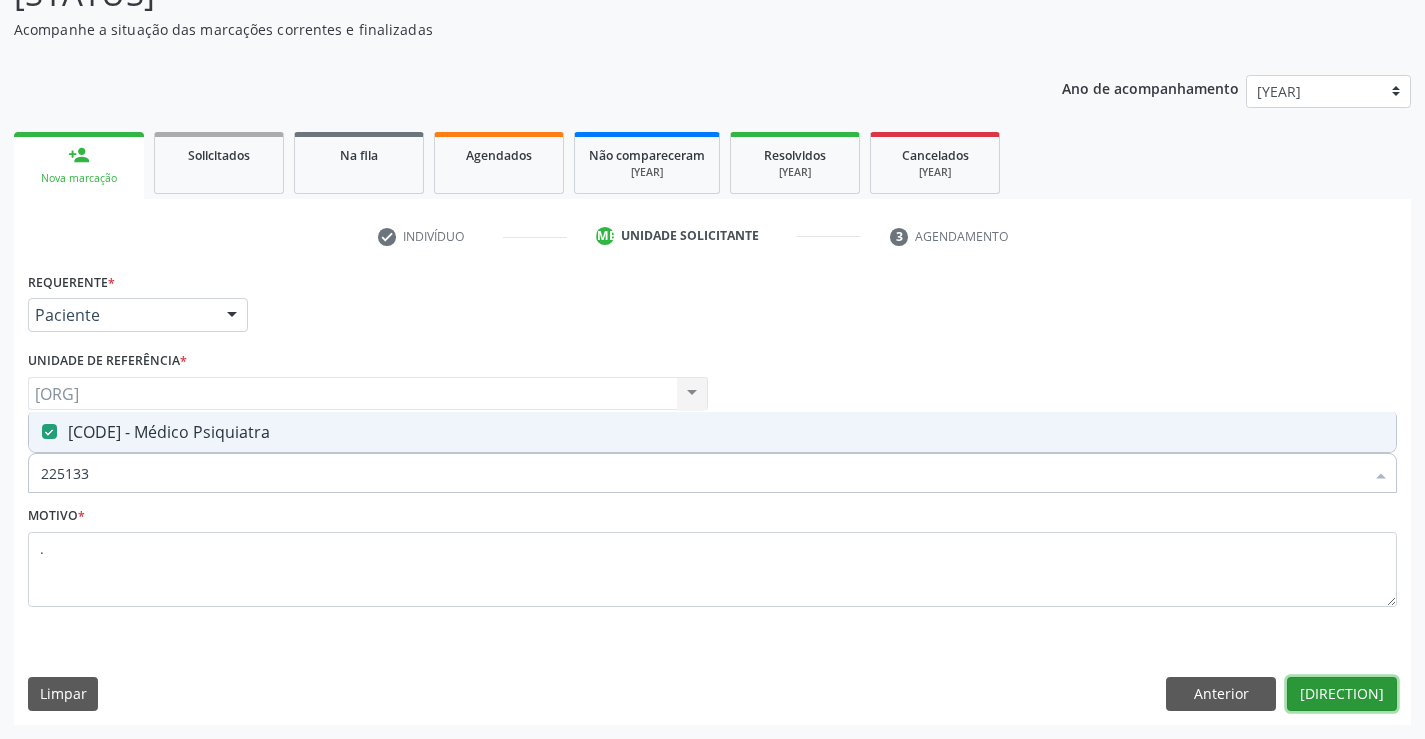 click on "[DIRECTION]" at bounding box center [1342, 694] 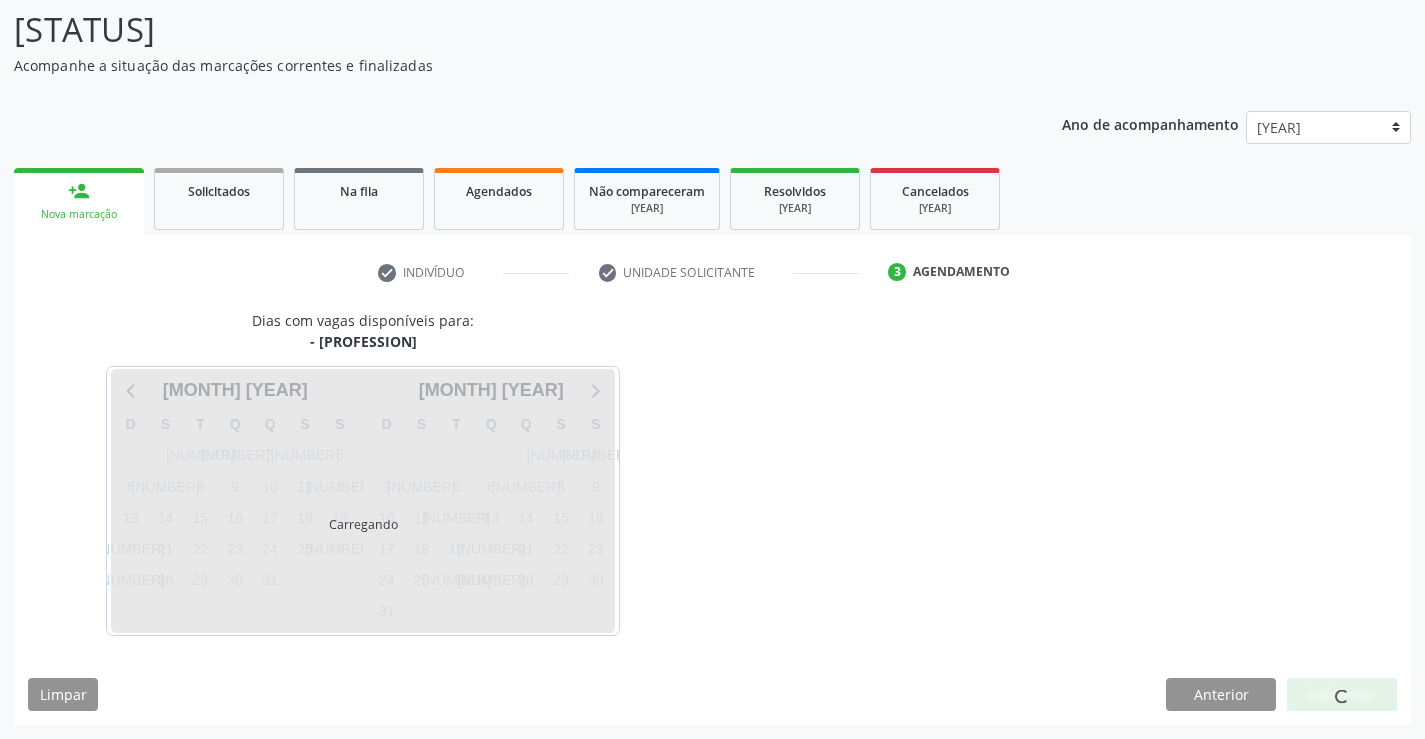 scroll, scrollTop: 131, scrollLeft: 0, axis: vertical 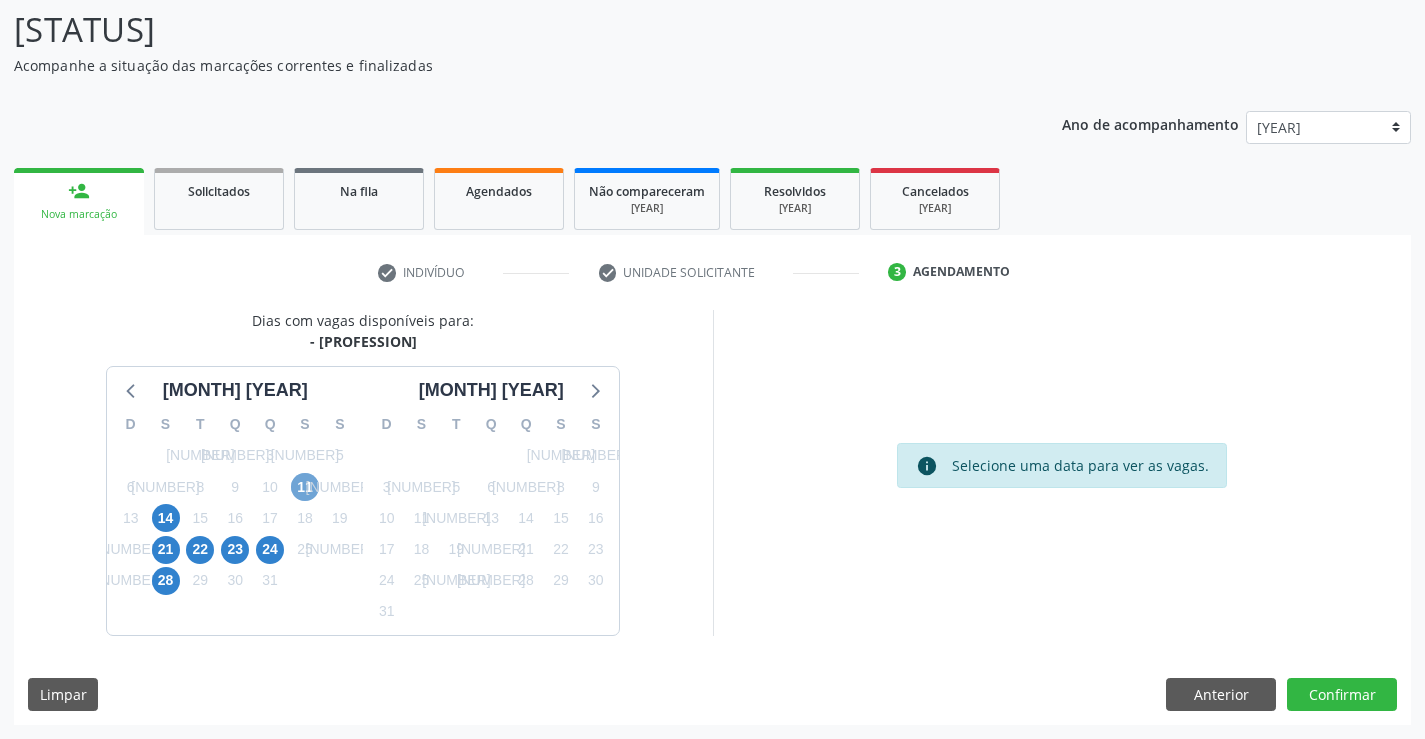 click on "11" at bounding box center (305, 487) 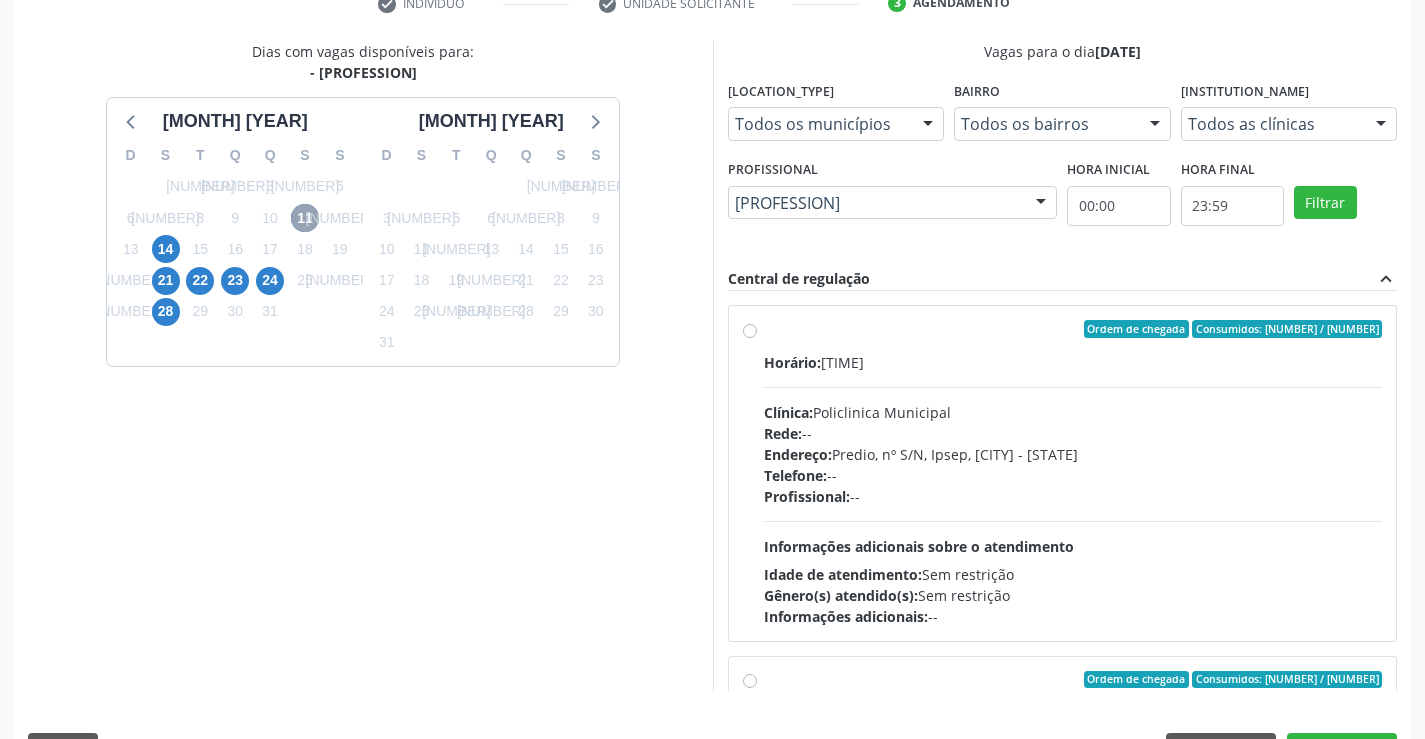 scroll, scrollTop: 456, scrollLeft: 0, axis: vertical 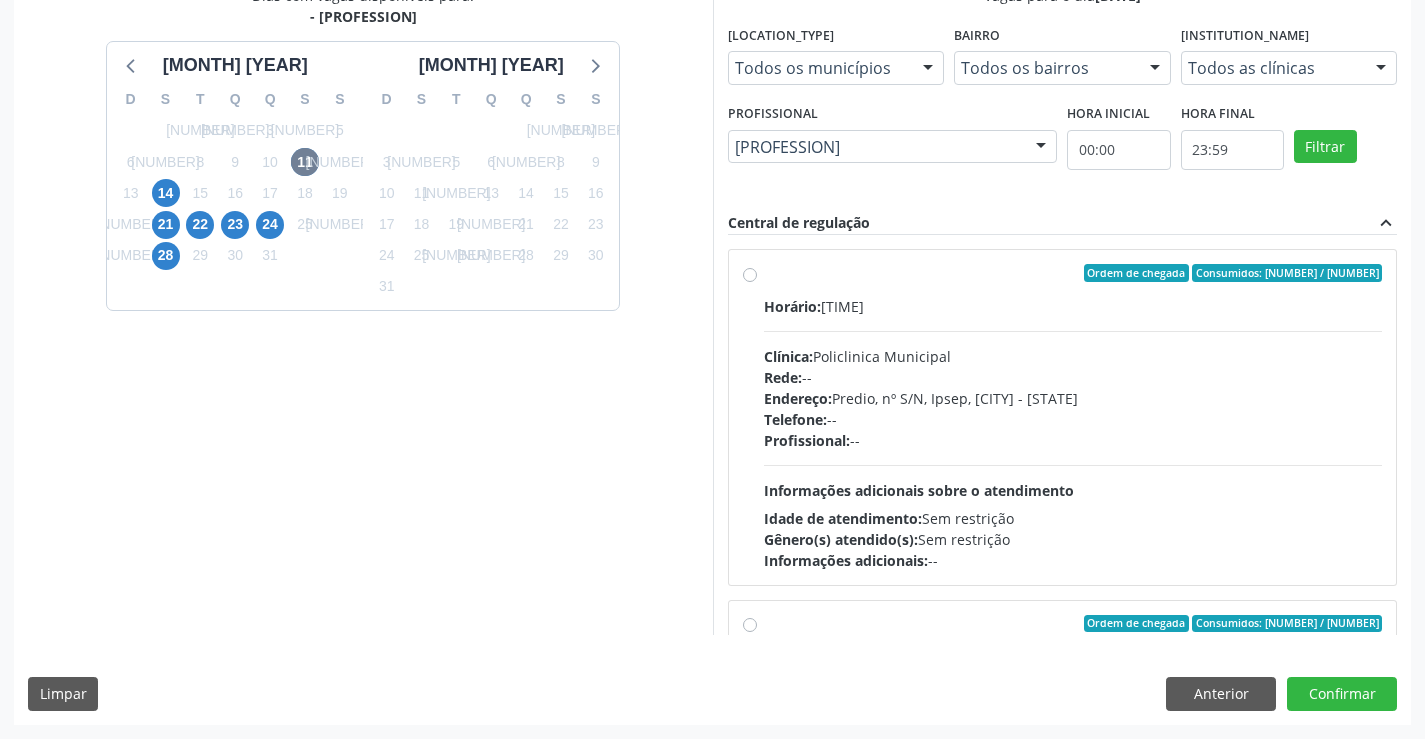 click on "Ordem de chegada
Consumidos: 9 / 10
Horário:   [TIME]
Clínica:  Policlinica Municipal
Rede:
--
Endereço:   Predio, nº S/N, [DISTRICT], [CITY] - [STATE]
Telefone:   --
Profissional:
--
Informações adicionais sobre o atendimento
Idade de atendimento:
Sem restrição
Gênero(s) atendido(s):
Sem restrição
Informações adicionais:
--" at bounding box center [1073, 417] 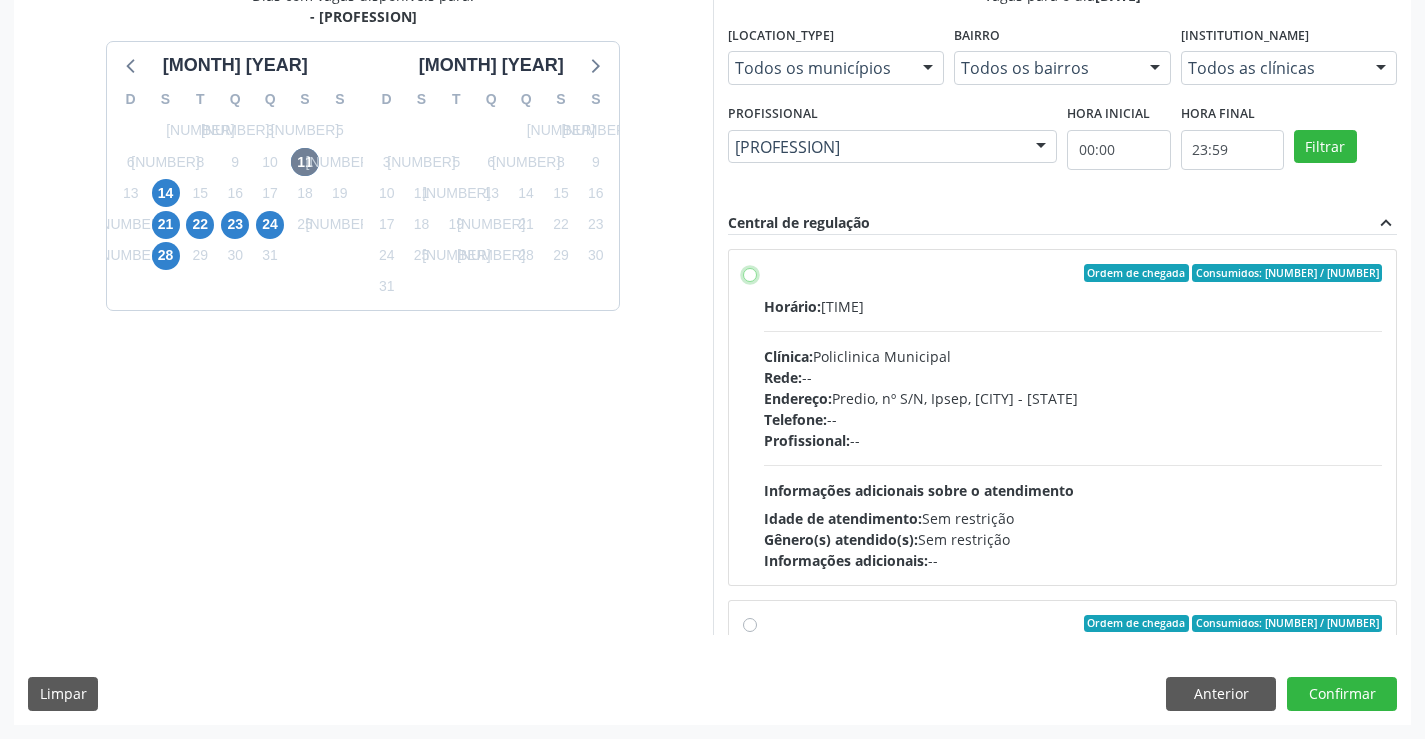 click on "Ordem de chegada
Consumidos: 9 / 10
Horário:   [TIME]
Clínica:  Policlinica Municipal
Rede:
--
Endereço:   Predio, nº S/N, [DISTRICT], [CITY] - [STATE]
Telefone:   --
Profissional:
--
Informações adicionais sobre o atendimento
Idade de atendimento:
Sem restrição
Gênero(s) atendido(s):
Sem restrição
Informações adicionais:
--" at bounding box center (750, 273) 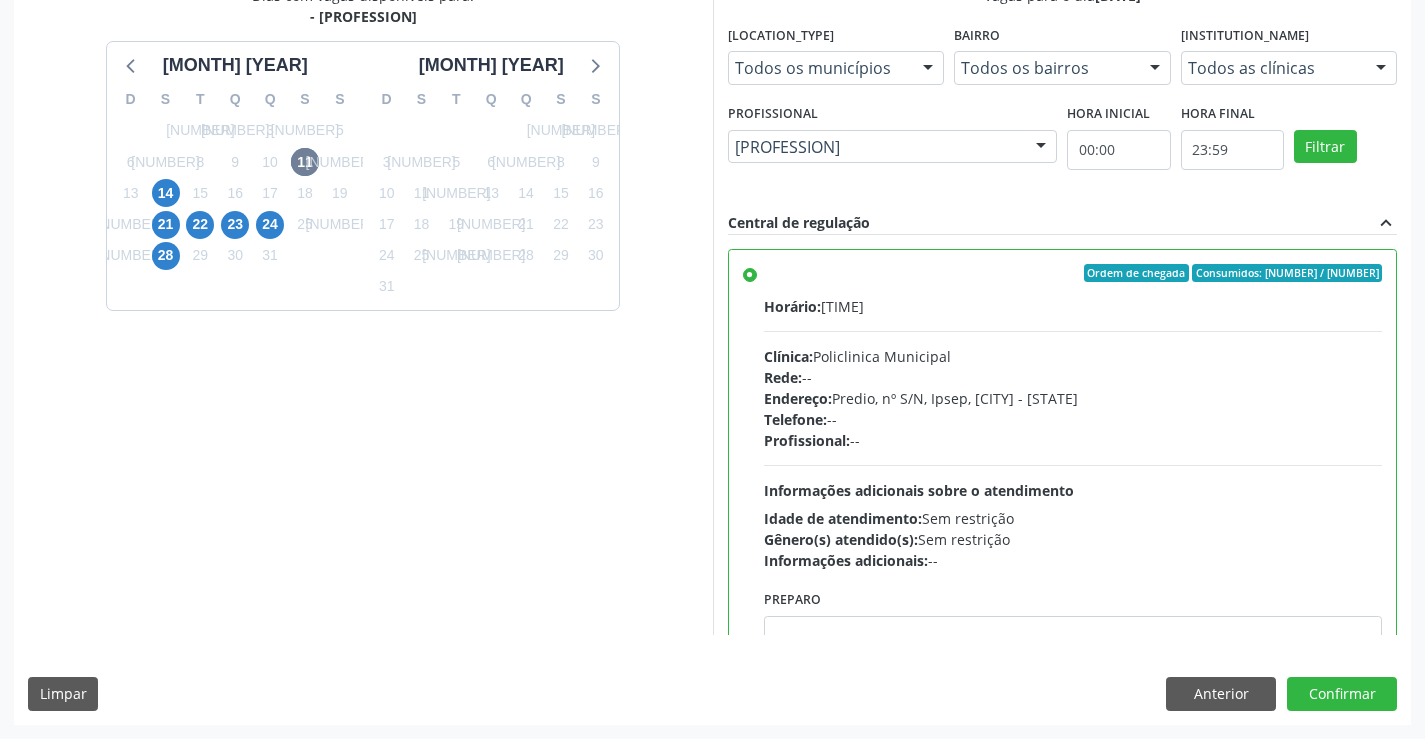 click on "Ordem de chegada
Consumidos: [NUMBER] / [NUMBER]" at bounding box center [1073, 273] 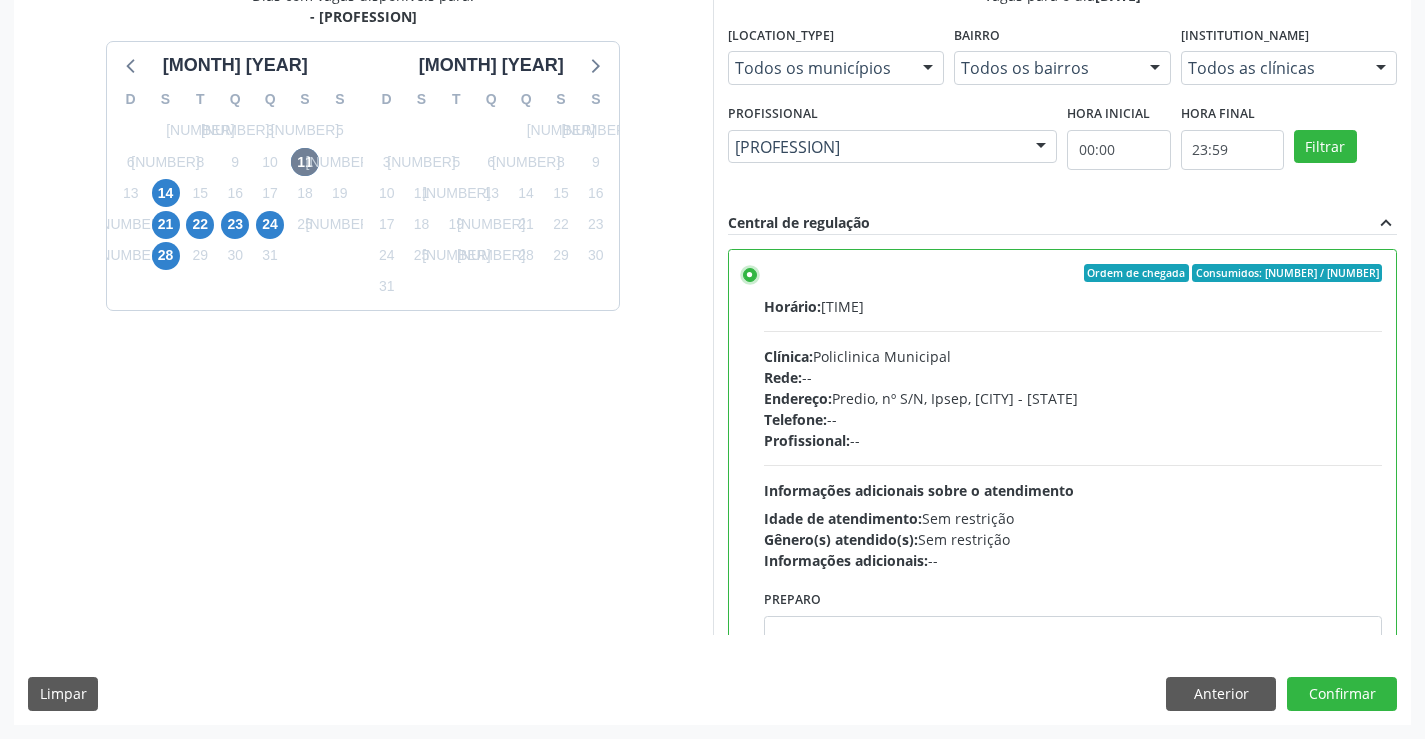 click on "Ordem de chegada
Consumidos: 9 / 10
Horário:   [TIME]
Clínica:  Policlinica Municipal
Rede:
--
Endereço:   Predio, nº S/N, [DISTRICT], [CITY] - [STATE]
Telefone:   --
Profissional:
--
Informações adicionais sobre o atendimento
Idade de atendimento:
Sem restrição
Gênero(s) atendido(s):
Sem restrição
Informações adicionais:
--" at bounding box center [750, 273] 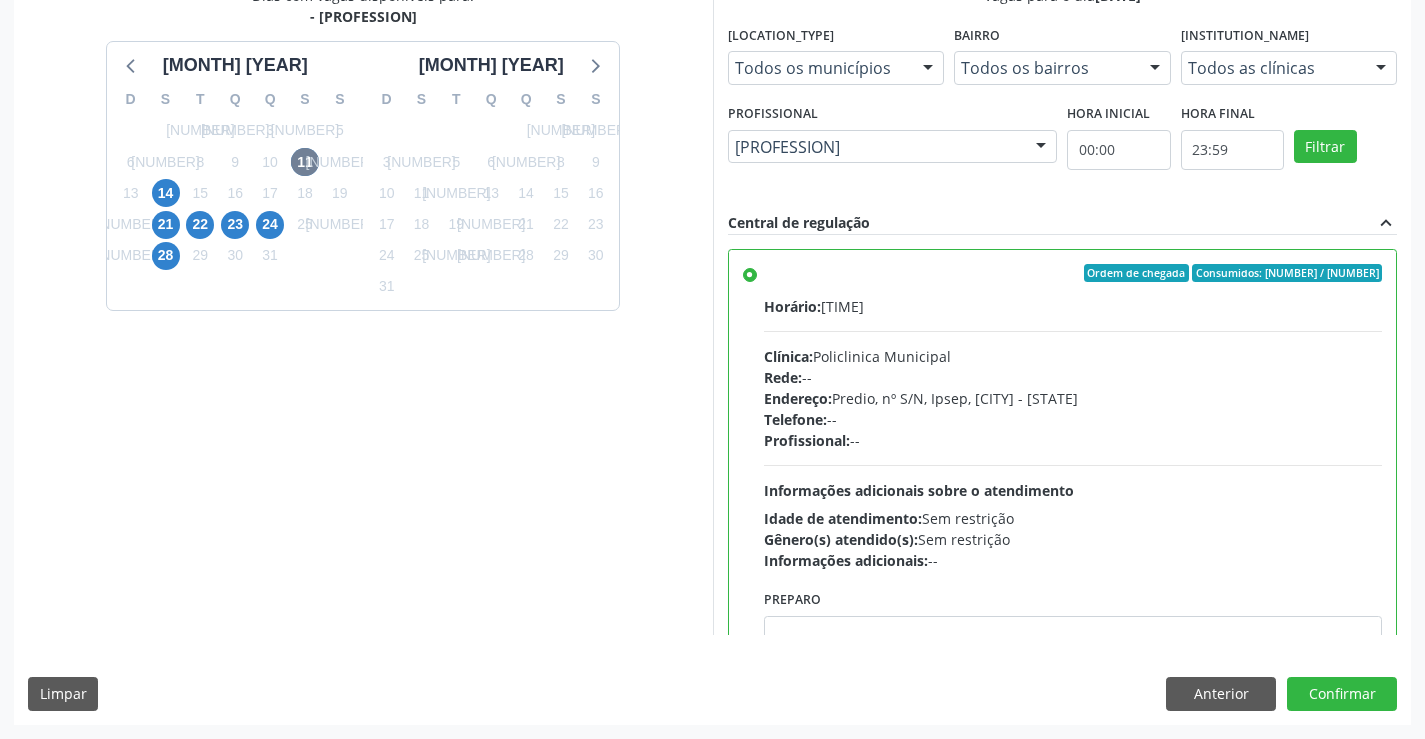click on "Dias com vagas disponíveis para:
- Médico Psiquiatra
[DATE] D S T Q Q S S 29 30 1 2 3 4 5 6 7 8 9 10 11 12 13 14 15 16 17 18 19 20 21 22 23 24 25 26 27 28 29 30 31 1 2 3 4 5 6 7 8 9 agosto [DATE] D S T Q Q S S 27 28 29 30 31 1 2 3 4 5 6 7 8 9 10 11 12 13 14 15 16 17 18 19 20 21 22 23 24 25 26 27 28 29 30 31 1 2 3 4 5 6" at bounding box center [363, 310] 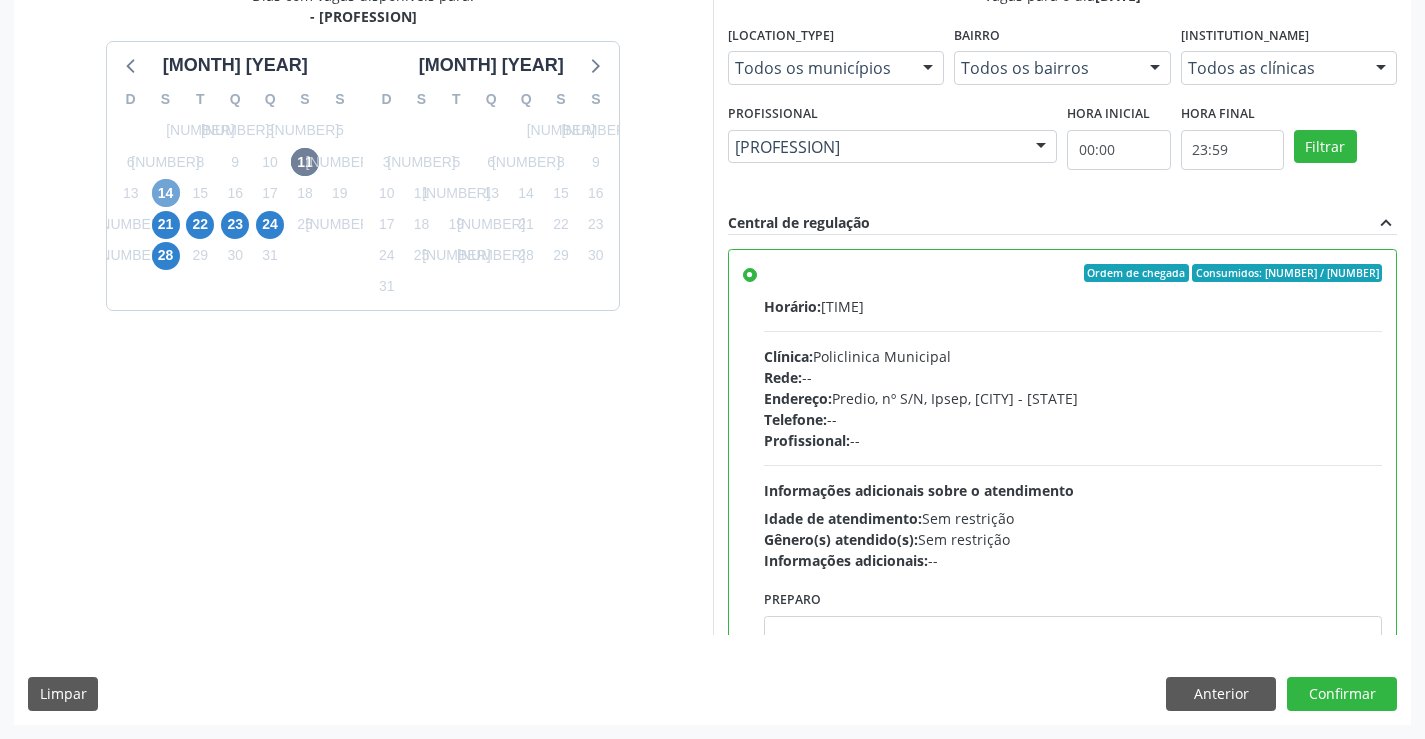 click on "14" at bounding box center [166, 193] 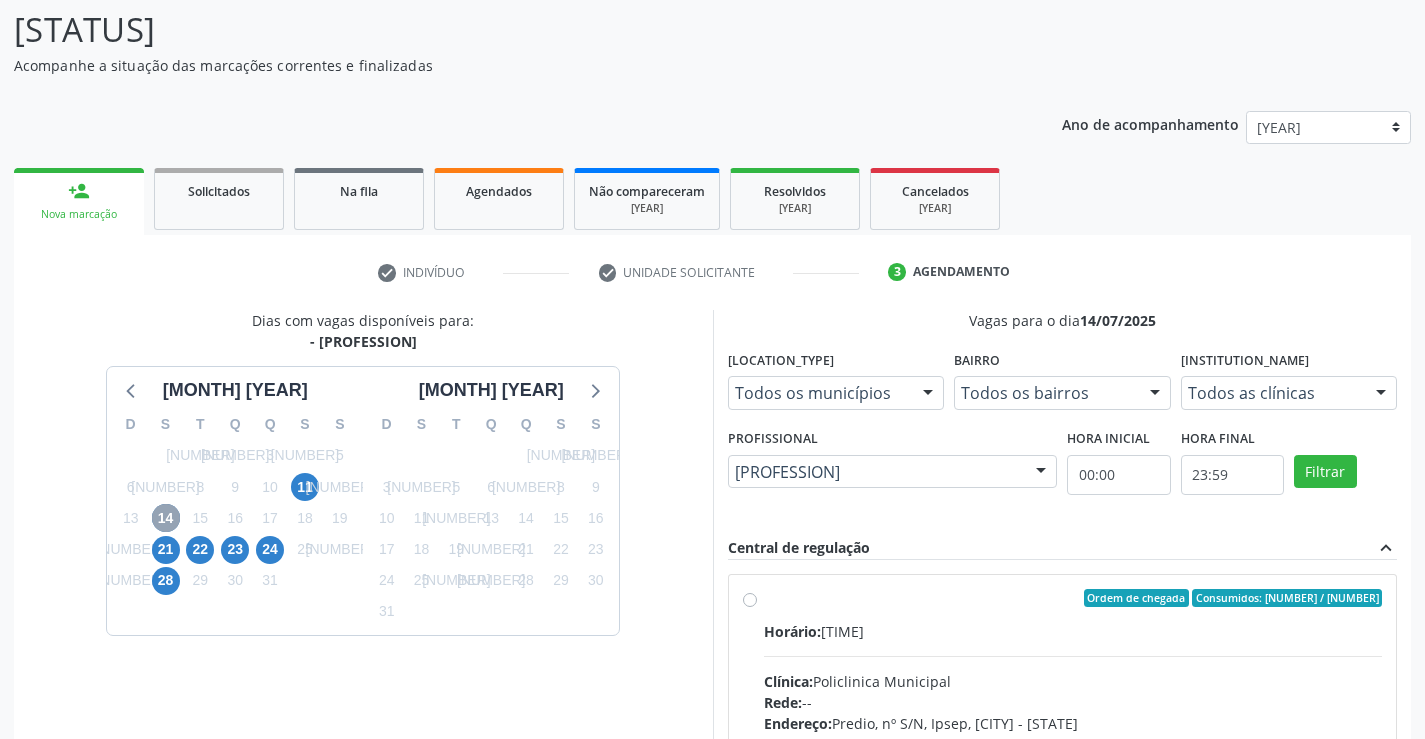 scroll, scrollTop: 420, scrollLeft: 0, axis: vertical 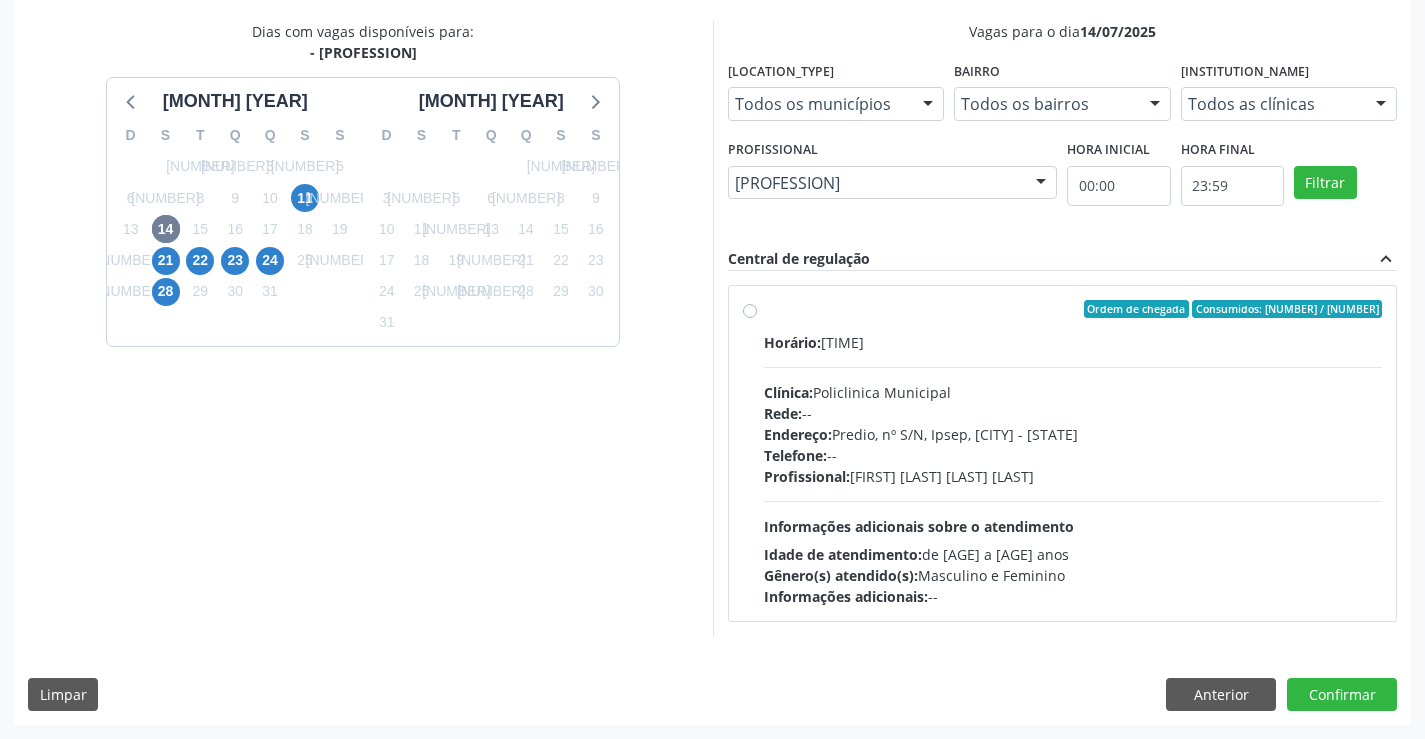 click on "Ordem de chegada
Consumidos: 14 / 19
Horário:   13:30
Clínica:  Policlinica Municipal
Rede:
--
Endereço:   Predio, nº S/N, Ipsep, [CITY] - [STATE]
Telefone:   --
Profissional:
[FIRST] [LAST] [LAST]
Informações adicionais sobre o atendimento
Idade de atendimento:
de 0 a 120 anos
Gênero(s) atendido(s):
Masculino e Feminino
Informações adicionais:
--" at bounding box center [1073, 453] 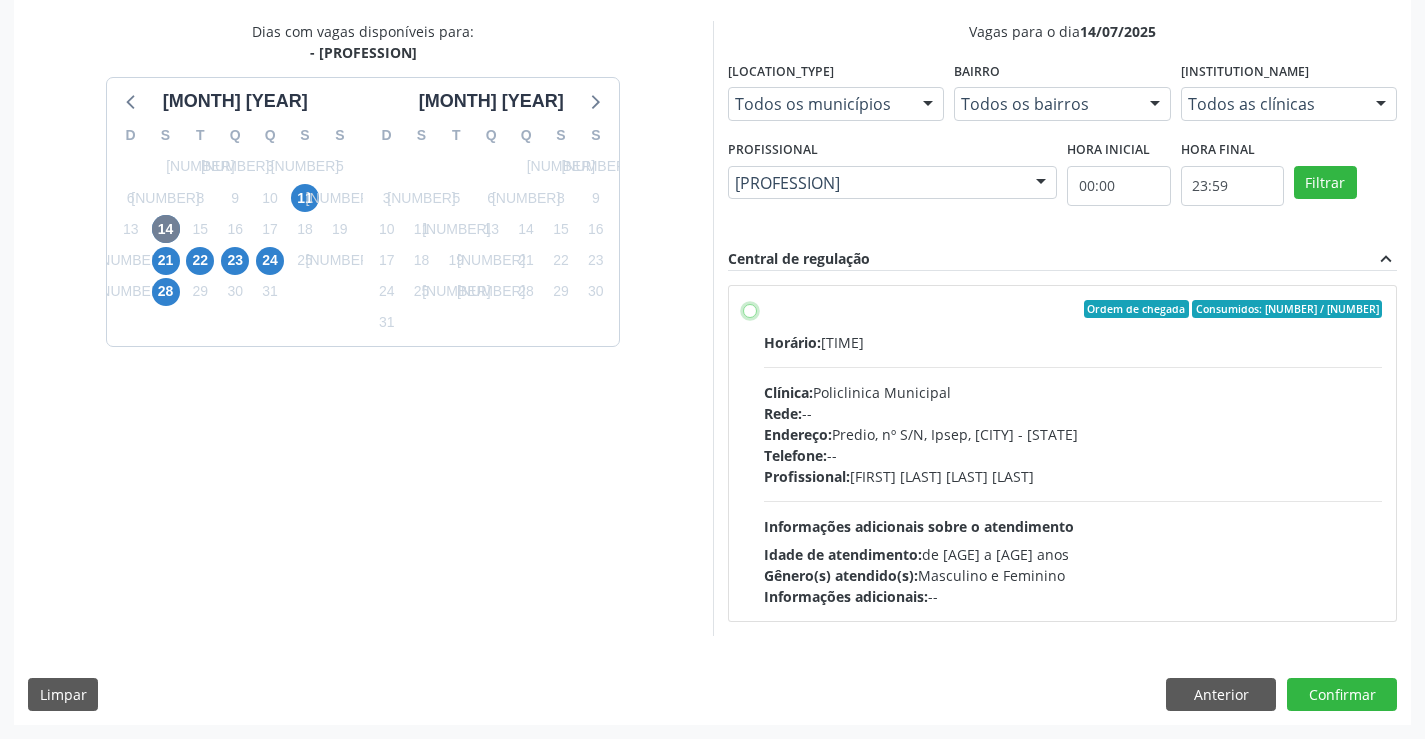 click on "Ordem de chegada
Consumidos: 14 / 19
Horário:   13:30
Clínica:  Policlinica Municipal
Rede:
--
Endereço:   Predio, nº S/N, Ipsep, [CITY] - [STATE]
Telefone:   --
Profissional:
[FIRST] [LAST] [LAST]
Informações adicionais sobre o atendimento
Idade de atendimento:
de 0 a 120 anos
Gênero(s) atendido(s):
Masculino e Feminino
Informações adicionais:
--" at bounding box center [750, 309] 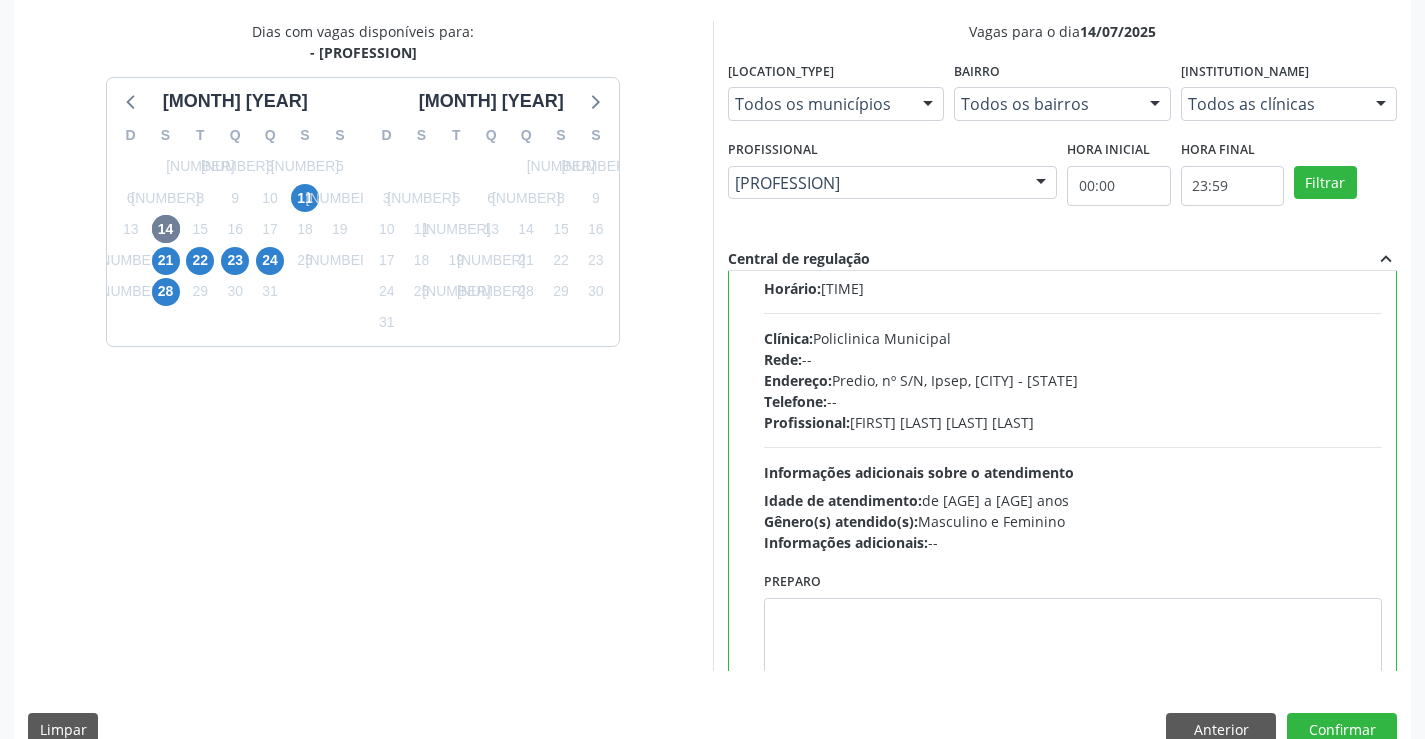 scroll, scrollTop: 99, scrollLeft: 0, axis: vertical 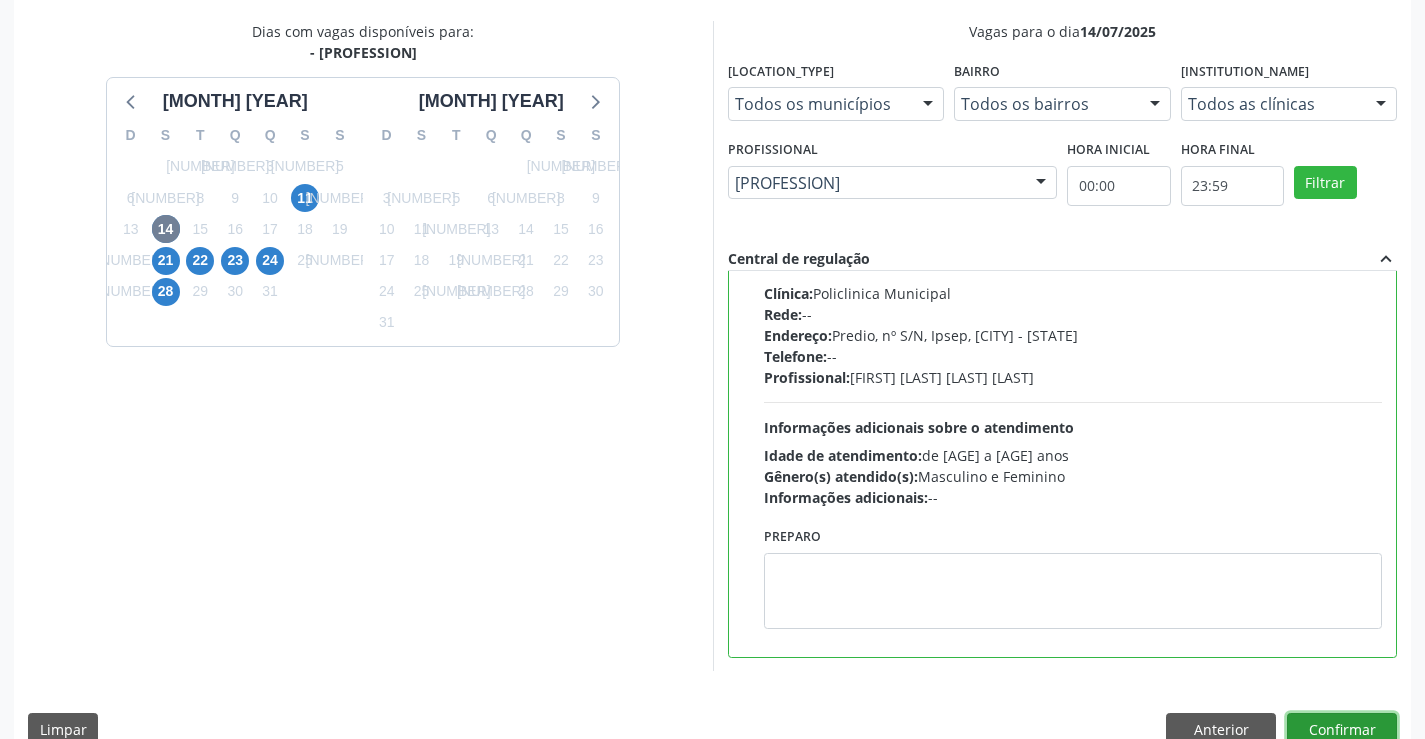 click on "Confirmar" at bounding box center (1342, 730) 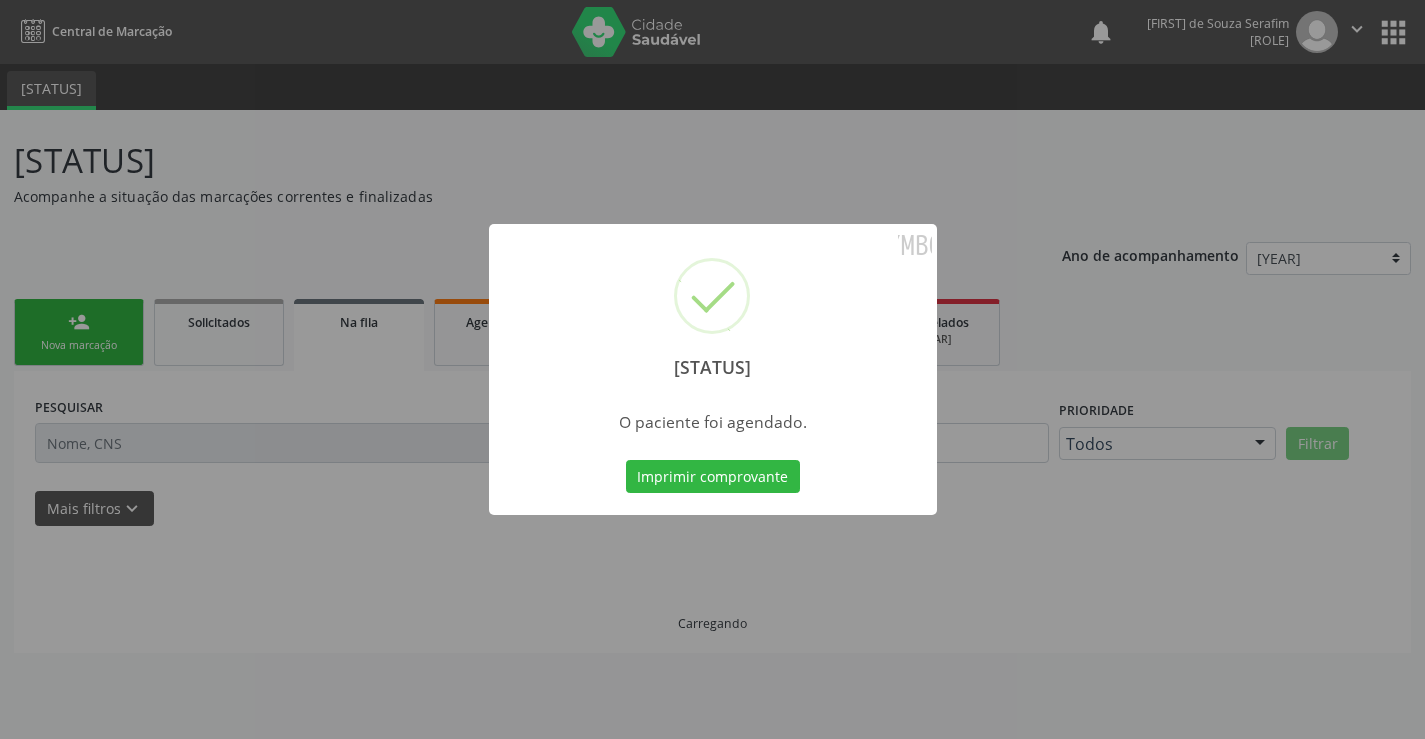 scroll, scrollTop: 0, scrollLeft: 0, axis: both 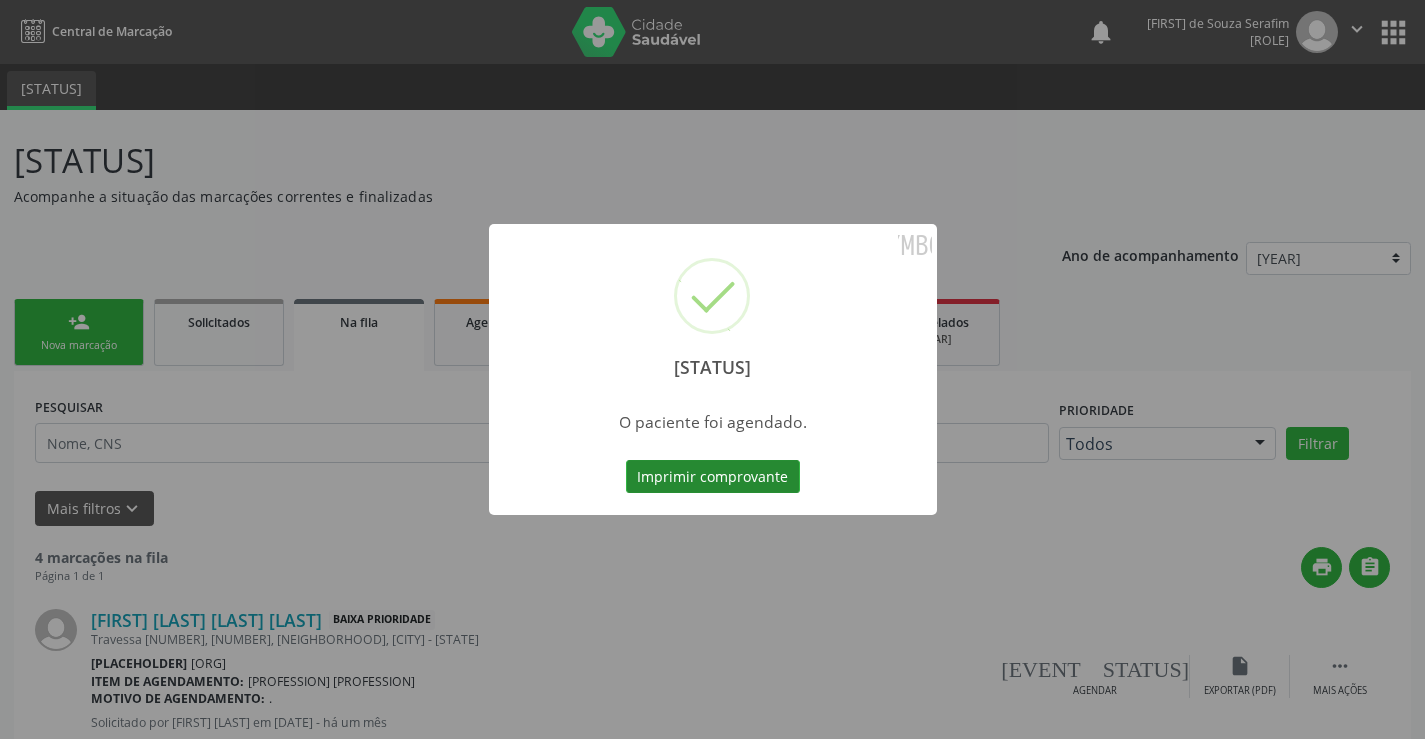 click on "Imprimir comprovante" at bounding box center [713, 477] 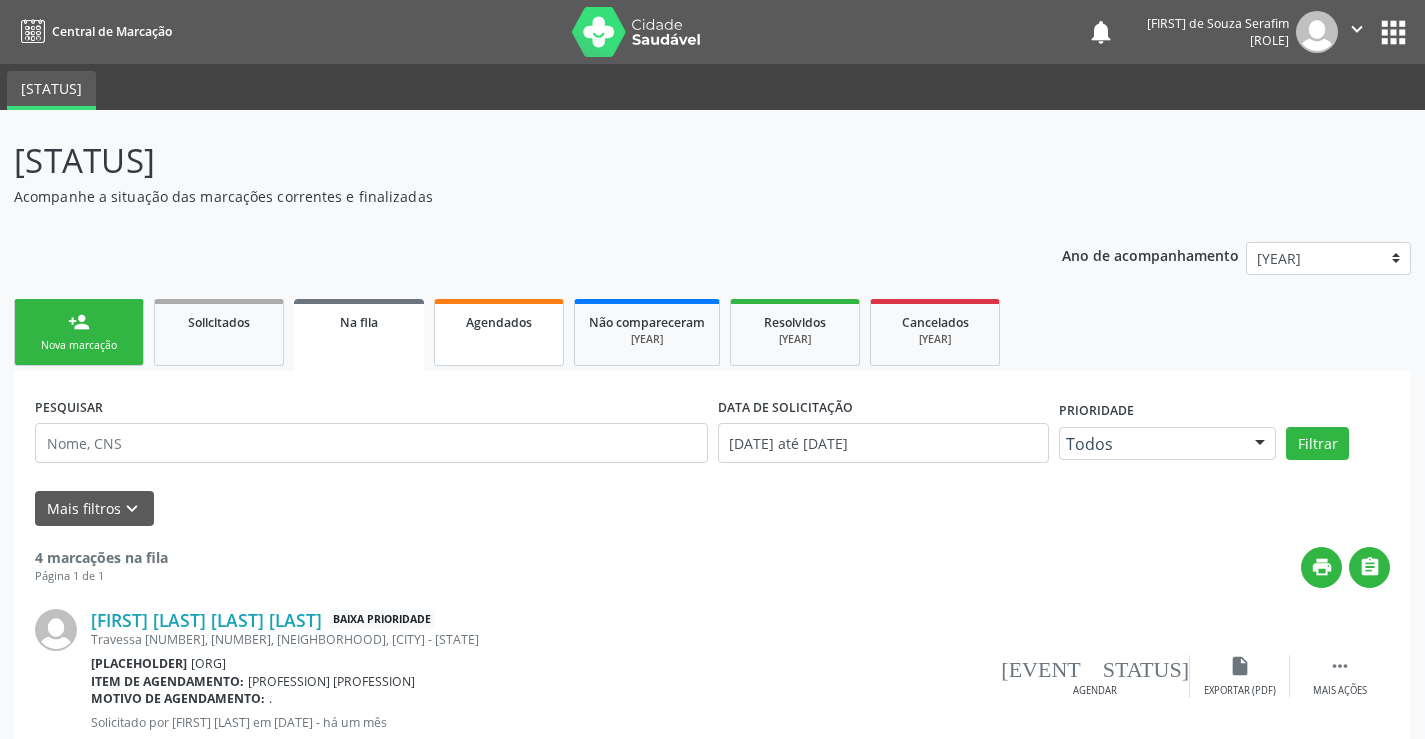 click on "Agendados" at bounding box center [499, 332] 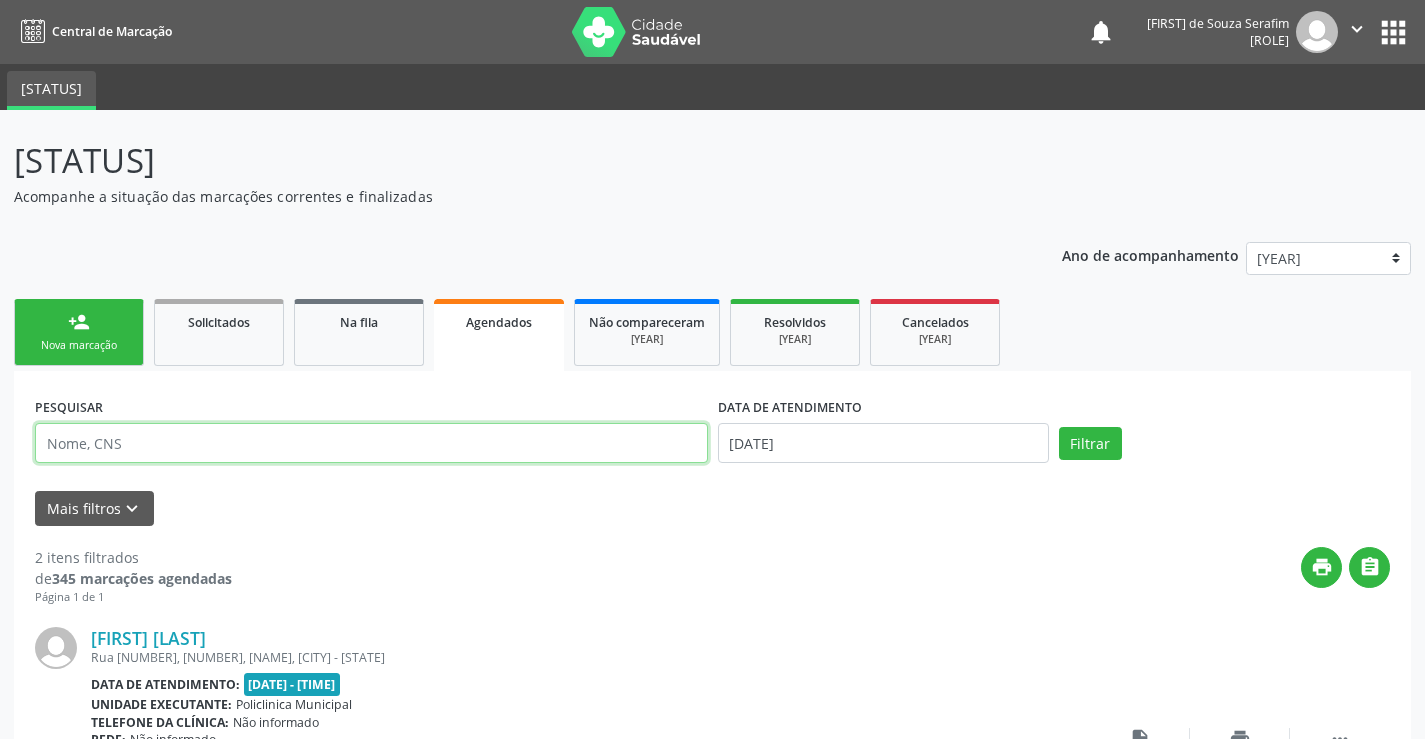 click at bounding box center (371, 443) 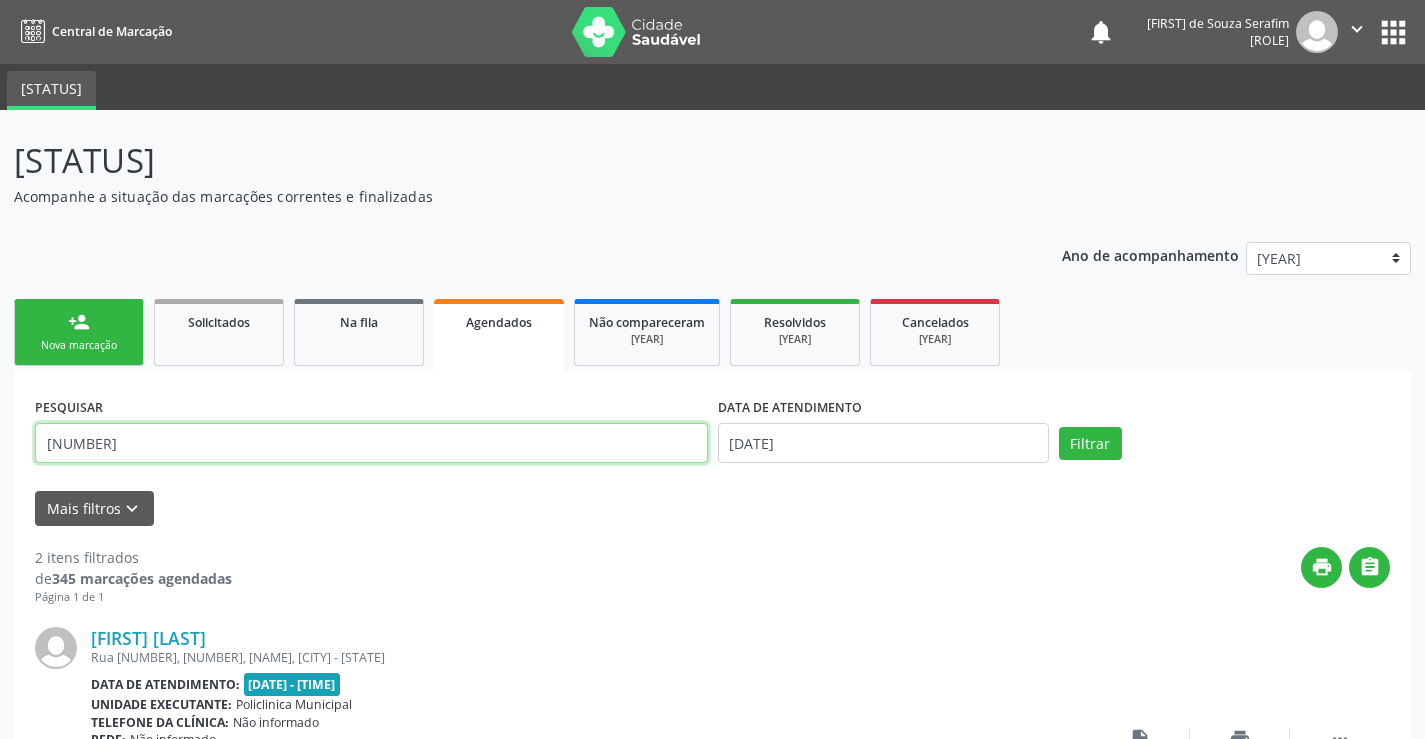 type on "[NUMBER]" 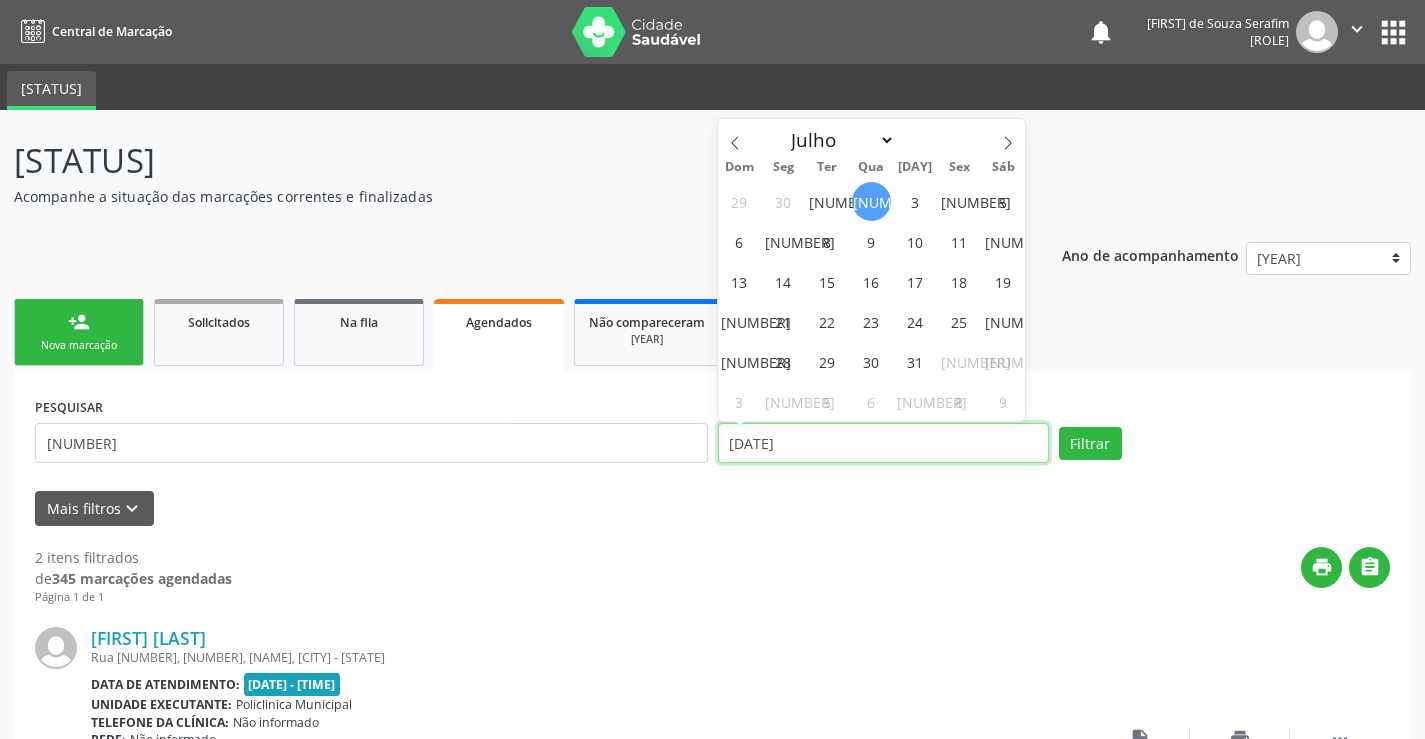 click on "[DATE]" at bounding box center (883, 443) 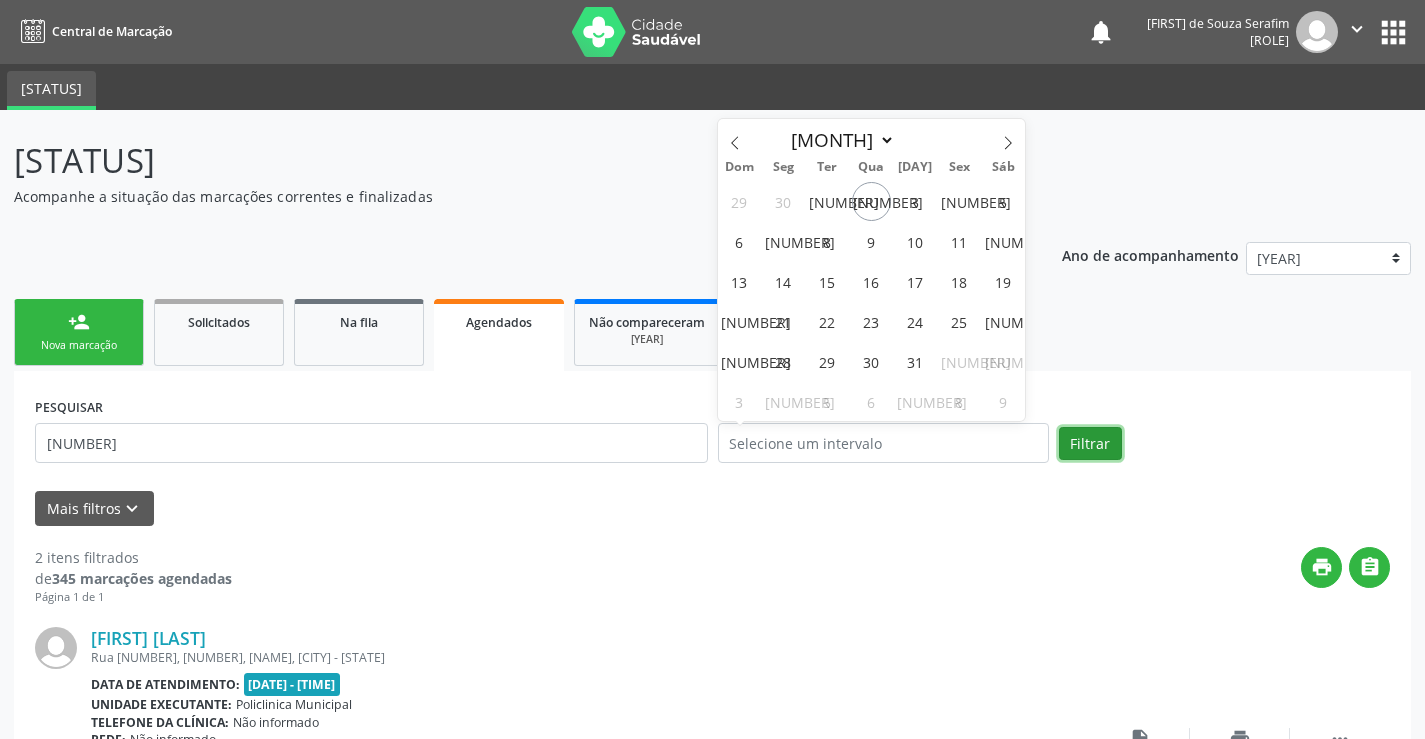 click on "Filtrar" at bounding box center [1090, 444] 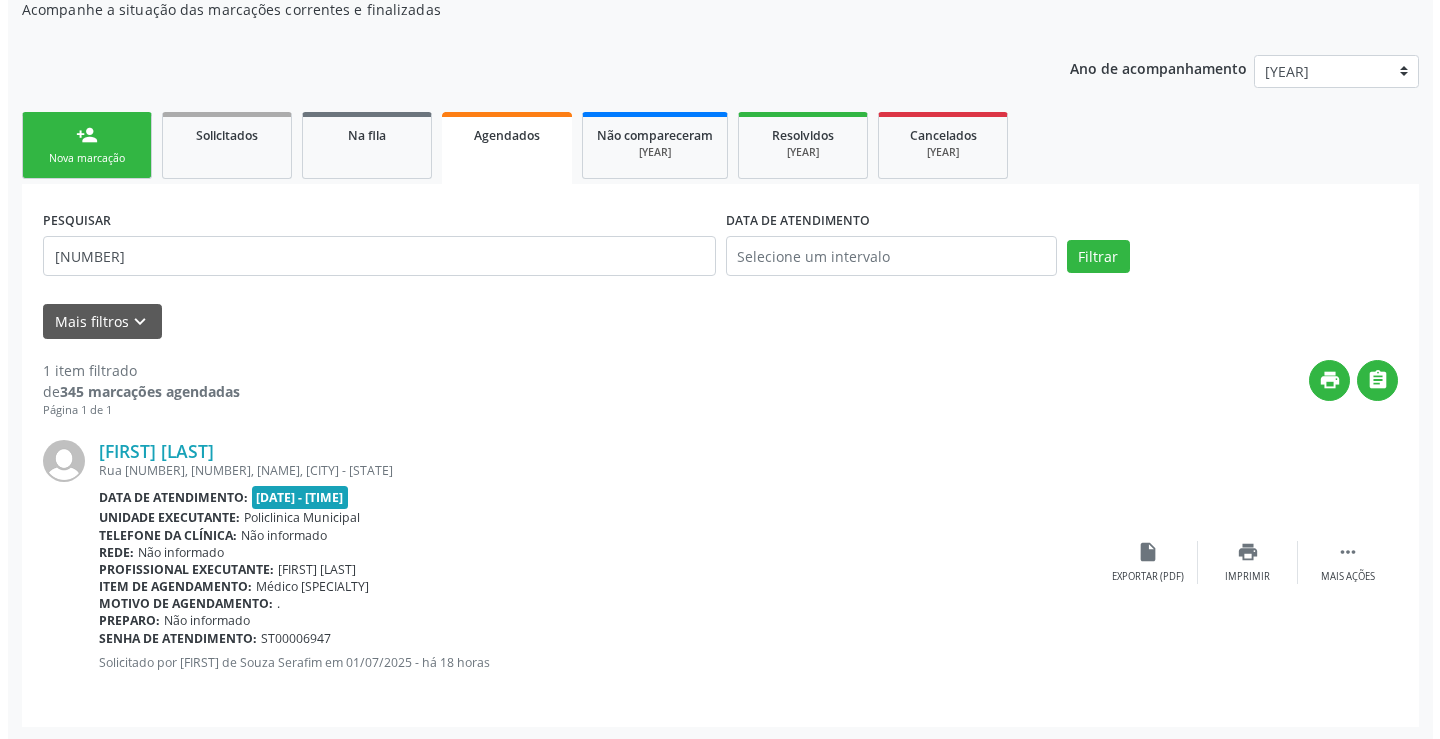 scroll, scrollTop: 189, scrollLeft: 0, axis: vertical 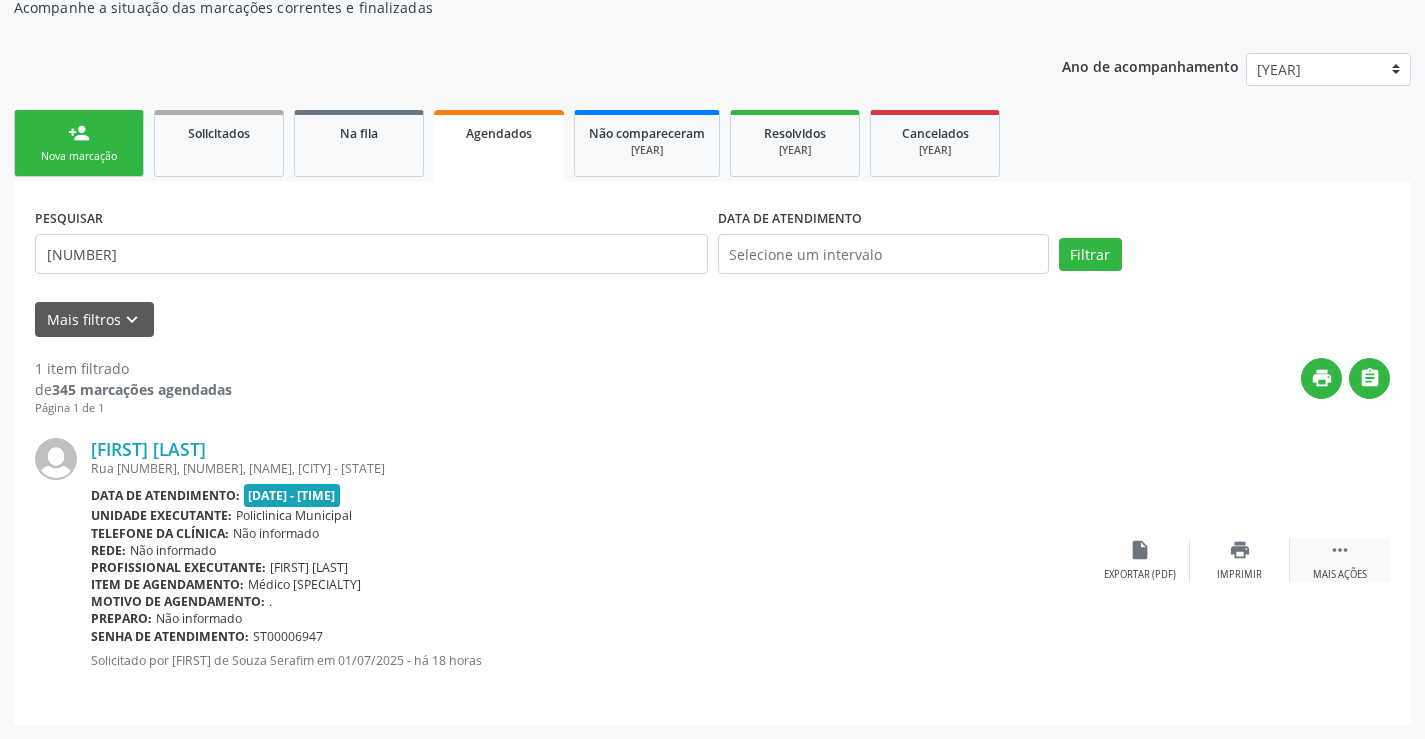 click on "
Mais ações" at bounding box center (1340, 560) 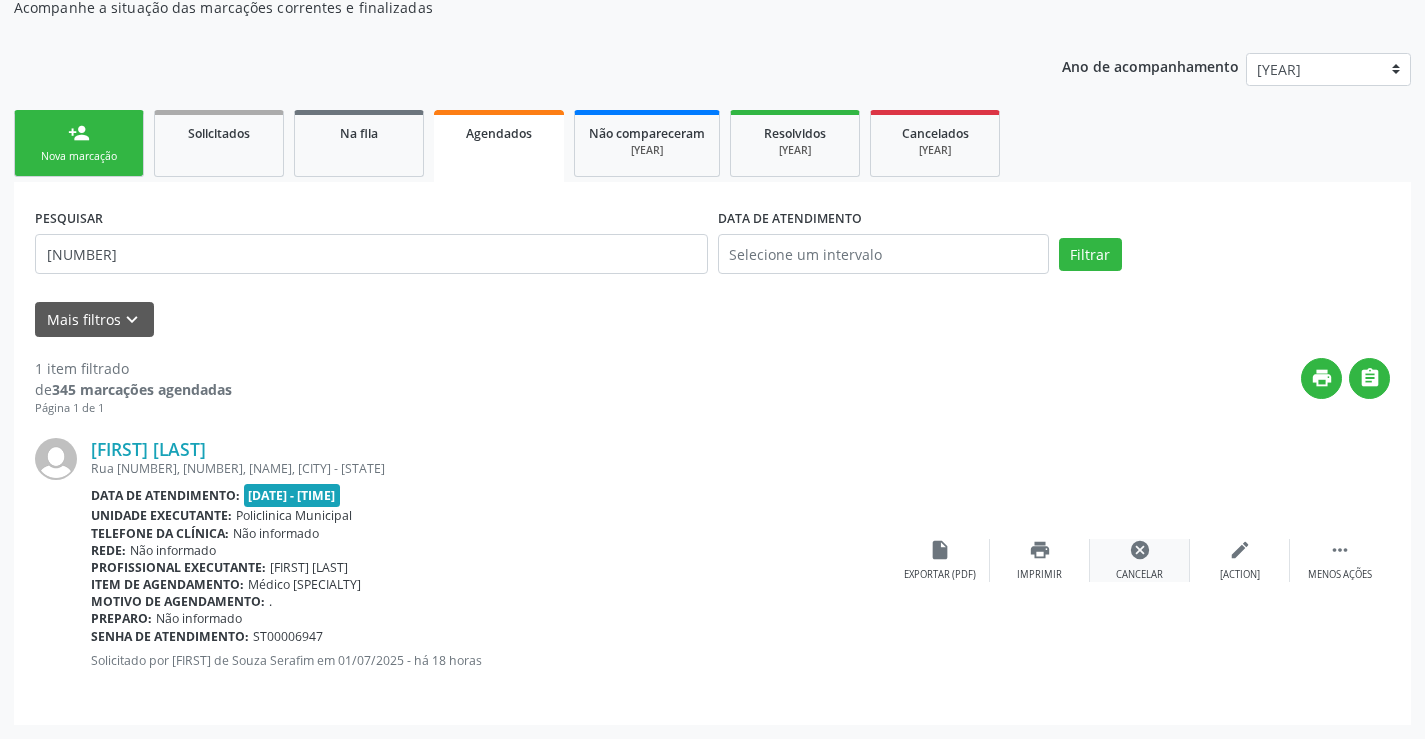 click on "cancel
Cancelar" at bounding box center (1140, 560) 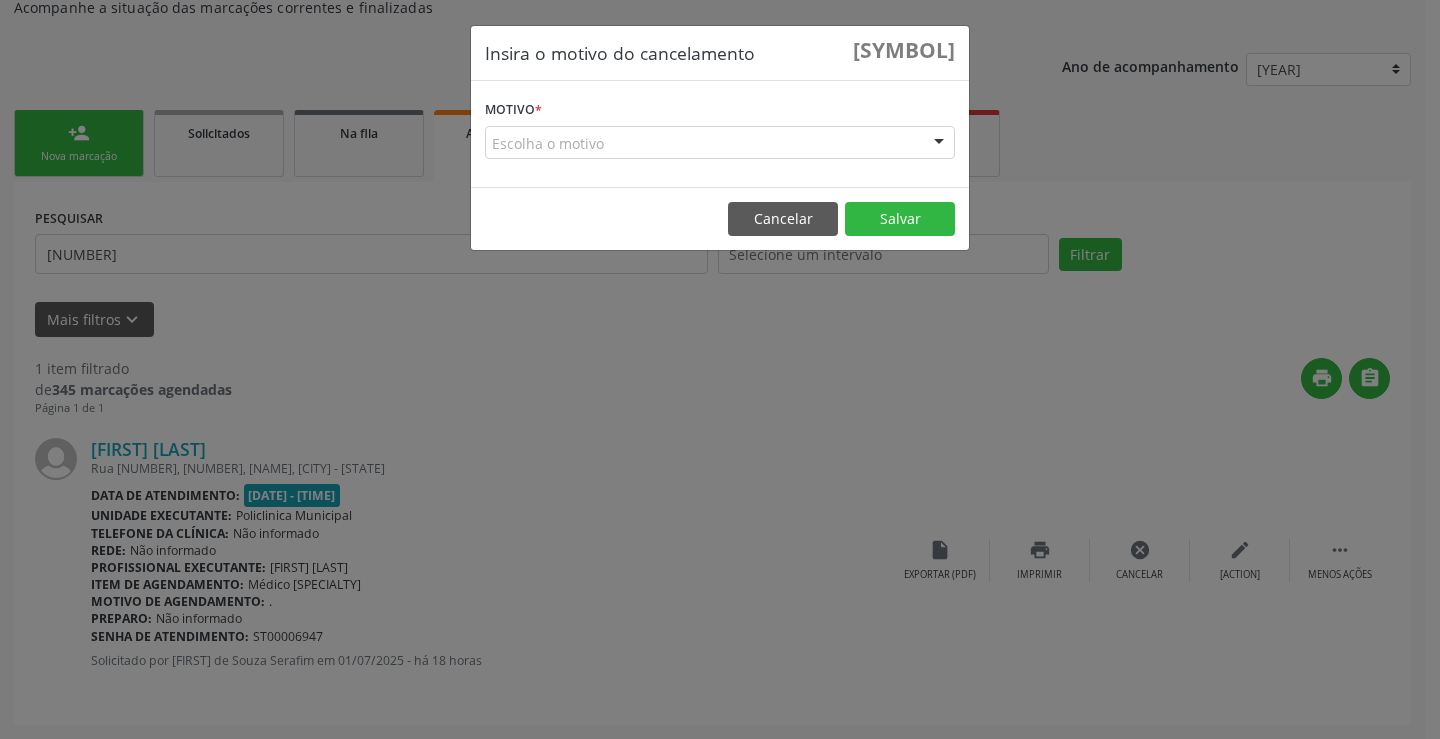 click at bounding box center [939, 144] 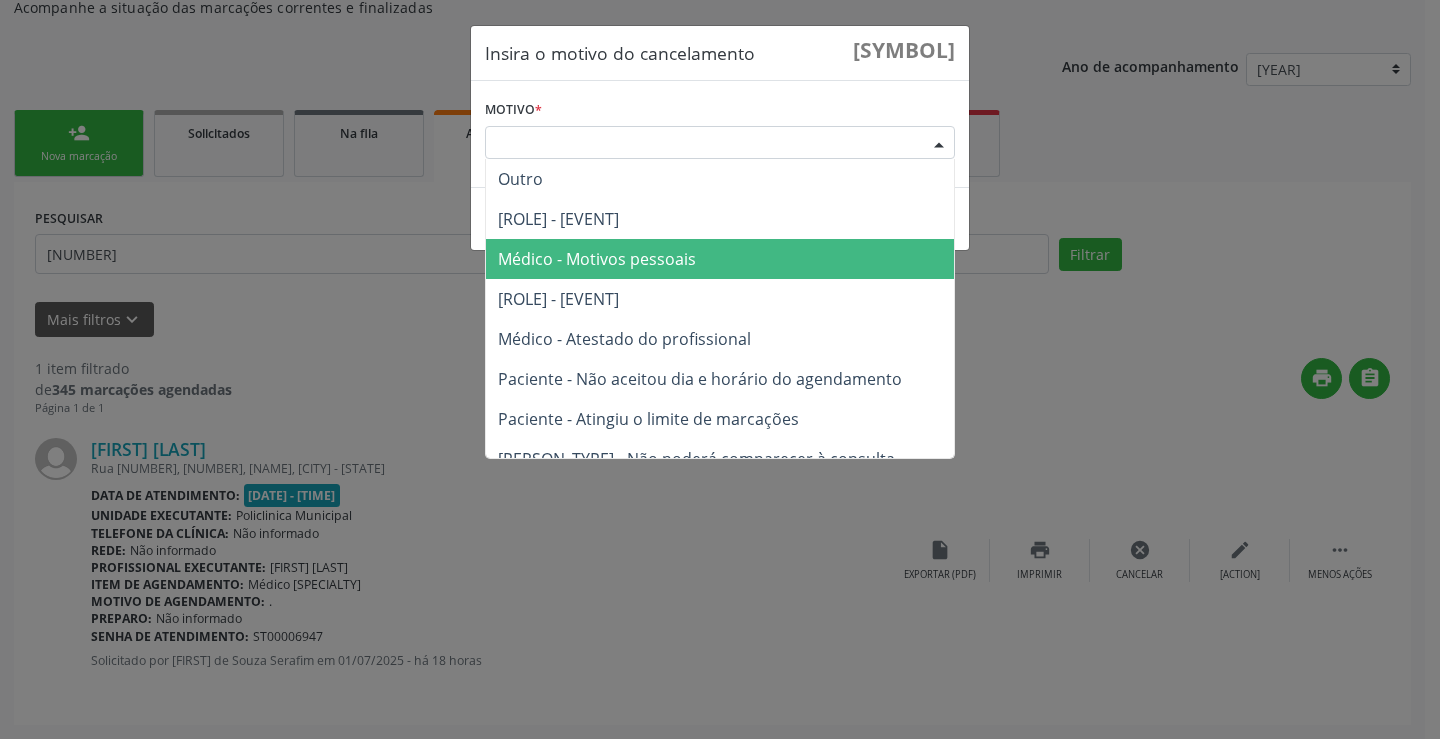 click on "Médico - Motivos pessoais" at bounding box center [720, 259] 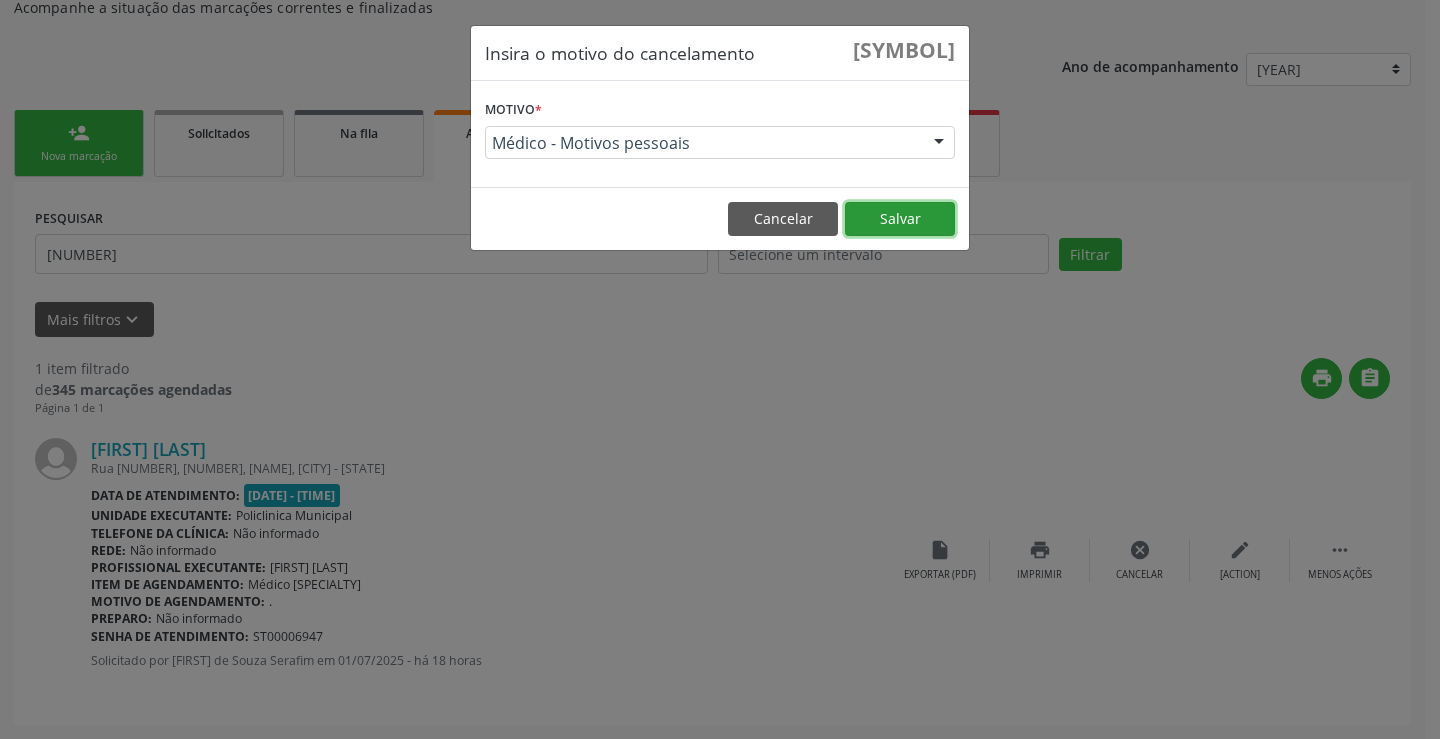 click on "Salvar" at bounding box center (900, 219) 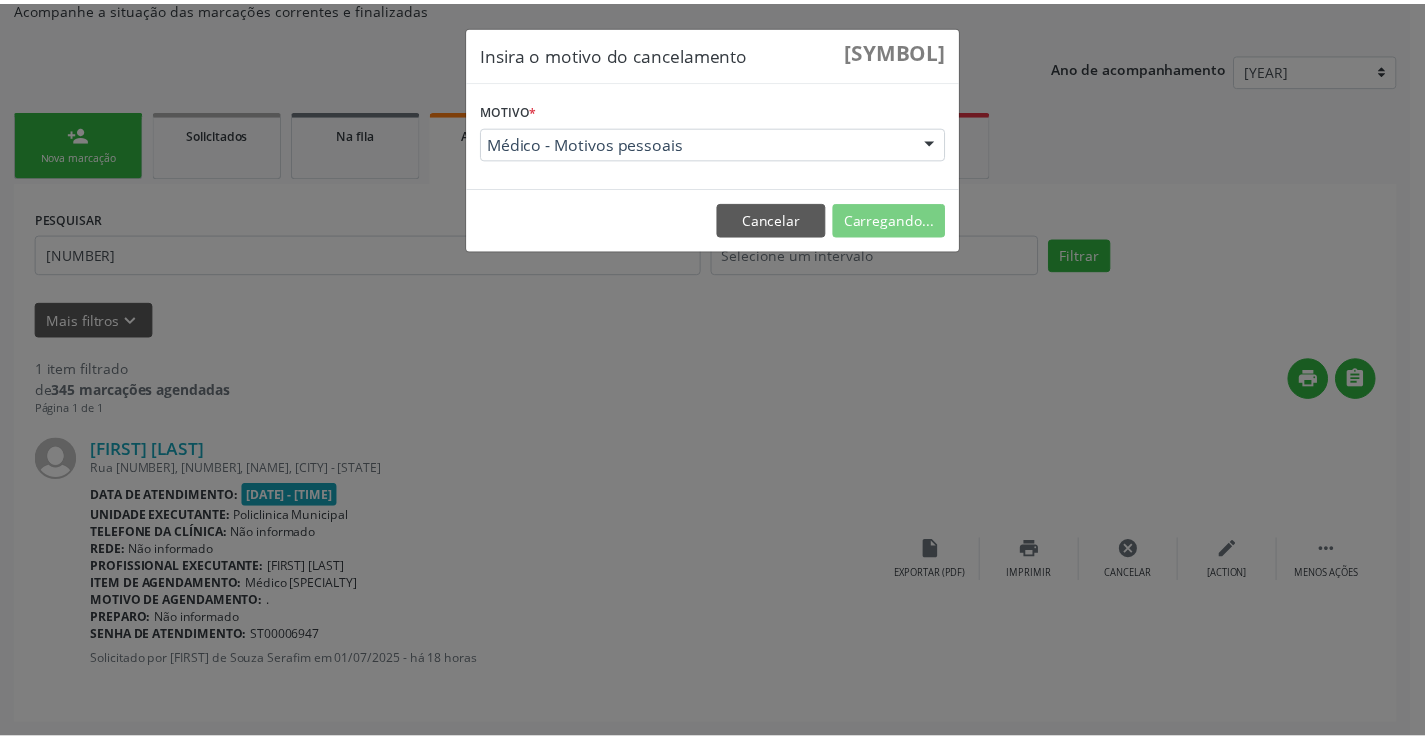 scroll, scrollTop: 0, scrollLeft: 0, axis: both 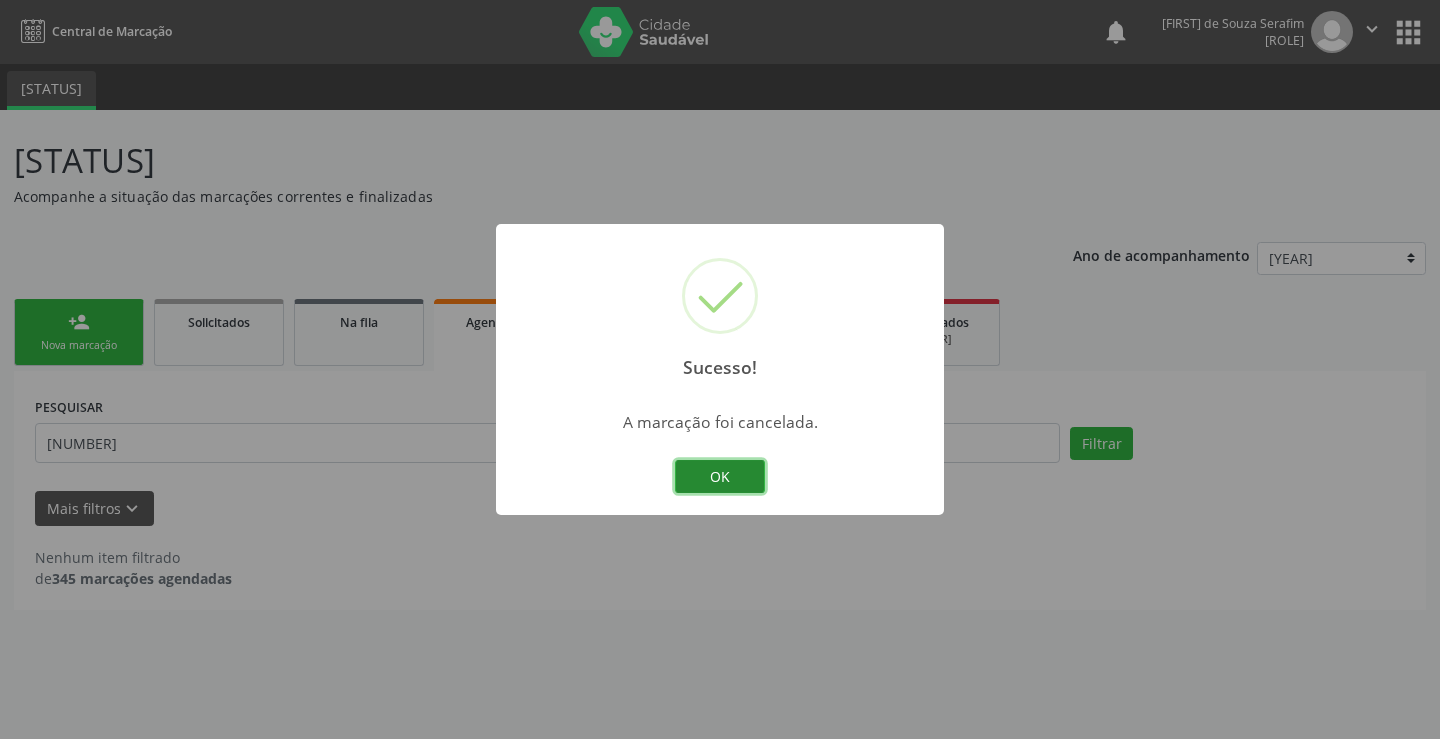 click on "OK" at bounding box center (720, 477) 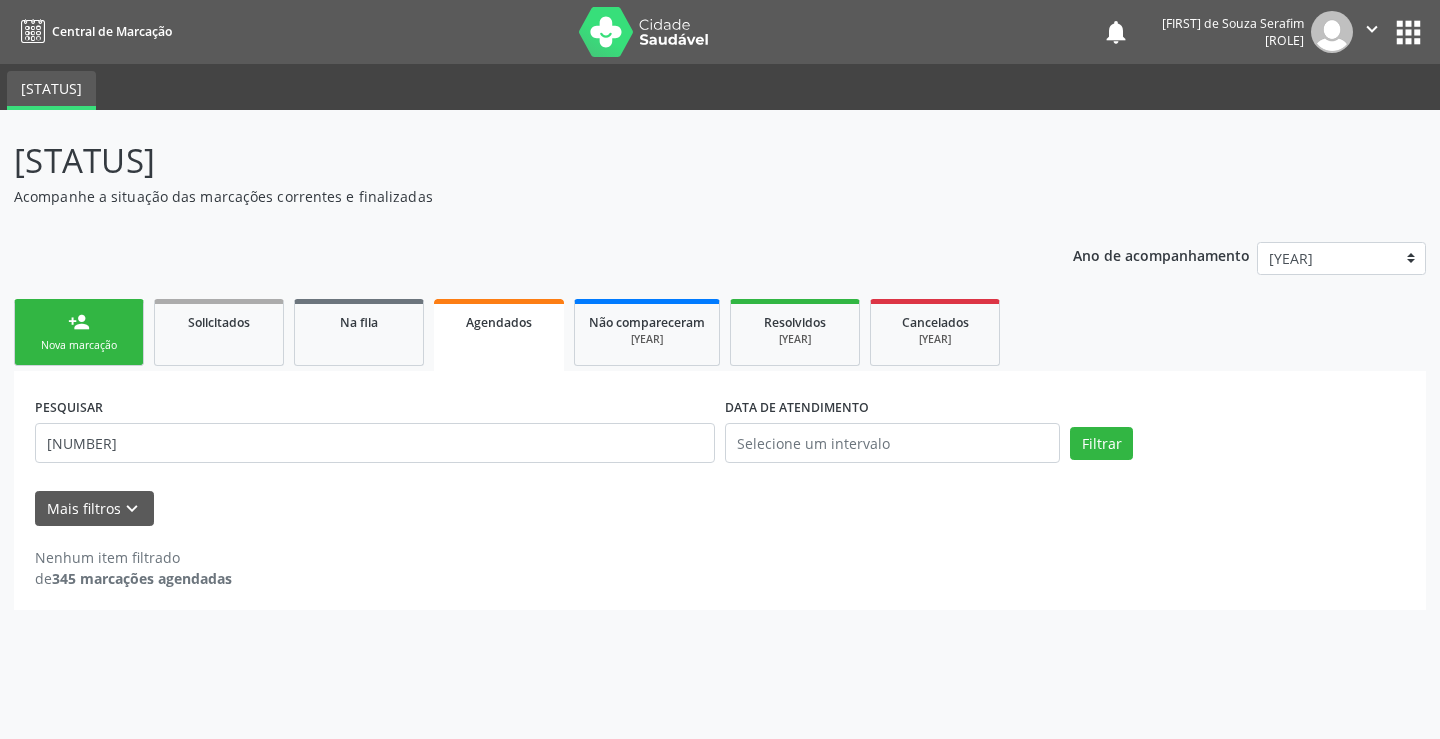 click on "[ICON]" at bounding box center (79, 332) 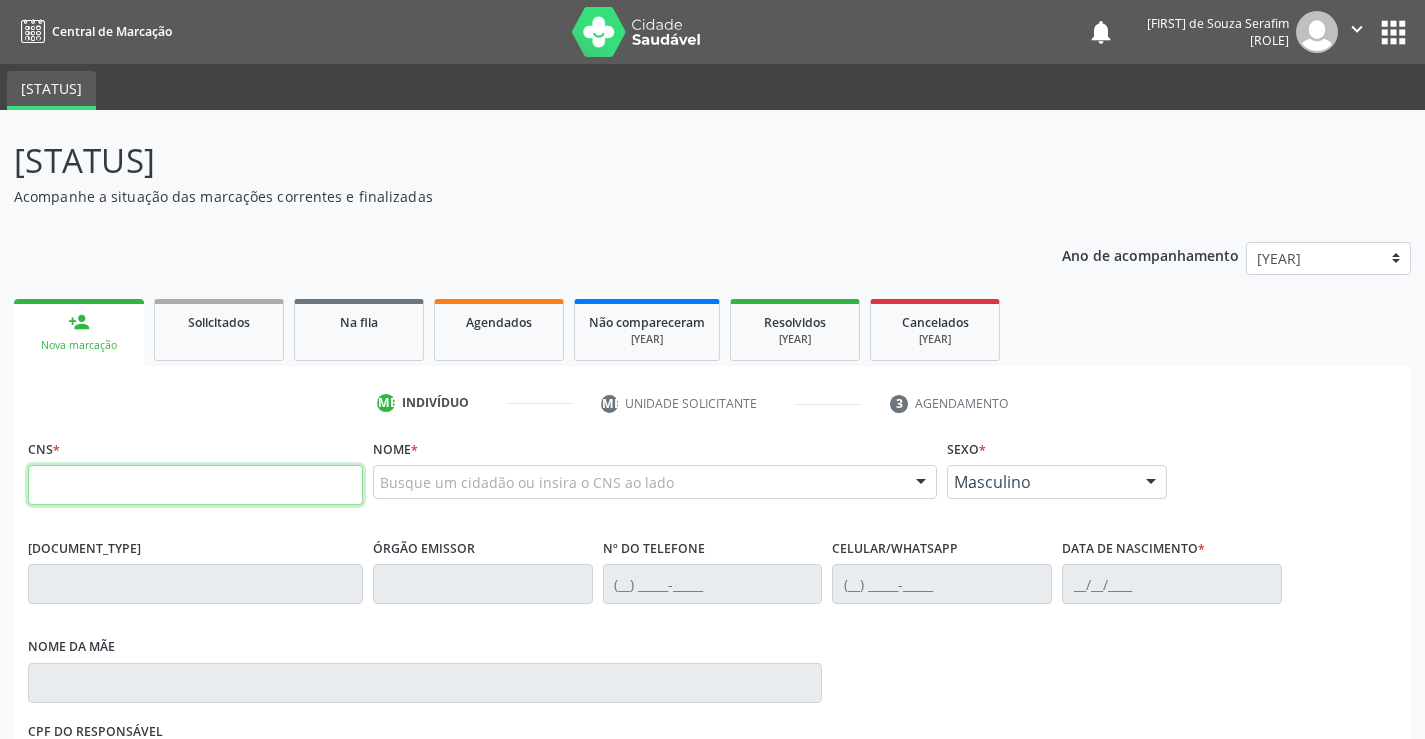 click at bounding box center [195, 485] 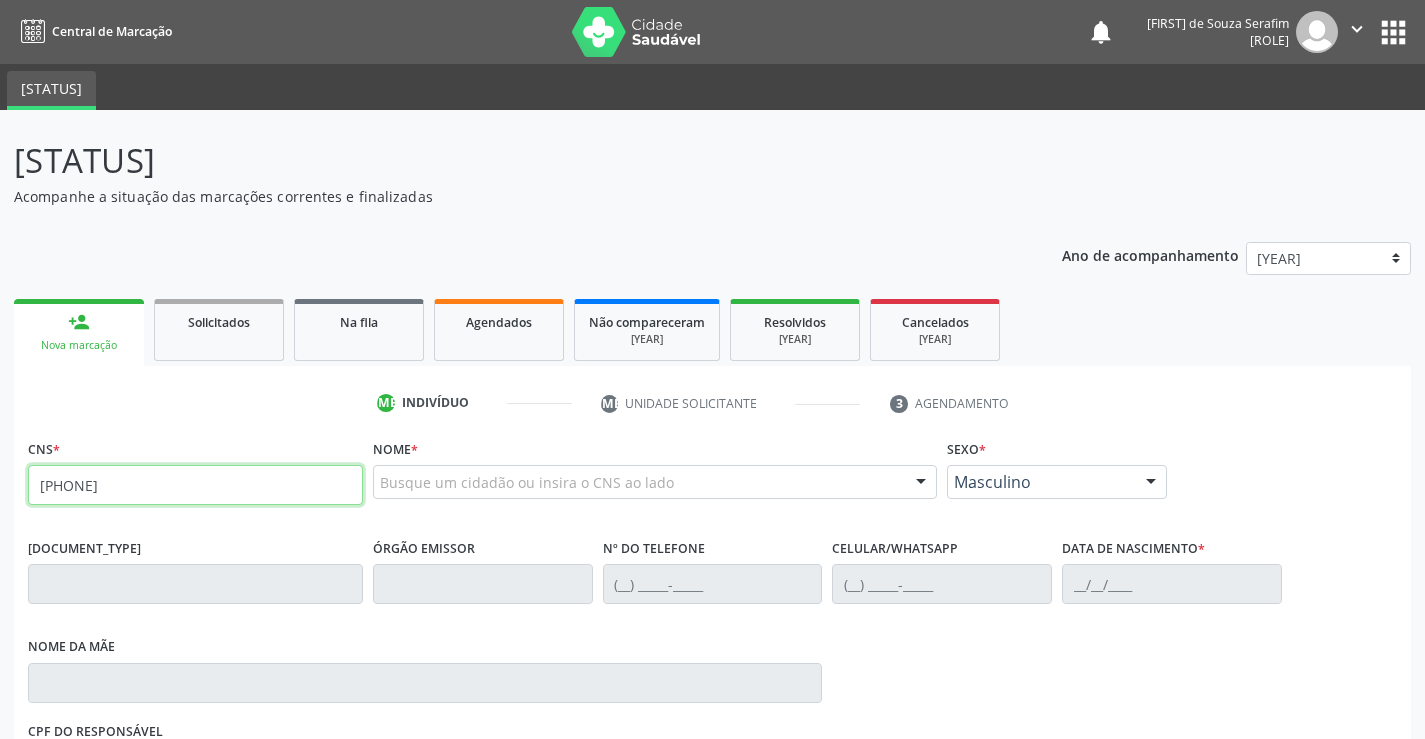 type on "[PHONE]" 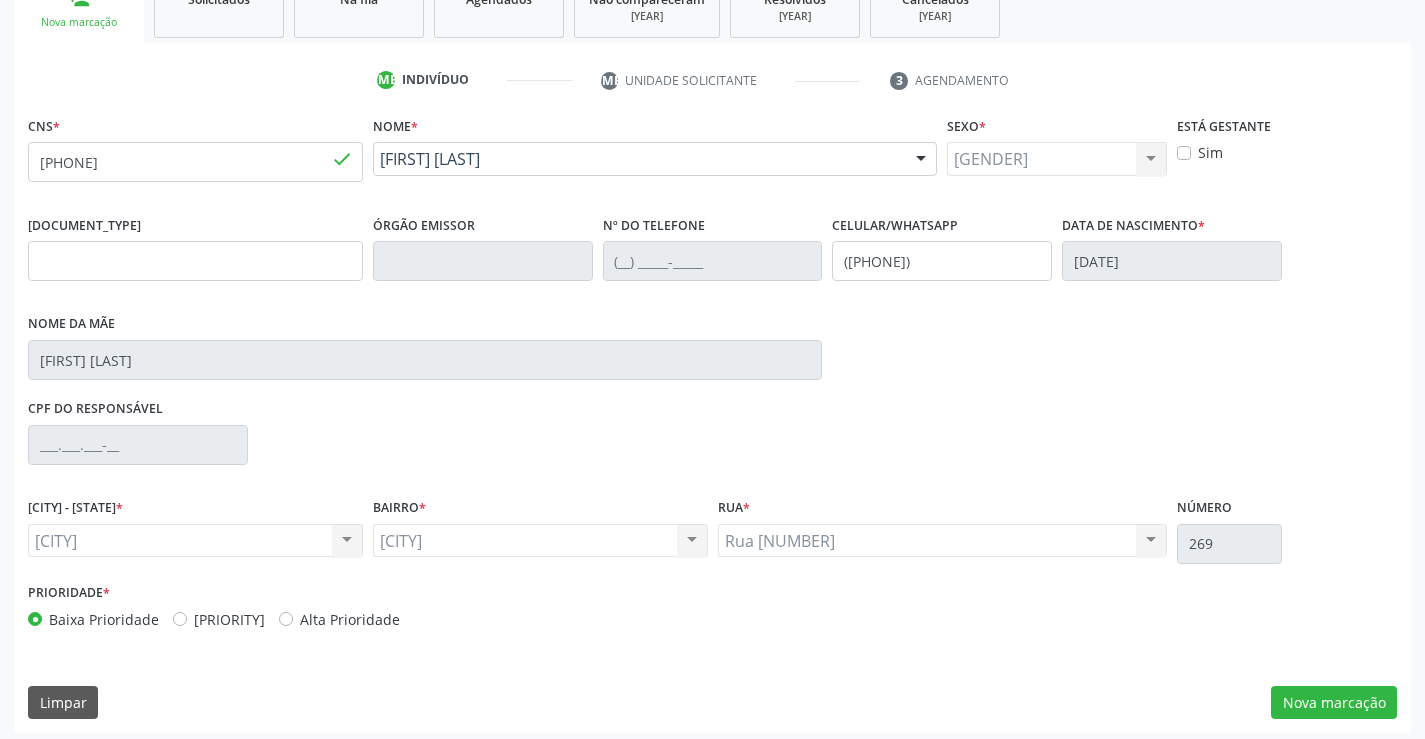 scroll, scrollTop: 331, scrollLeft: 0, axis: vertical 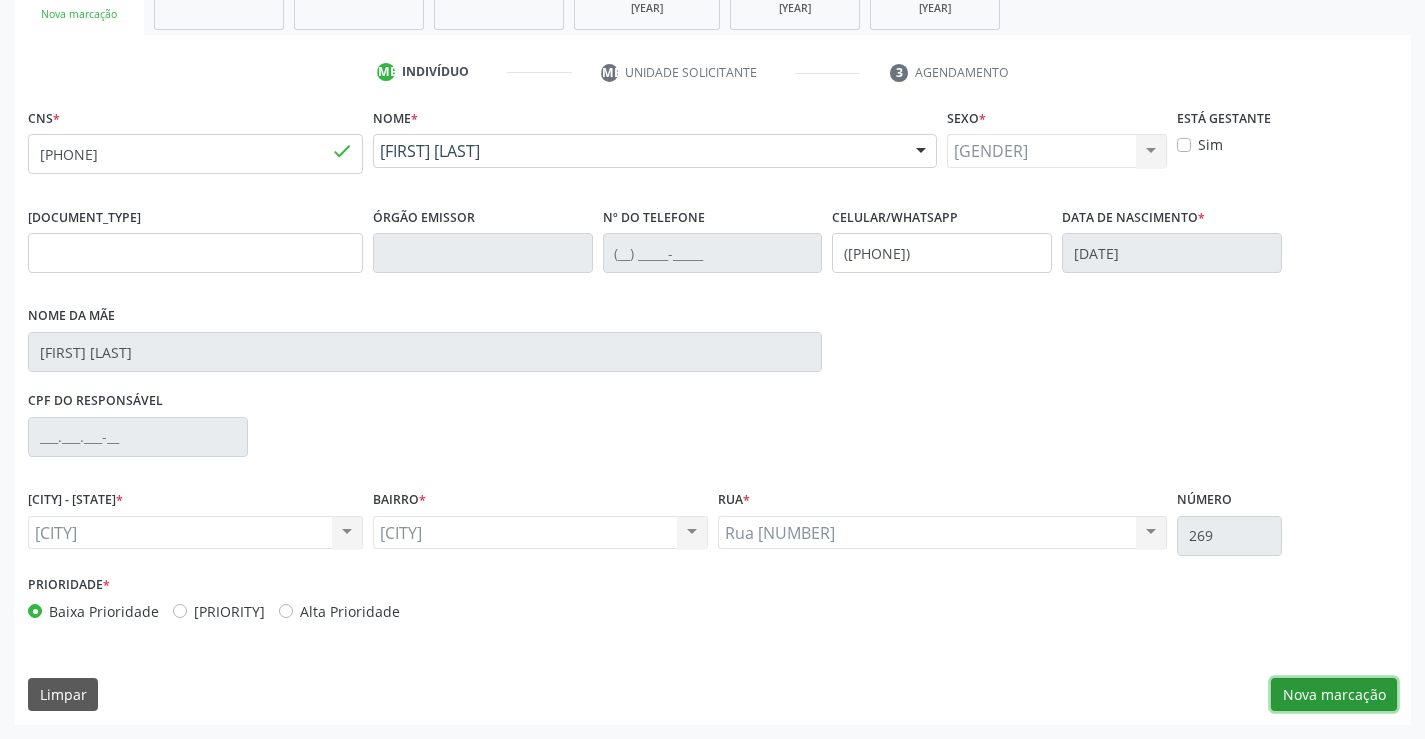click on "Nova marcação" at bounding box center [1334, 695] 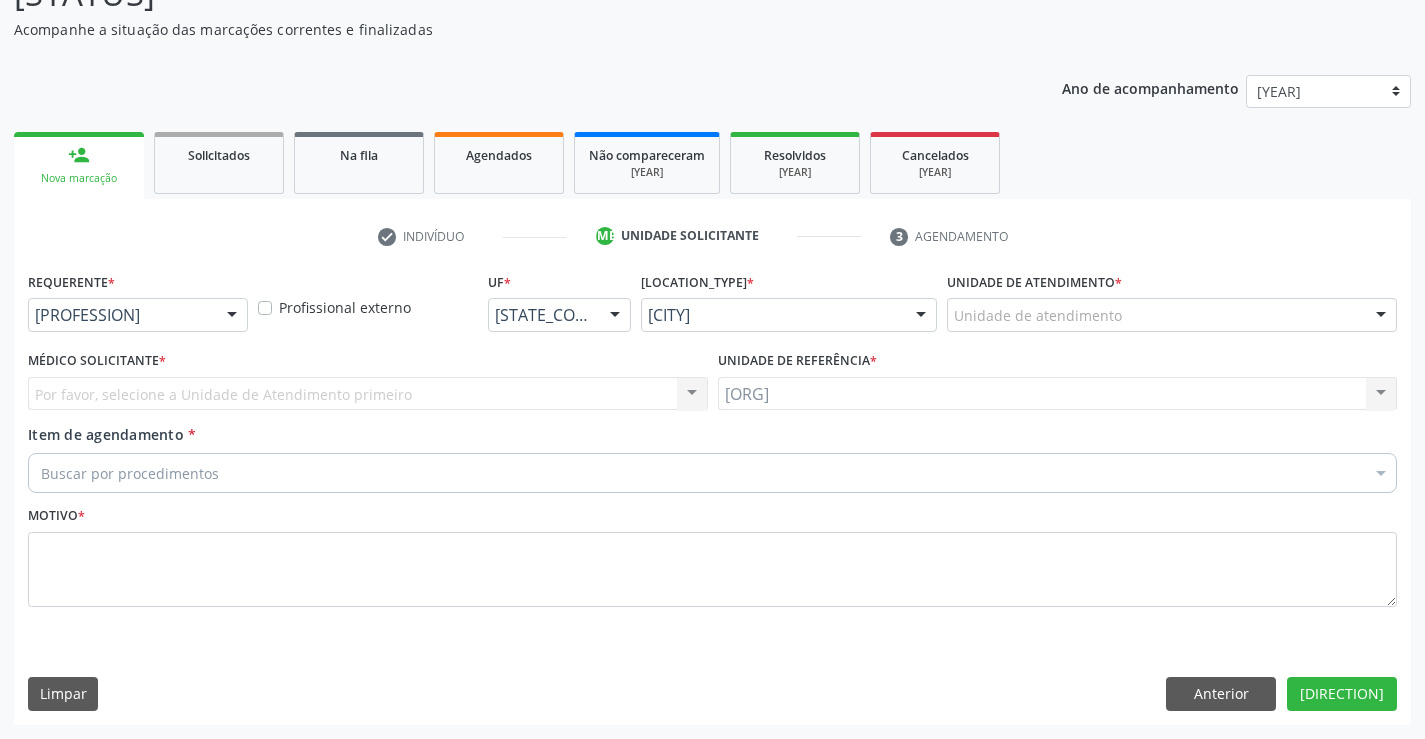 scroll, scrollTop: 167, scrollLeft: 0, axis: vertical 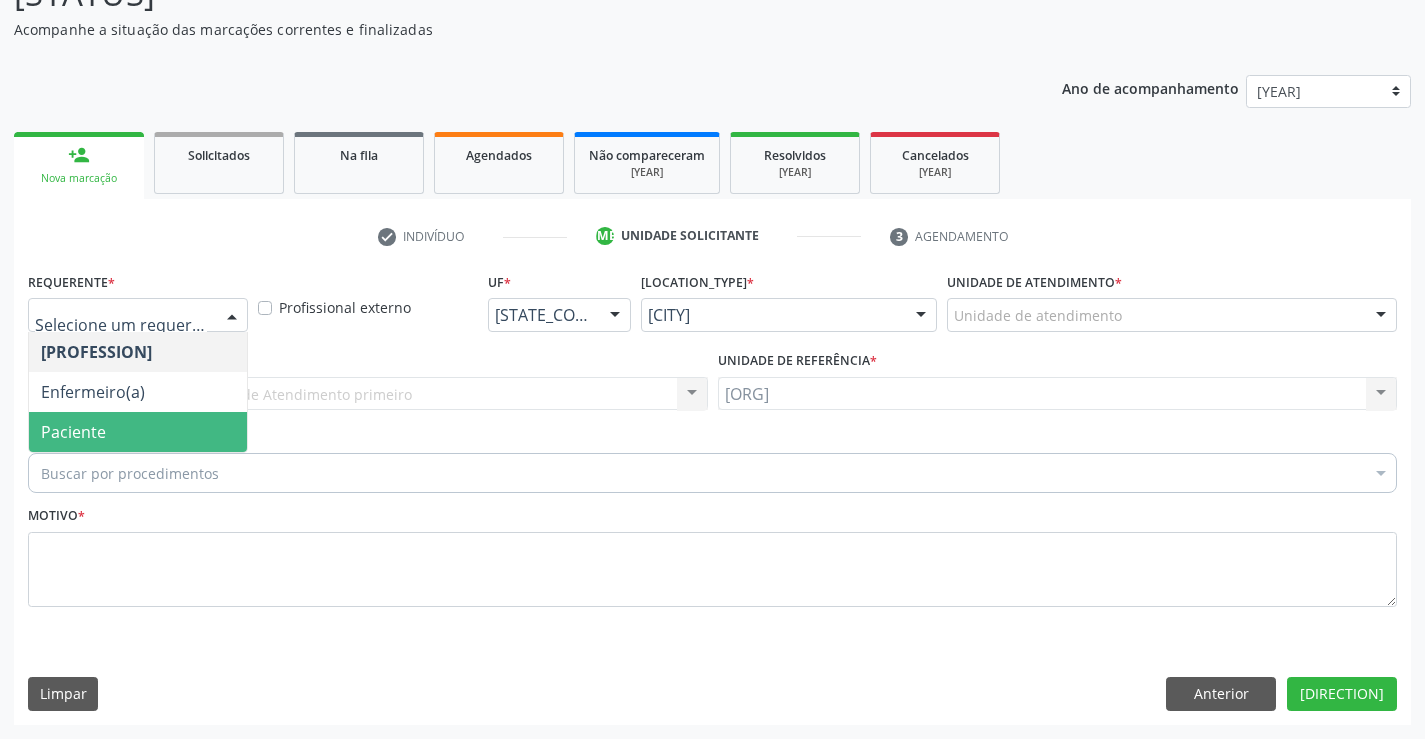 click on "Paciente" at bounding box center (73, 432) 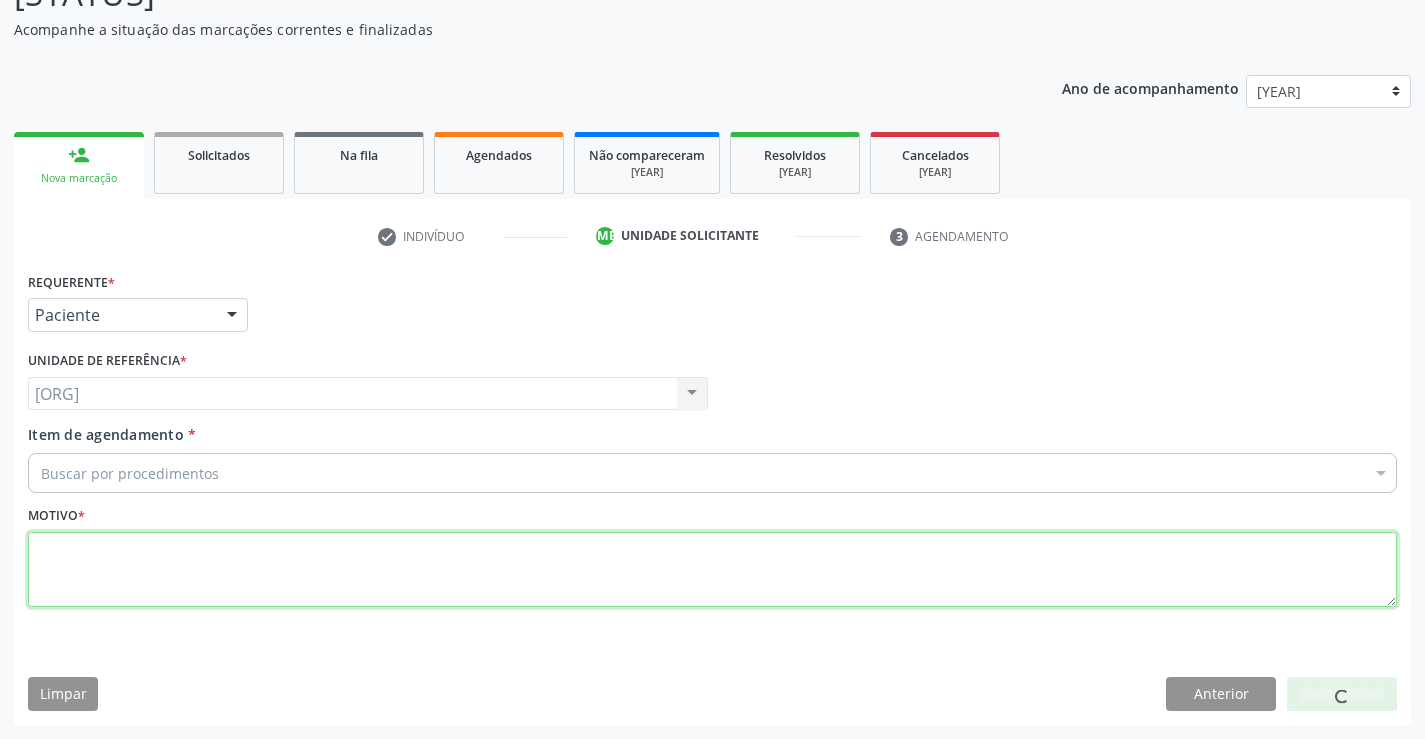 click at bounding box center [712, 570] 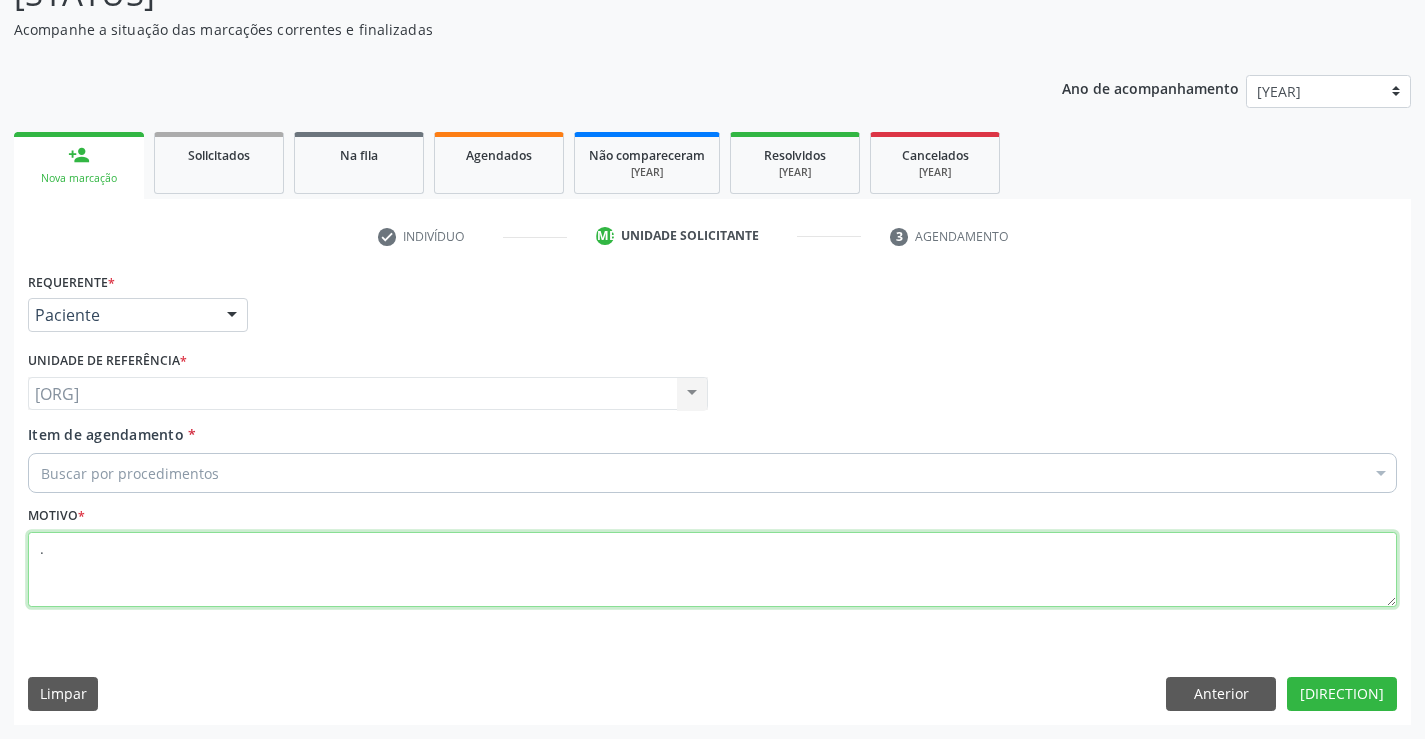 type on "." 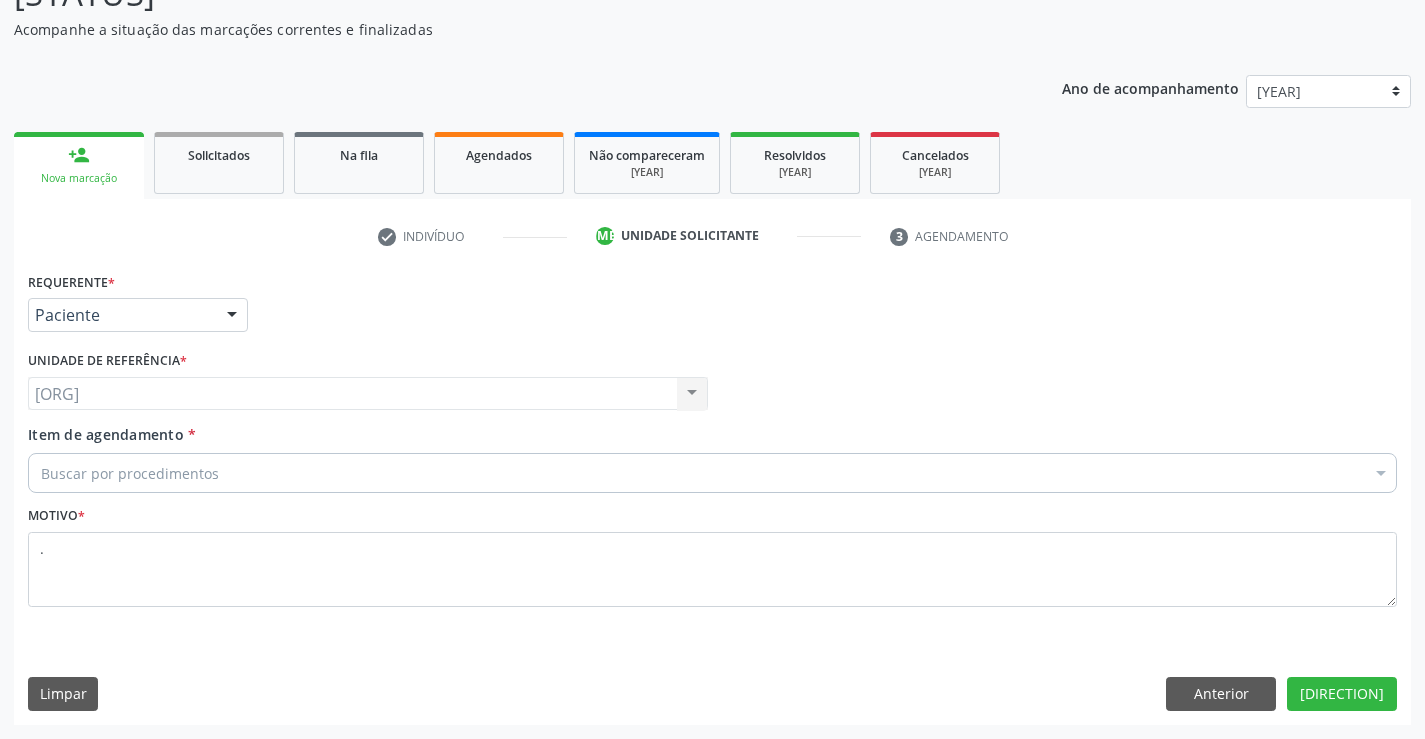click on "Buscar por procedimentos" at bounding box center (712, 473) 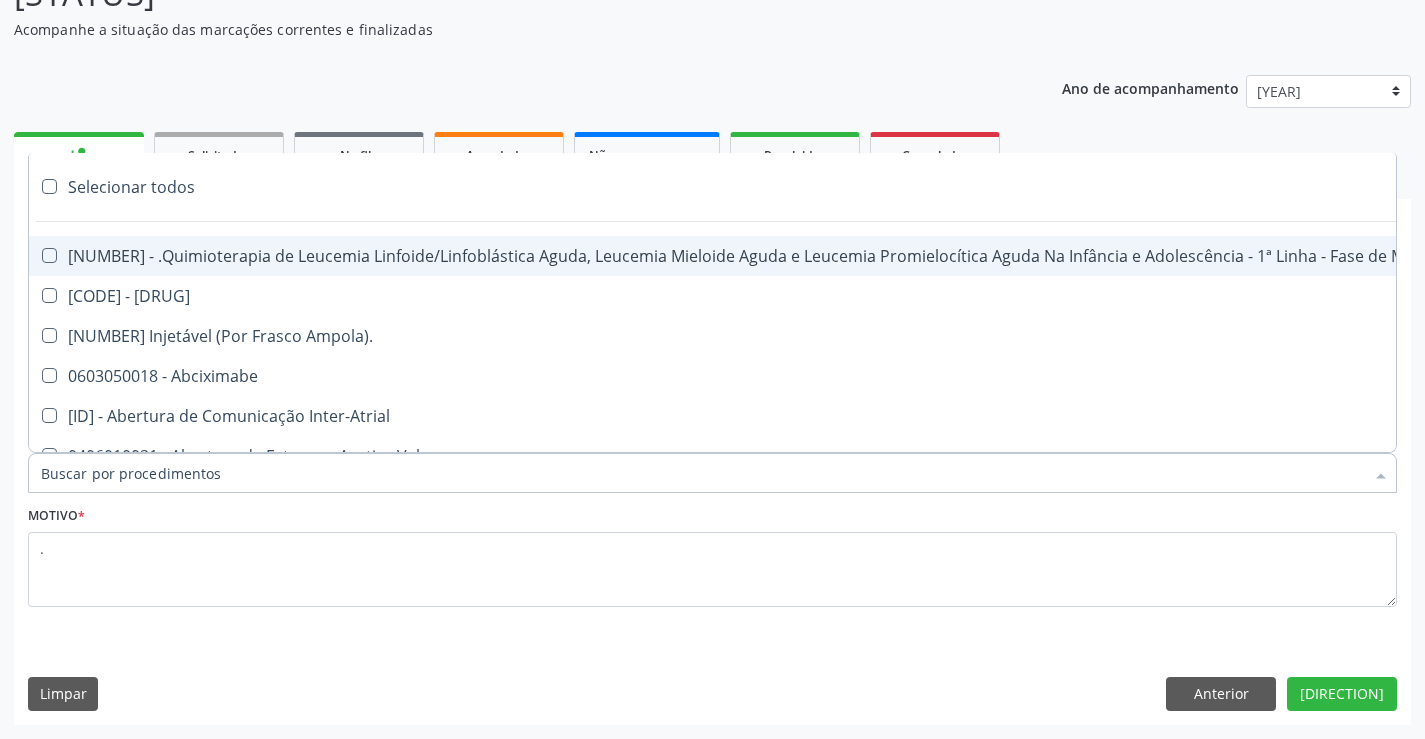 type on "[NUMBER]" 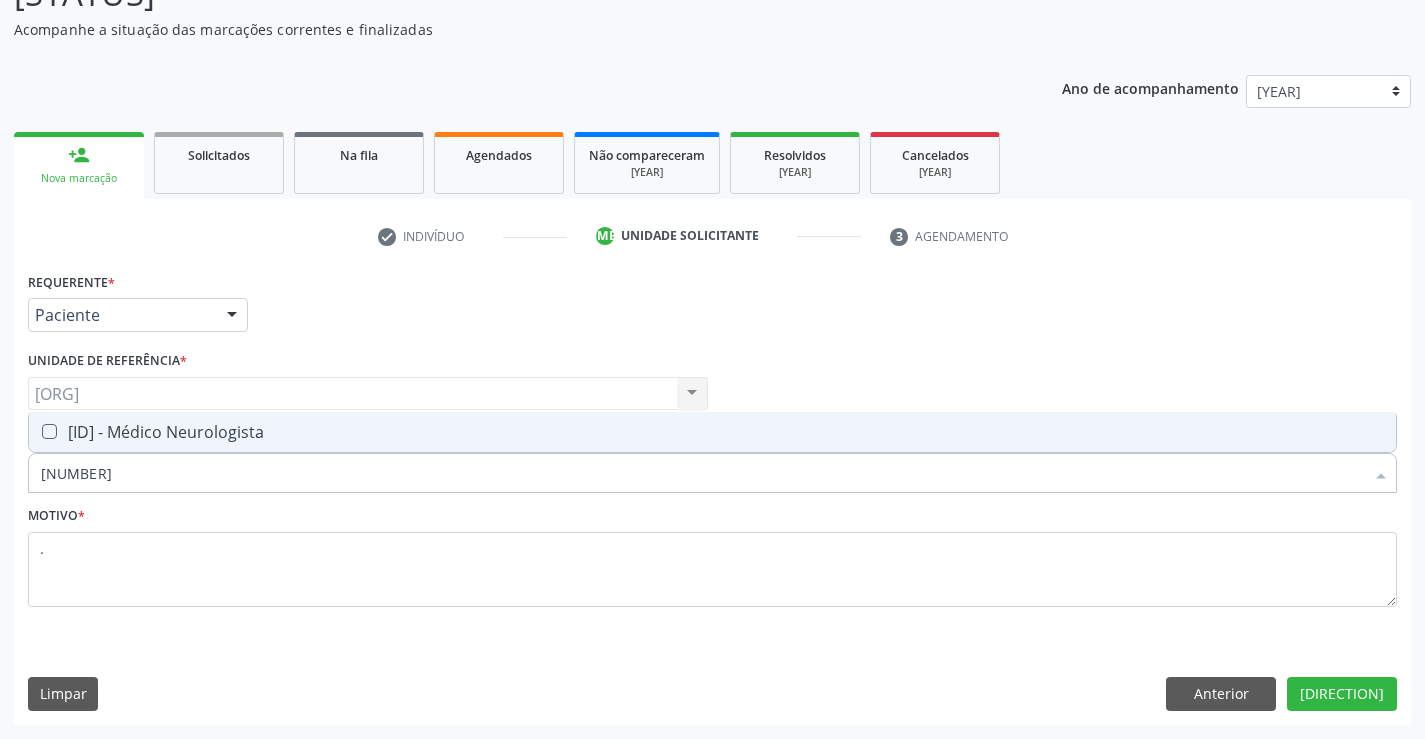 click on "[ID] - Médico Neurologista" at bounding box center (712, 432) 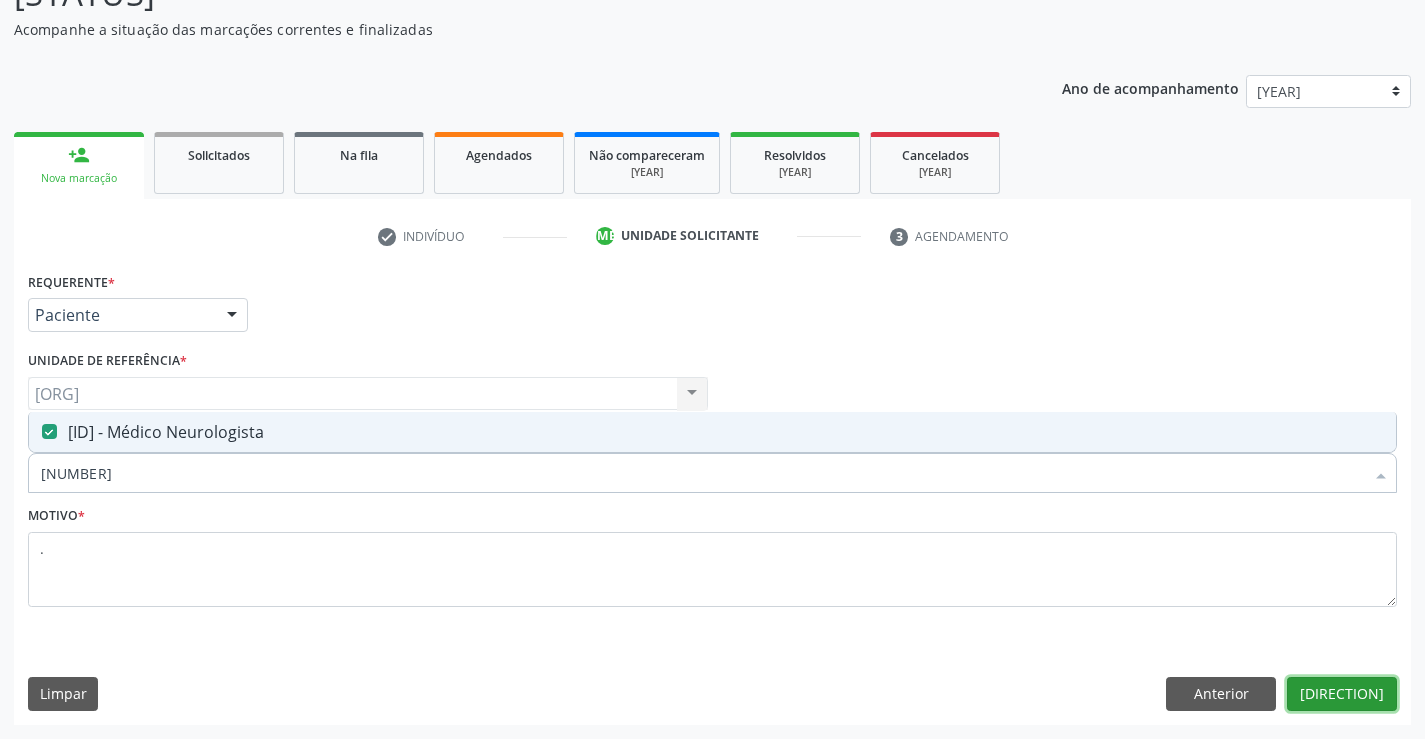 click on "[DIRECTION]" at bounding box center (1342, 694) 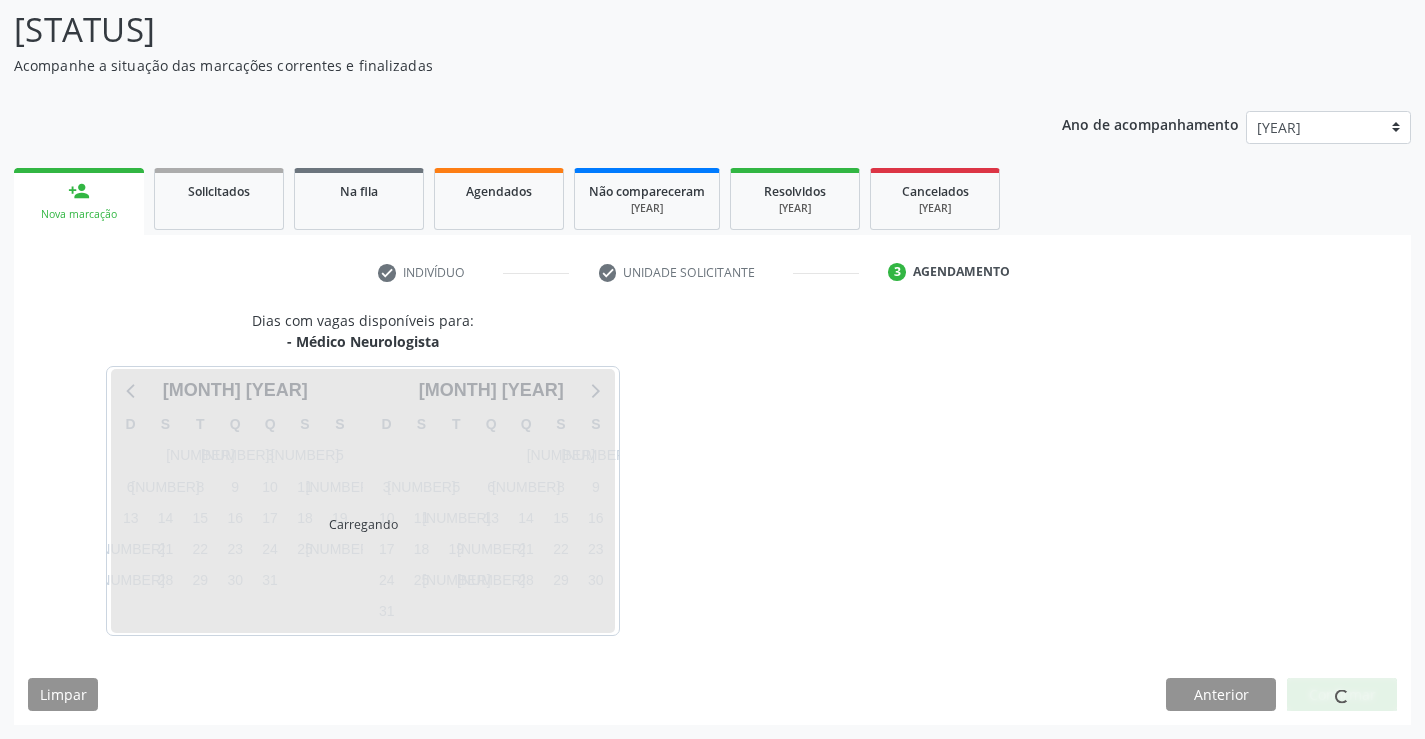 scroll, scrollTop: 131, scrollLeft: 0, axis: vertical 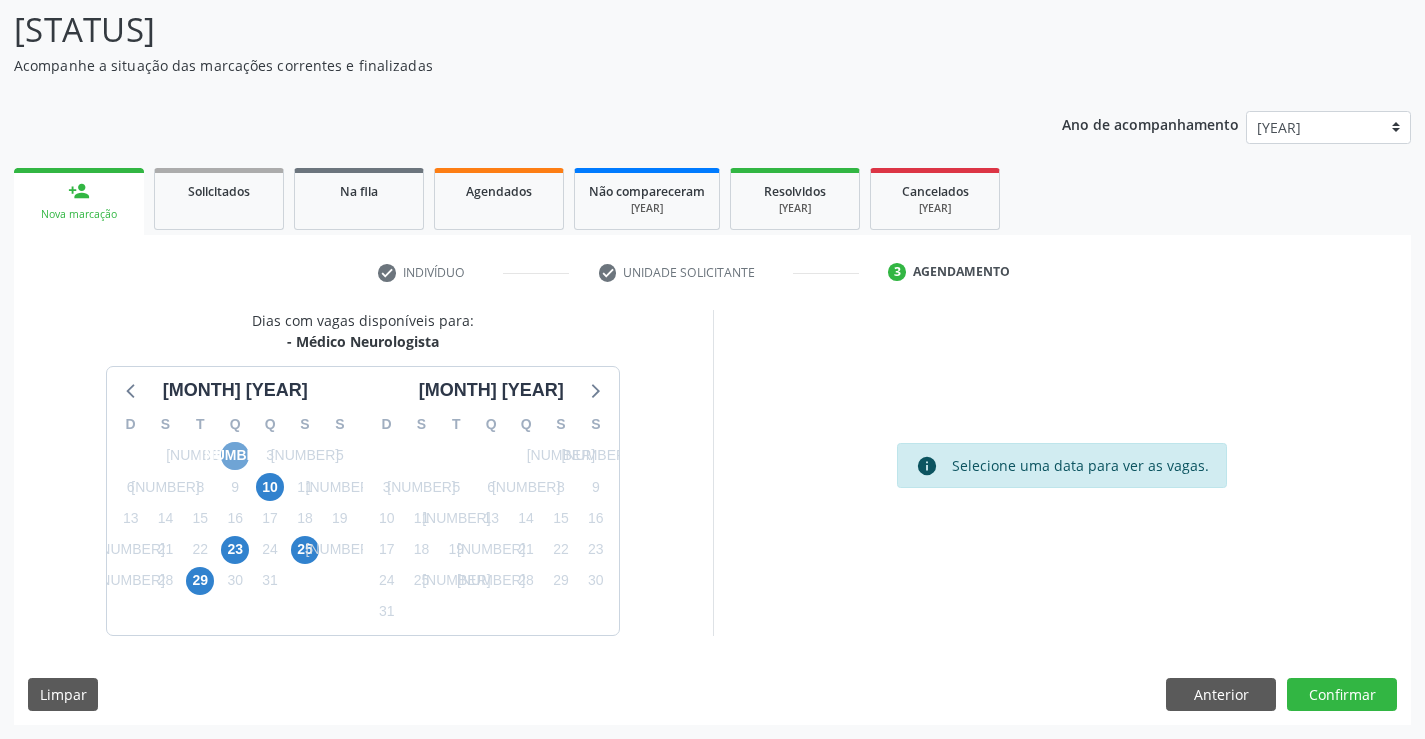 click on "[NUMBER]" at bounding box center [235, 456] 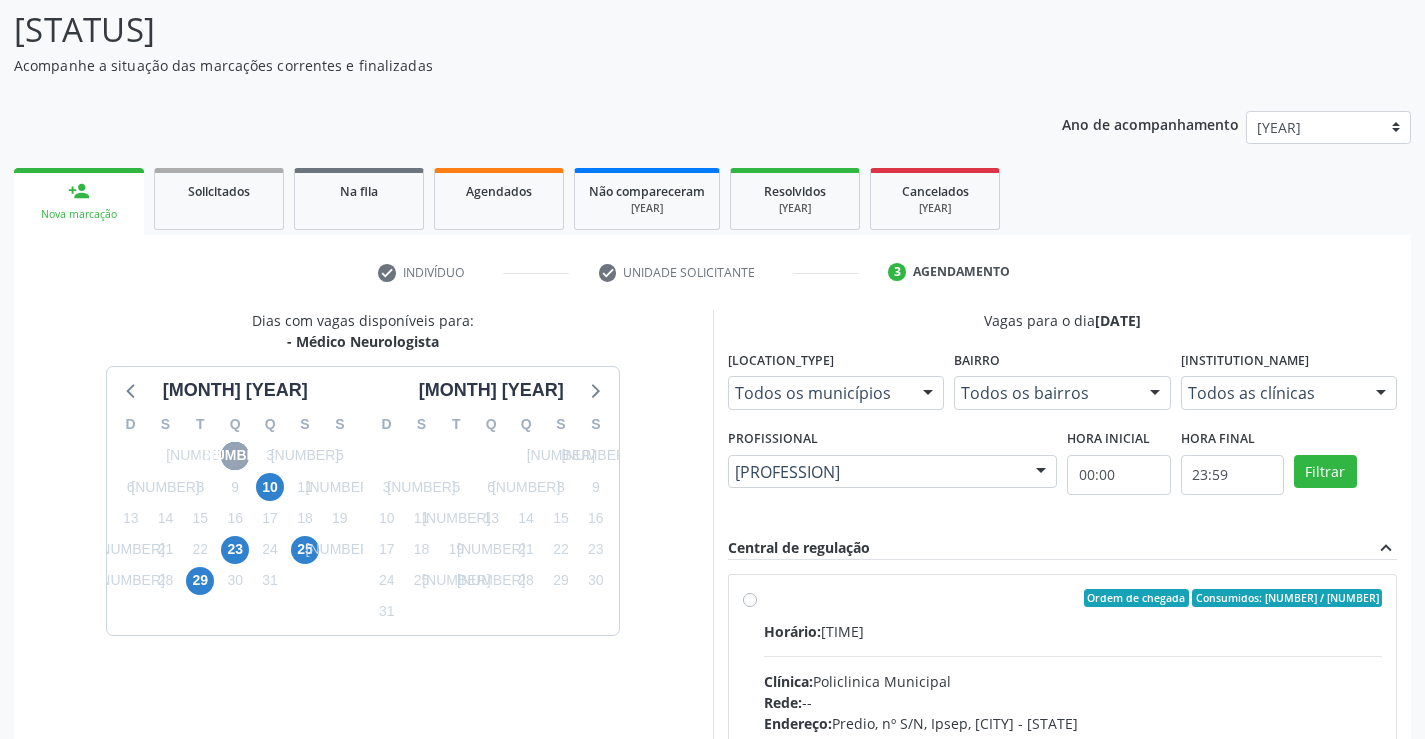 scroll, scrollTop: 231, scrollLeft: 0, axis: vertical 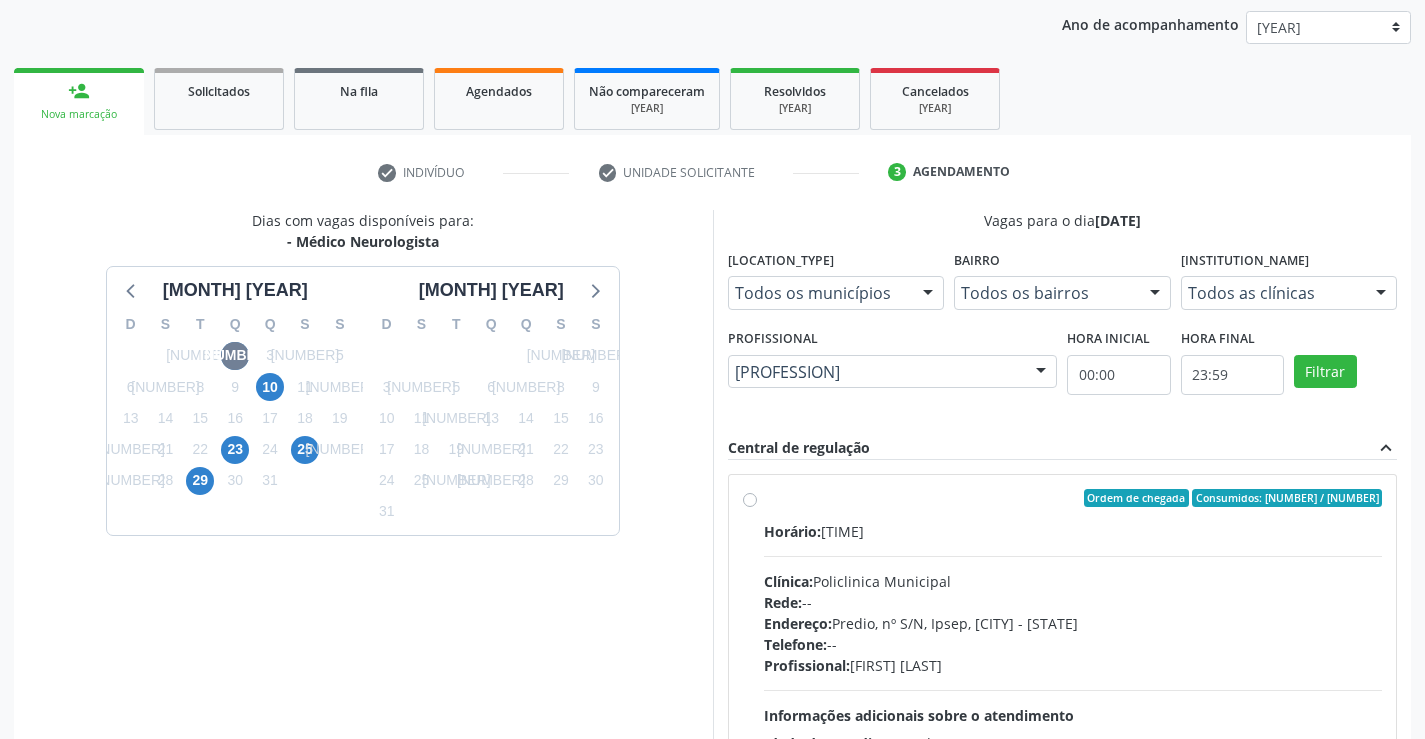 click on "Ordem de chegada
Consumidos: 12 / 13
Horário:   11:15
Clínica:  Policlinica Municipal
Rede:
--
Endereço:   Predio, nº S/N, Ipsep, [CITY] - [STATE]
Telefone:   --
Profissional:
[FIRST] [LAST] [LAST]
Informações adicionais sobre o atendimento
Idade de atendimento:
de 0 a 120 anos
Gênero(s) atendido(s):
Masculino e Feminino
Informações adicionais:
--" at bounding box center [1063, 642] 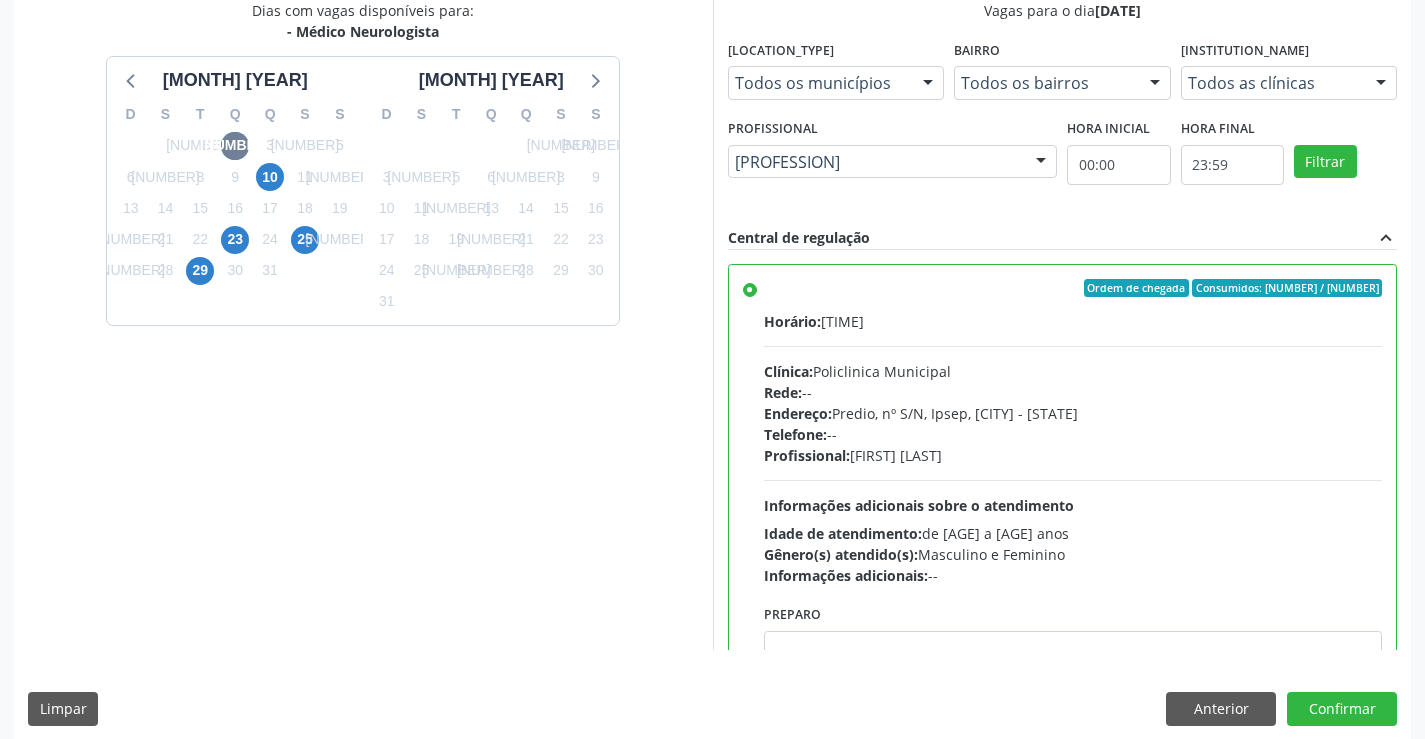 scroll, scrollTop: 456, scrollLeft: 0, axis: vertical 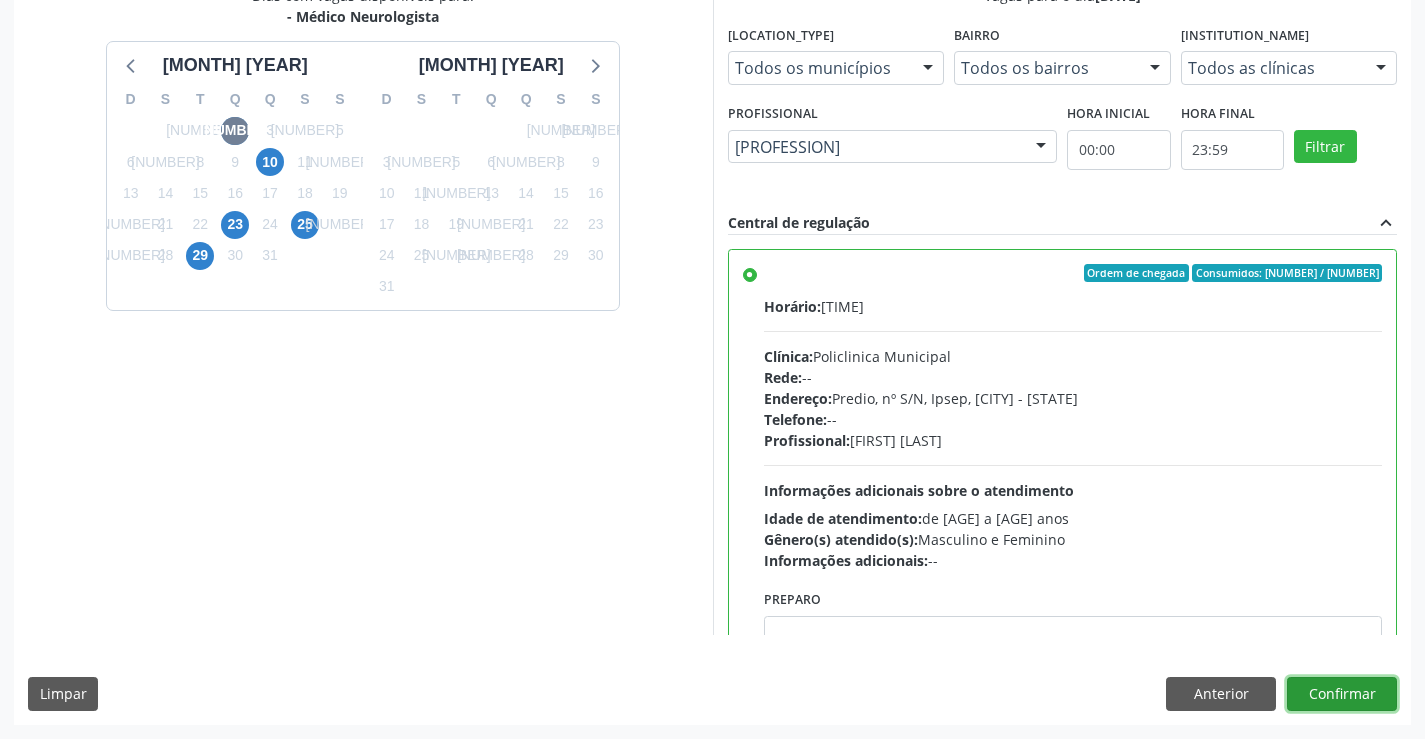 click on "Confirmar" at bounding box center [1342, 694] 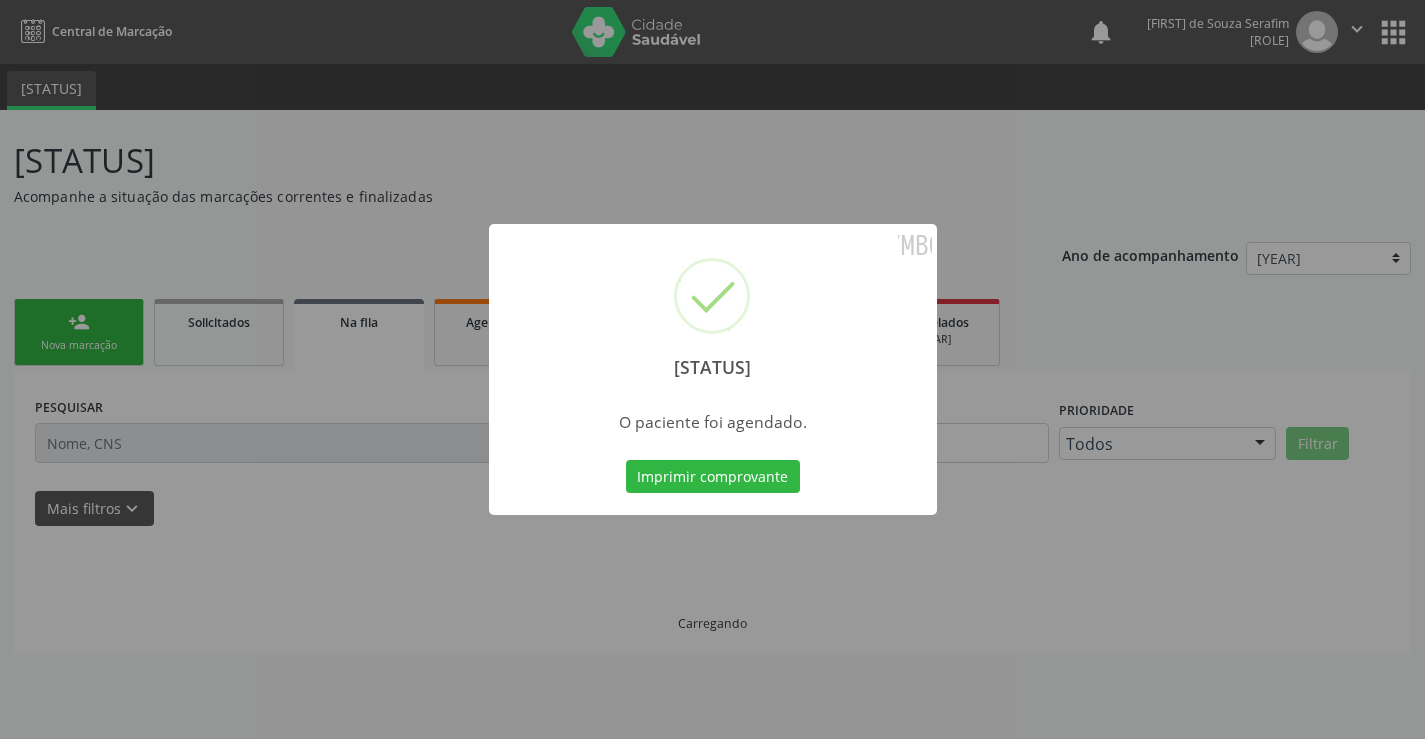 scroll, scrollTop: 0, scrollLeft: 0, axis: both 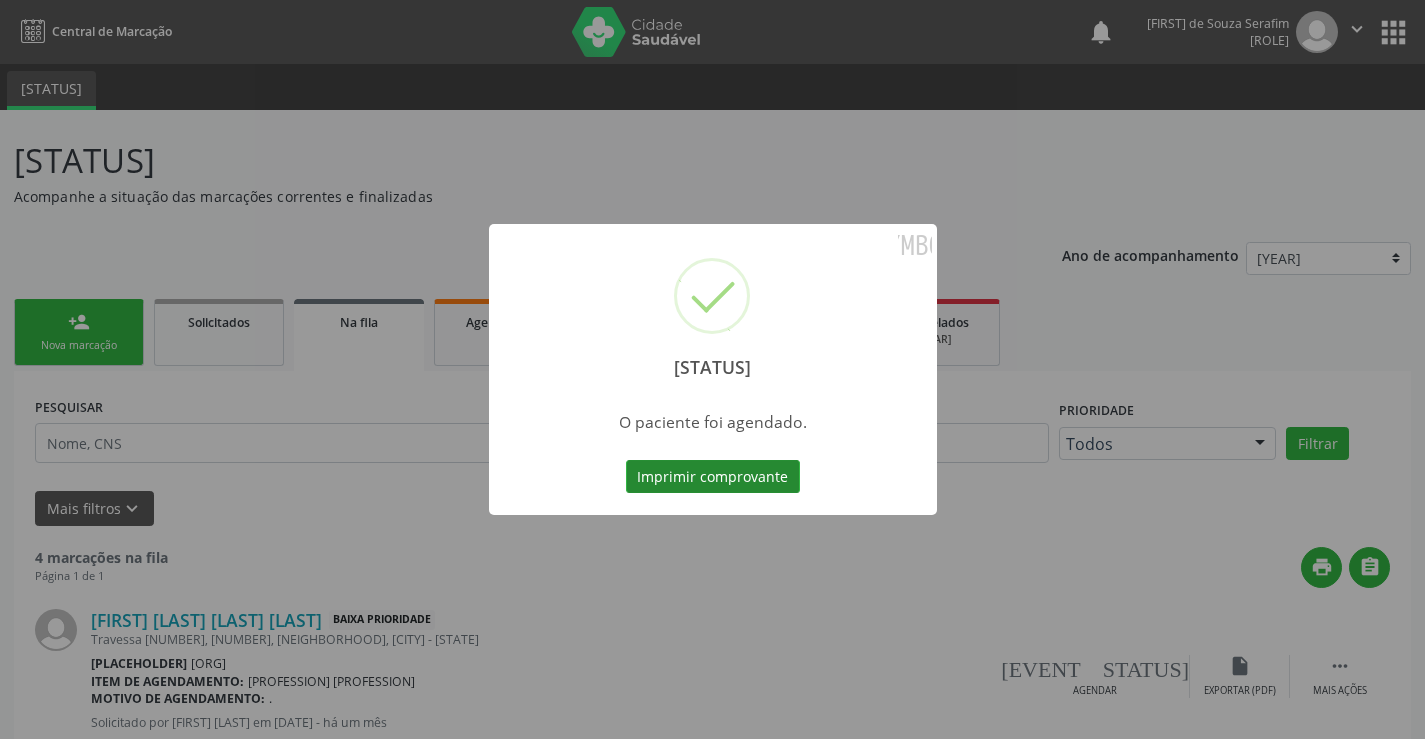 click on "Imprimir comprovante" at bounding box center (713, 477) 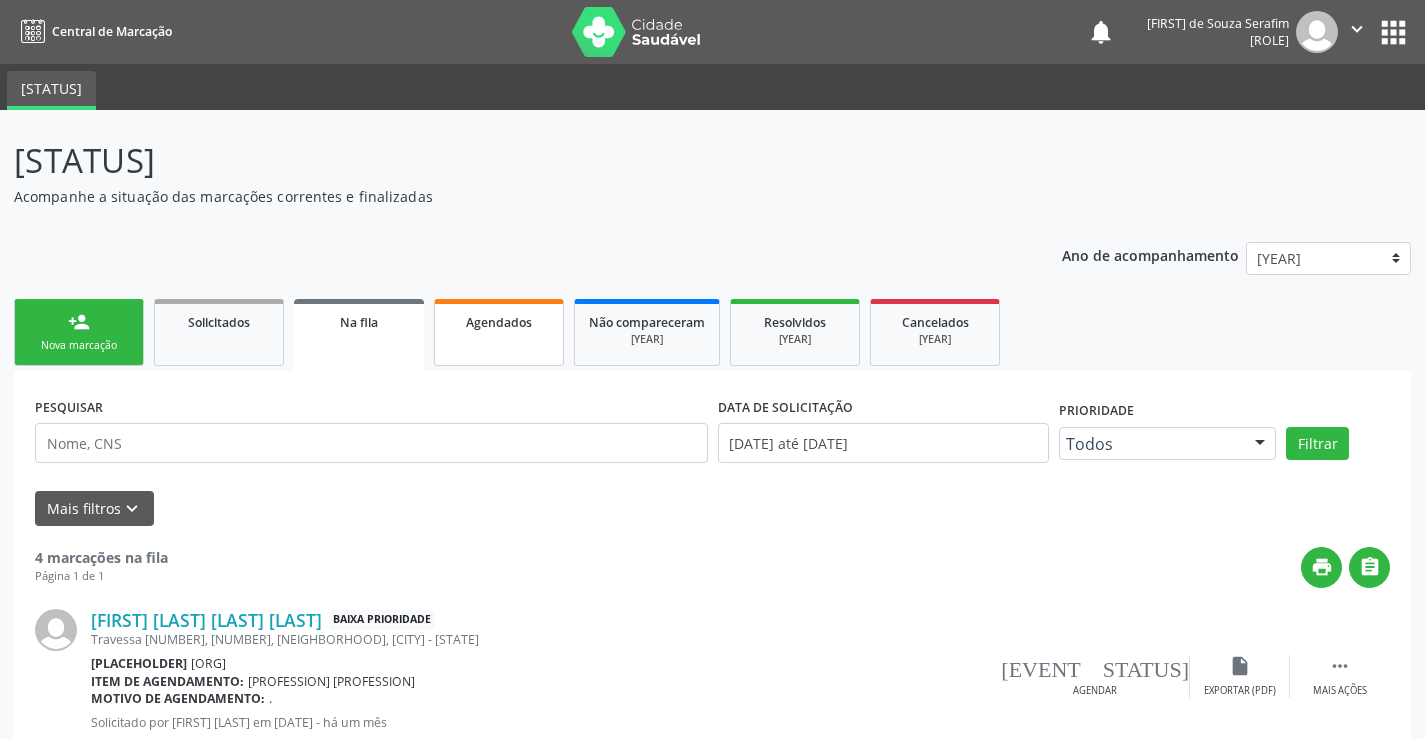 click on "Agendados" at bounding box center (499, 332) 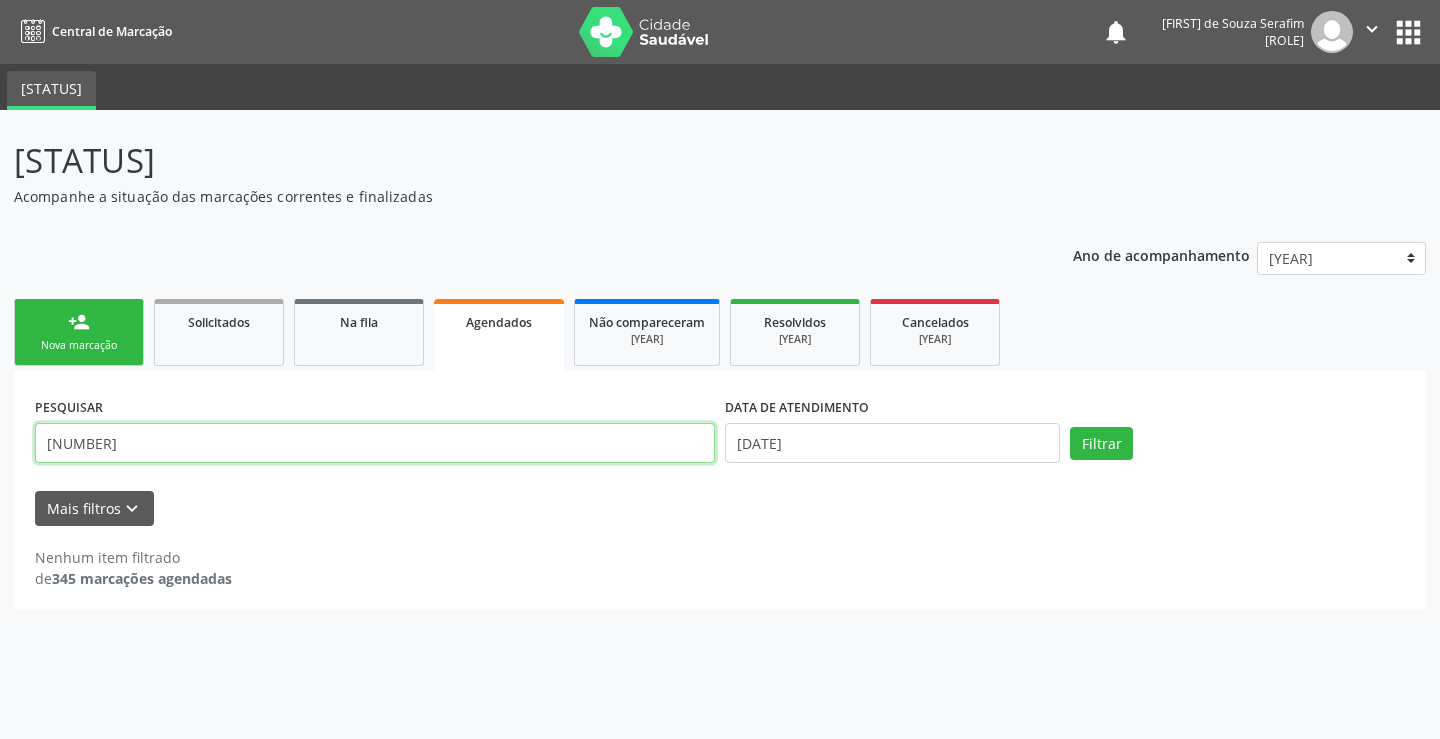 click on "[NUMBER]" at bounding box center (375, 443) 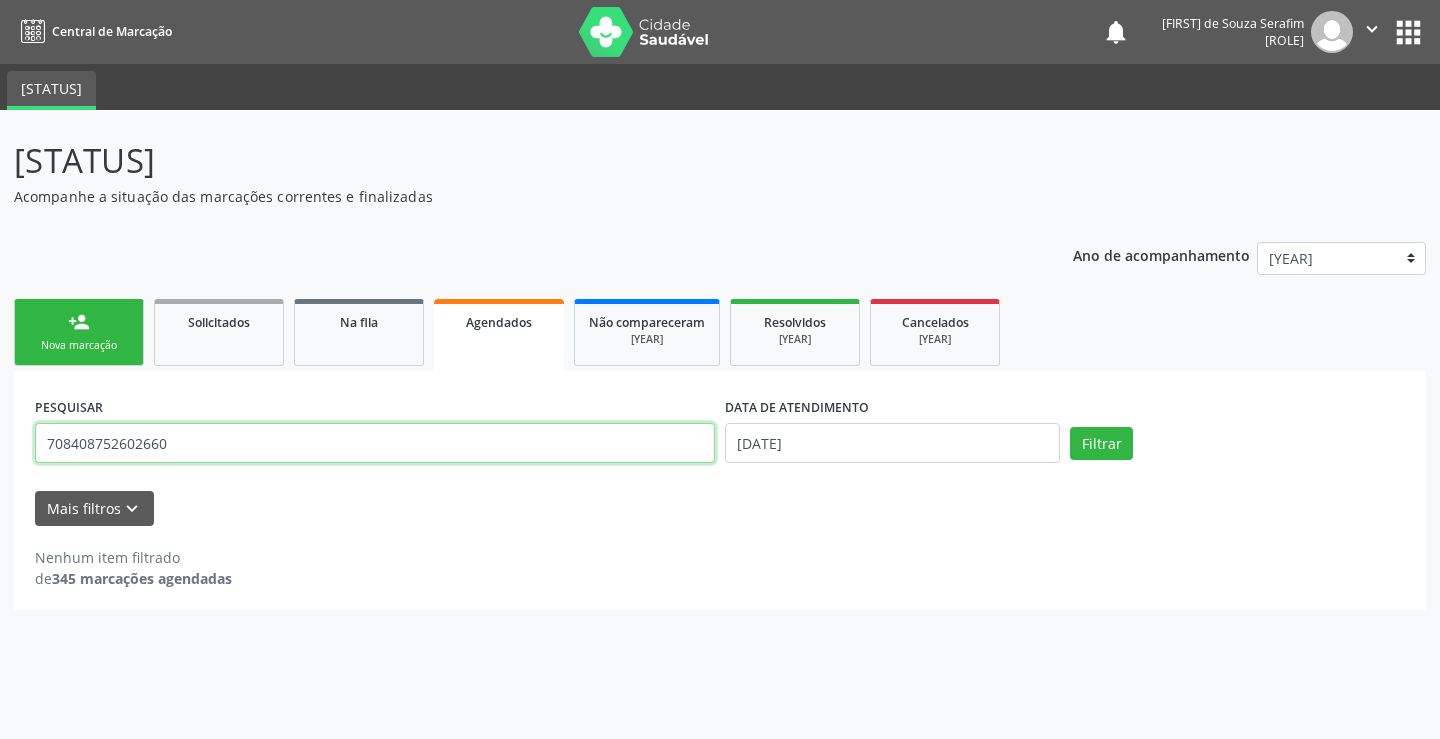 type on "708408752602660" 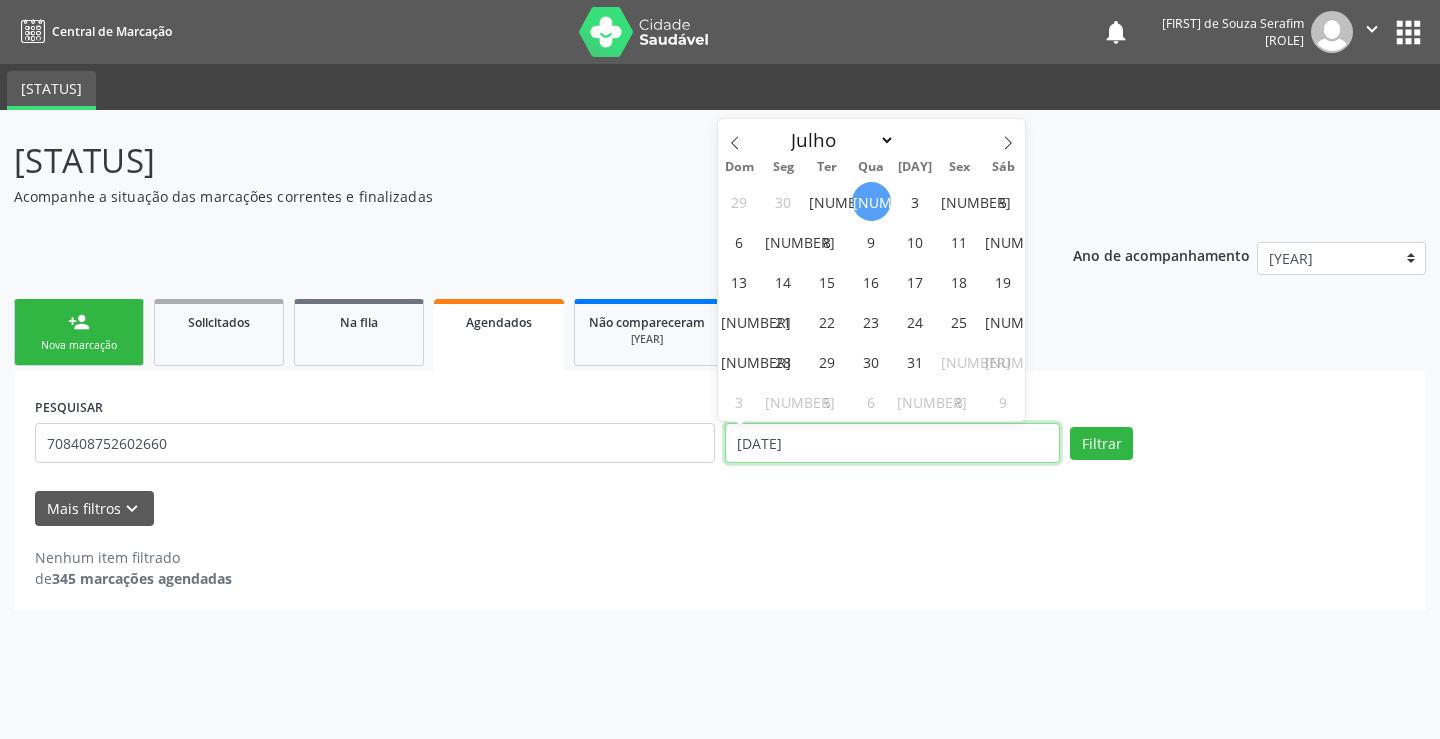 click on "[DATE]" at bounding box center (892, 443) 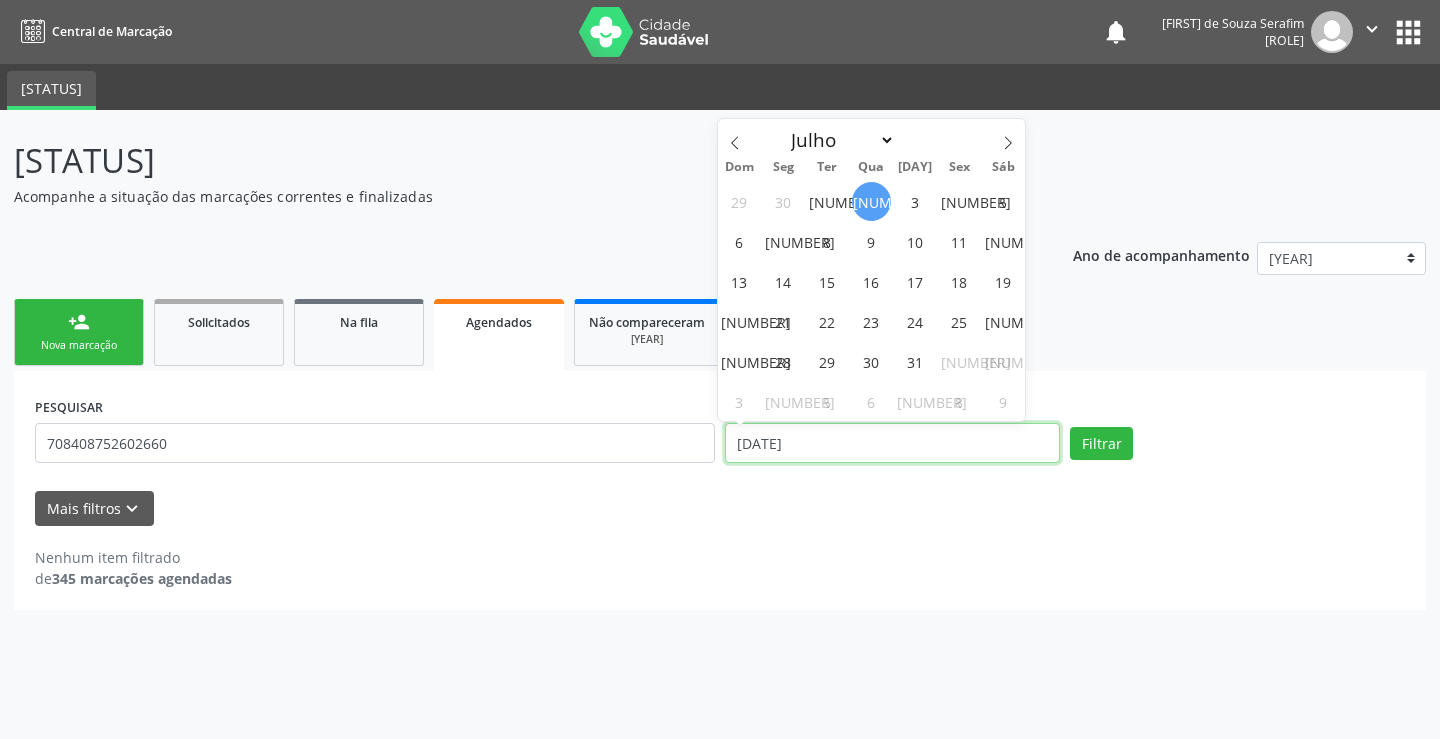 click on "[DATE]" at bounding box center (892, 443) 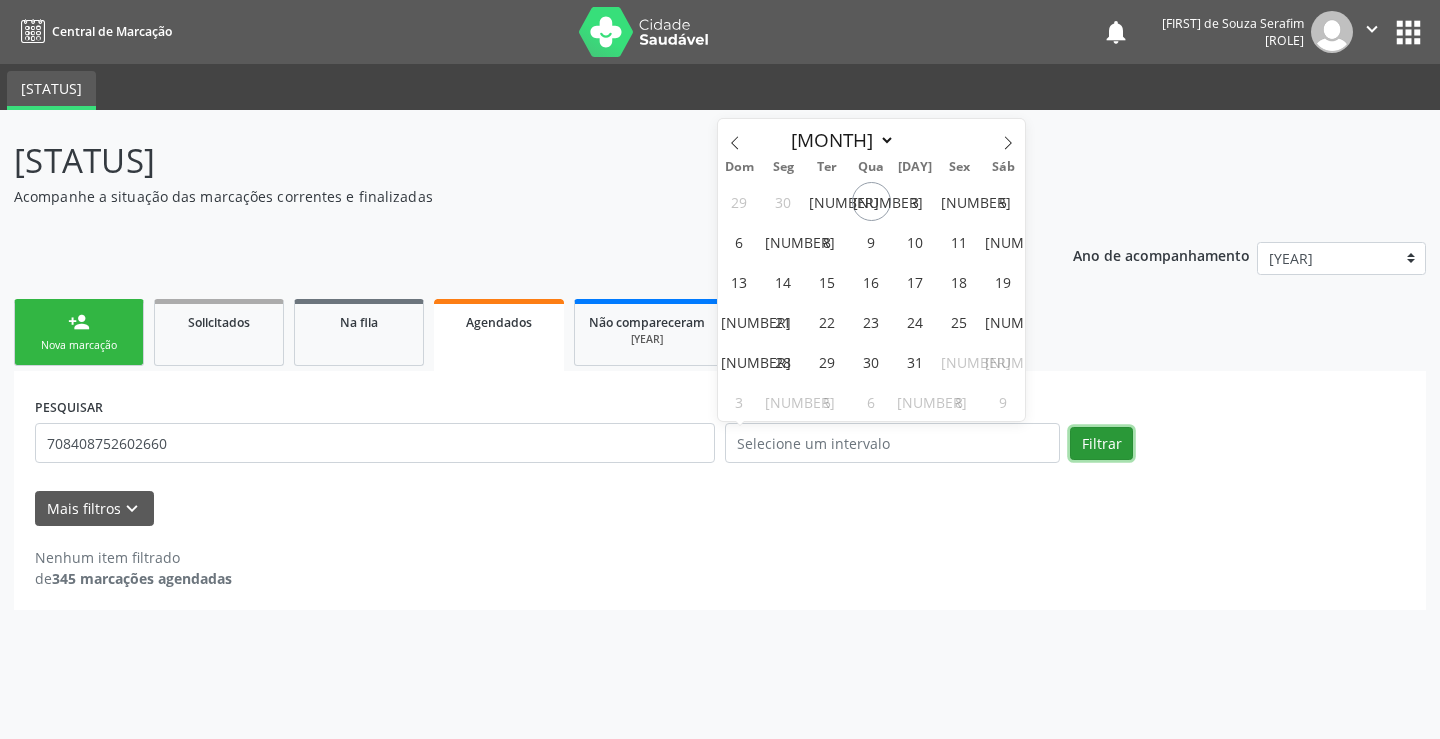 click on "Filtrar" at bounding box center (1101, 444) 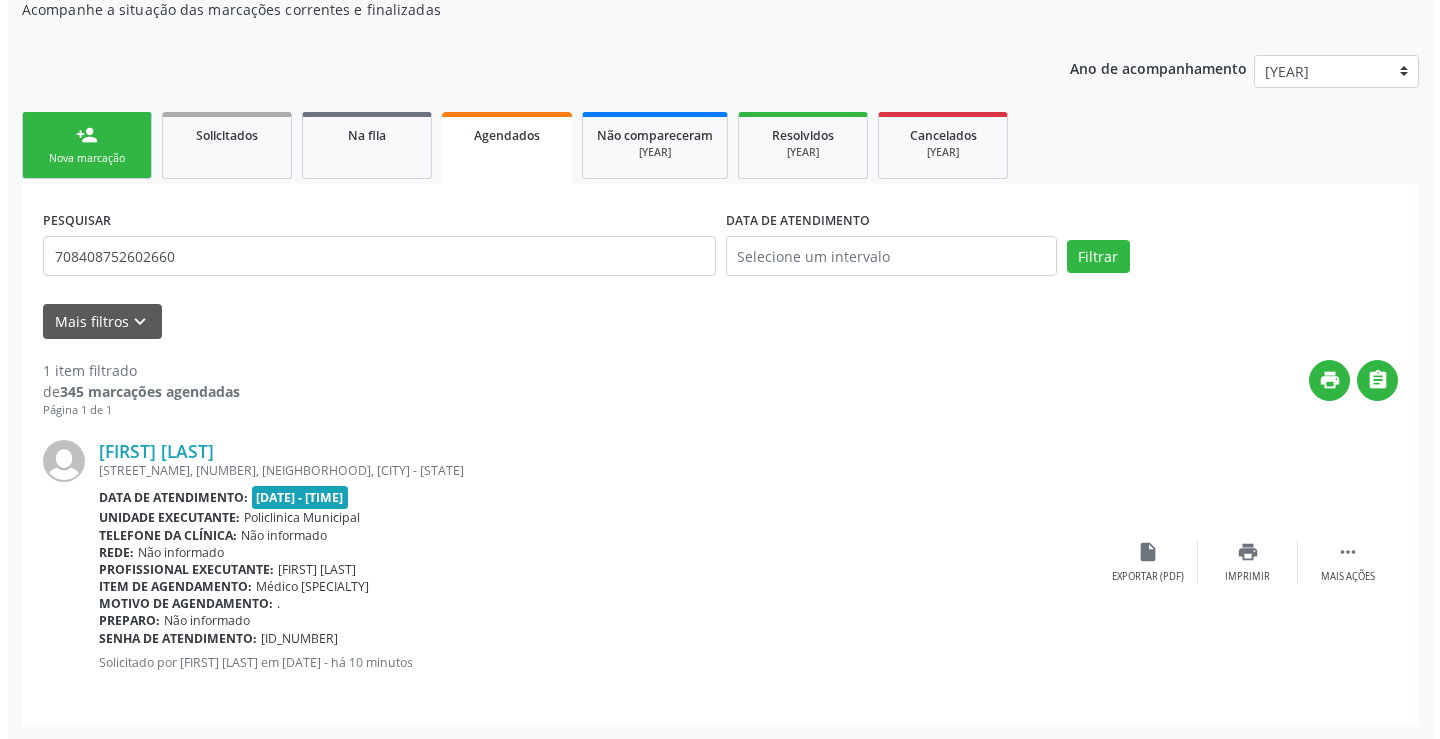 scroll, scrollTop: 189, scrollLeft: 0, axis: vertical 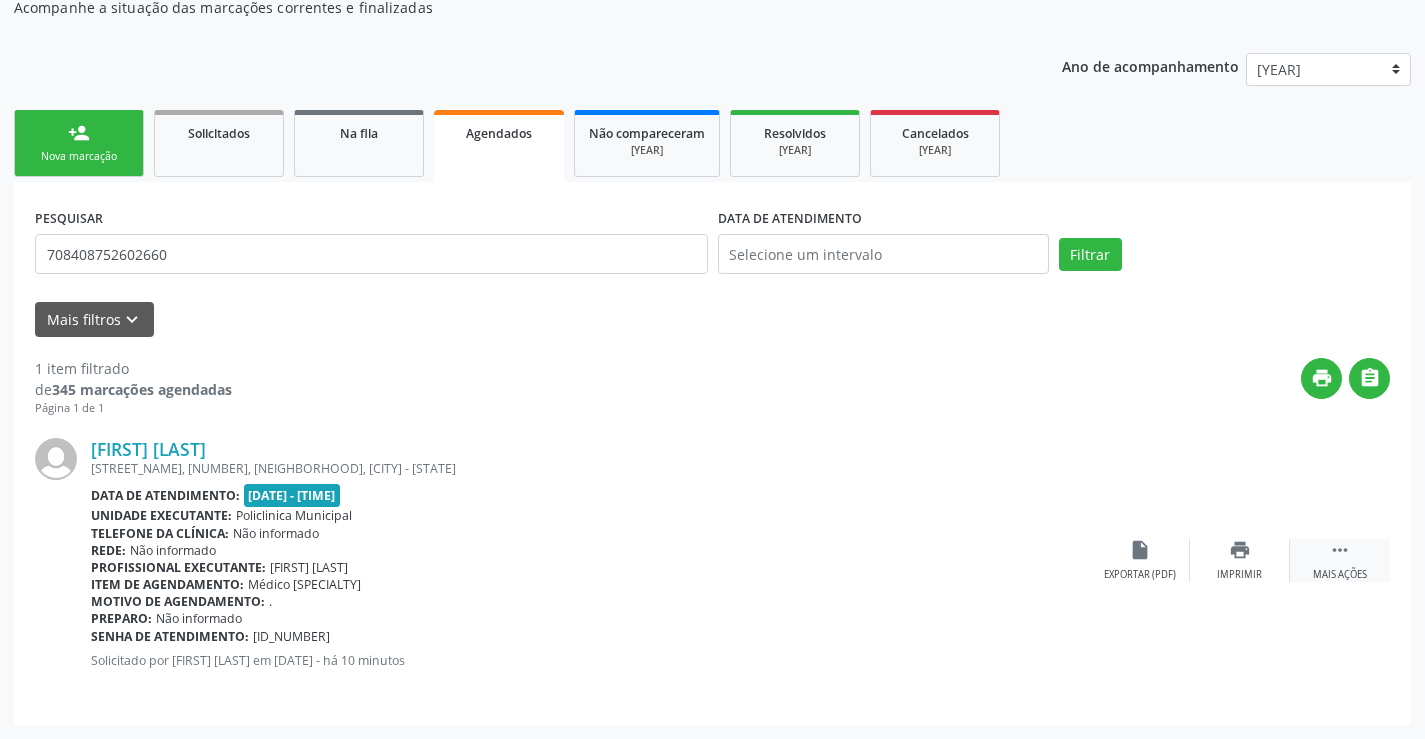 click on "
Mais ações" at bounding box center [1340, 560] 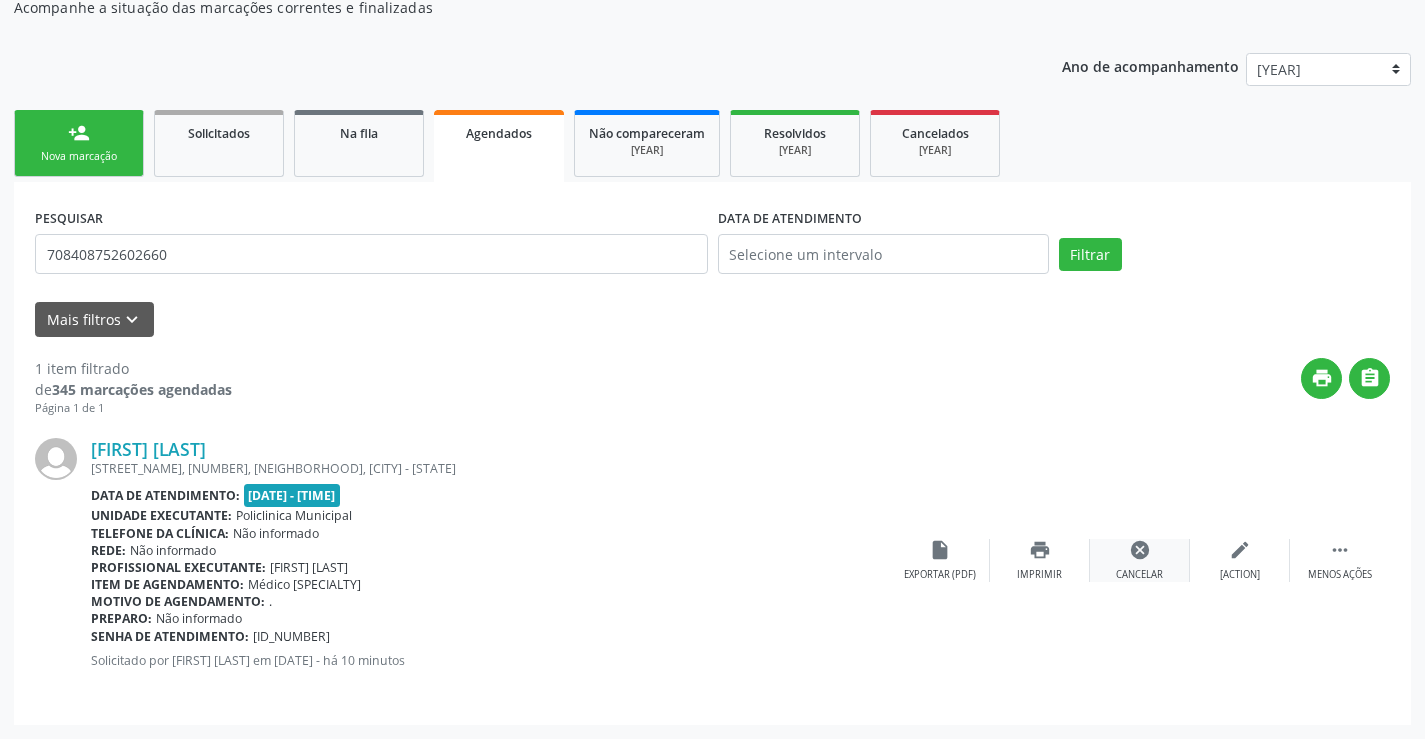 click on "Cancelar" at bounding box center (1240, 575) 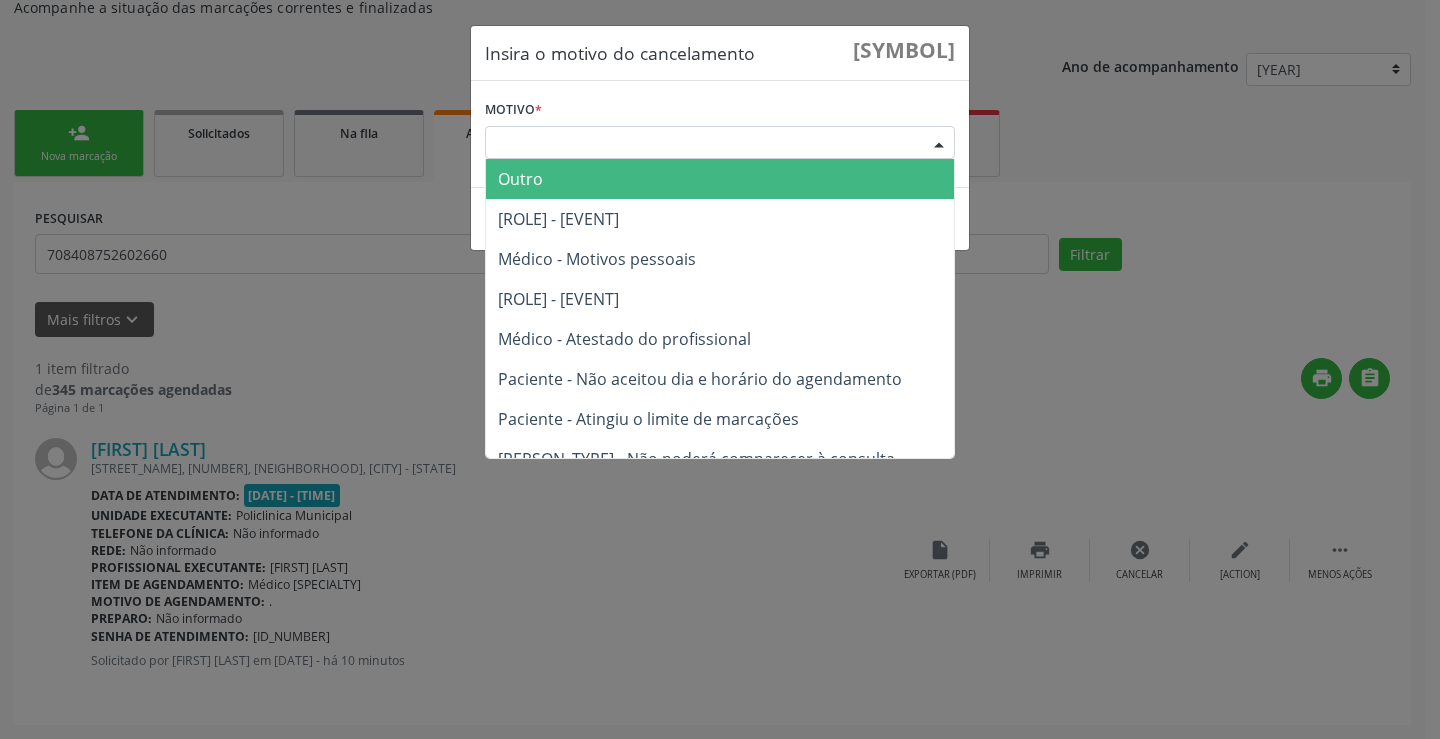 click on "Escolha o motivo" at bounding box center (720, 143) 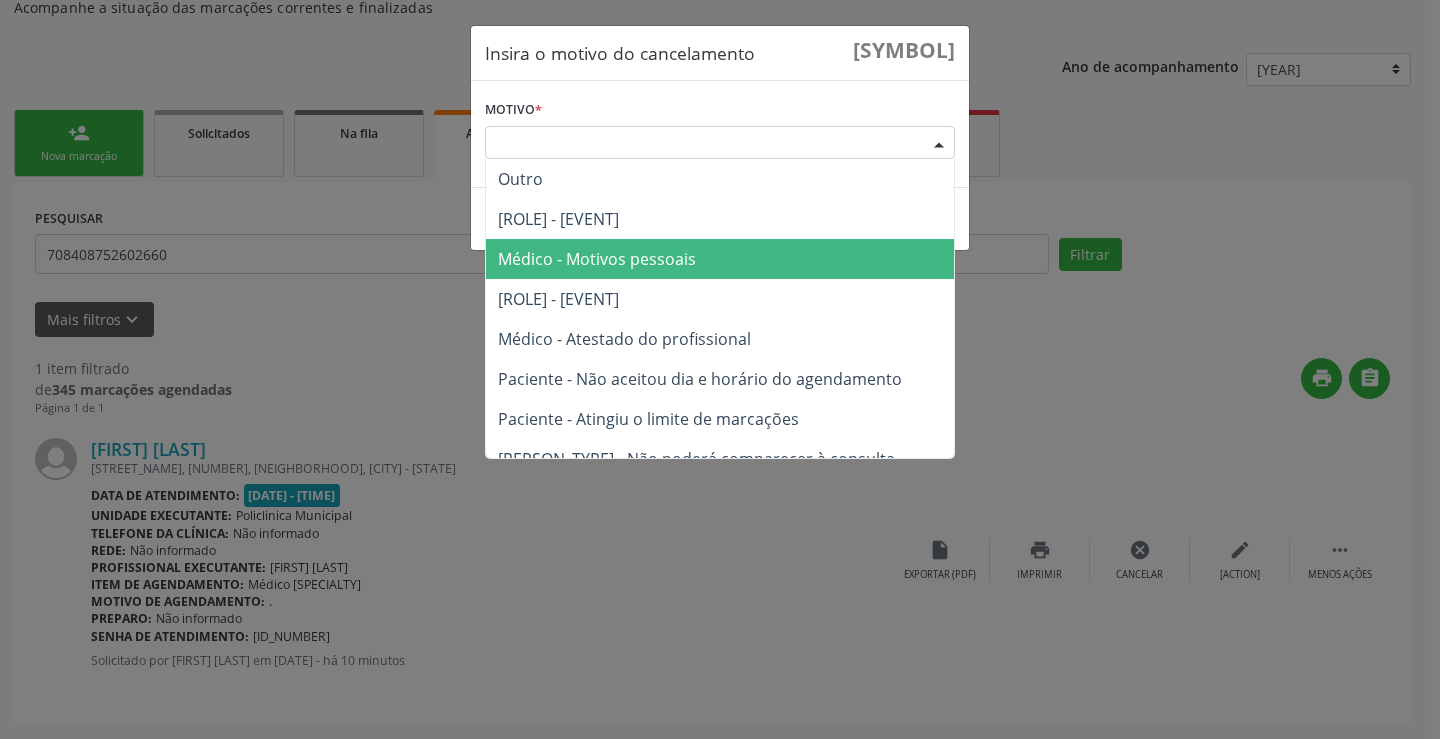 click on "Médico - Motivos pessoais" at bounding box center [720, 259] 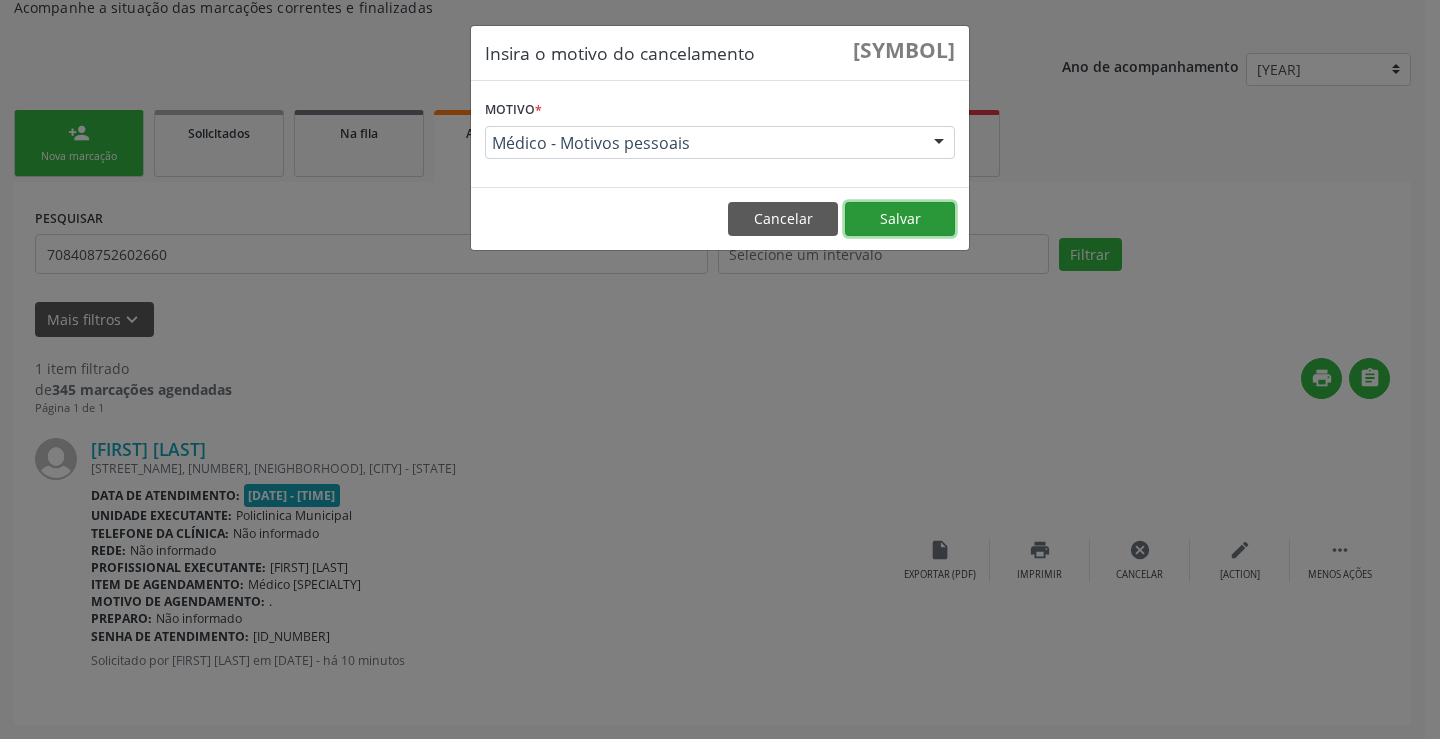 click on "Salvar" at bounding box center [900, 219] 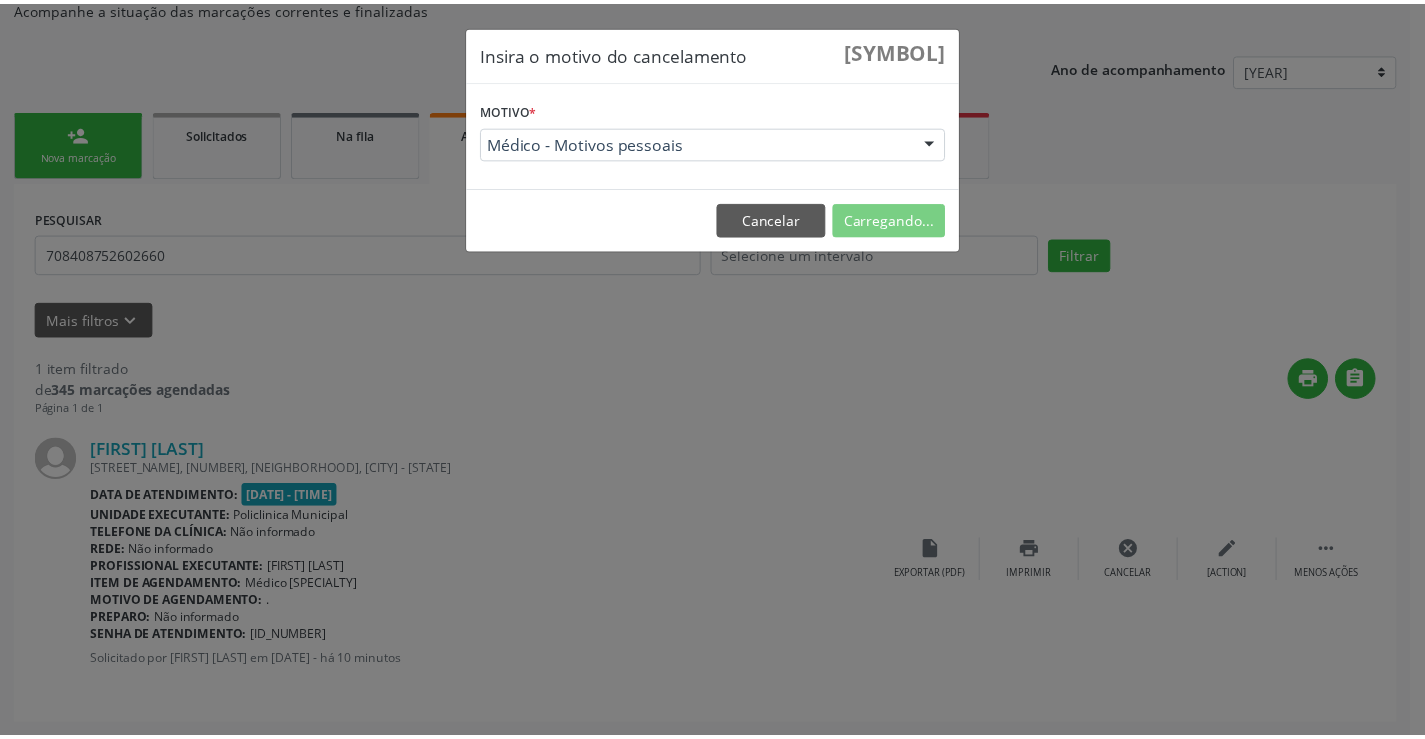 scroll, scrollTop: 0, scrollLeft: 0, axis: both 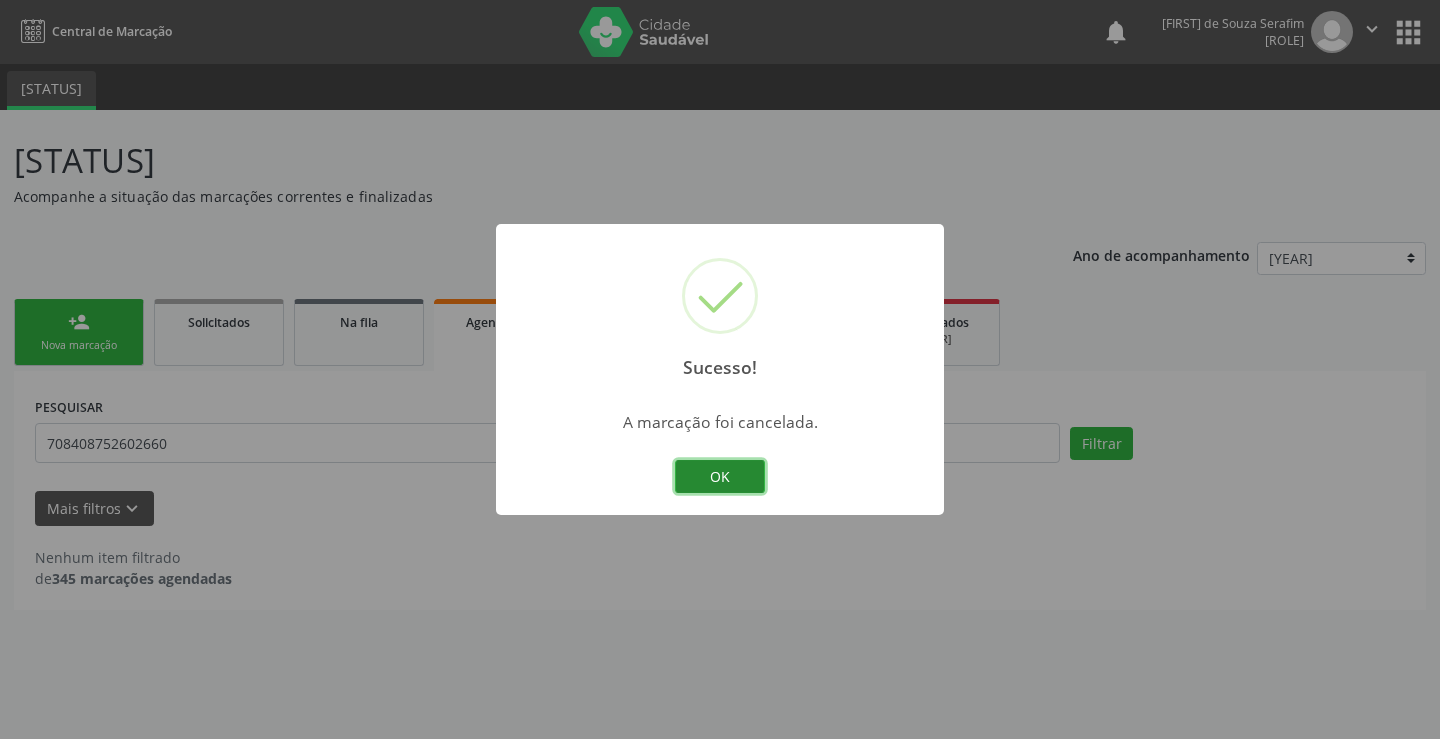 click on "OK" at bounding box center [720, 477] 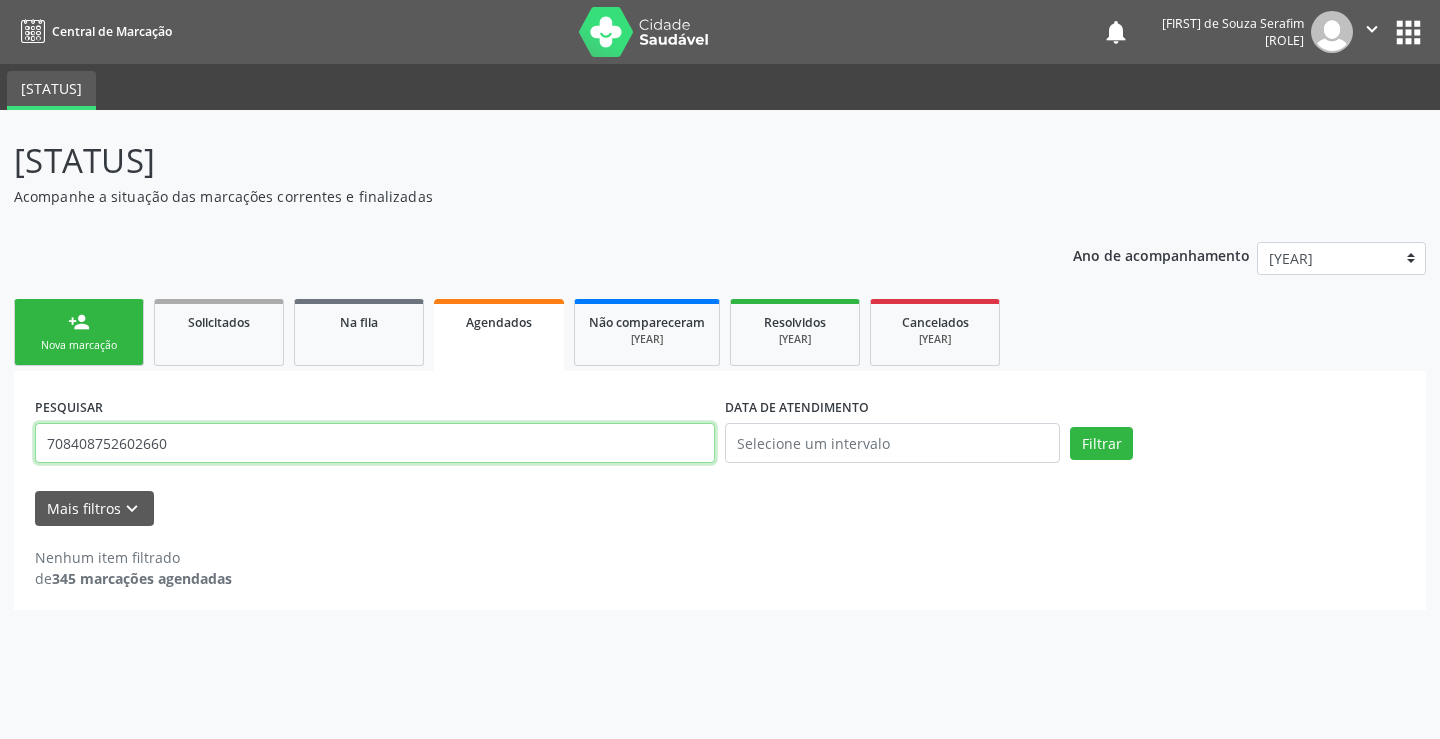 click on "708408752602660" at bounding box center (375, 443) 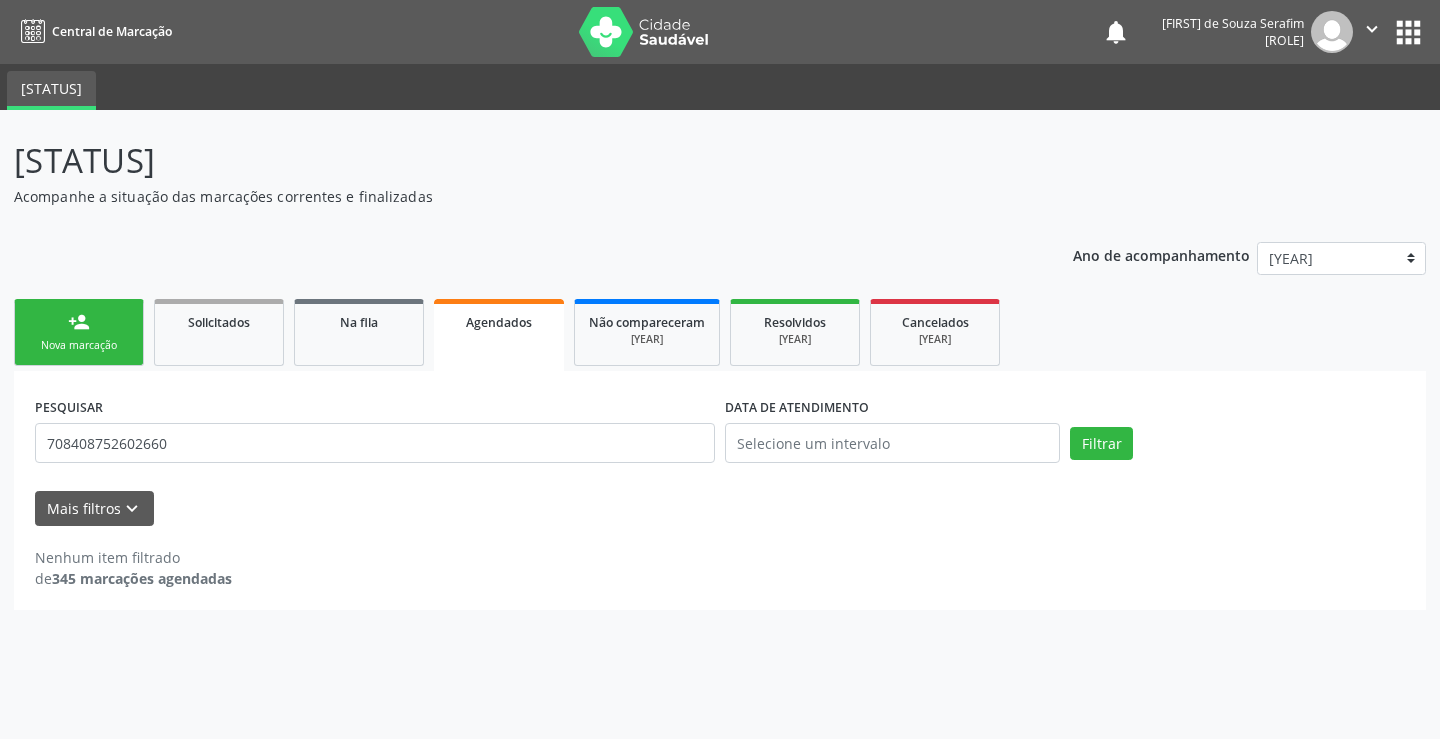 click on "Nenhum item filtrado
de
[NUMBER] marcações agendadas" at bounding box center (720, 557) 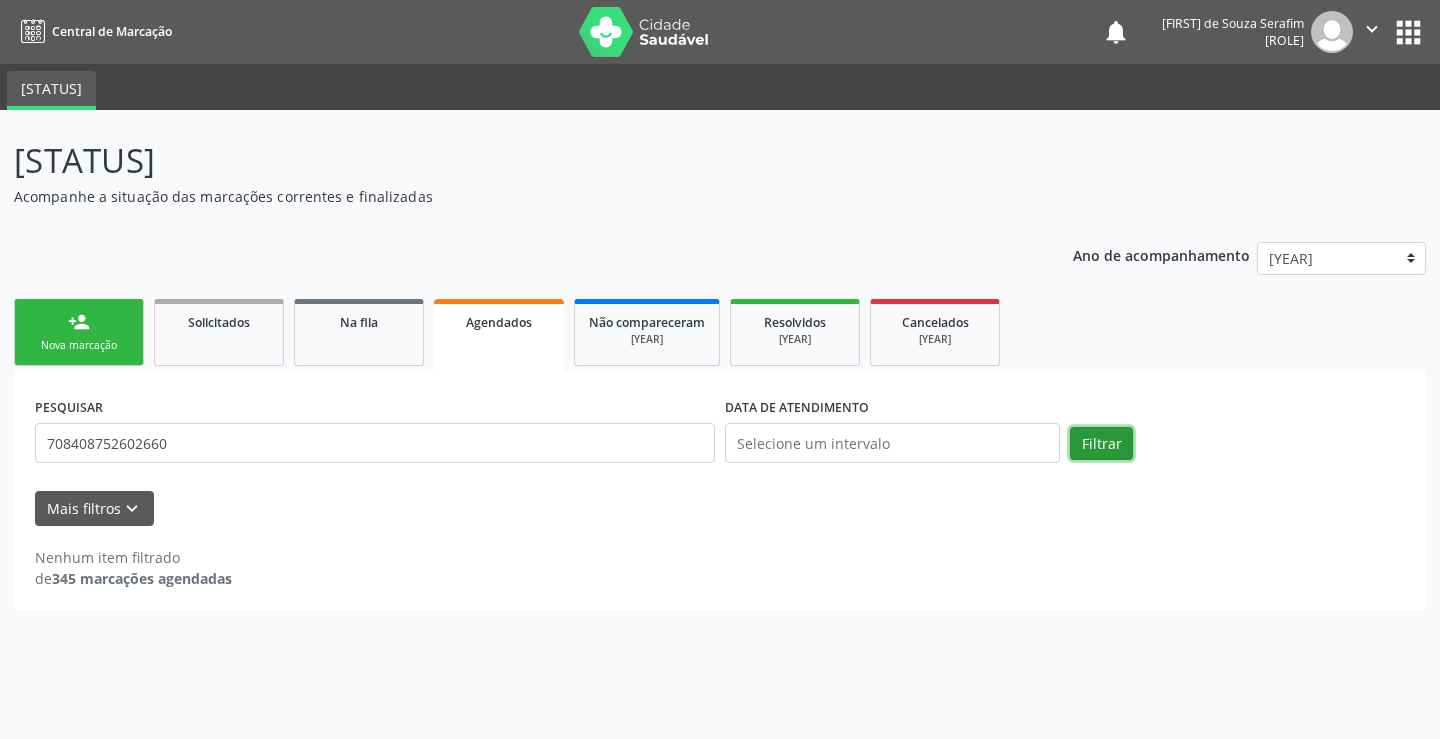 click on "Filtrar" at bounding box center (1101, 444) 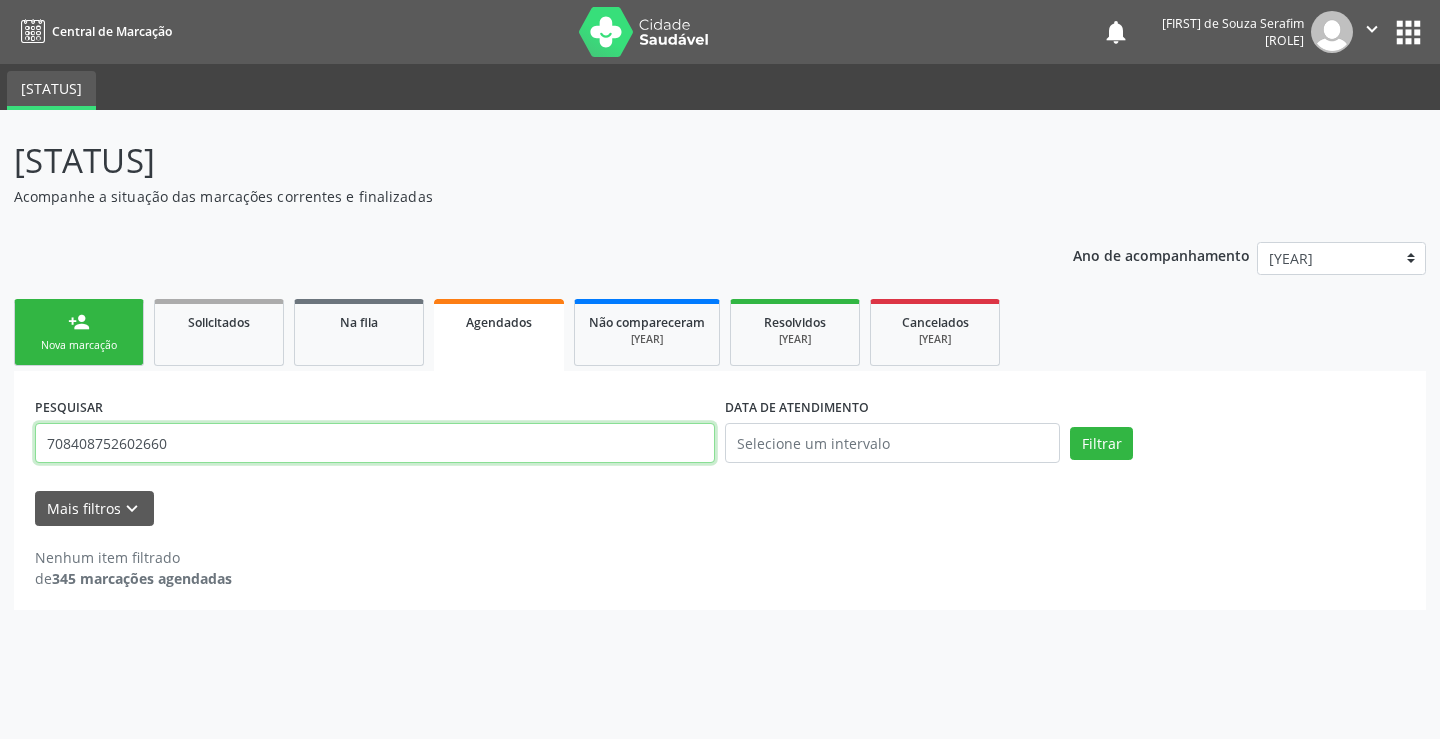 click on "708408752602660" at bounding box center [375, 443] 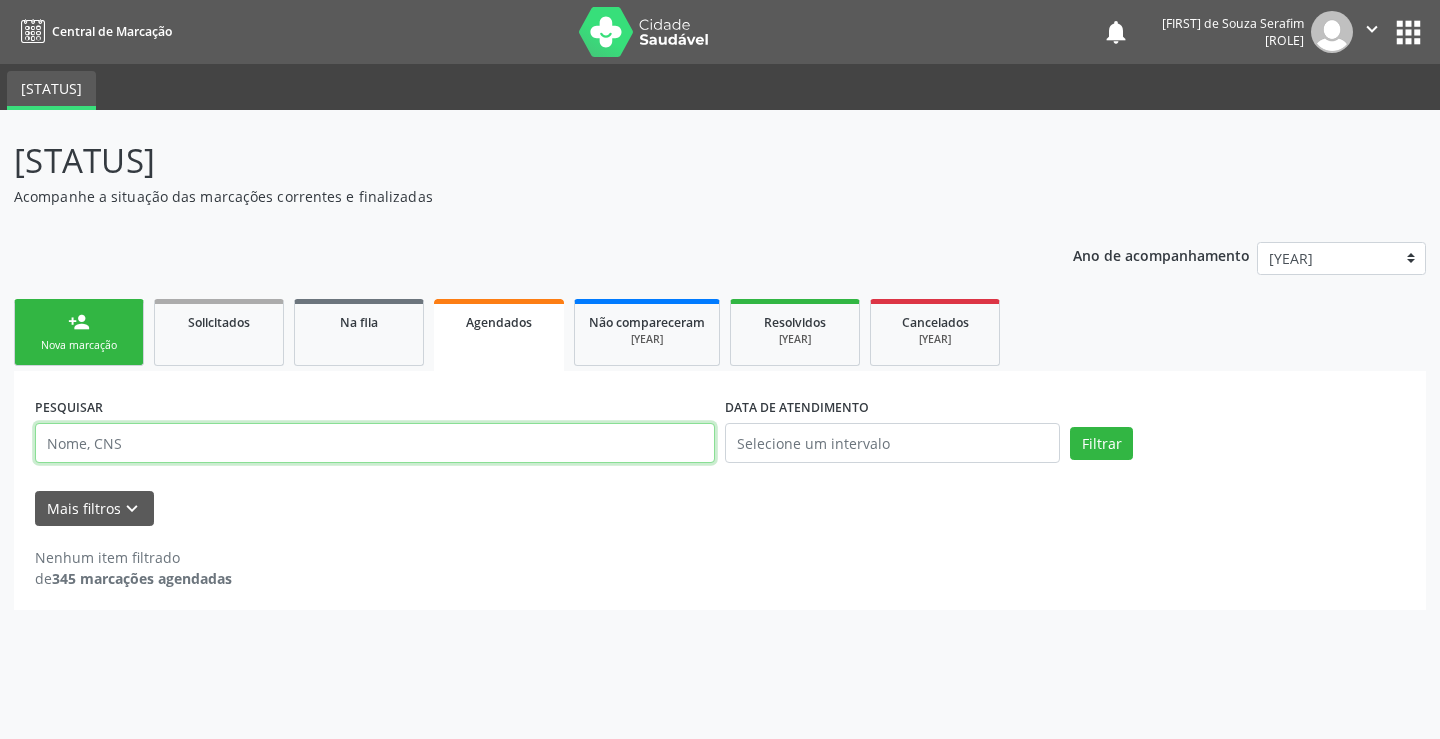 type 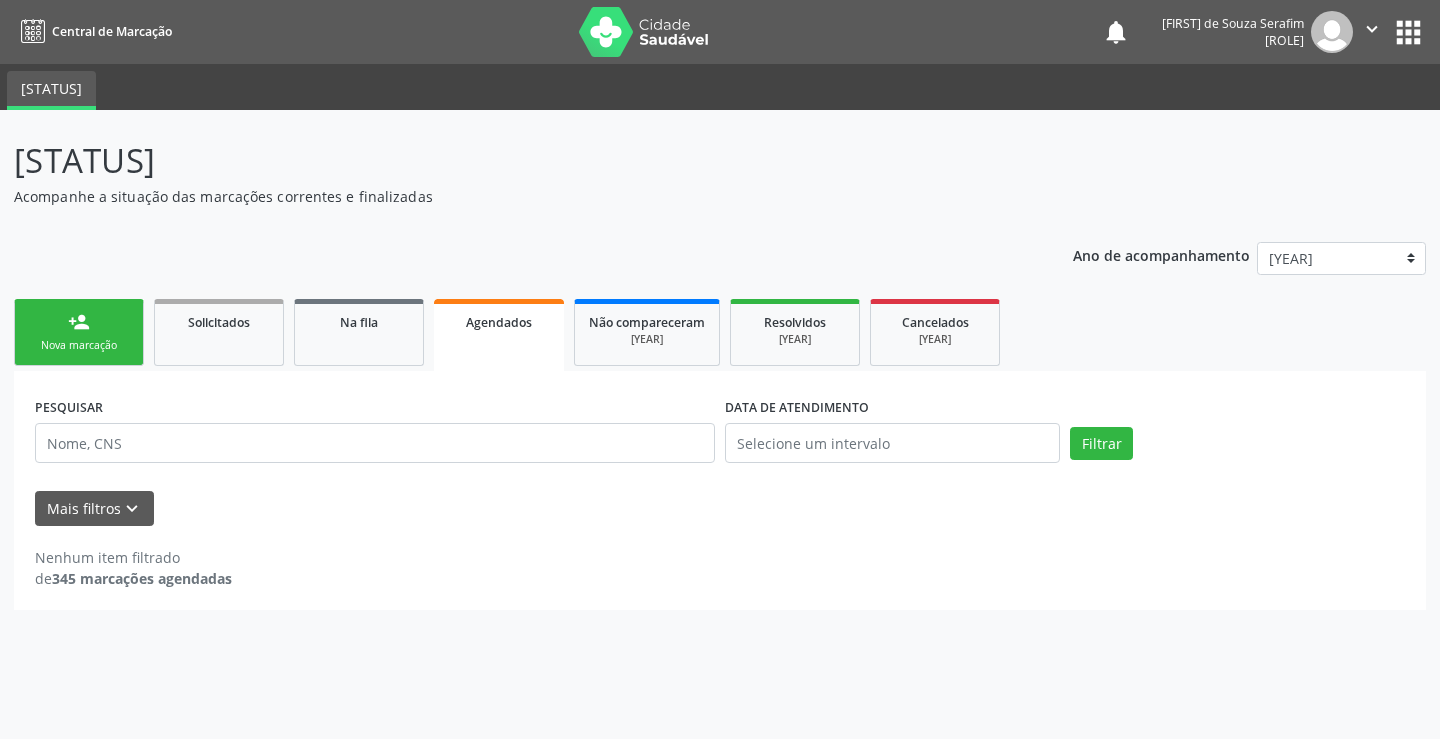 click on "[ICON]" at bounding box center (79, 332) 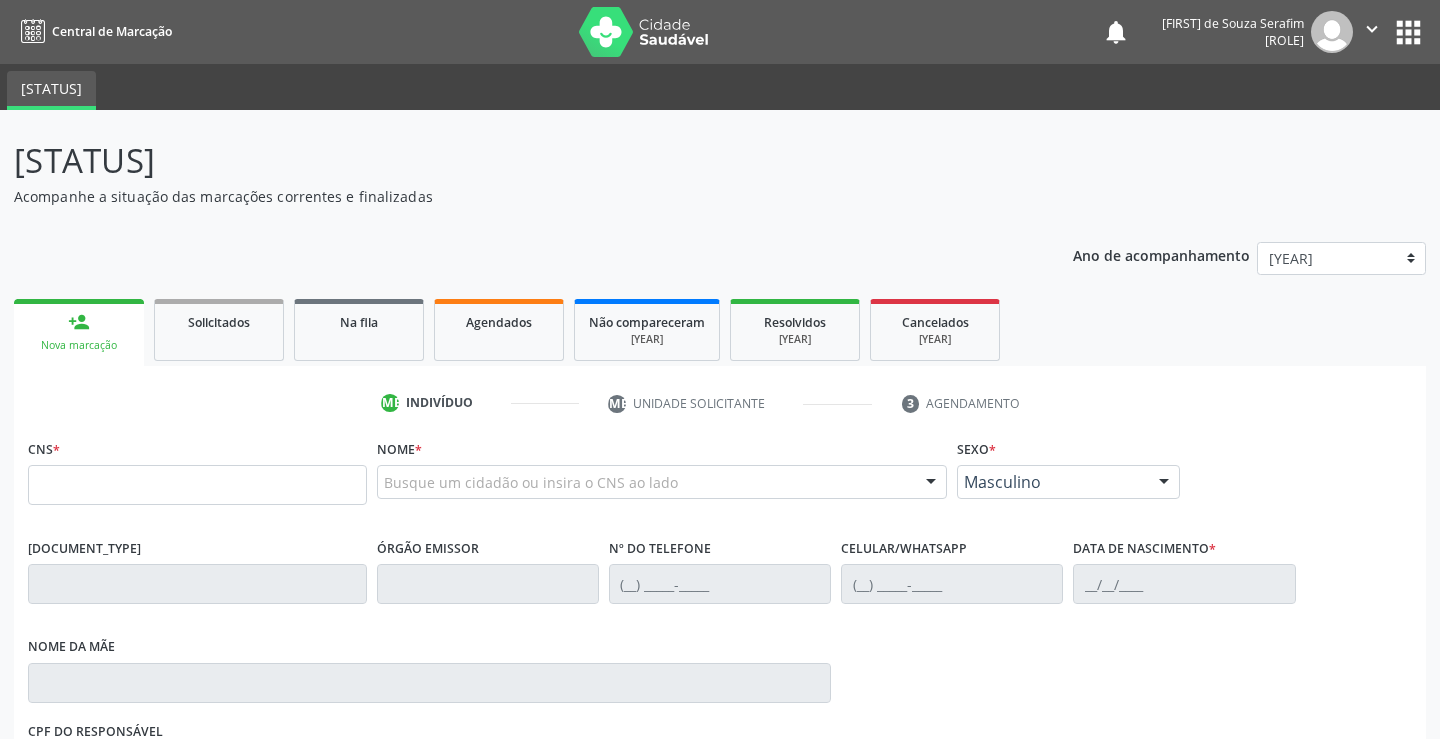 click on "[ICON]" at bounding box center (79, 332) 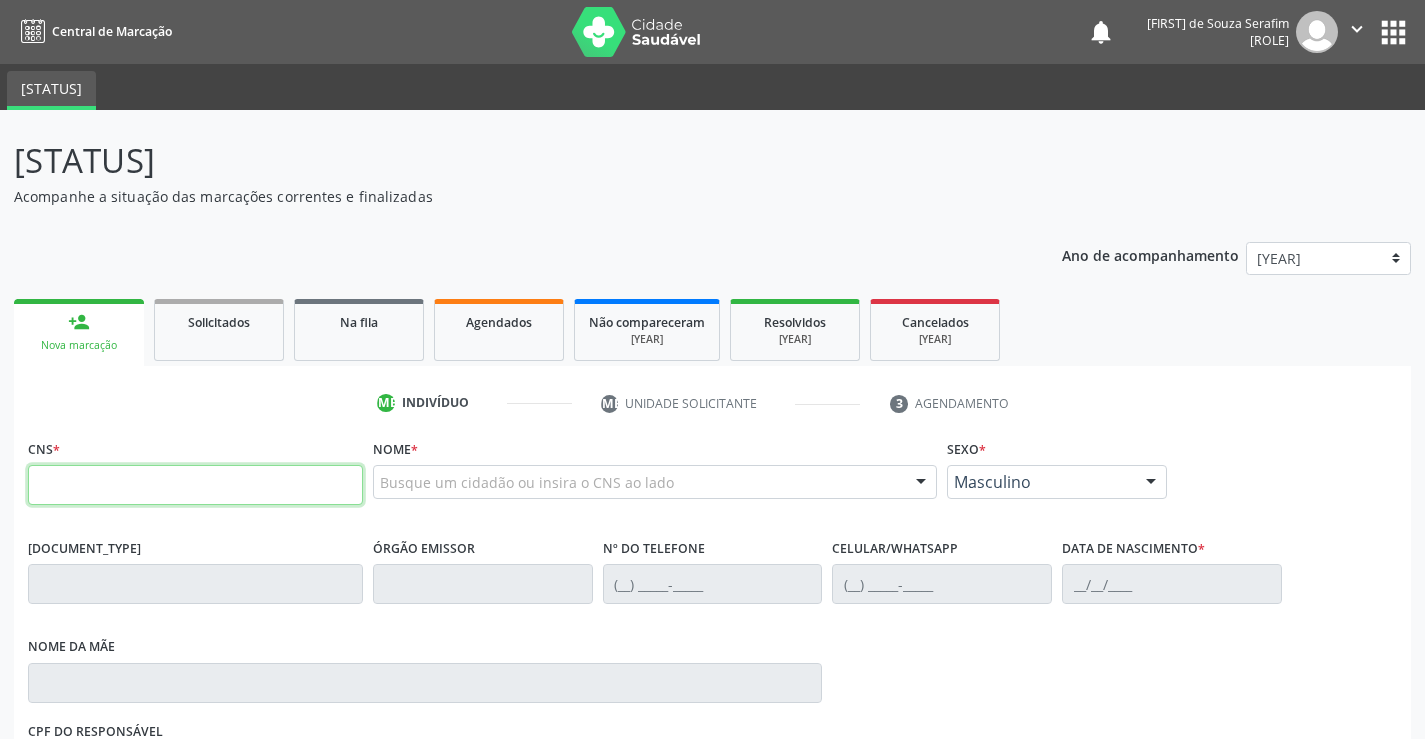 click at bounding box center [195, 485] 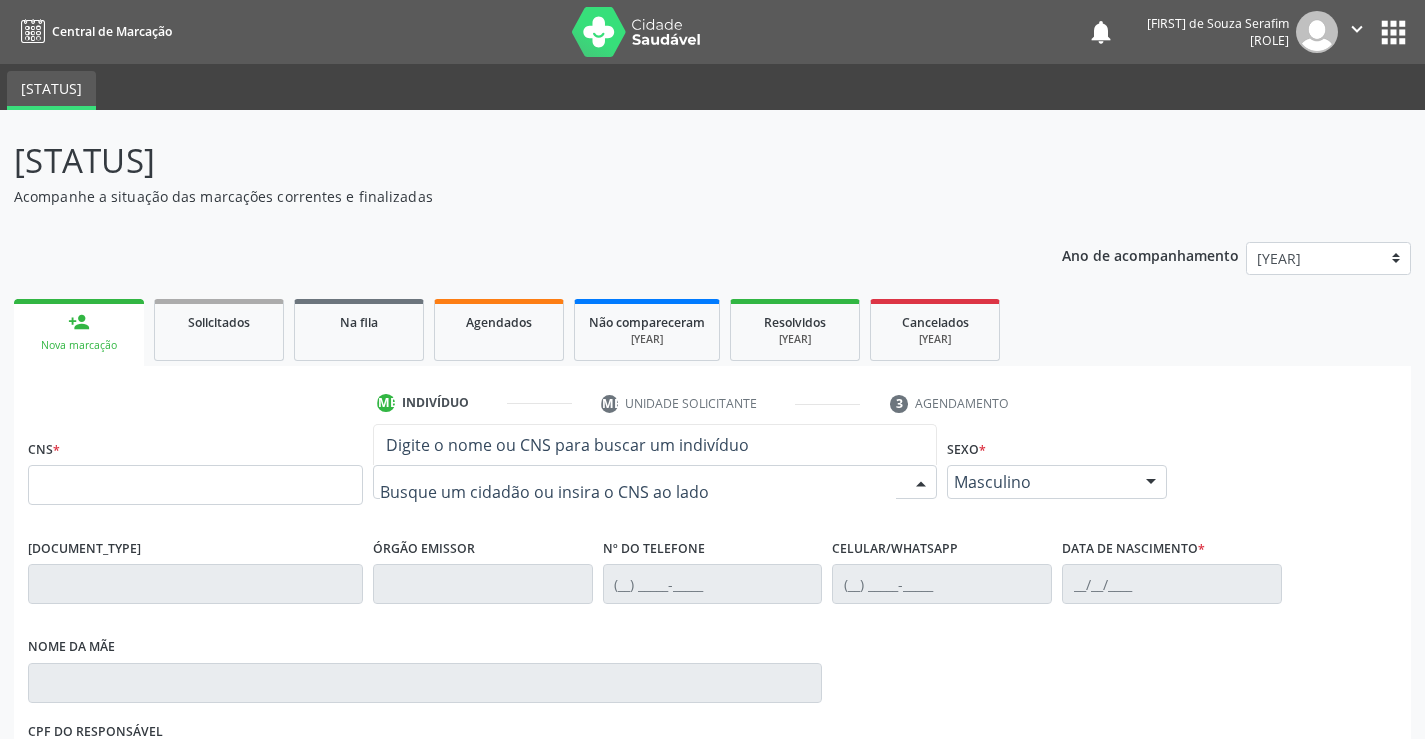click at bounding box center [655, 482] 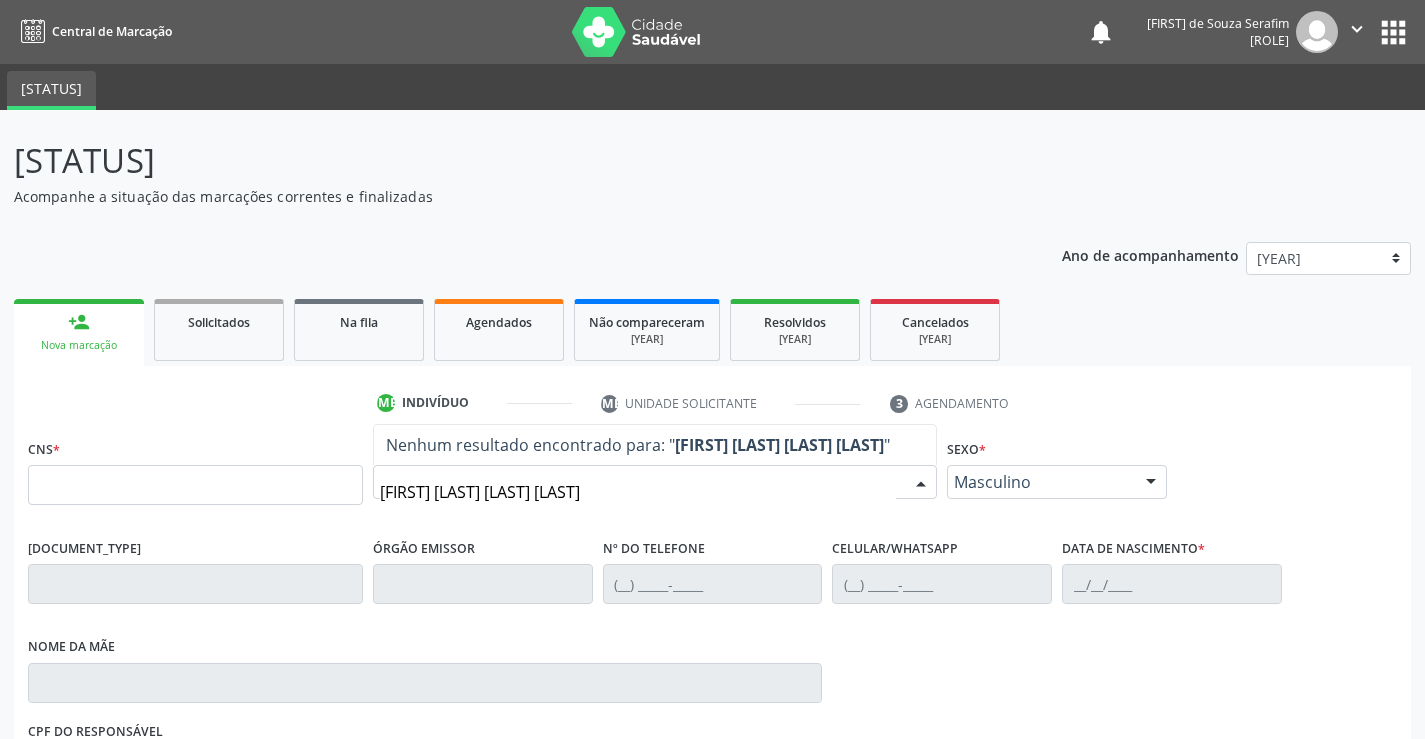 click on "[FIRST] [LAST] [LAST] [LAST]" at bounding box center (638, 492) 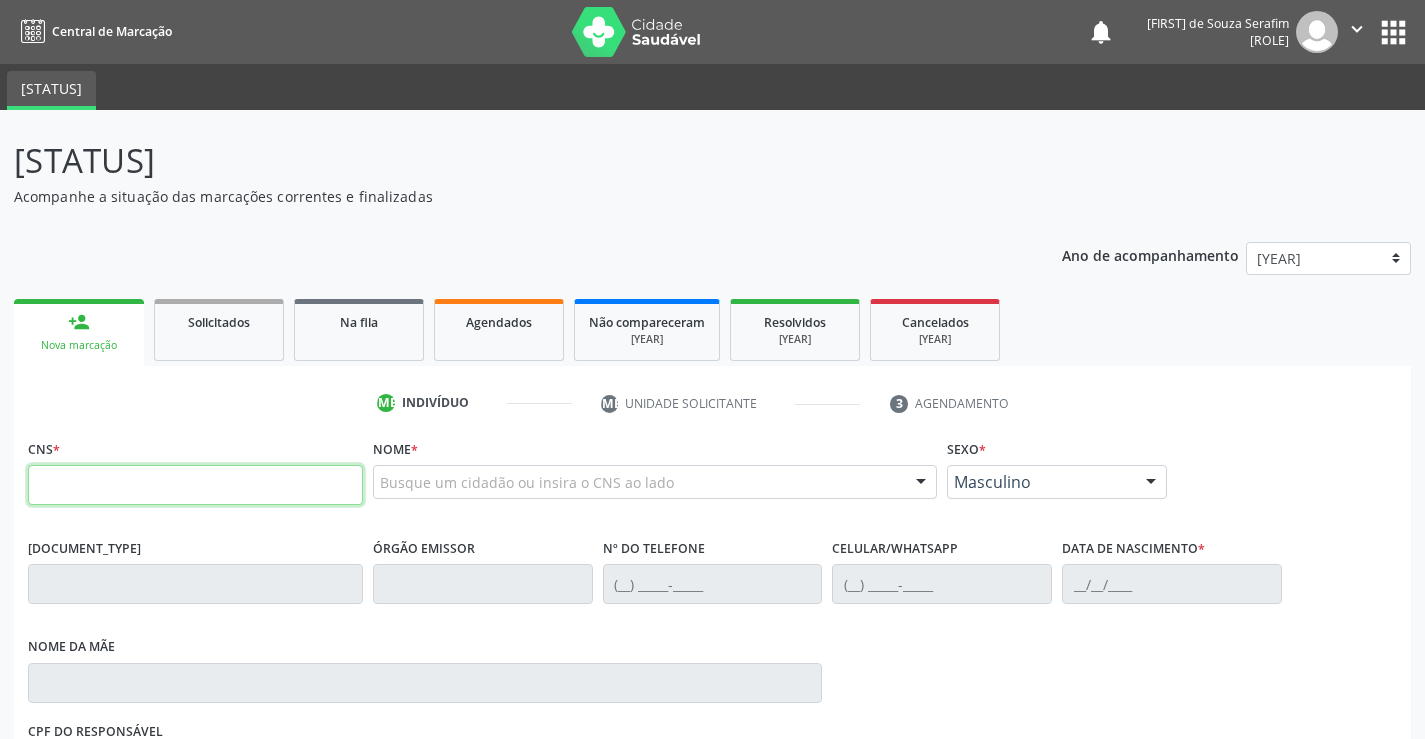 click at bounding box center [195, 485] 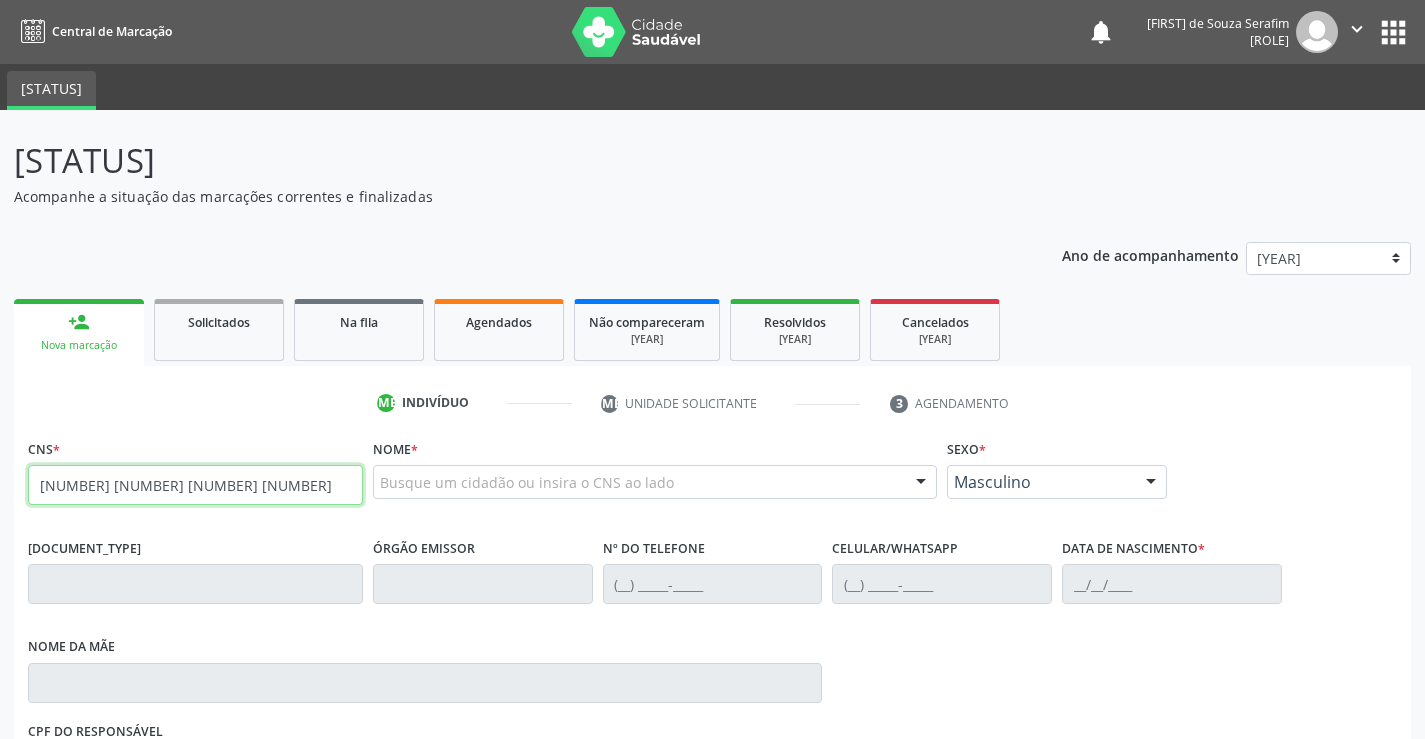 type on "[NUMBER] [NUMBER] [NUMBER] [NUMBER]" 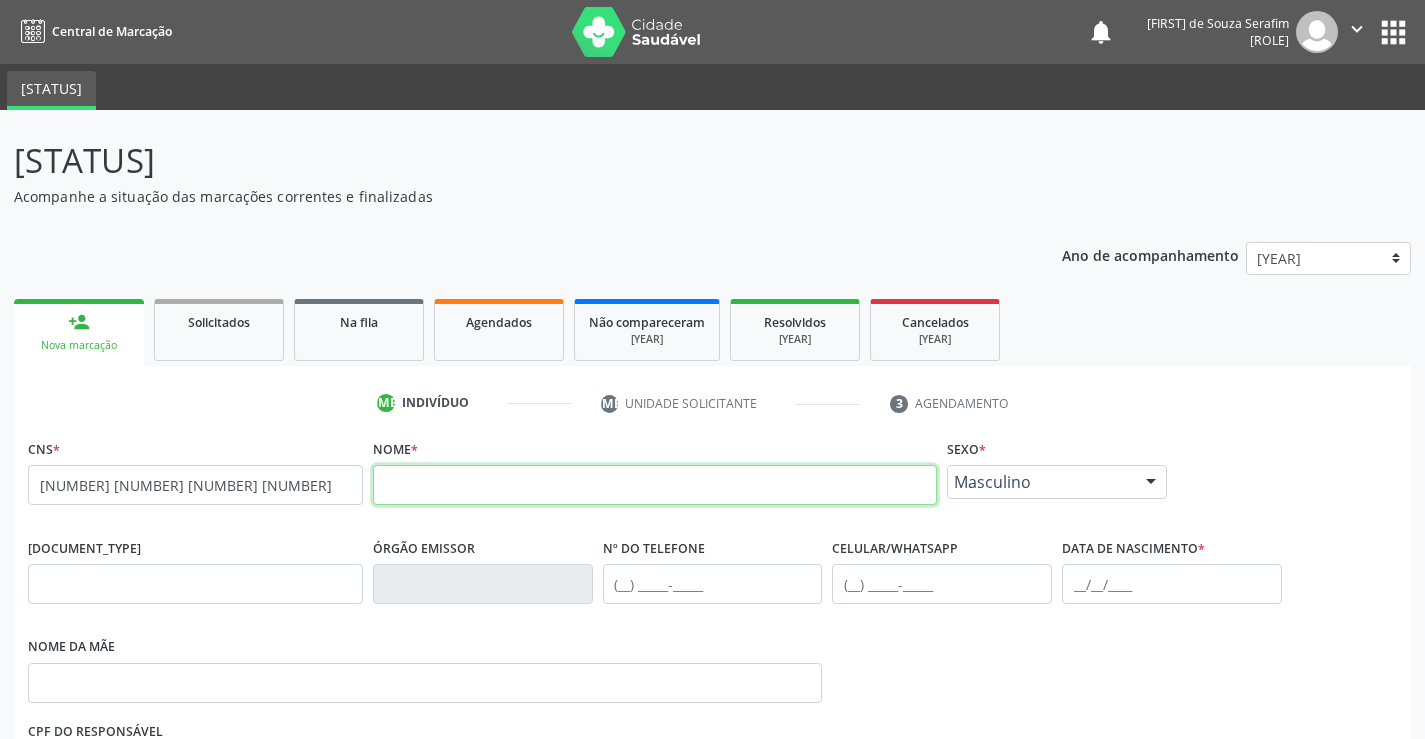 click at bounding box center (655, 485) 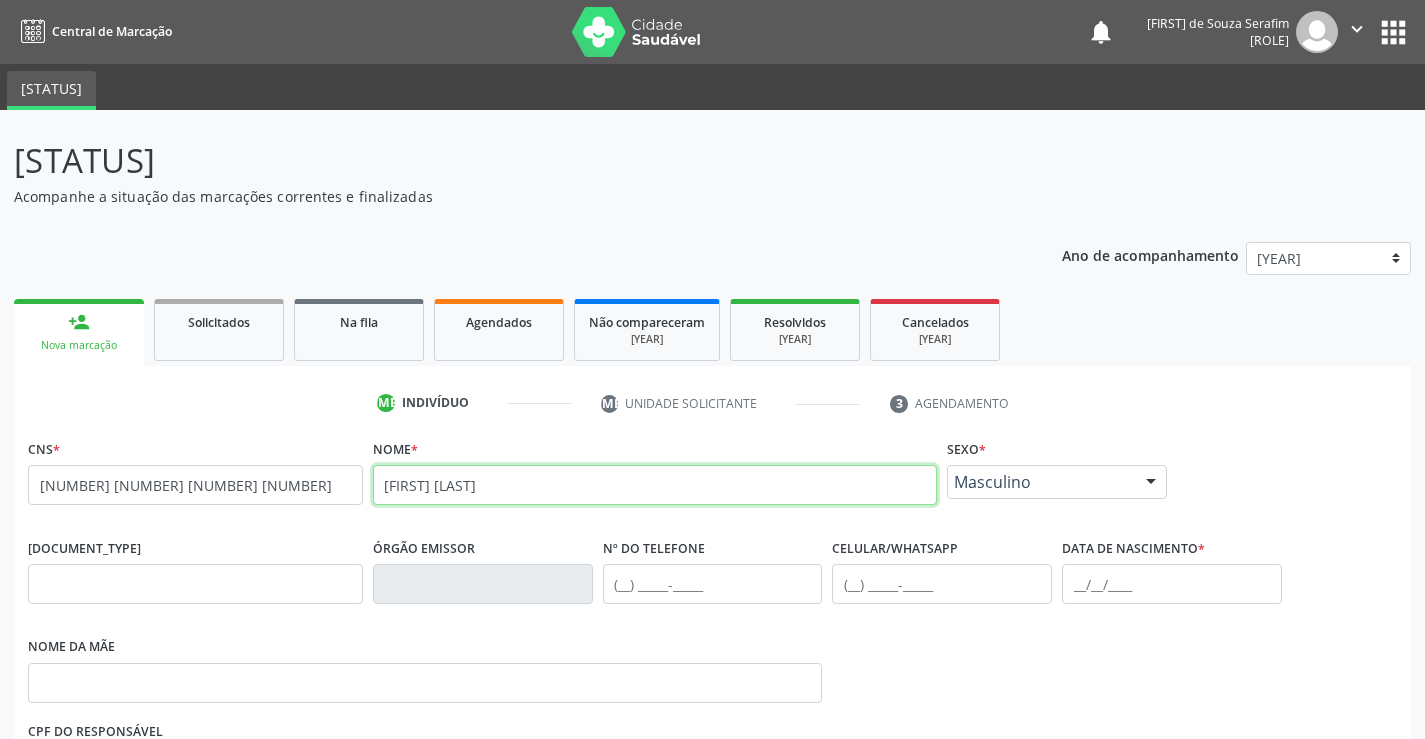 click on "[FIRST] [LAST]" at bounding box center [655, 485] 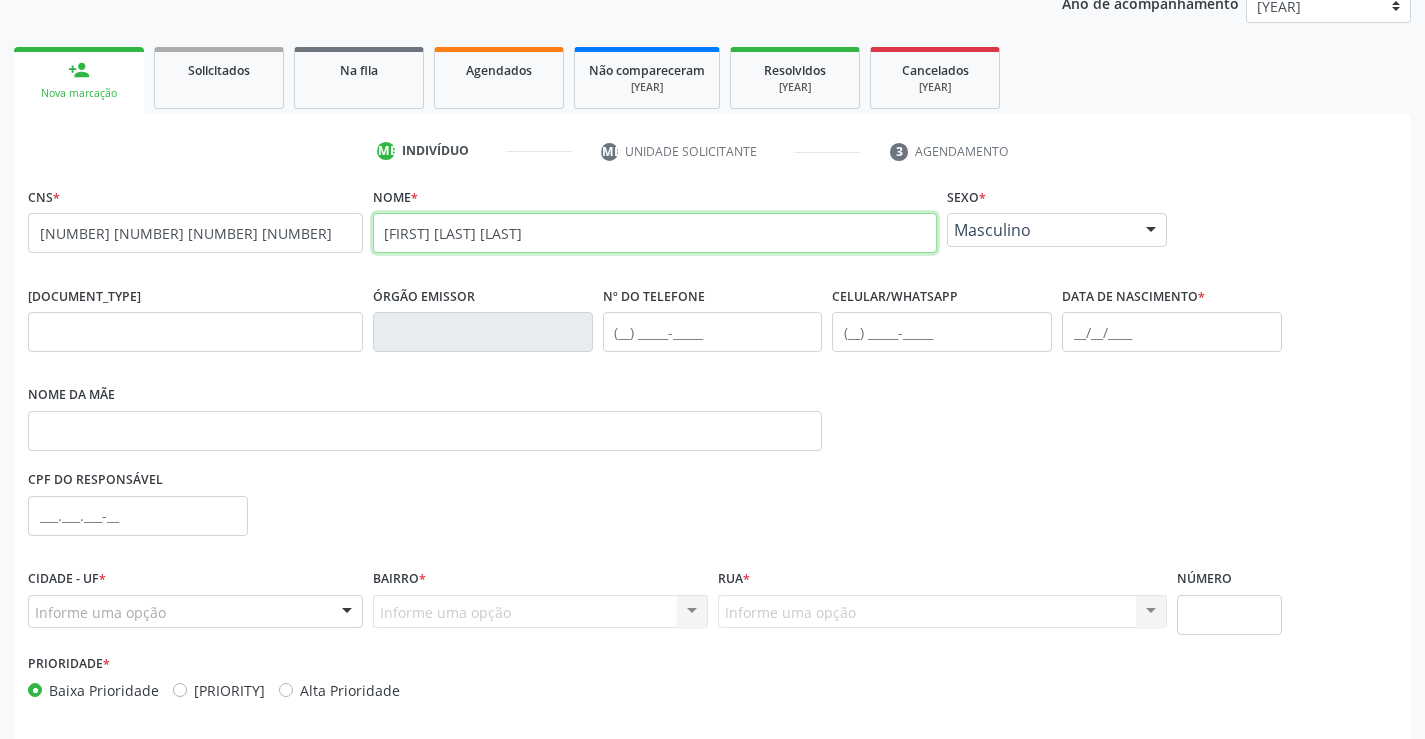scroll, scrollTop: 331, scrollLeft: 0, axis: vertical 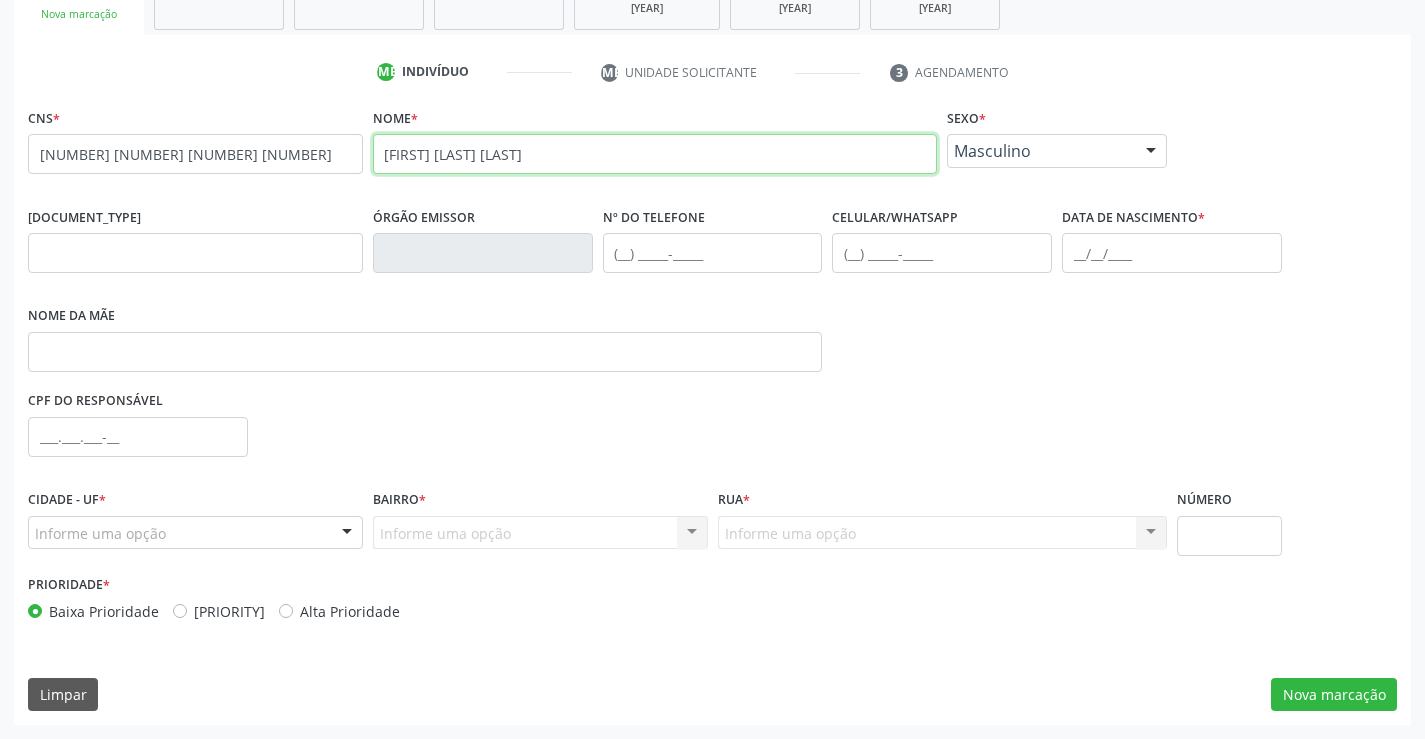 type on "[FIRST] [LAST] [LAST]" 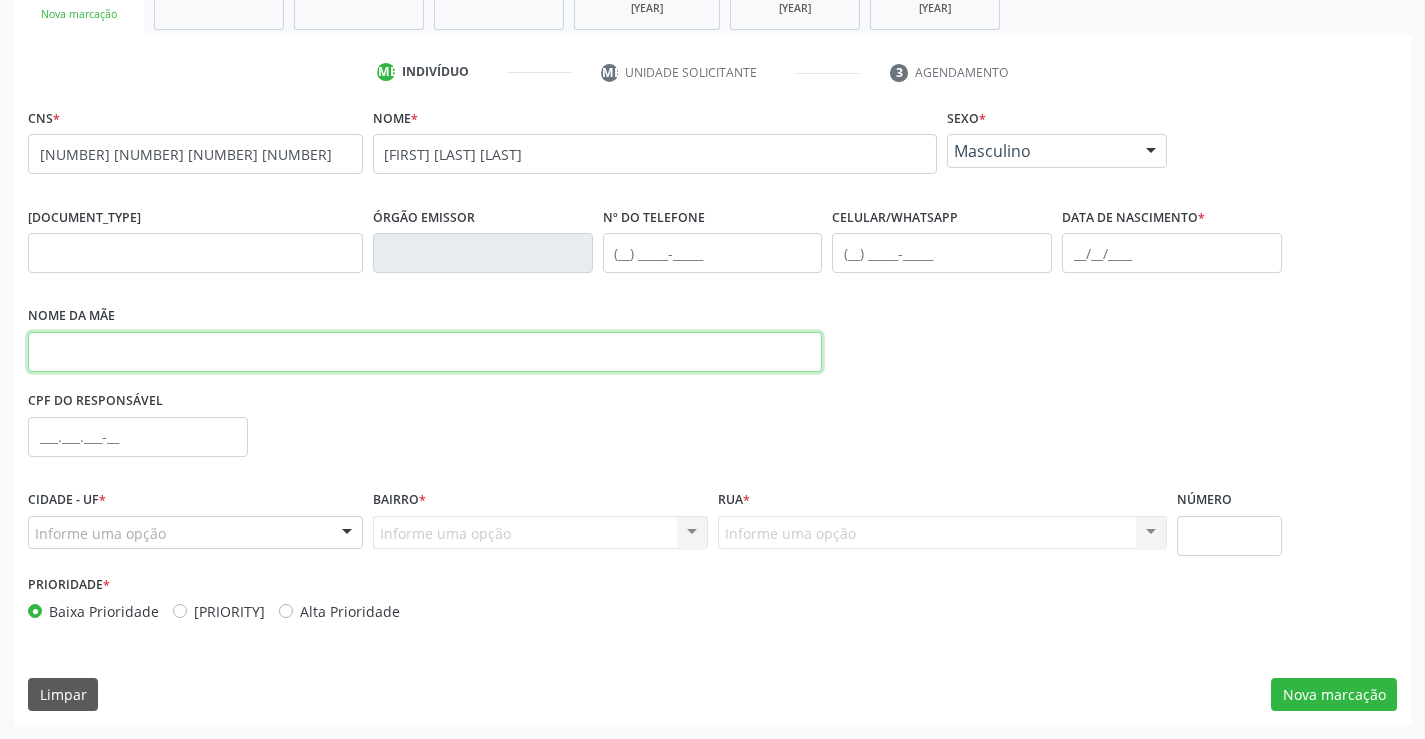 click at bounding box center (425, 352) 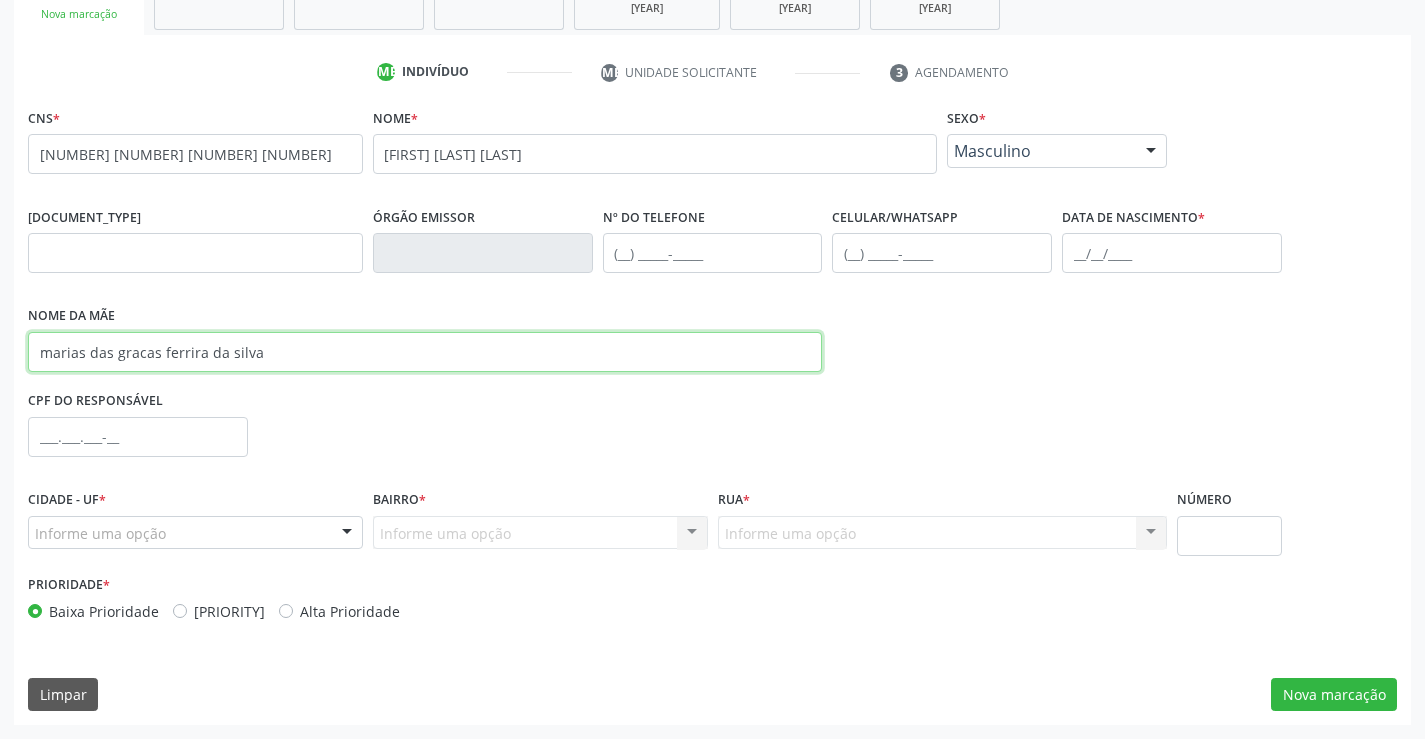 click on "marias das gracas ferrira da silva" at bounding box center (425, 352) 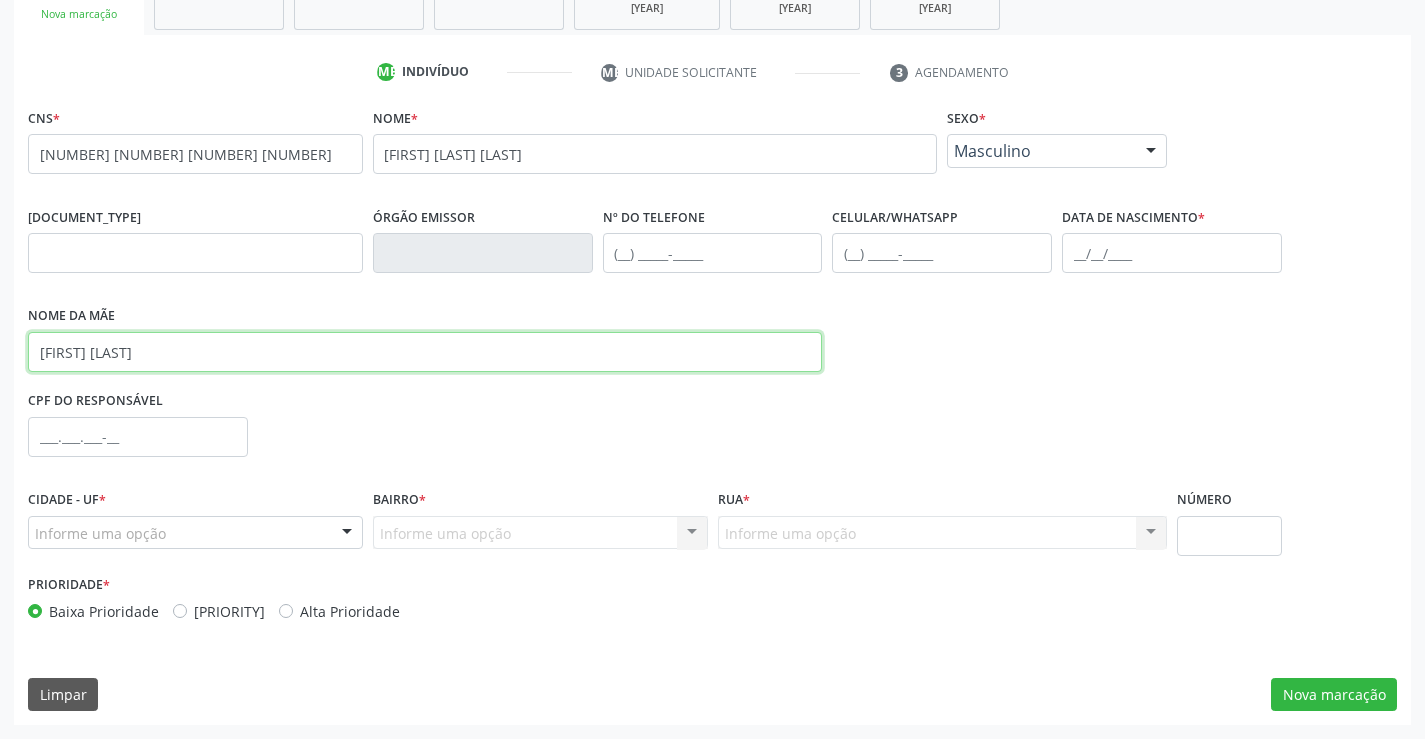 type on "[FIRST] [LAST]" 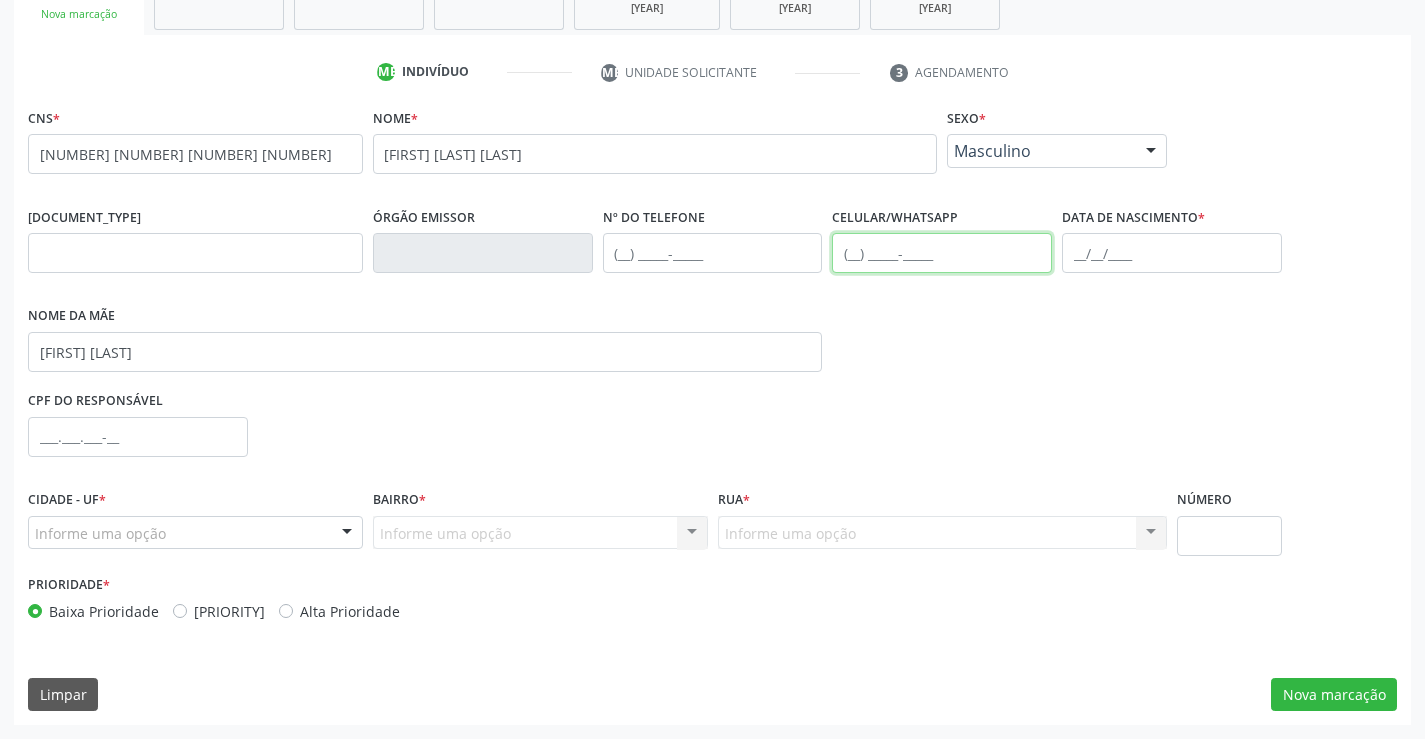 click at bounding box center [942, 253] 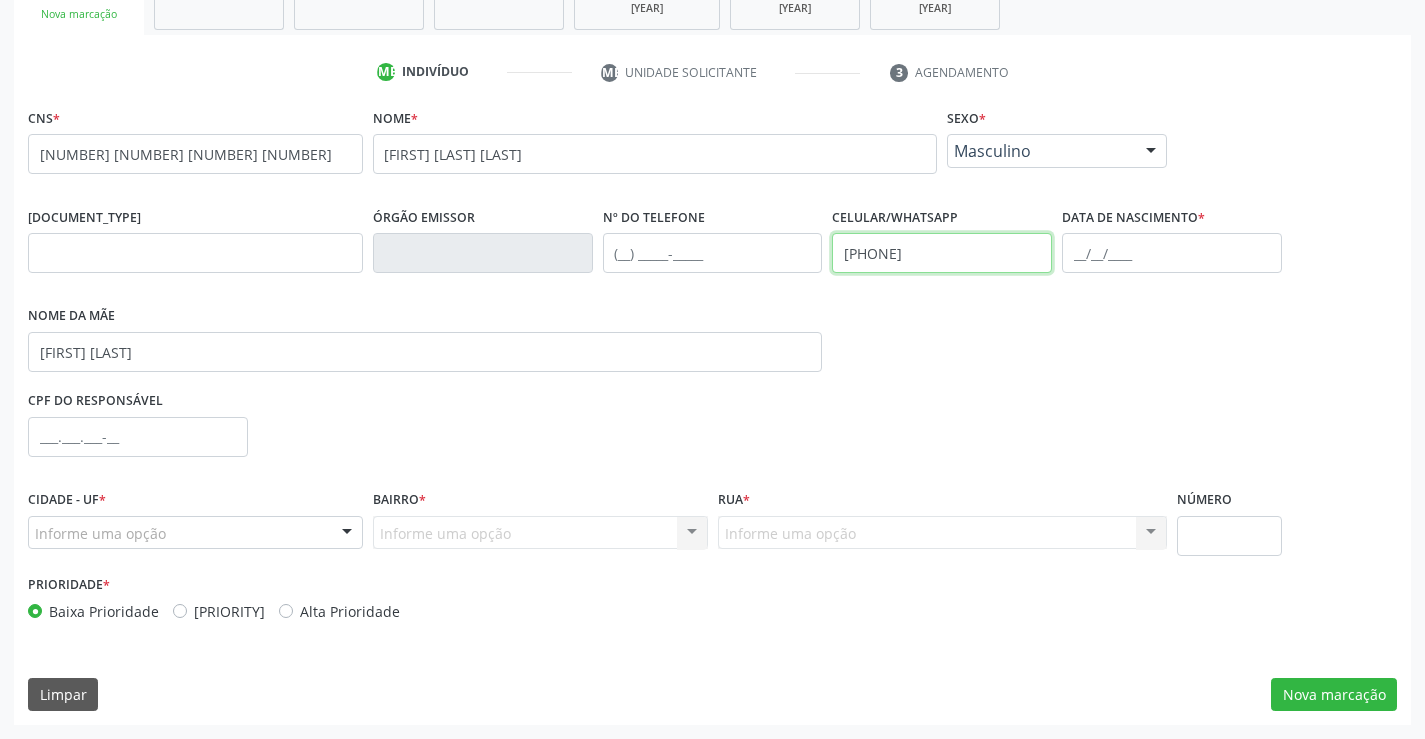 type on "[PHONE]" 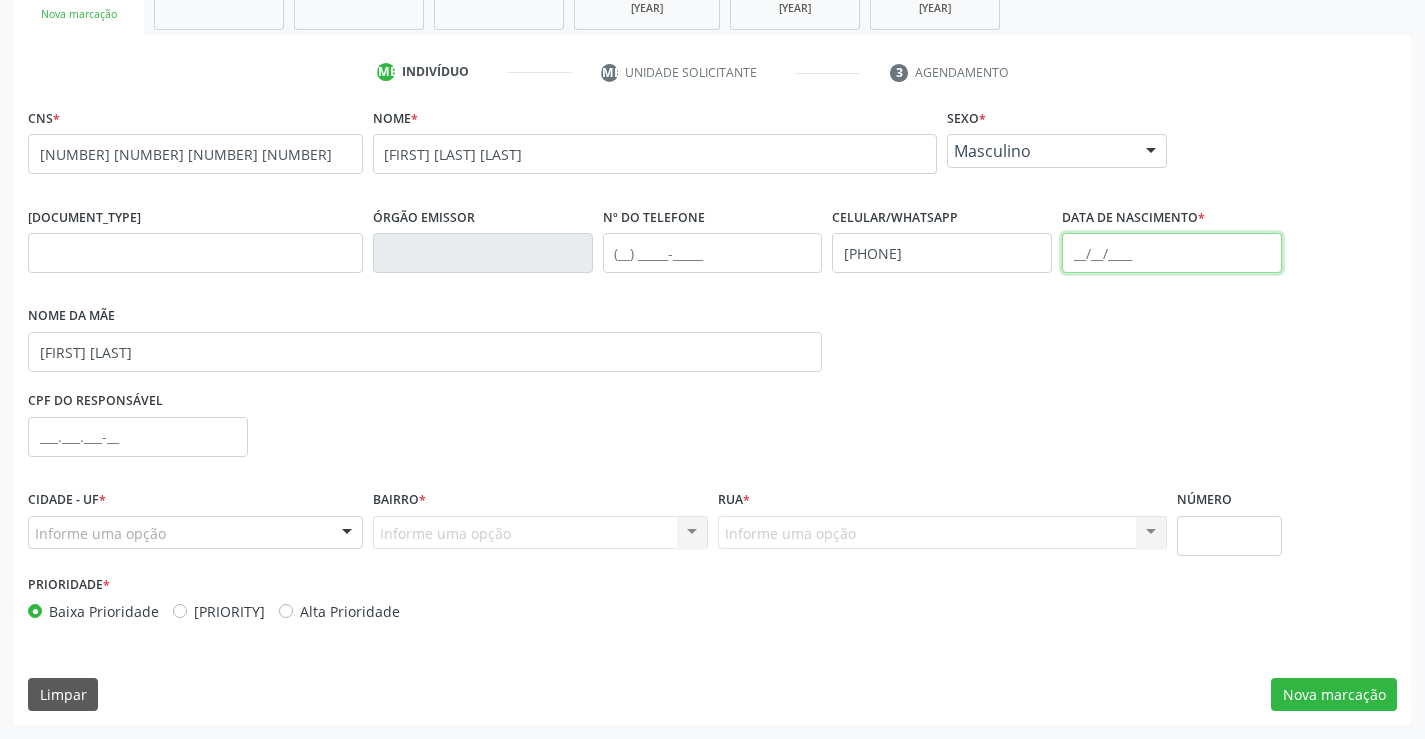 click at bounding box center [1172, 253] 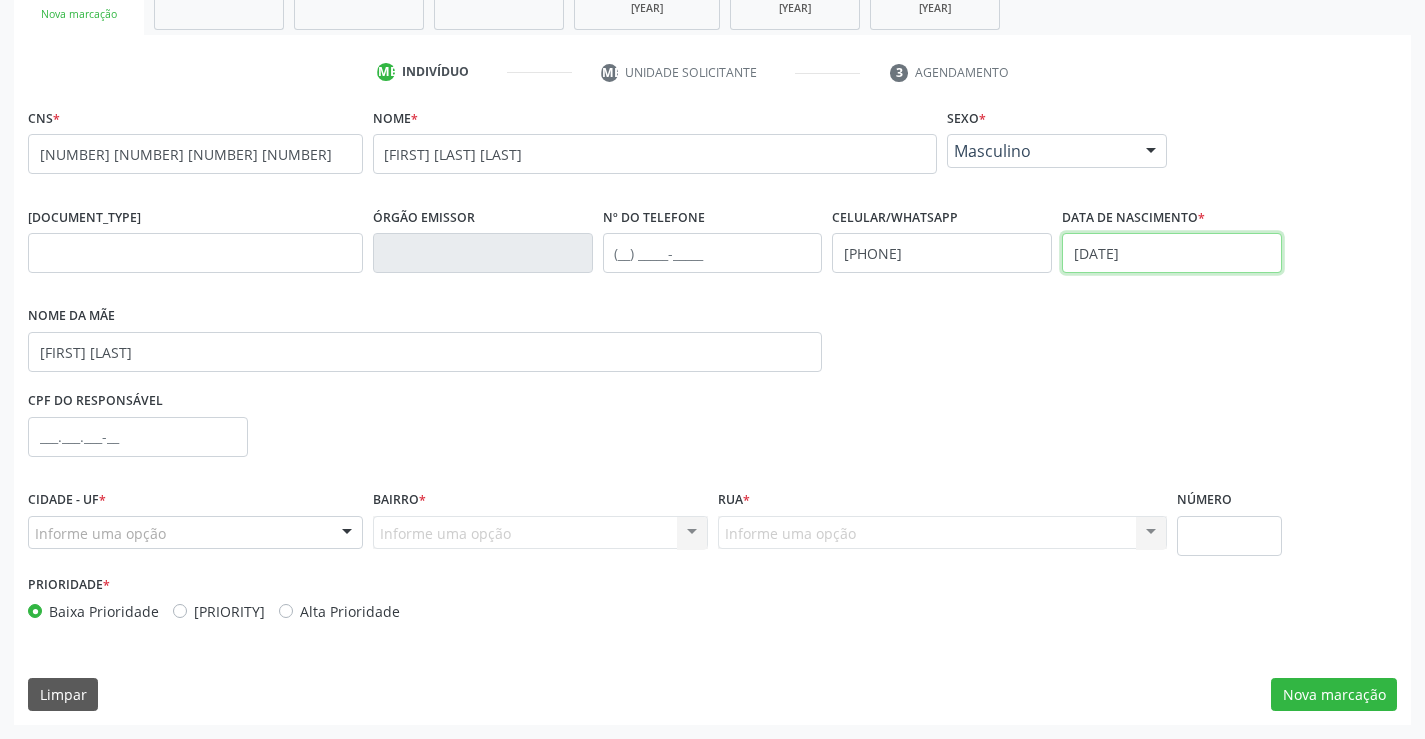 type on "[DATE]" 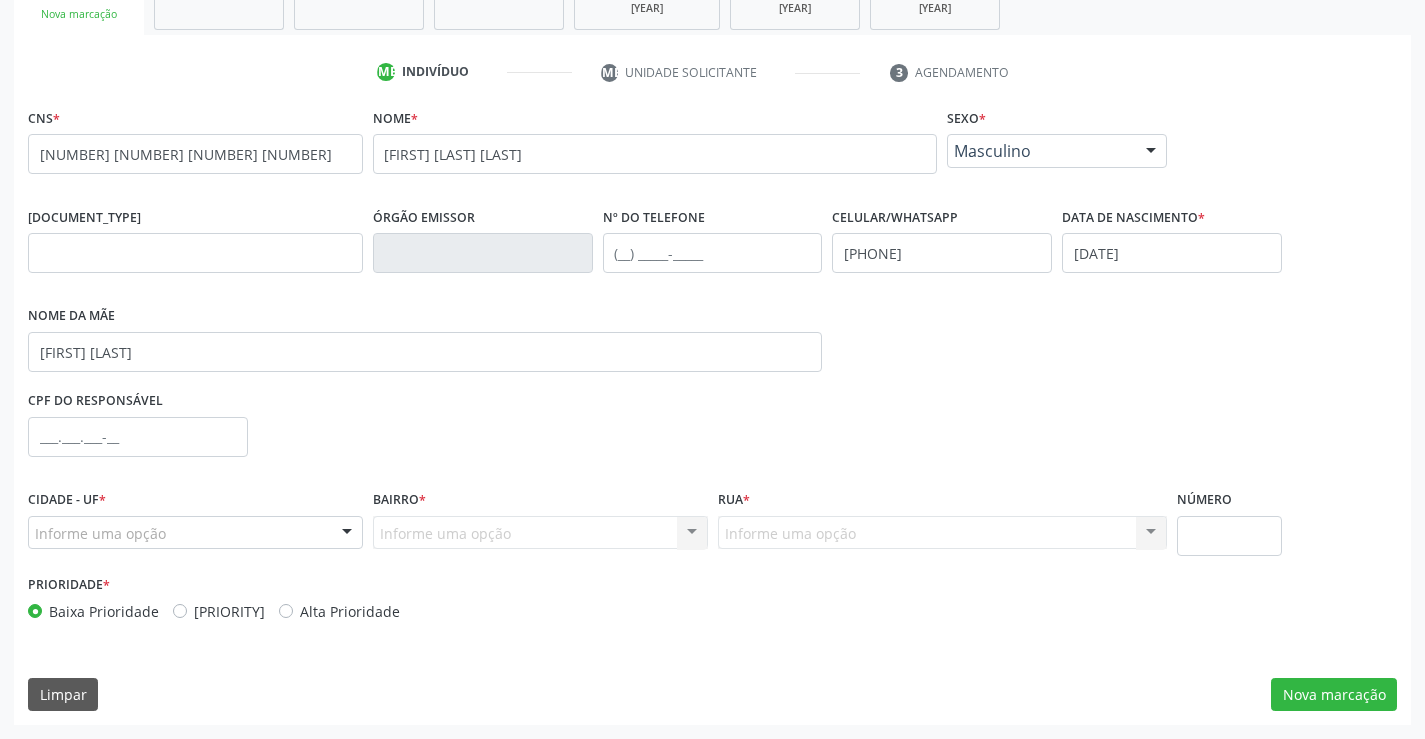 click at bounding box center (347, 534) 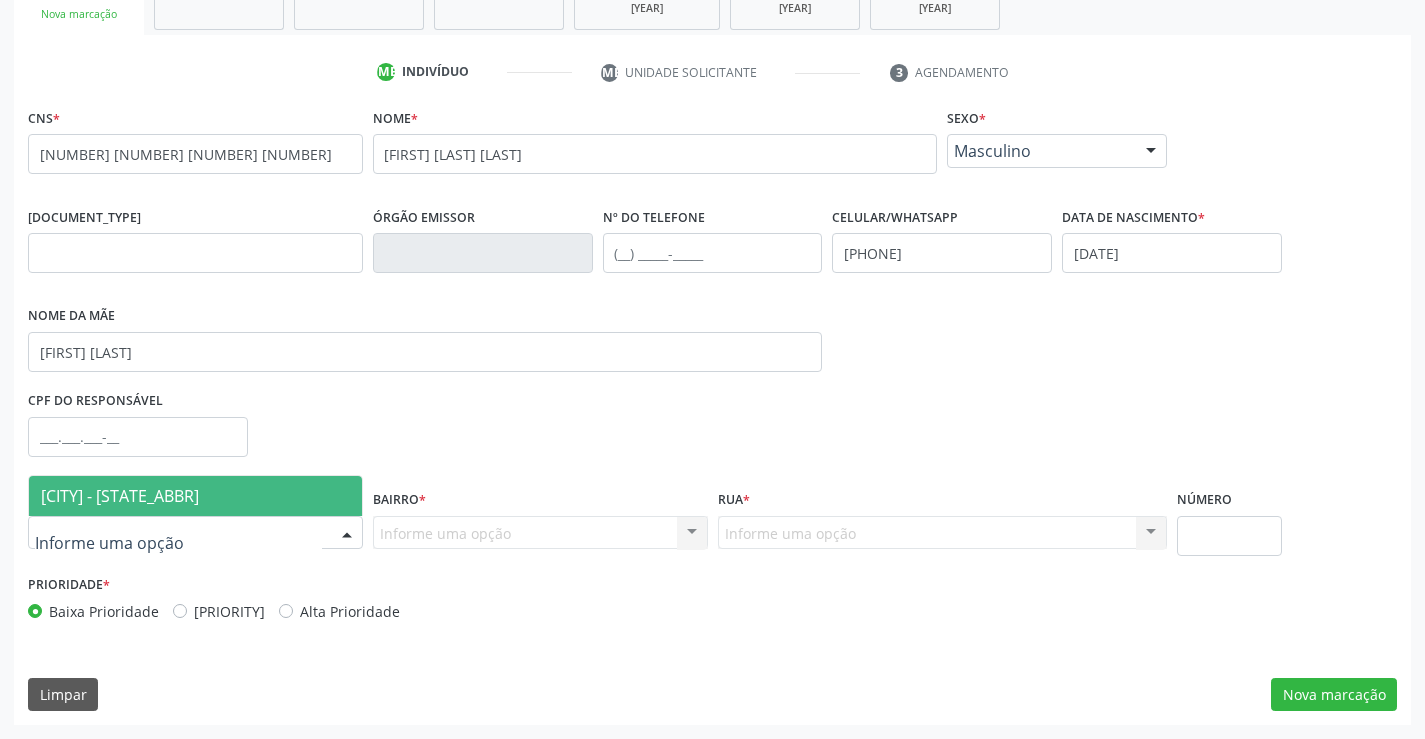 click on "[CITY] - [STATE_ABBR]" at bounding box center (195, 496) 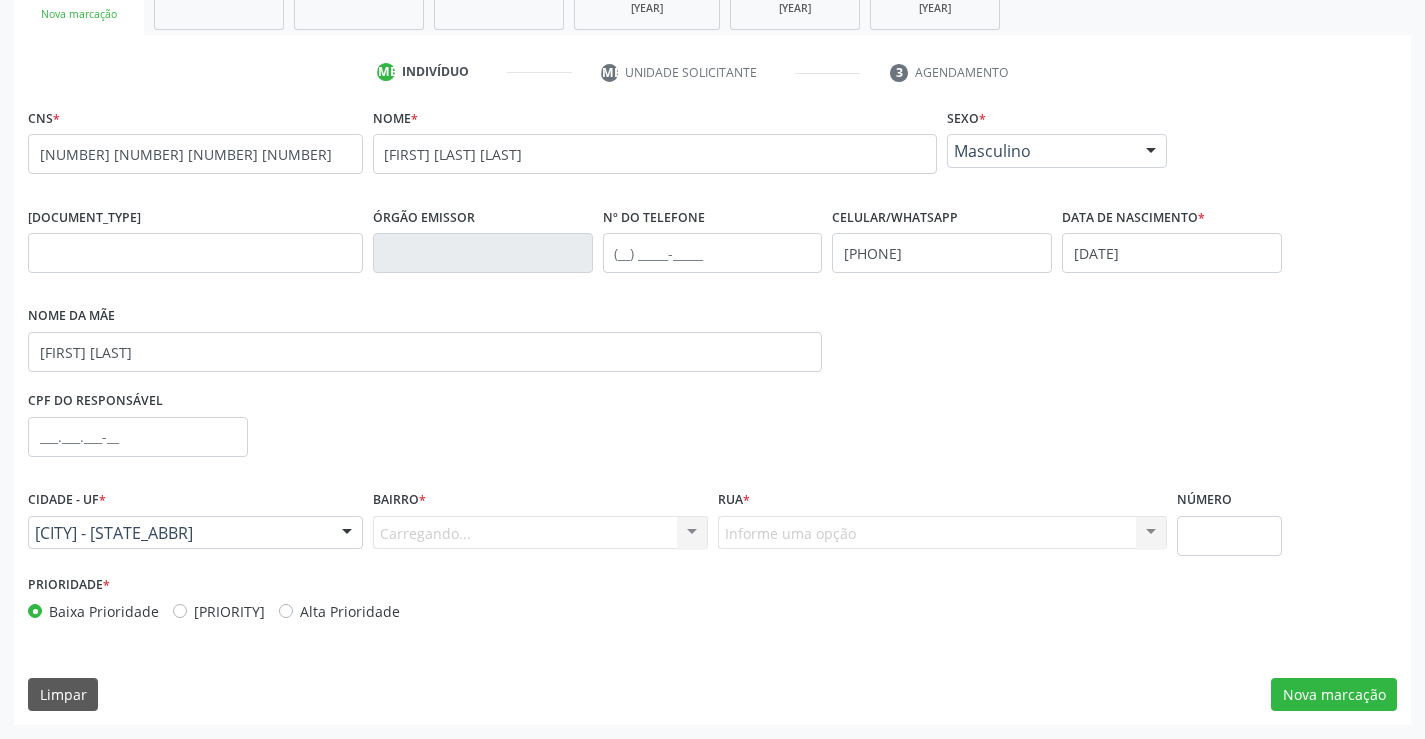 click on "Nenhum resultado encontrado para: "   "
Nenhuma opção encontrada. Digite para adicionar." at bounding box center [540, 533] 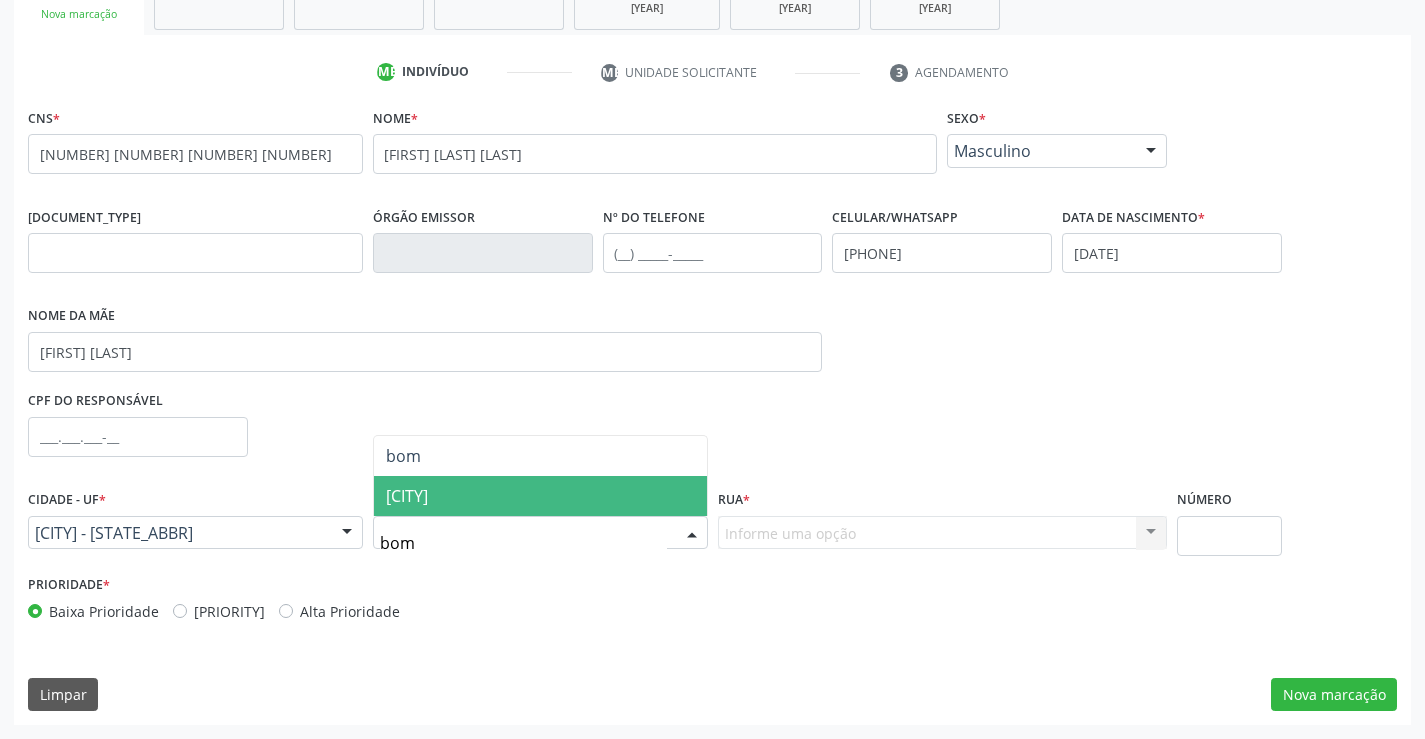 click on "[CITY]" at bounding box center [407, 496] 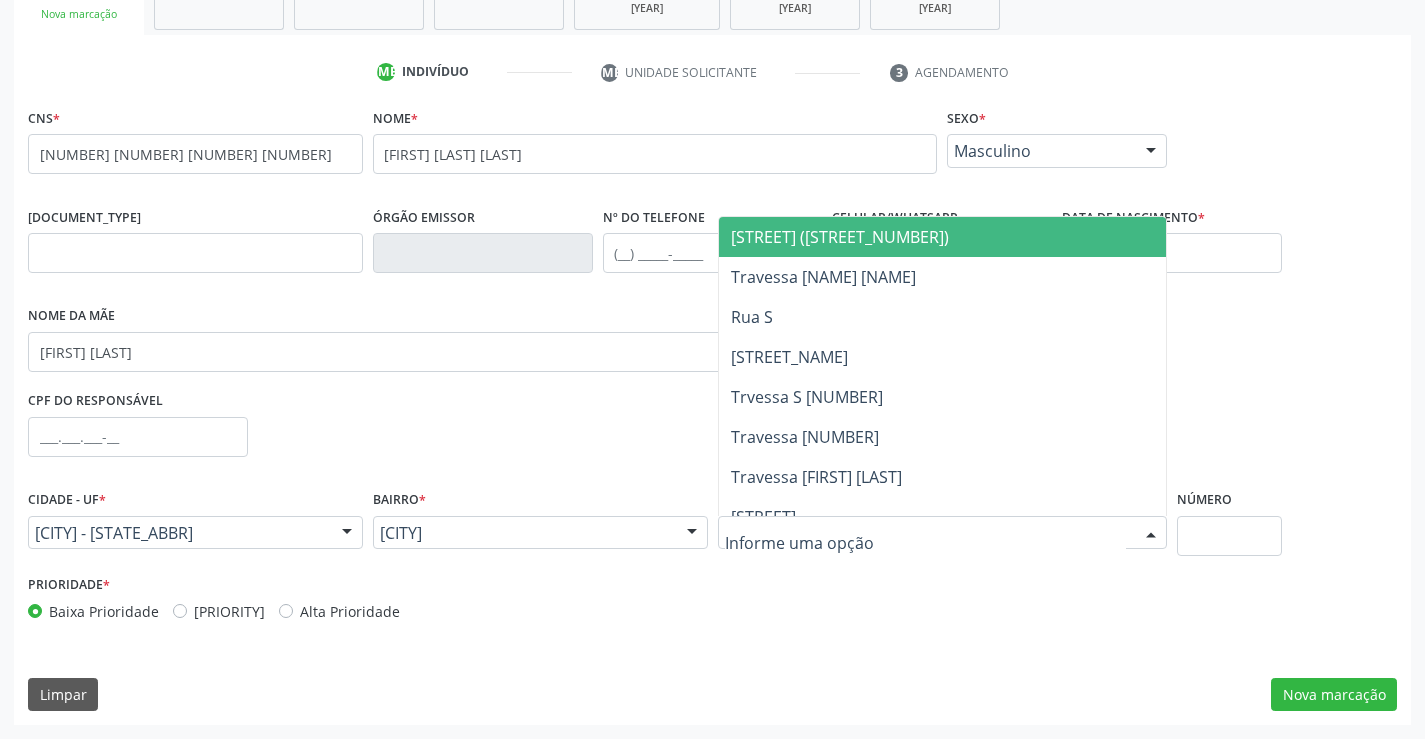 click at bounding box center (943, 533) 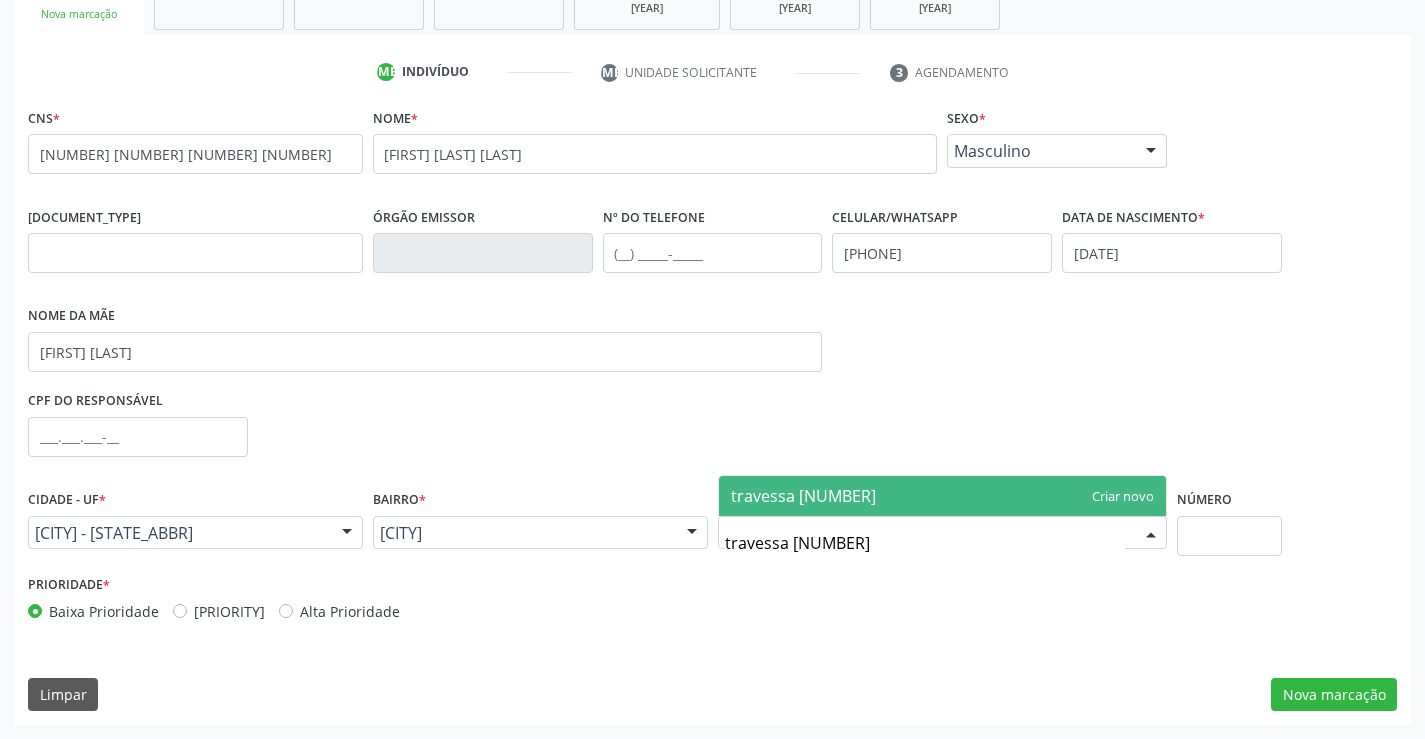 click on "travessa [NUMBER]" at bounding box center [943, 496] 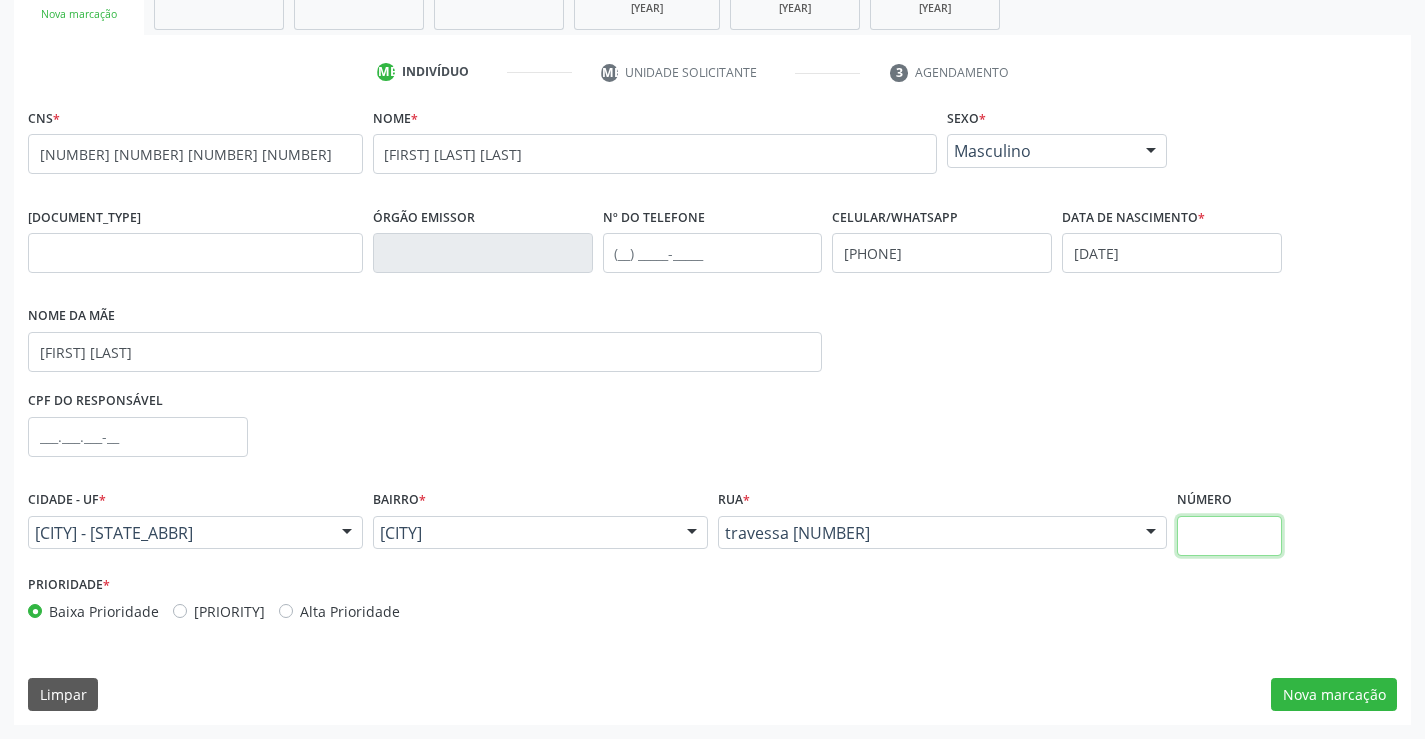 click at bounding box center [1229, 536] 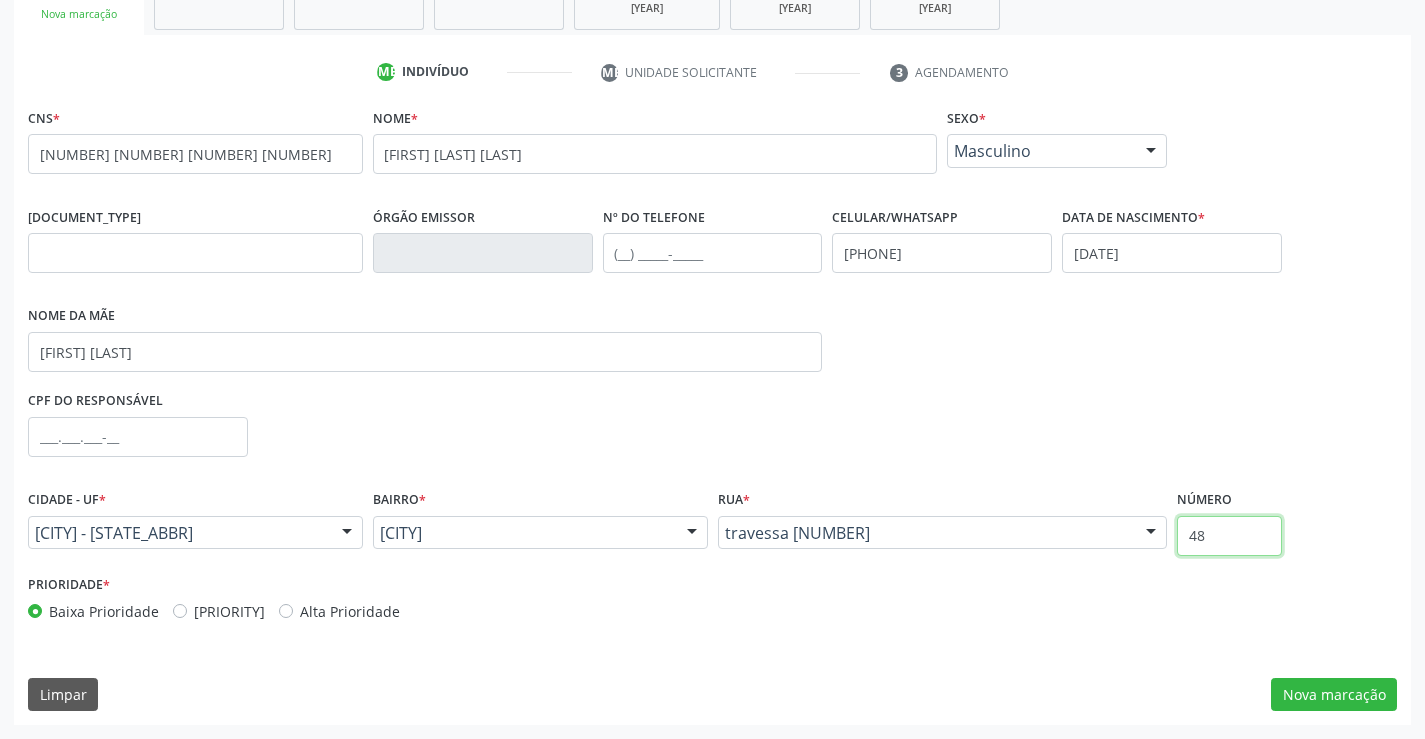 type on "48" 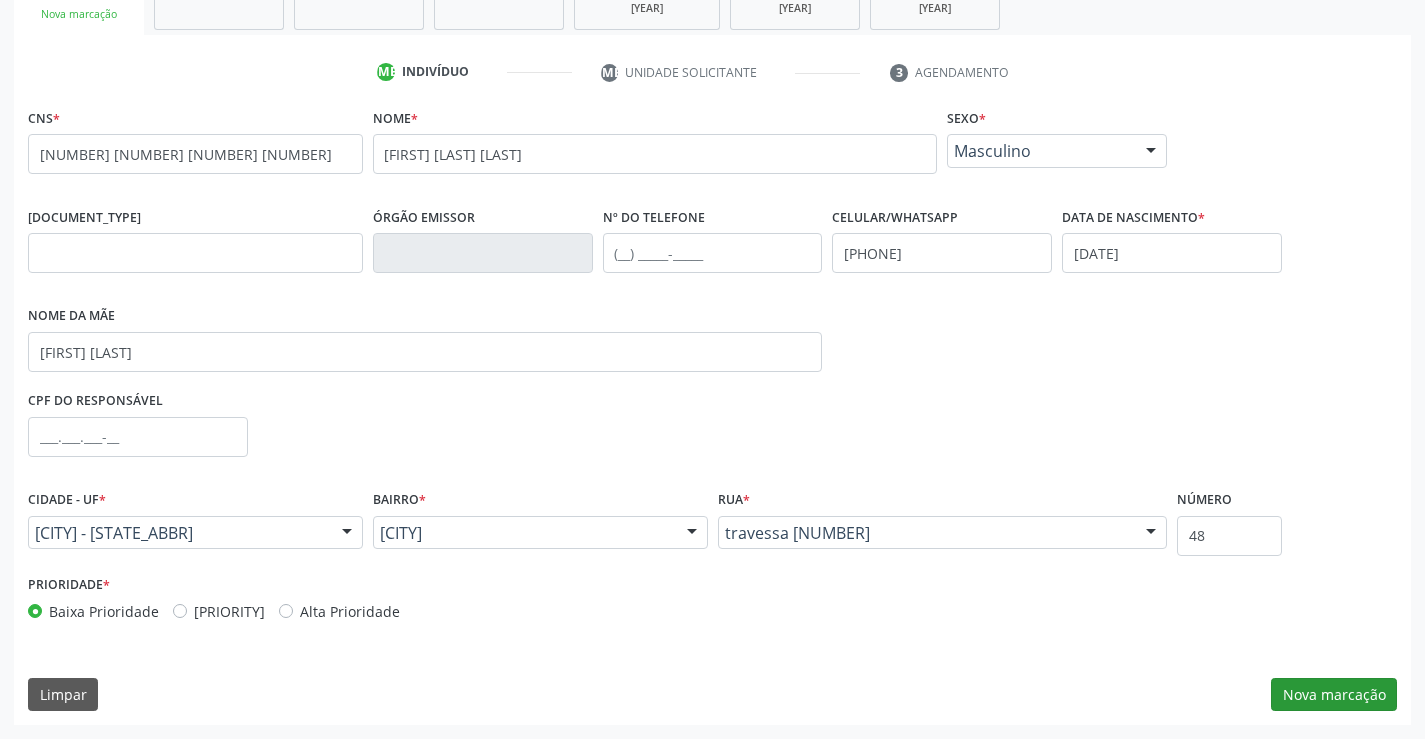 drag, startPoint x: 1314, startPoint y: 669, endPoint x: 1292, endPoint y: 694, distance: 33.30165 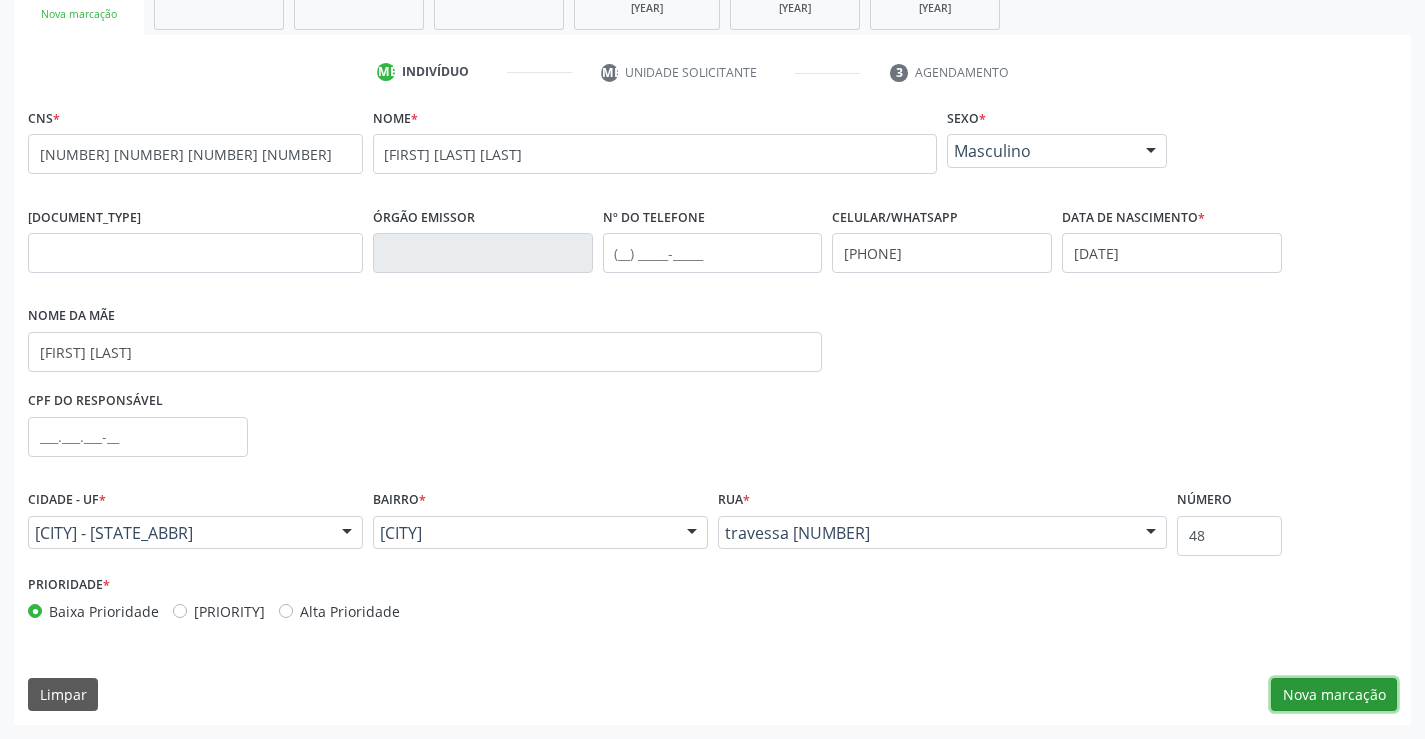 click on "Nova marcação" at bounding box center [1334, 695] 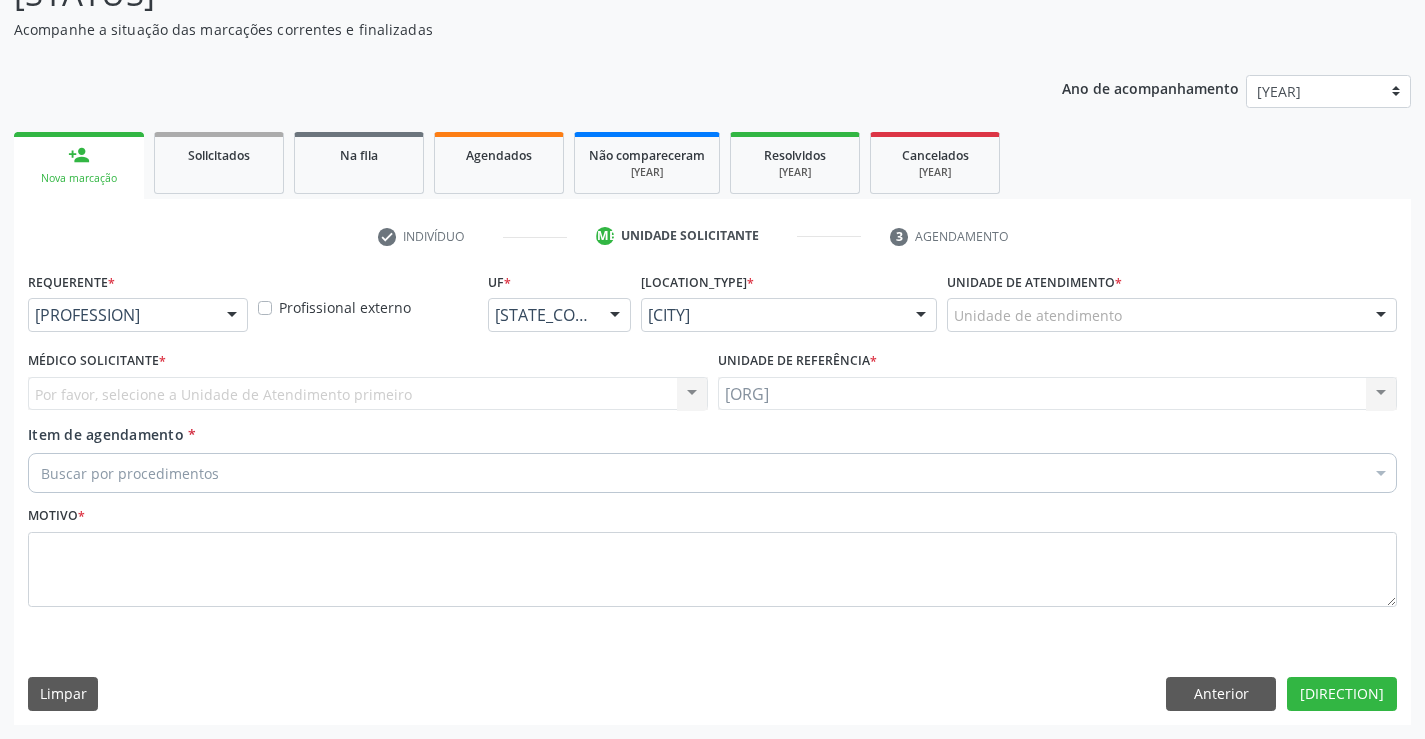 scroll, scrollTop: 167, scrollLeft: 0, axis: vertical 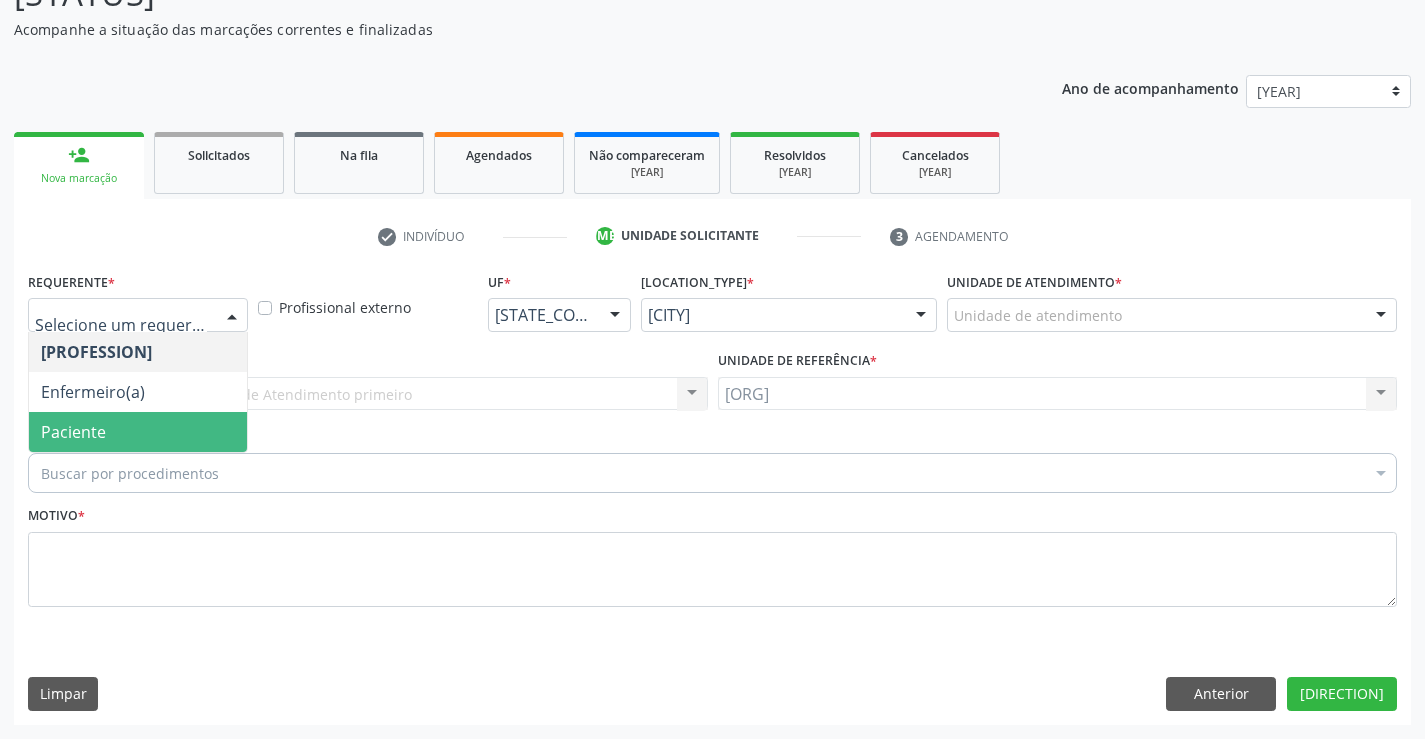 click on "Paciente" at bounding box center (73, 432) 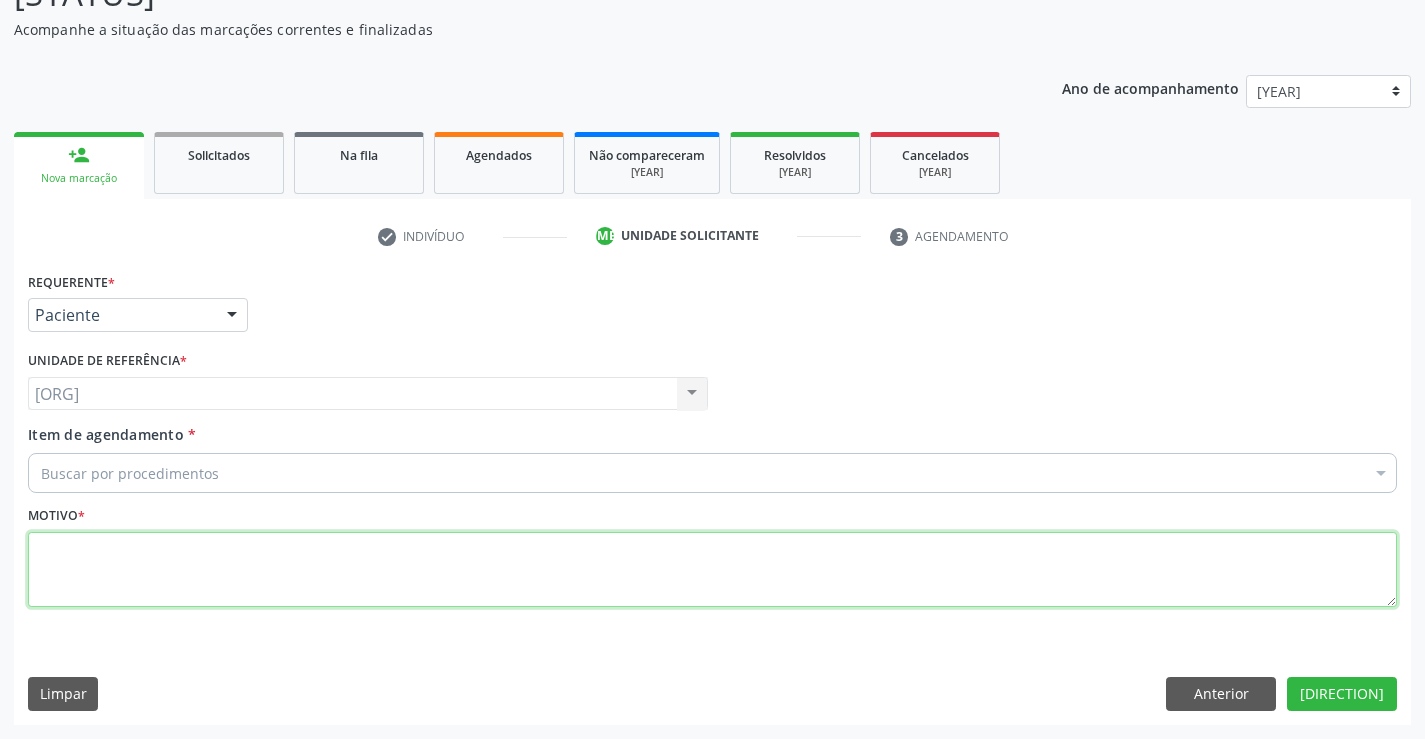 click at bounding box center [712, 570] 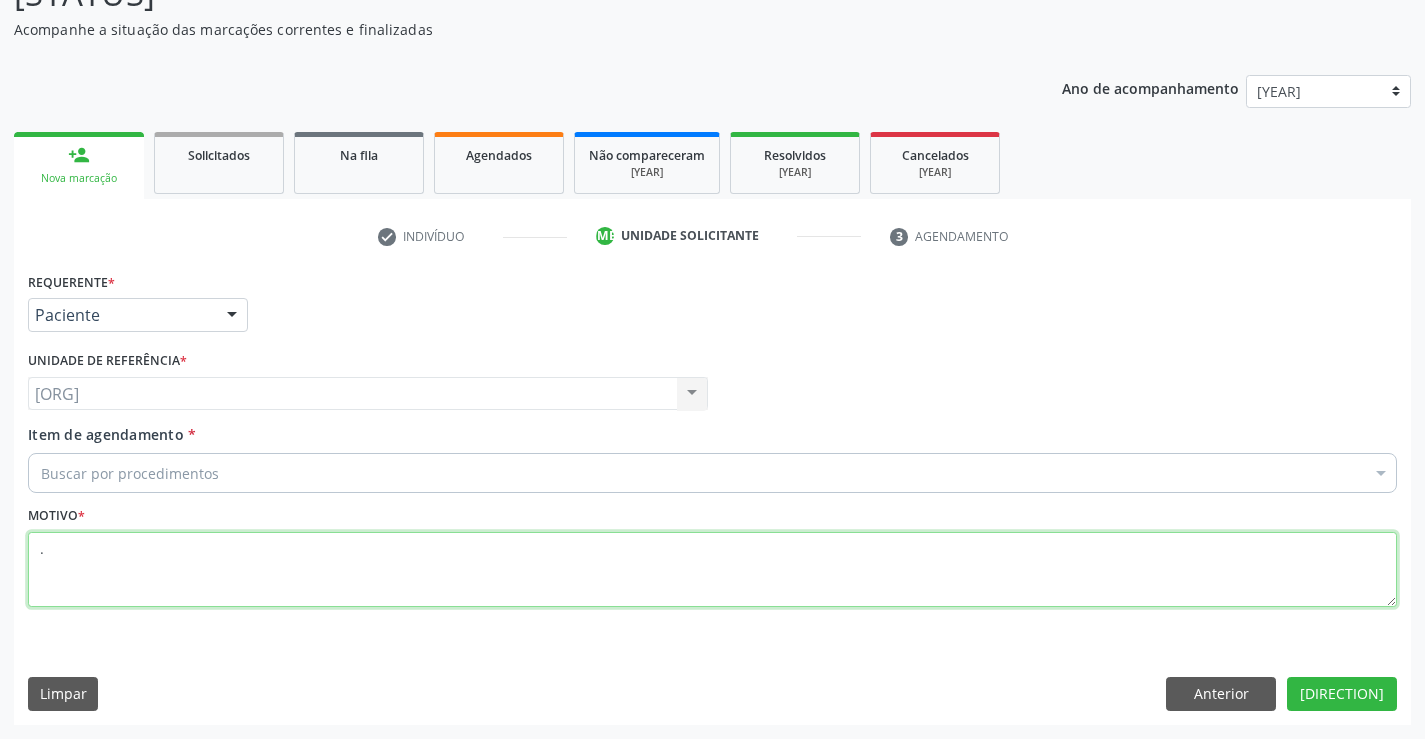 type on "." 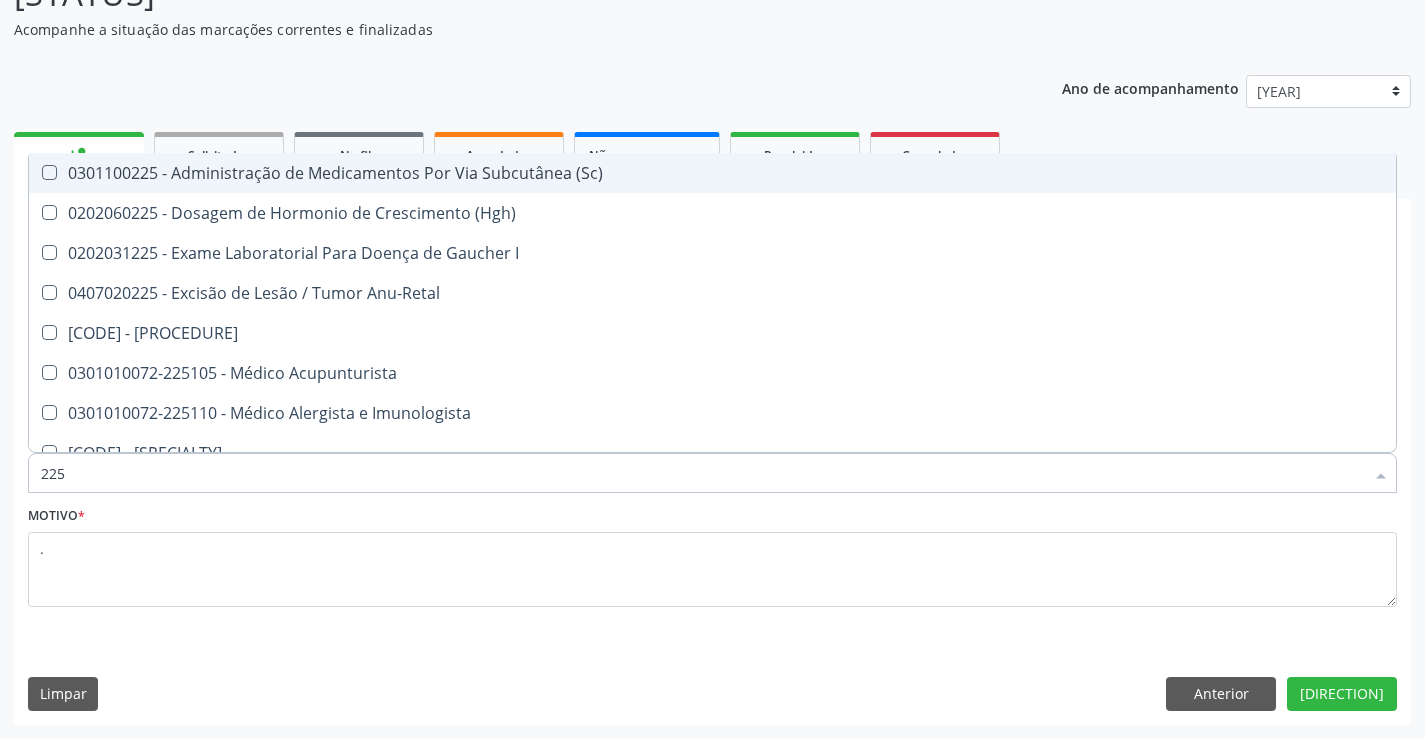 type on "2251" 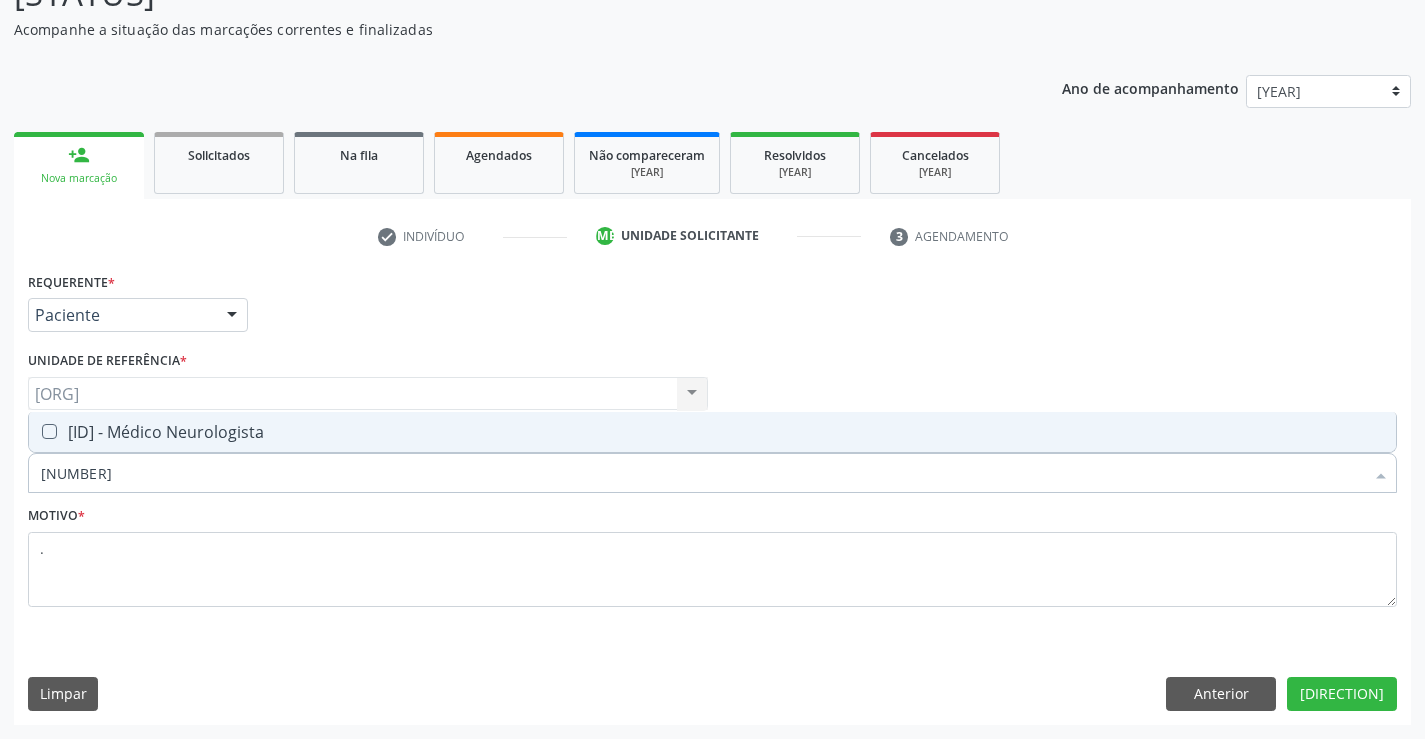 click on "[ID] - Médico Neurologista" at bounding box center (712, 432) 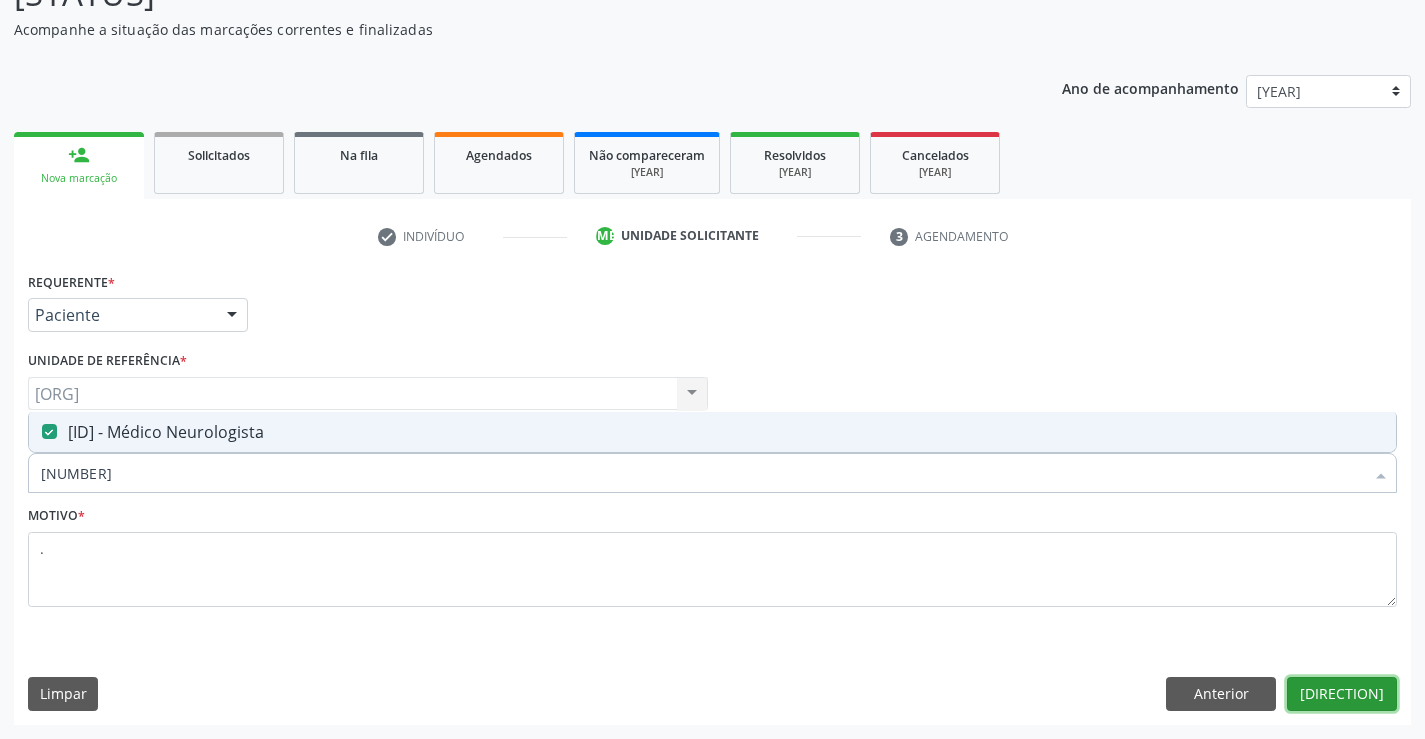 click on "[DIRECTION]" at bounding box center (1342, 694) 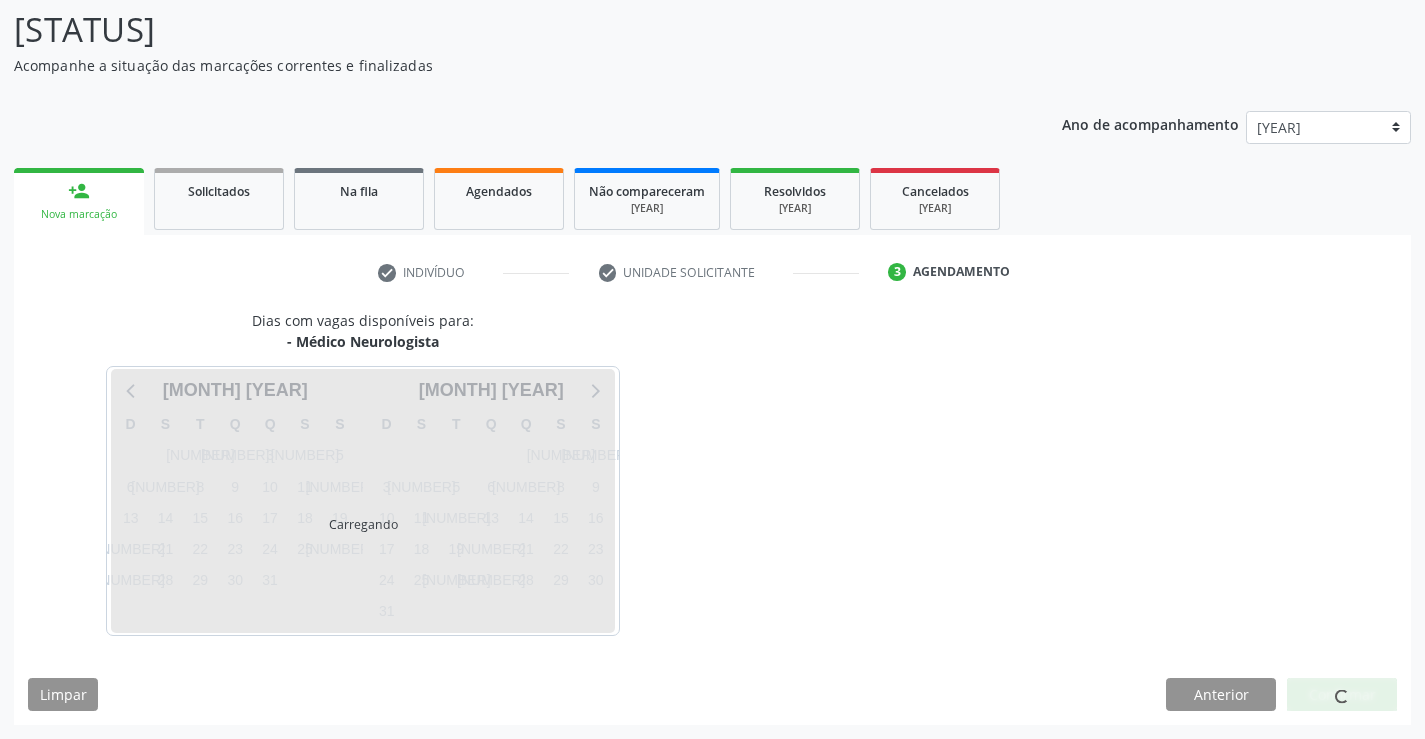 scroll, scrollTop: 131, scrollLeft: 0, axis: vertical 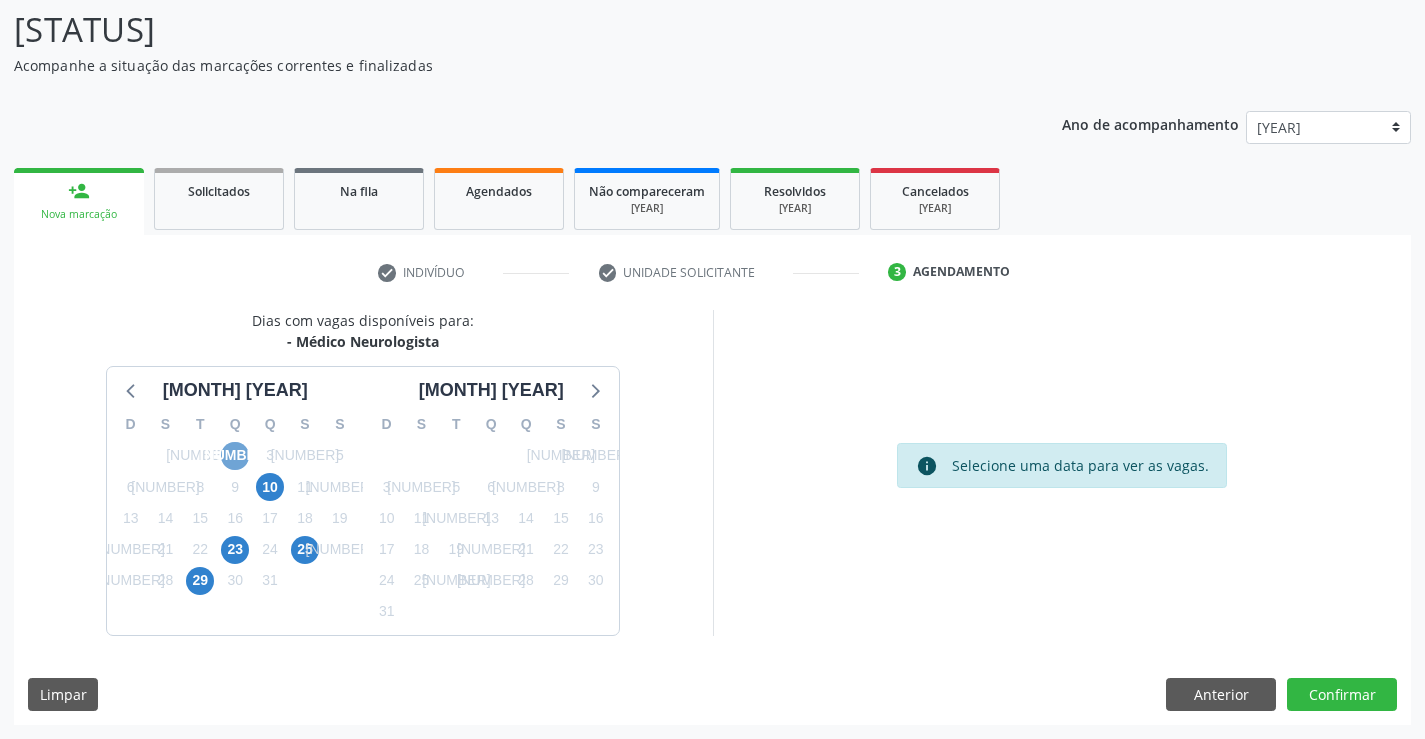click on "[NUMBER]" at bounding box center (235, 456) 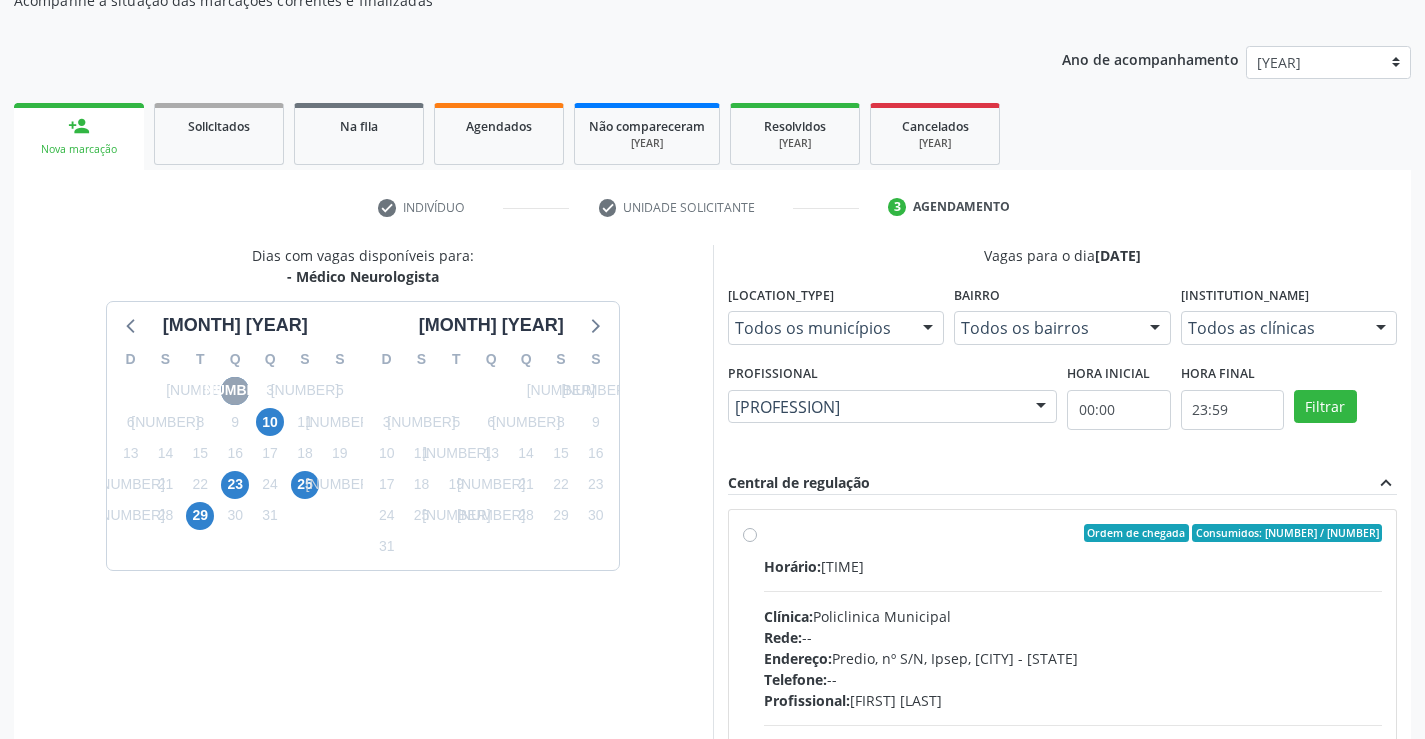 scroll, scrollTop: 231, scrollLeft: 0, axis: vertical 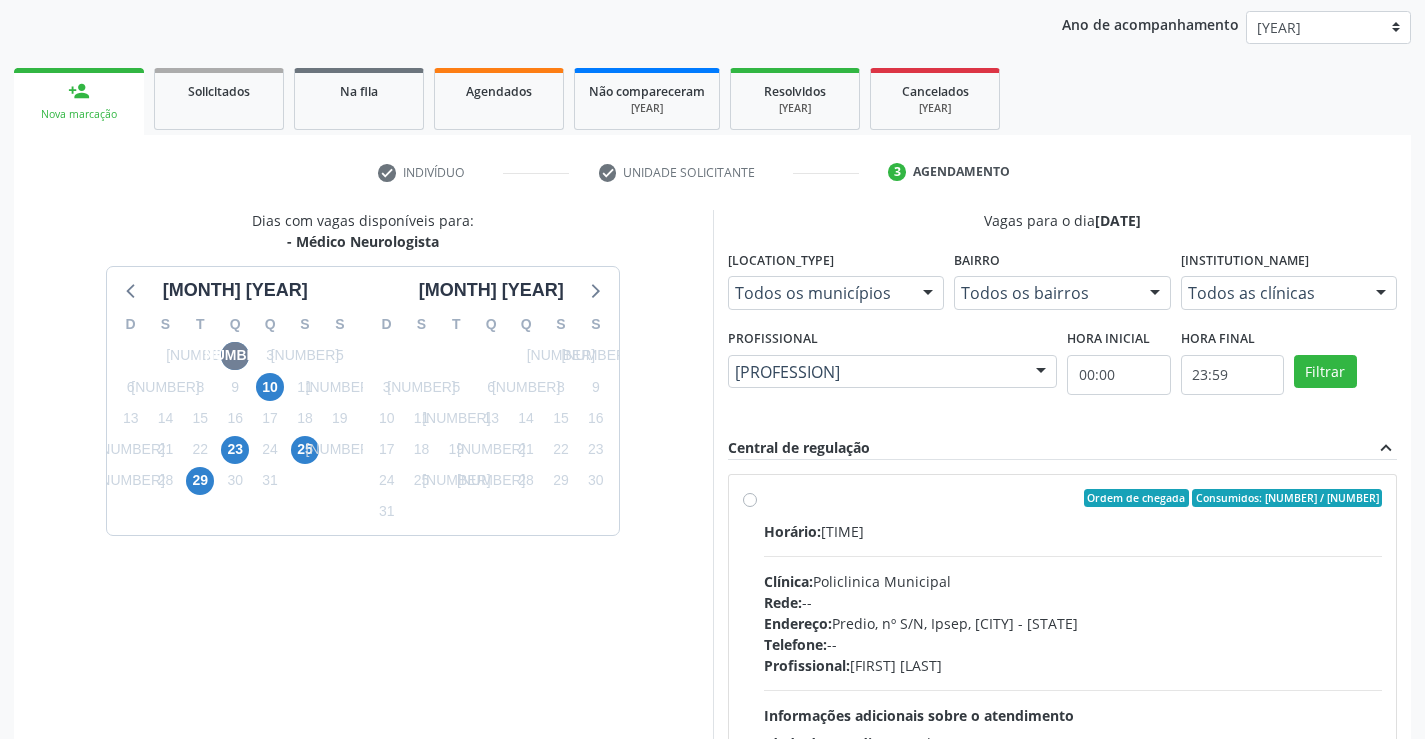 click on "Ordem de chegada
Consumidos: 12 / 13
Horário:   11:15
Clínica:  Policlinica Municipal
Rede:
--
Endereço:   Predio, nº S/N, Ipsep, [CITY] - [STATE]
Telefone:   --
Profissional:
[FIRST] [LAST] [LAST]
Informações adicionais sobre o atendimento
Idade de atendimento:
de 0 a 120 anos
Gênero(s) atendido(s):
Masculino e Feminino
Informações adicionais:
--" at bounding box center [1073, 642] 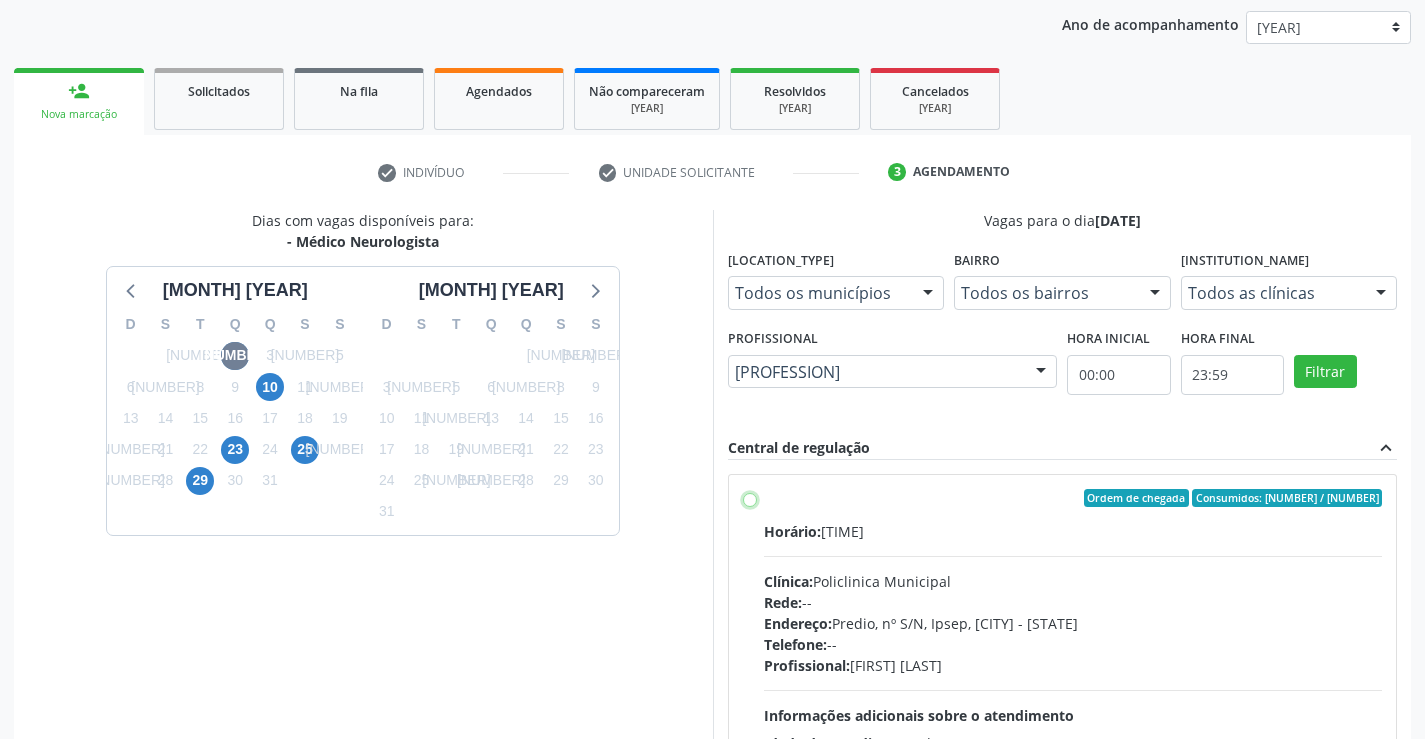 click on "Ordem de chegada
Consumidos: 12 / 13
Horário:   11:15
Clínica:  Policlinica Municipal
Rede:
--
Endereço:   Predio, nº S/N, Ipsep, [CITY] - [STATE]
Telefone:   --
Profissional:
[FIRST] [LAST] [LAST]
Informações adicionais sobre o atendimento
Idade de atendimento:
de 0 a 120 anos
Gênero(s) atendido(s):
Masculino e Feminino
Informações adicionais:
--" at bounding box center [750, 498] 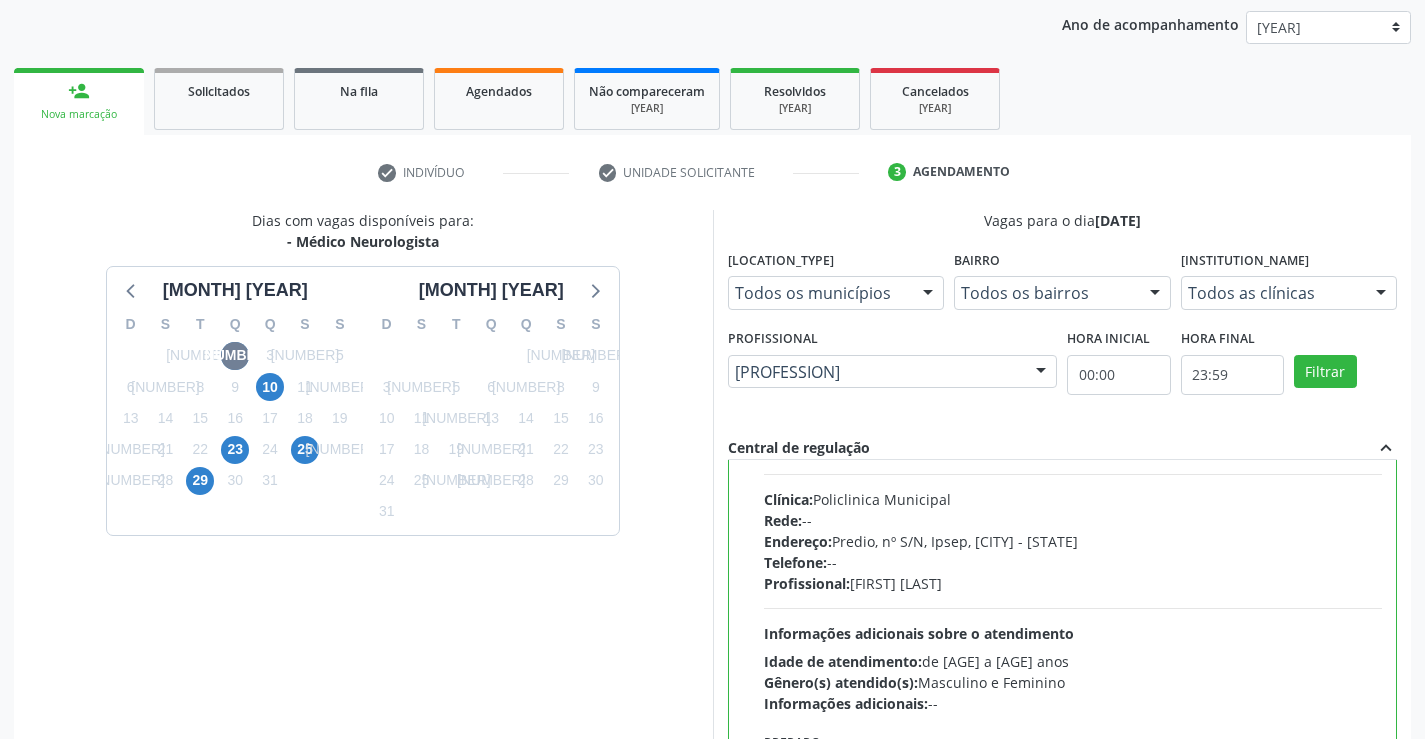 scroll, scrollTop: 99, scrollLeft: 0, axis: vertical 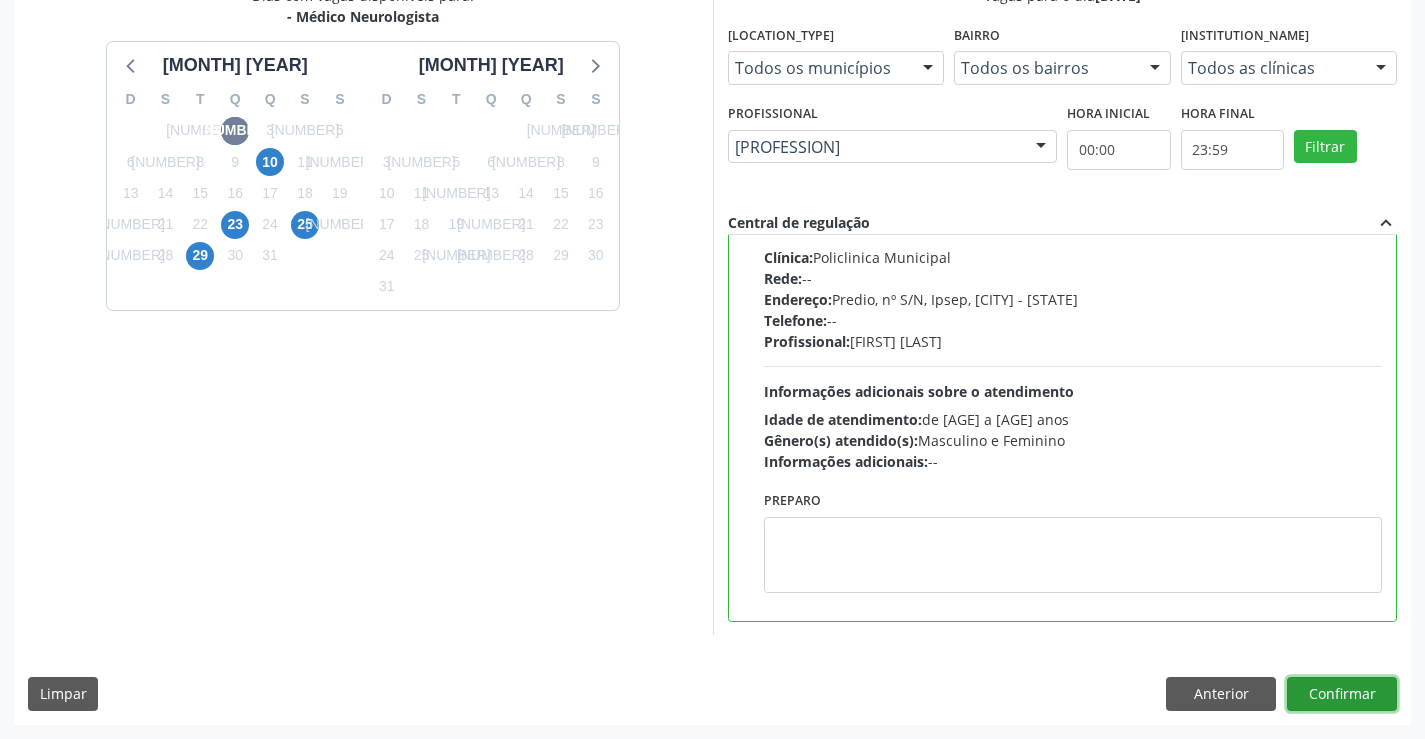 click on "Confirmar" at bounding box center (1342, 694) 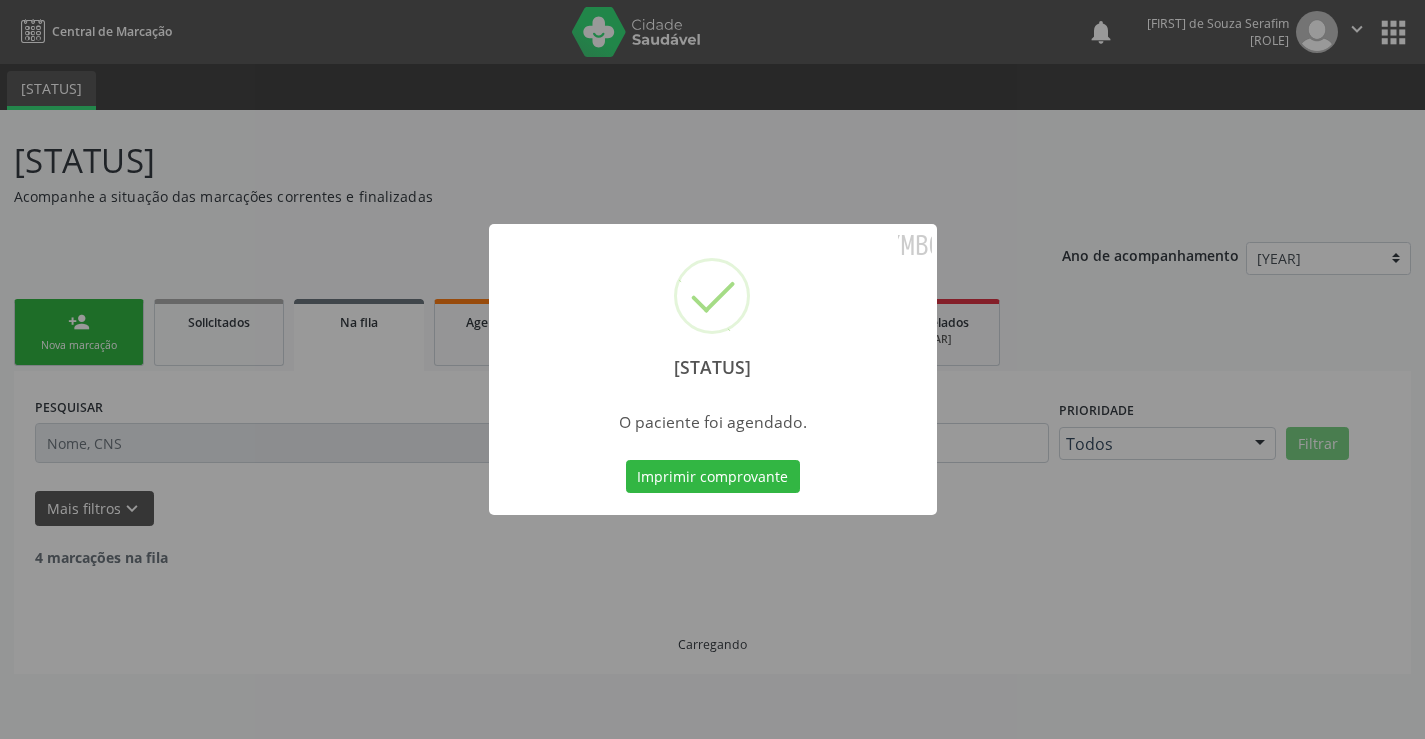 scroll, scrollTop: 0, scrollLeft: 0, axis: both 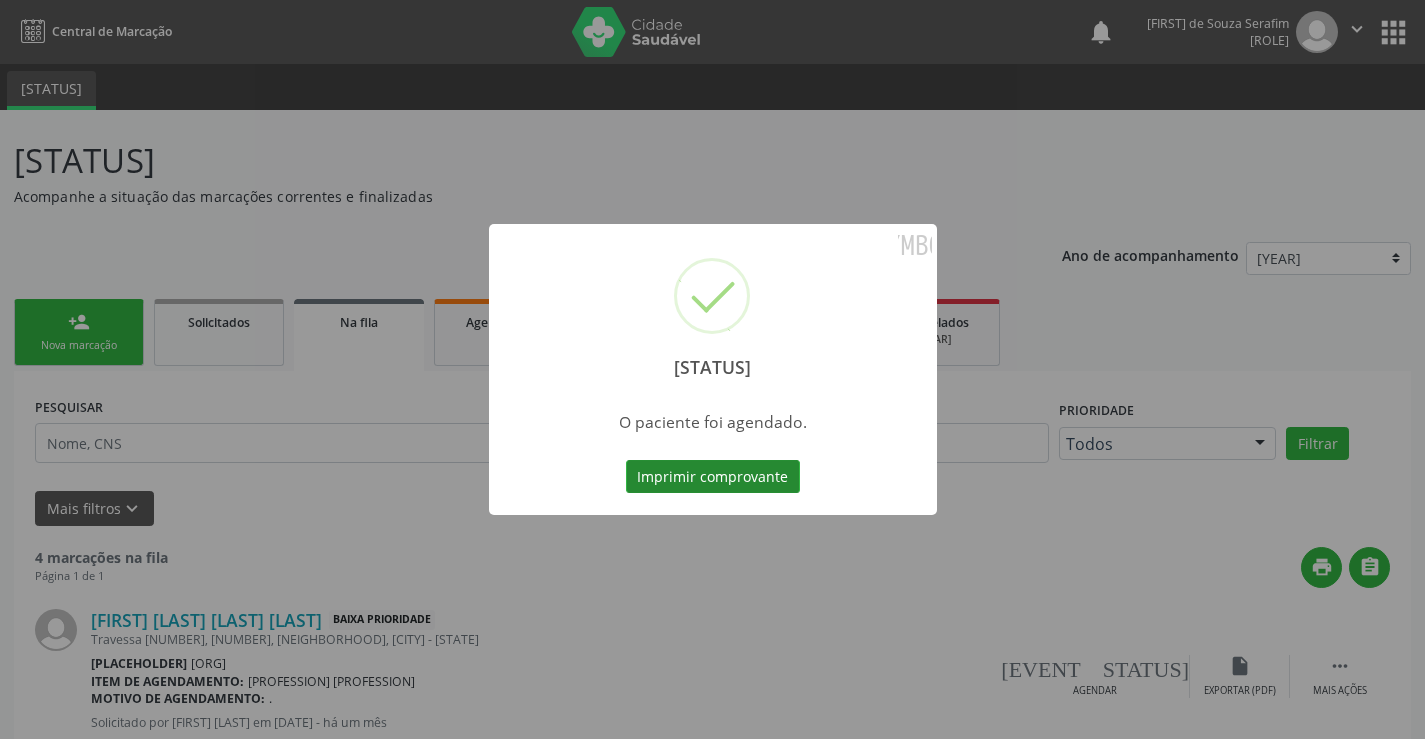 click on "Imprimir comprovante" at bounding box center (713, 477) 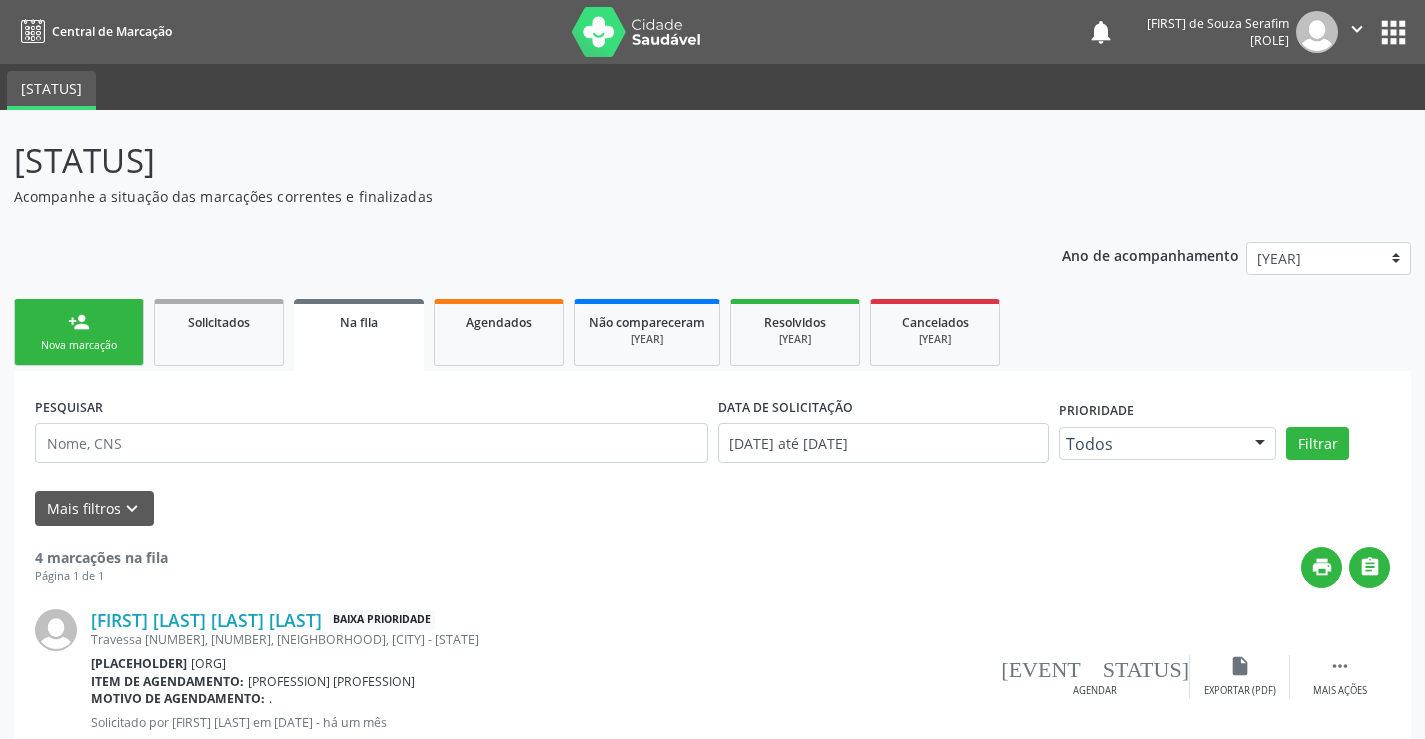 click on "[ICON]" at bounding box center [79, 332] 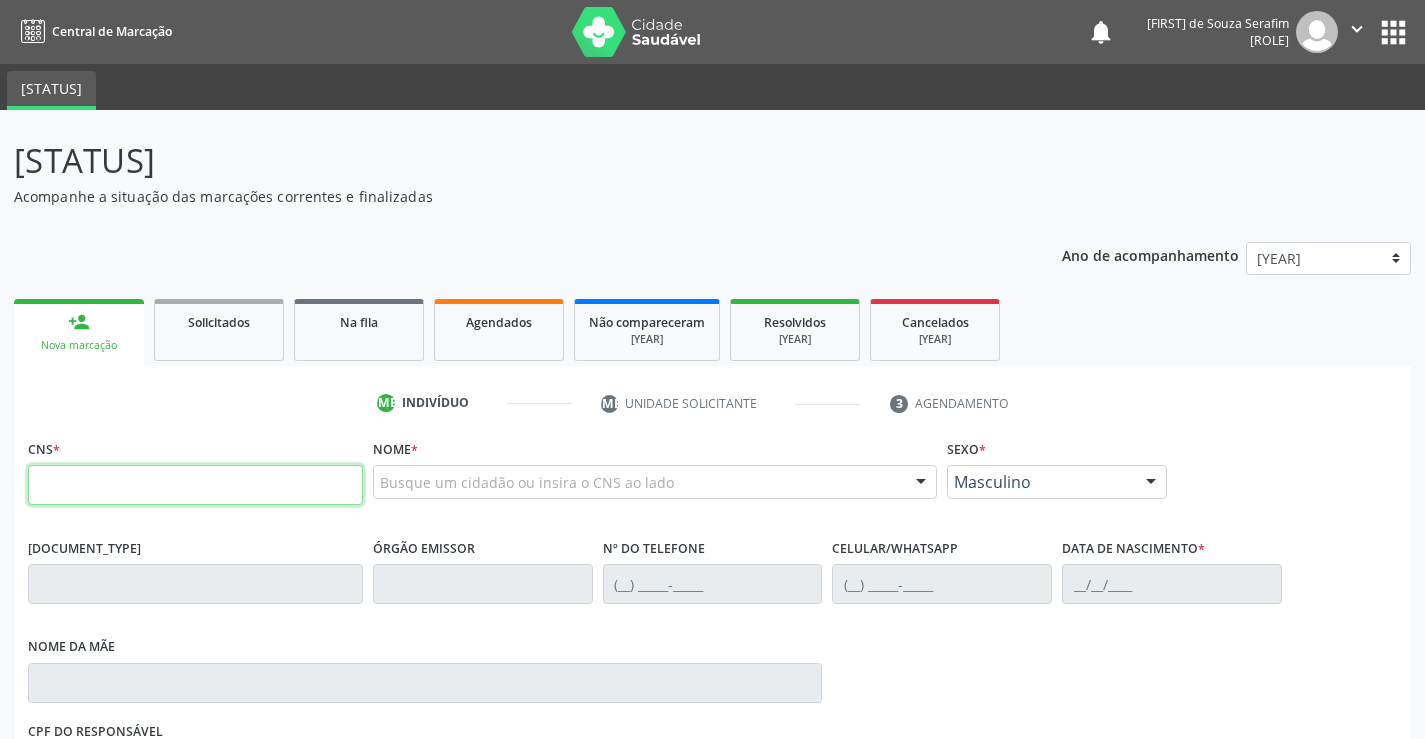 click at bounding box center [195, 485] 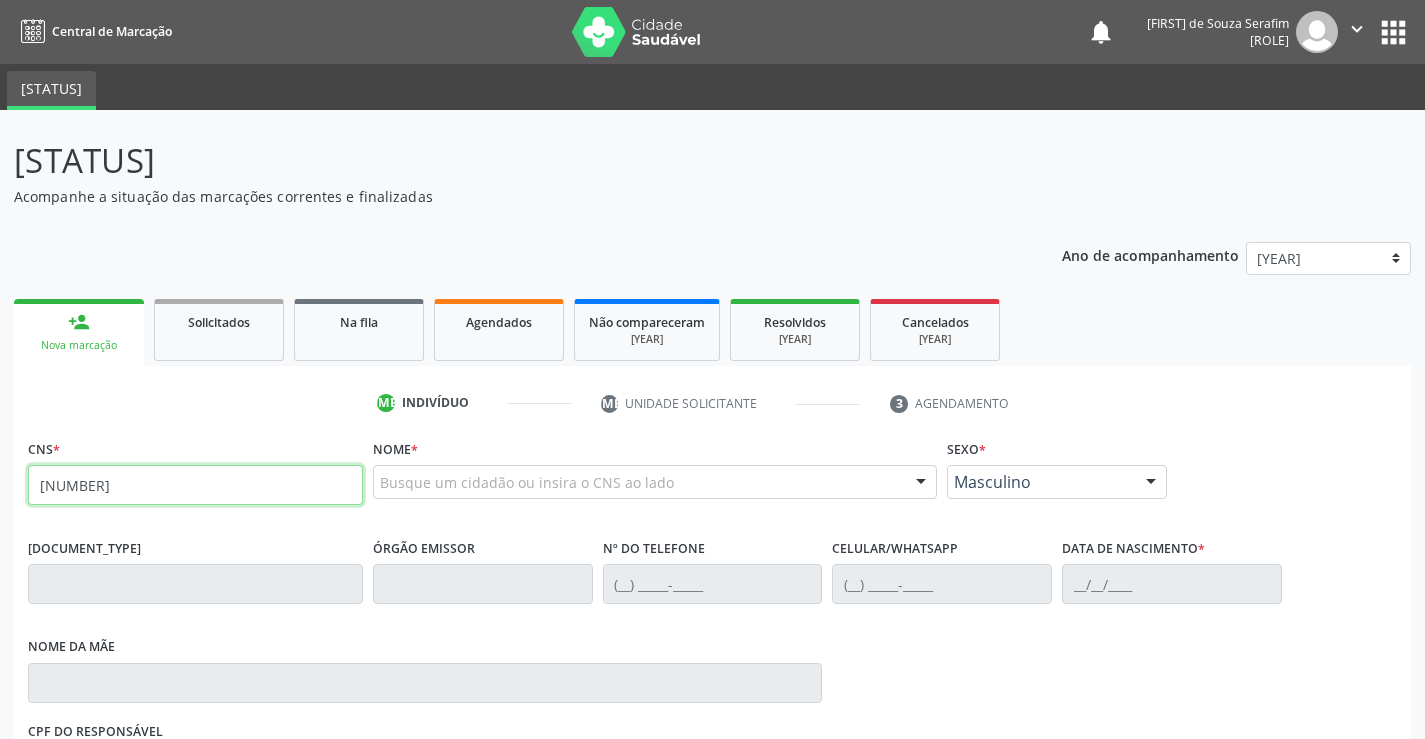 type on "[NUMBER]" 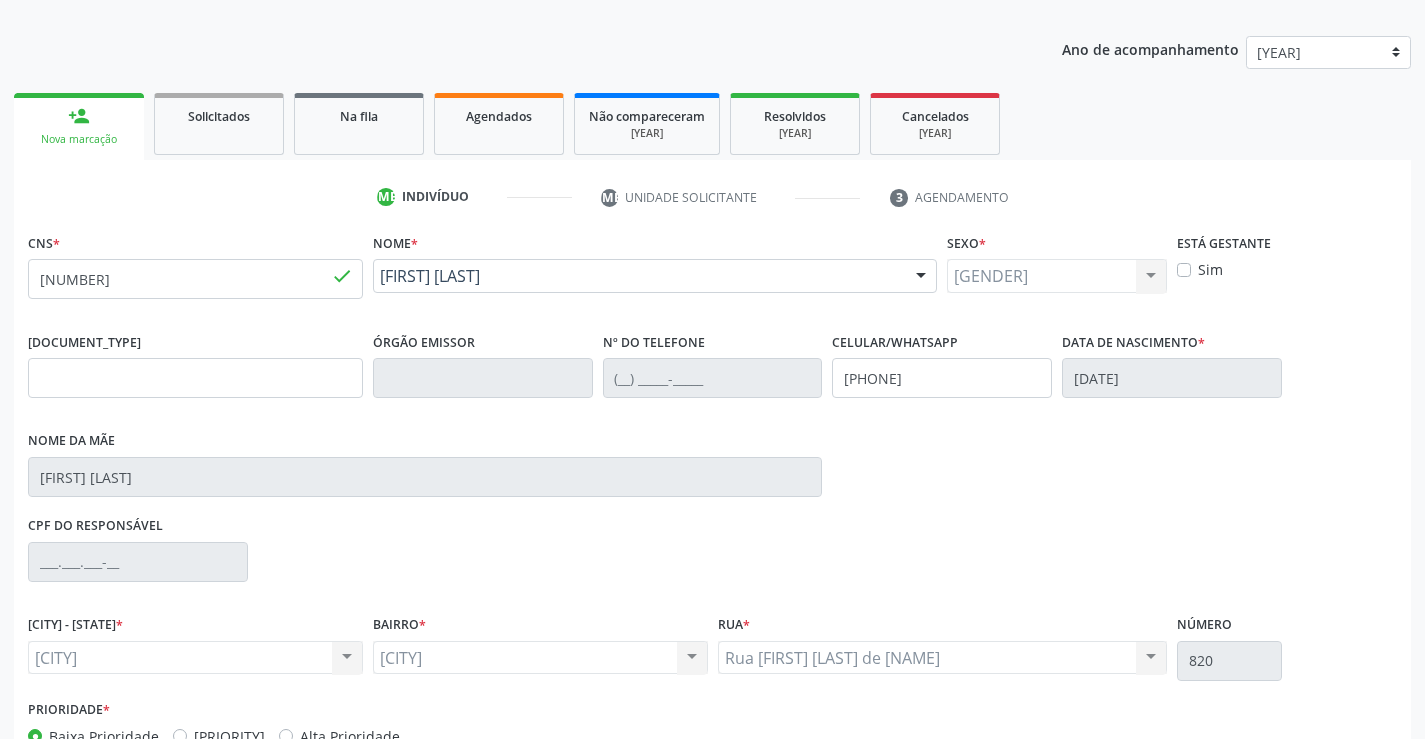 scroll, scrollTop: 331, scrollLeft: 0, axis: vertical 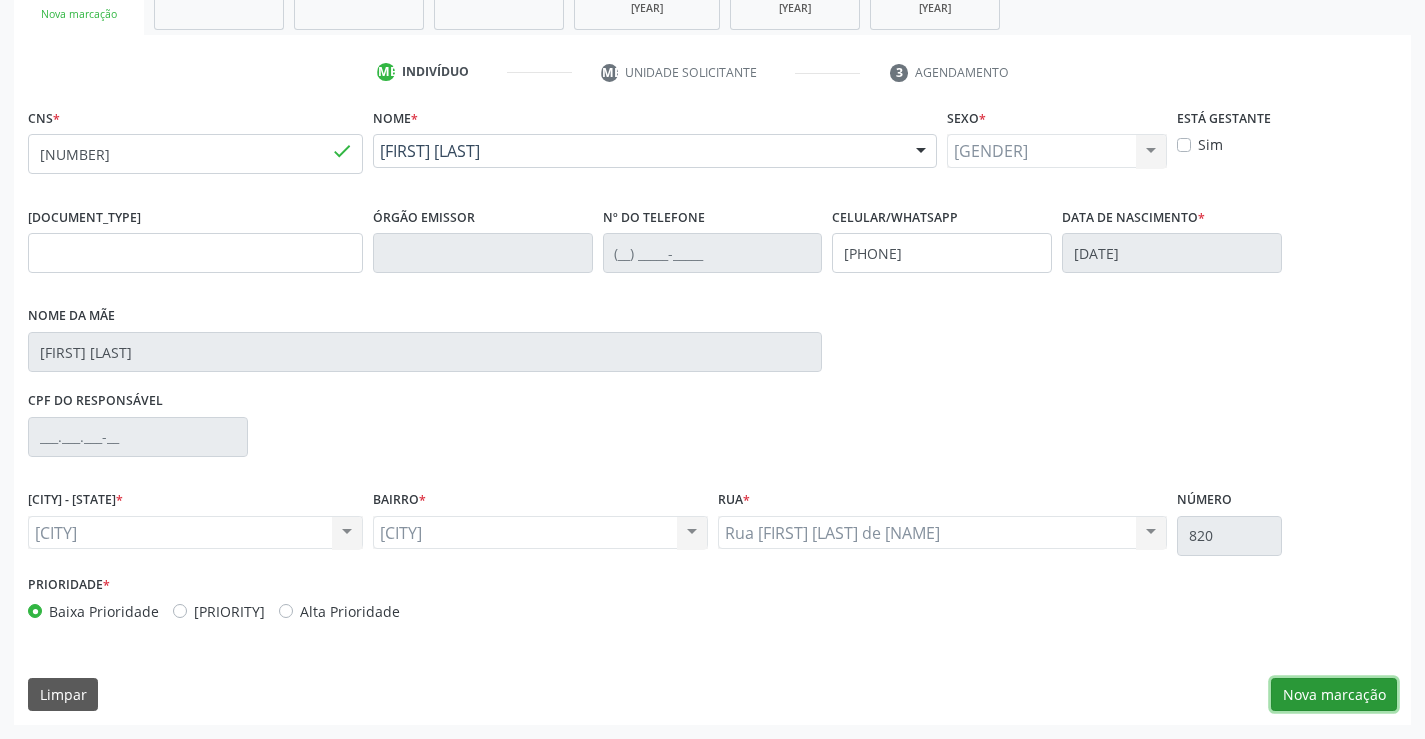 click on "Nova marcação" at bounding box center (1334, 695) 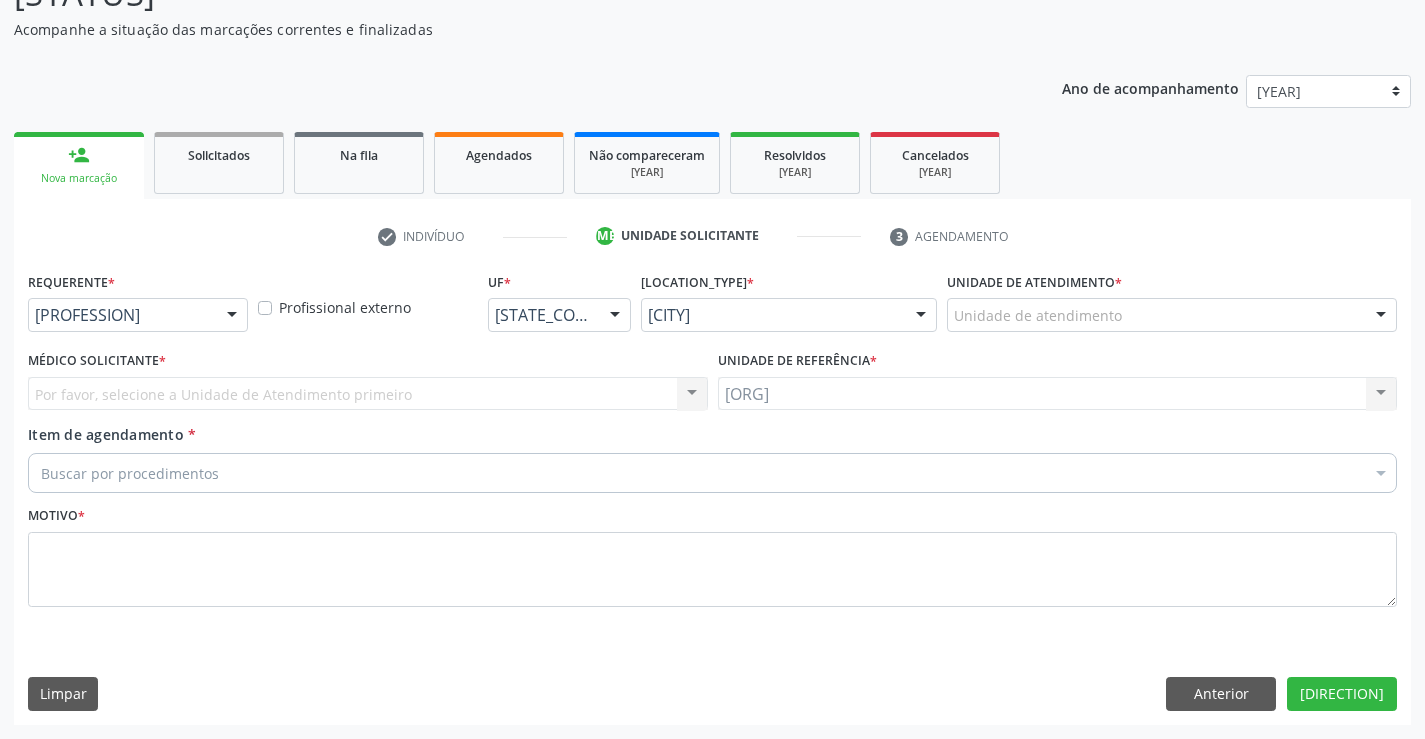 scroll, scrollTop: 167, scrollLeft: 0, axis: vertical 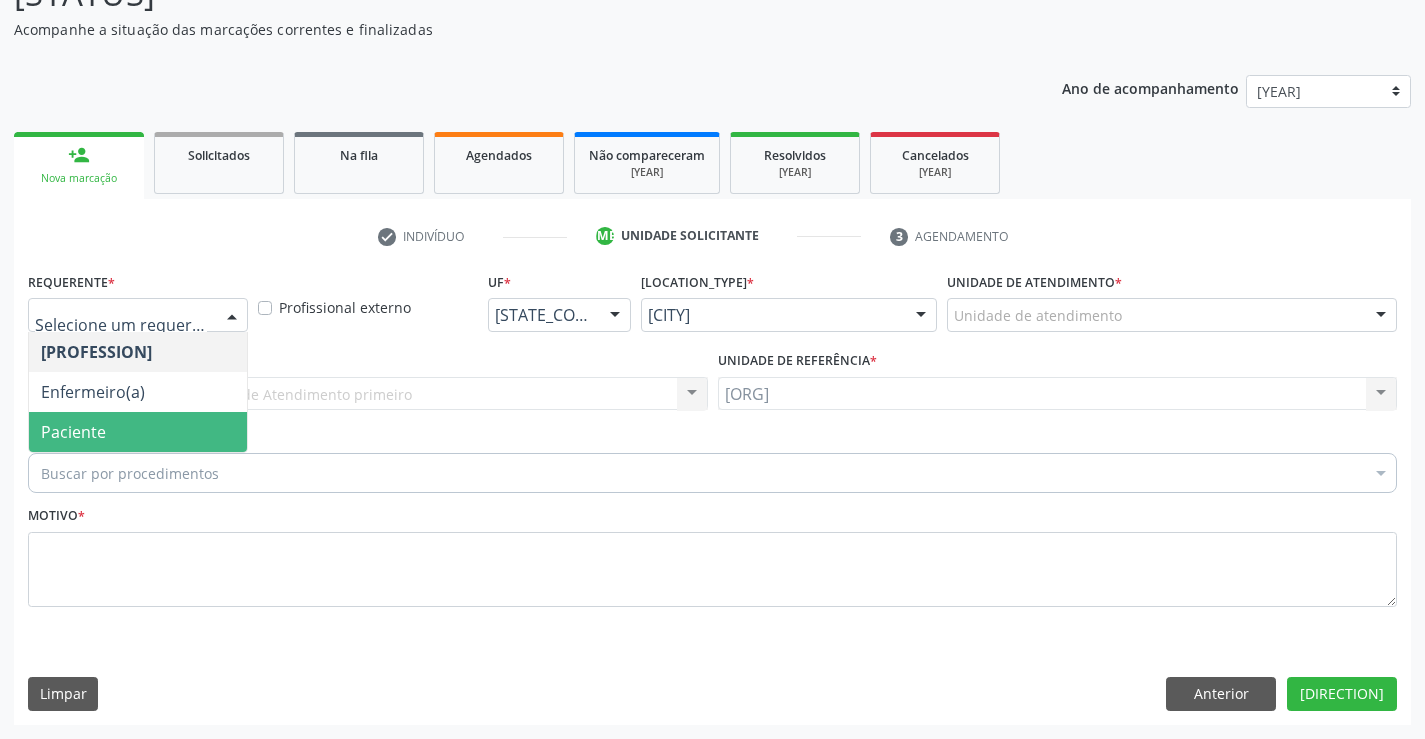 click on "Paciente" at bounding box center [138, 432] 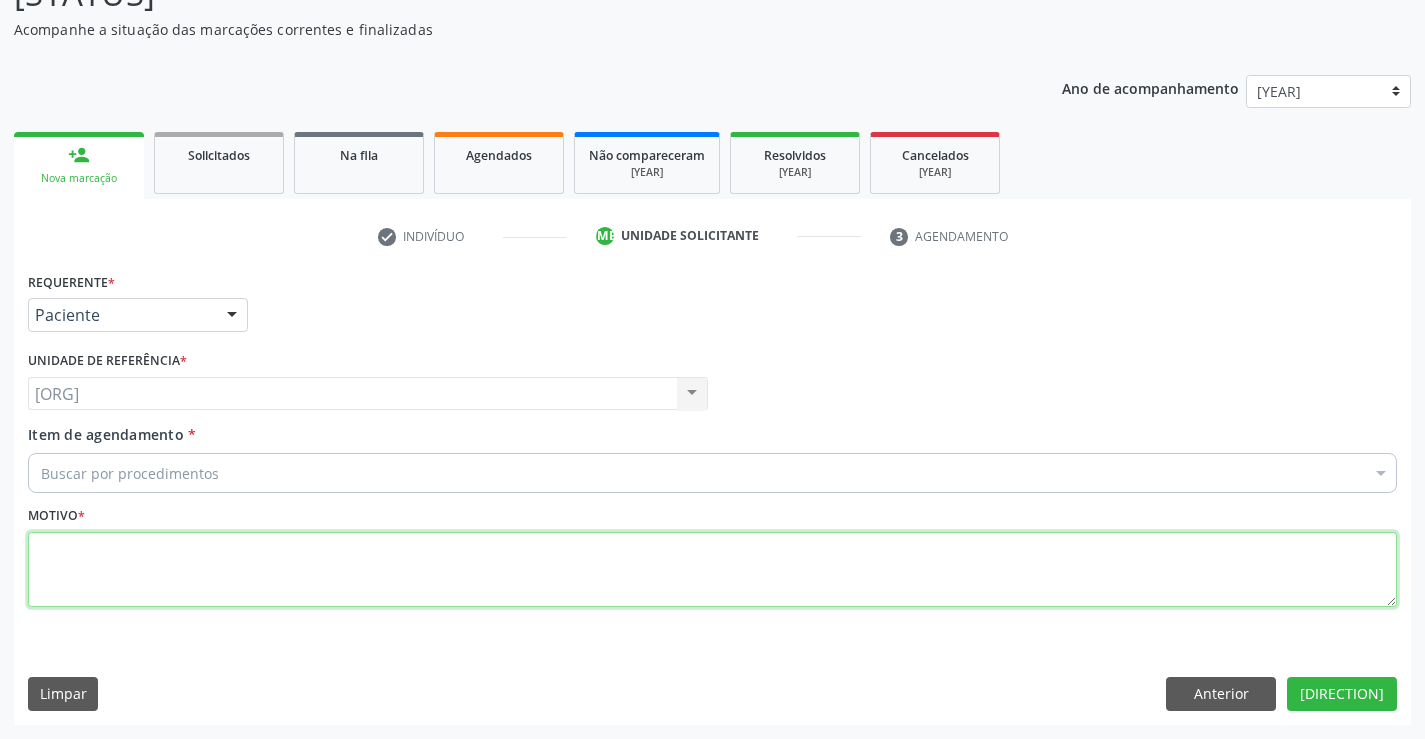 click at bounding box center (712, 570) 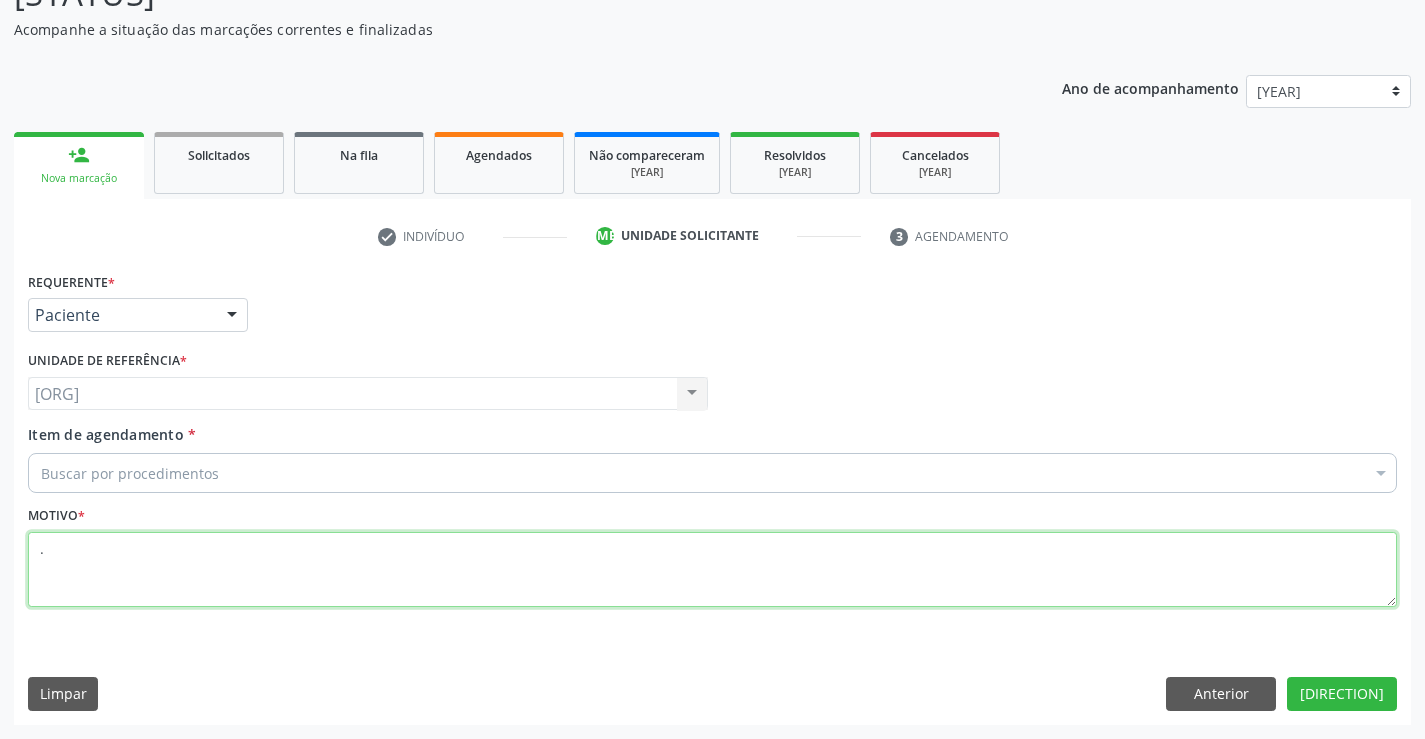 type on "." 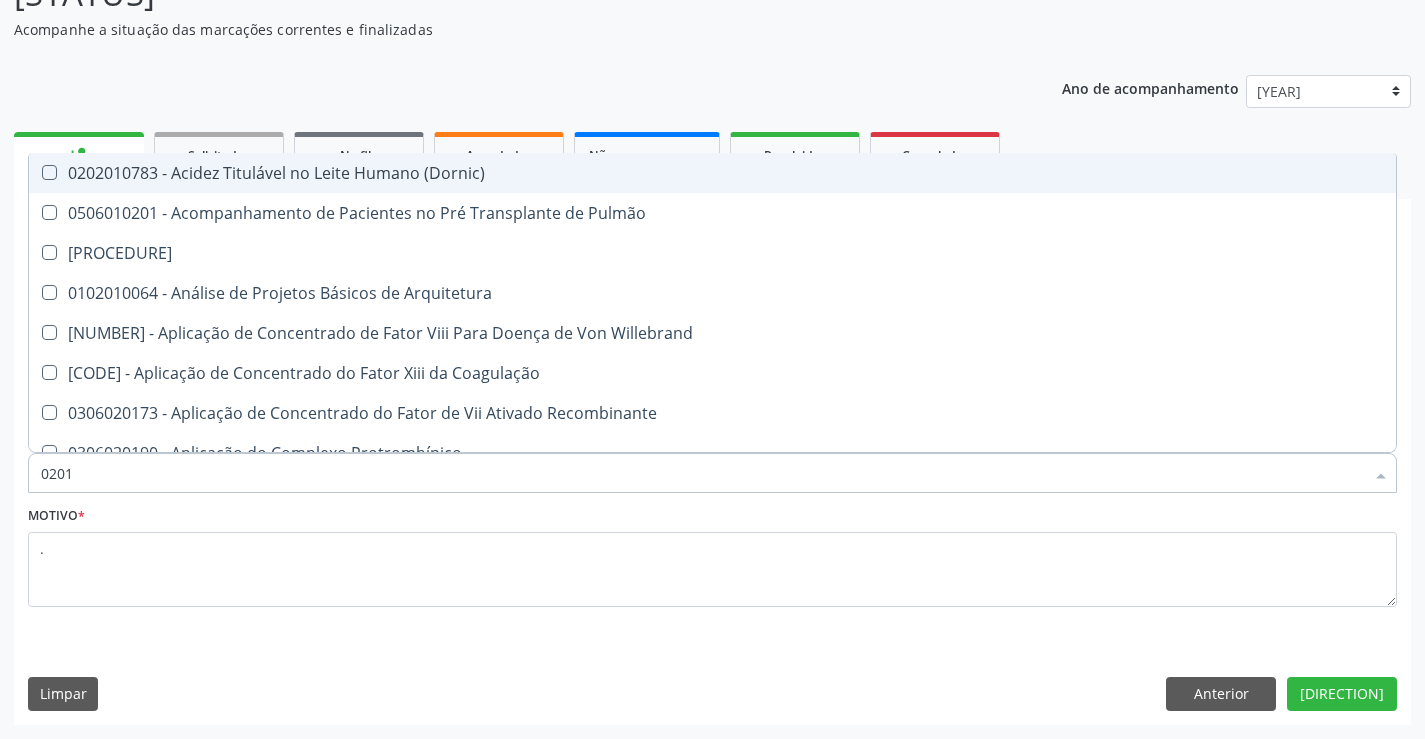 type on "020" 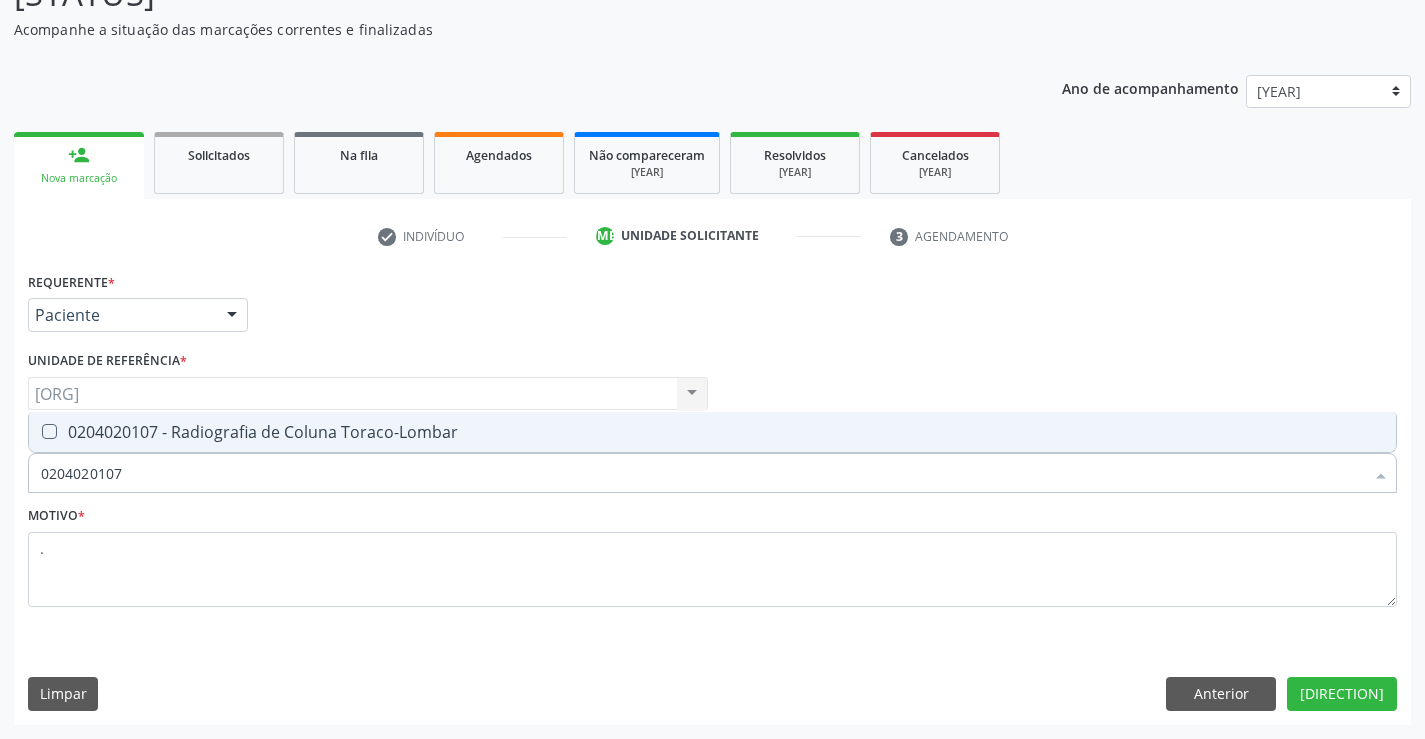 click on "0204020107 - Radiografia de Coluna Toraco-Lombar" at bounding box center [712, 432] 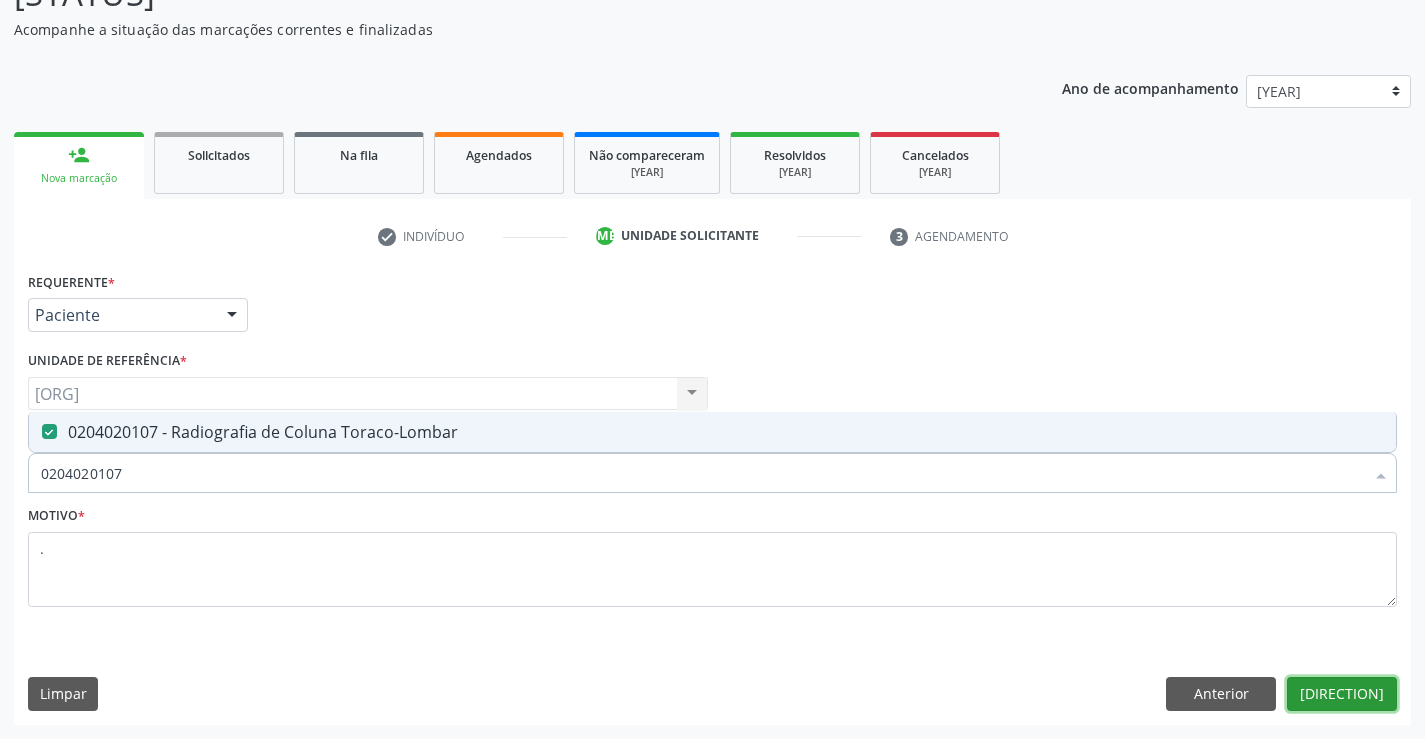click on "[DIRECTION]" at bounding box center (1342, 694) 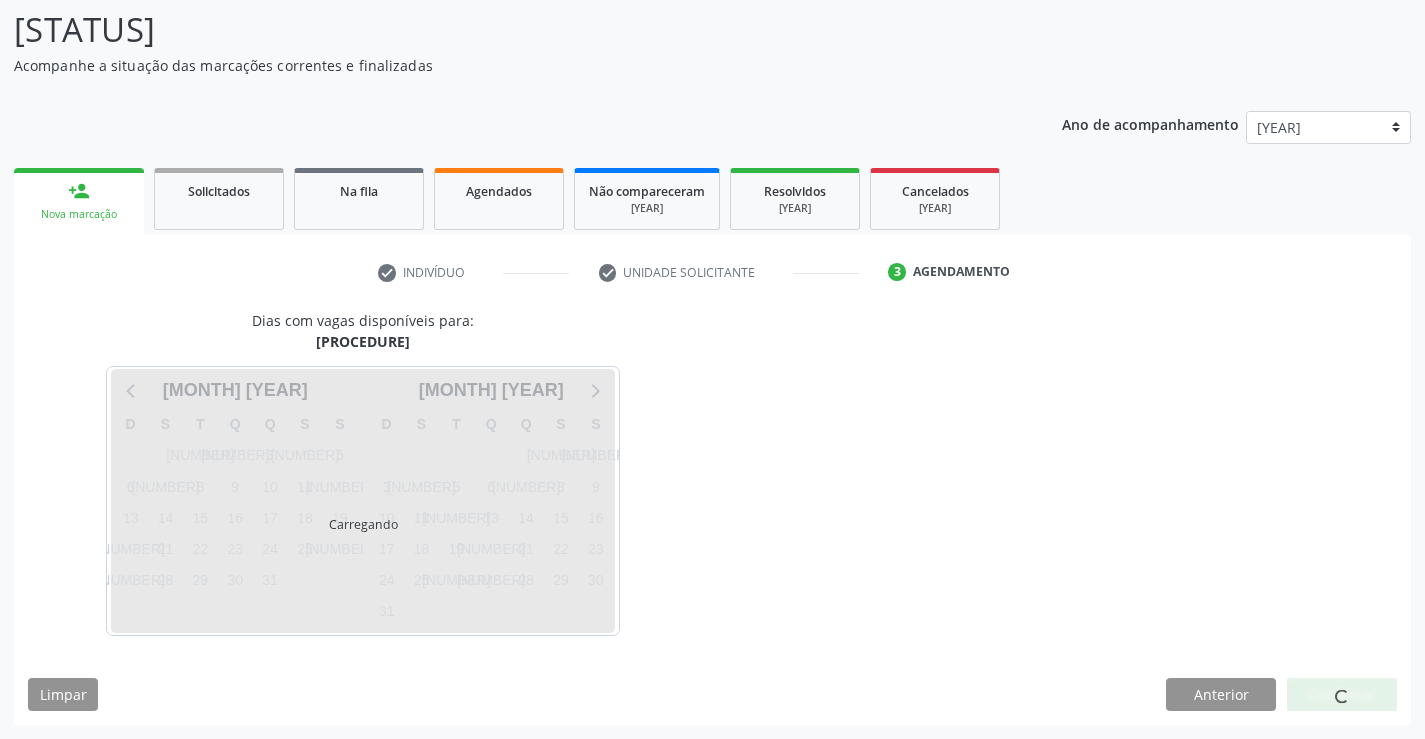 scroll, scrollTop: 131, scrollLeft: 0, axis: vertical 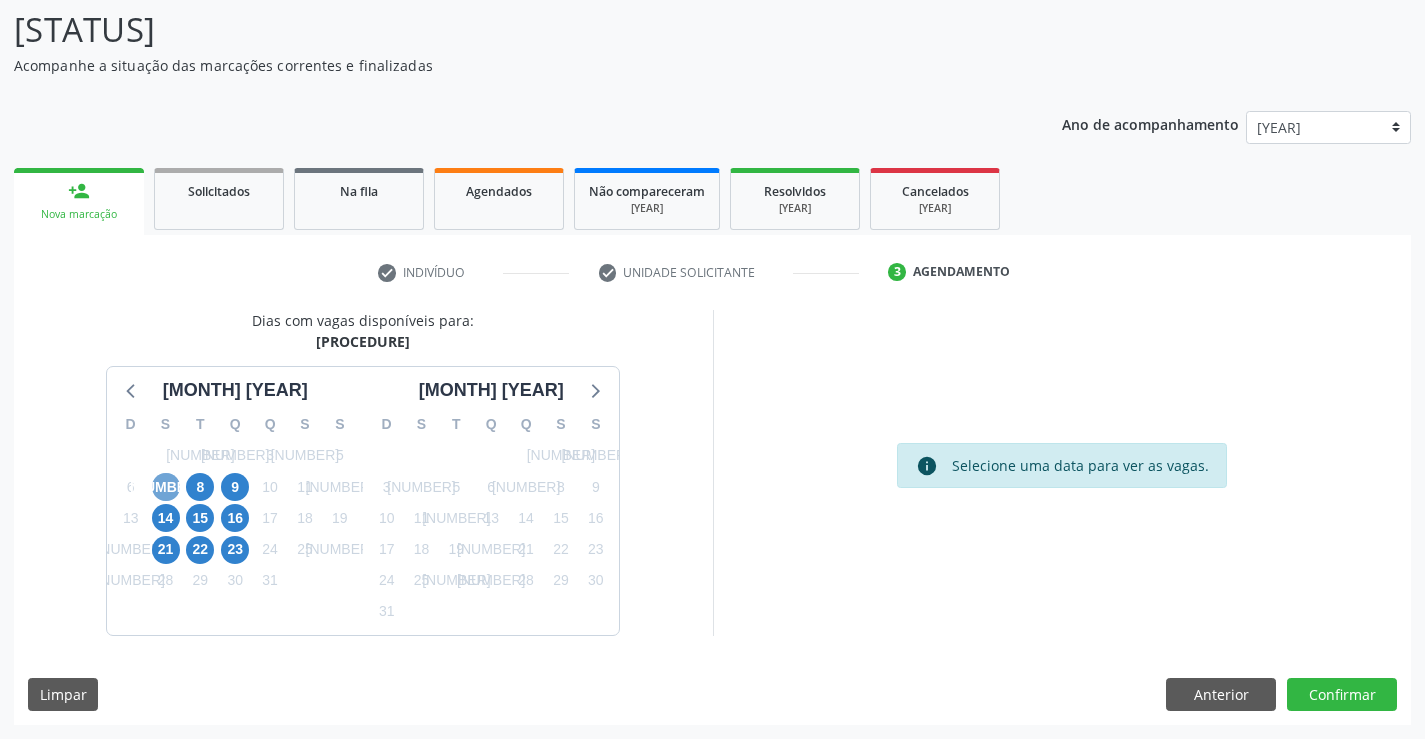 click on "[NUMBER]" at bounding box center [166, 487] 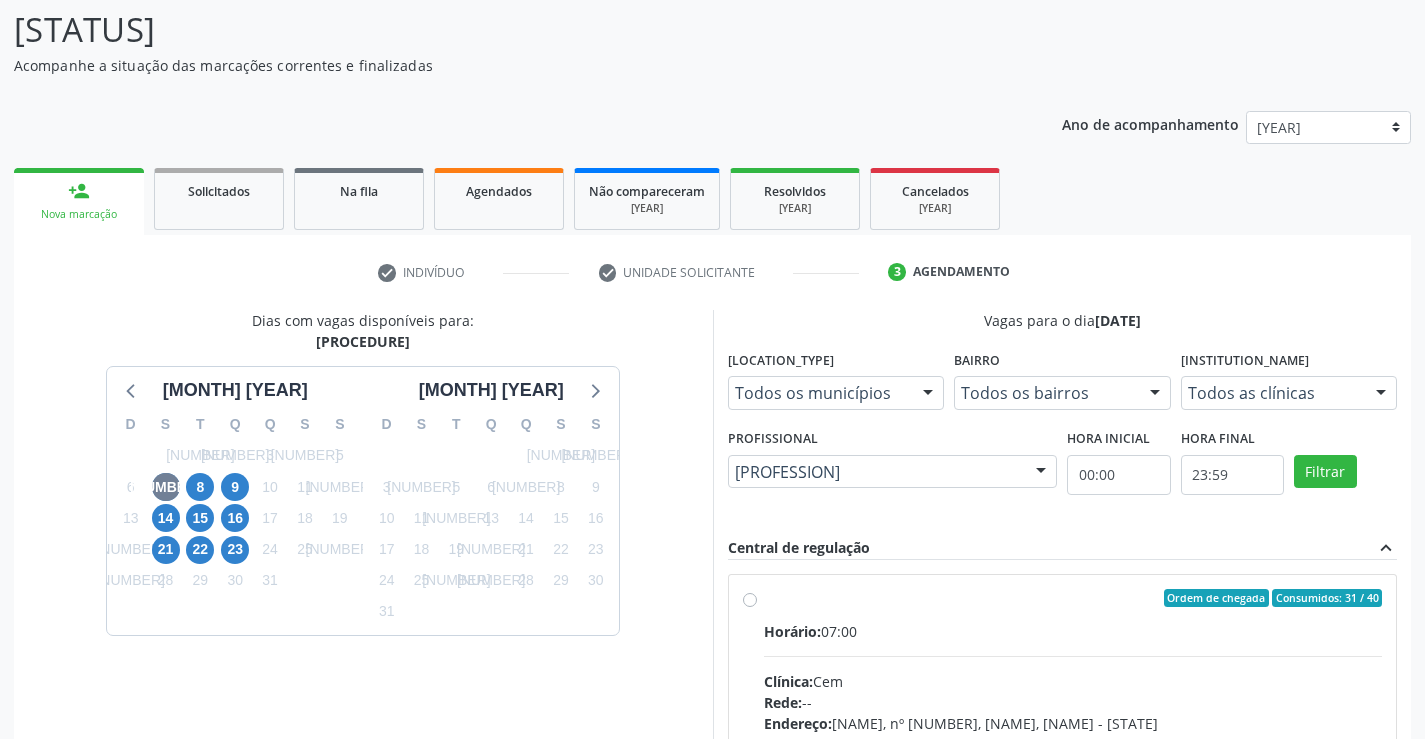 click on "Ordem de chegada
Consumidos: 31 / 40
Horário:   [TIME]
Clínica:  Cem
Rede:
--
Endereço:   Casa, nº 393, Nossa Senhora da Pen, [CITY] - [STATE]
Telefone:   --
Profissional:
[FIRST] [LAST]
Informações adicionais sobre o atendimento
Idade de atendimento:
de 0 a 120 anos
Gênero(s) atendido(s):
Masculino e Feminino
Informações adicionais:
--" at bounding box center (1073, 742) 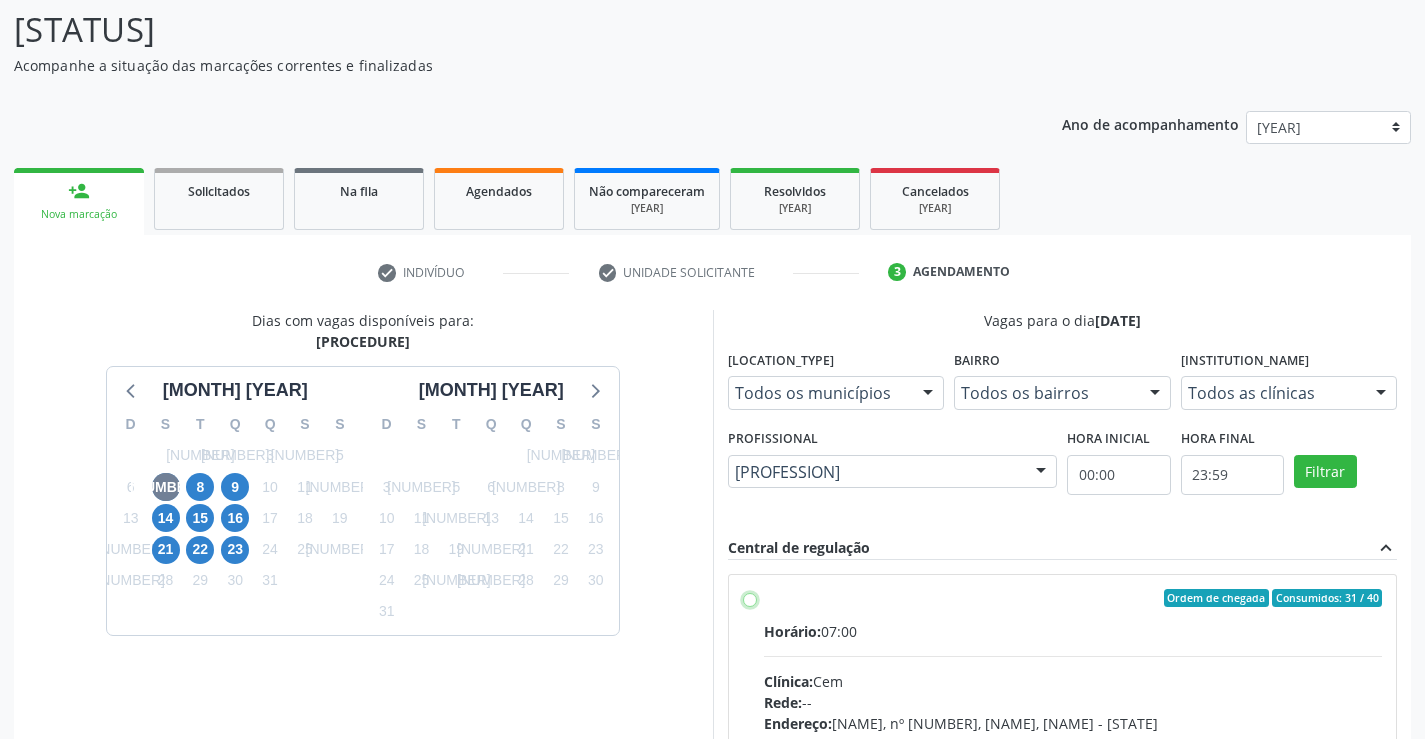 click on "Ordem de chegada
Consumidos: 31 / 40
Horário:   [TIME]
Clínica:  Cem
Rede:
--
Endereço:   Casa, nº 393, Nossa Senhora da Pen, [CITY] - [STATE]
Telefone:   --
Profissional:
[FIRST] [LAST]
Informações adicionais sobre o atendimento
Idade de atendimento:
de 0 a 120 anos
Gênero(s) atendido(s):
Masculino e Feminino
Informações adicionais:
--" at bounding box center [750, 598] 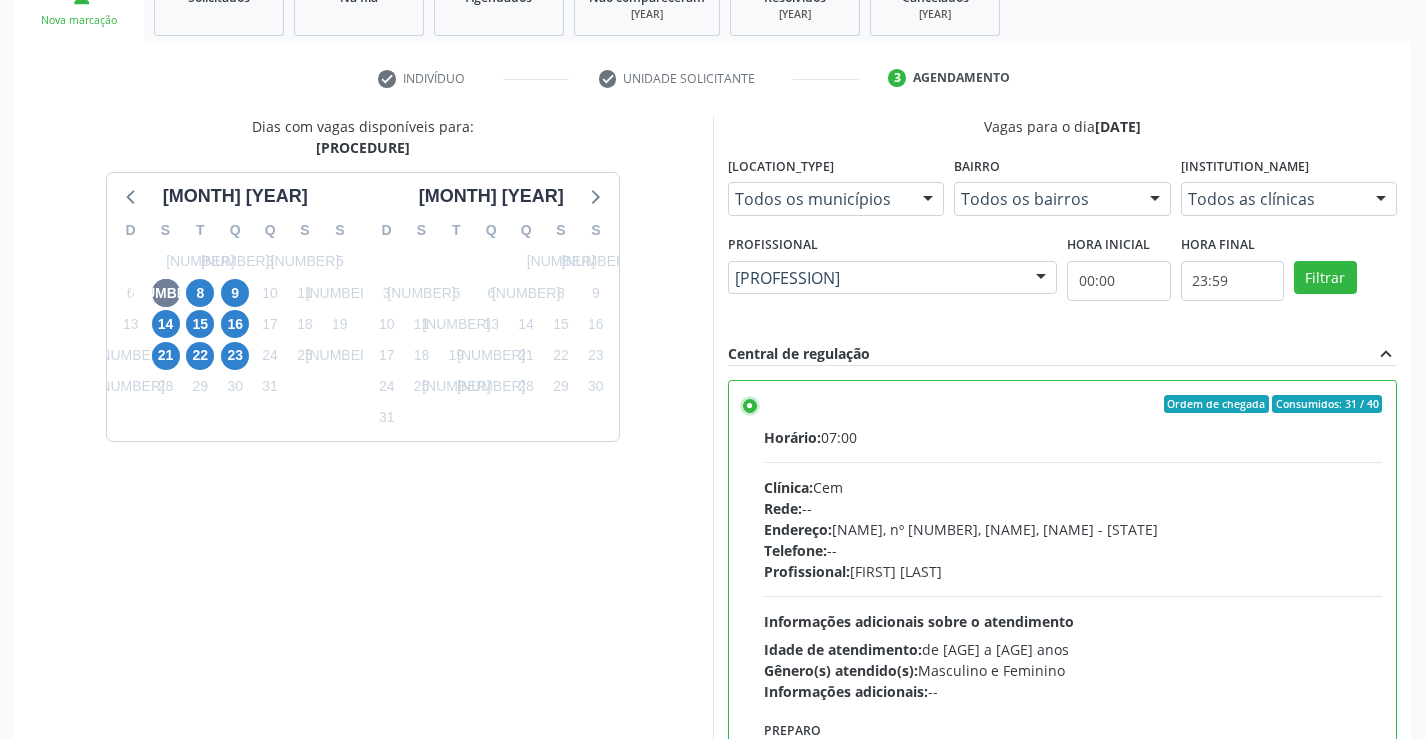 scroll, scrollTop: 456, scrollLeft: 0, axis: vertical 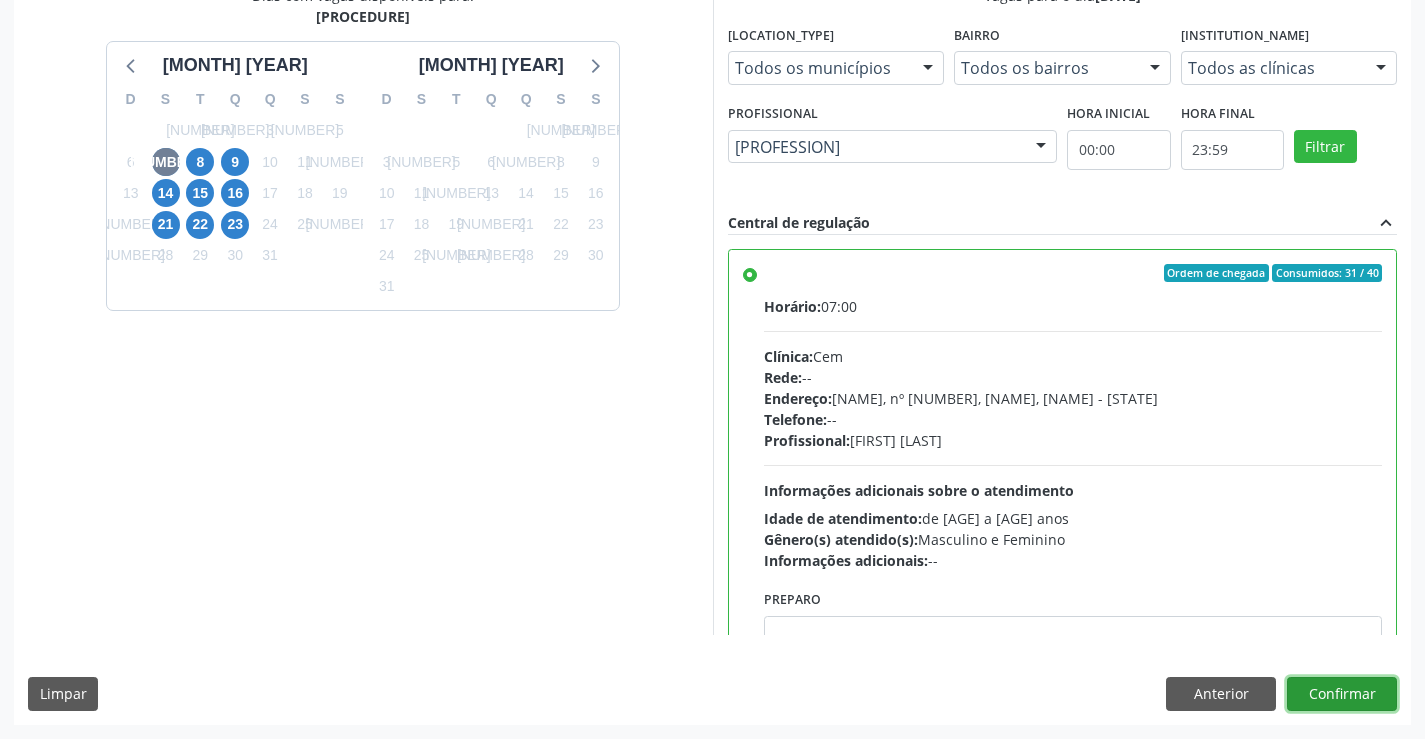 click on "Confirmar" at bounding box center (1342, 694) 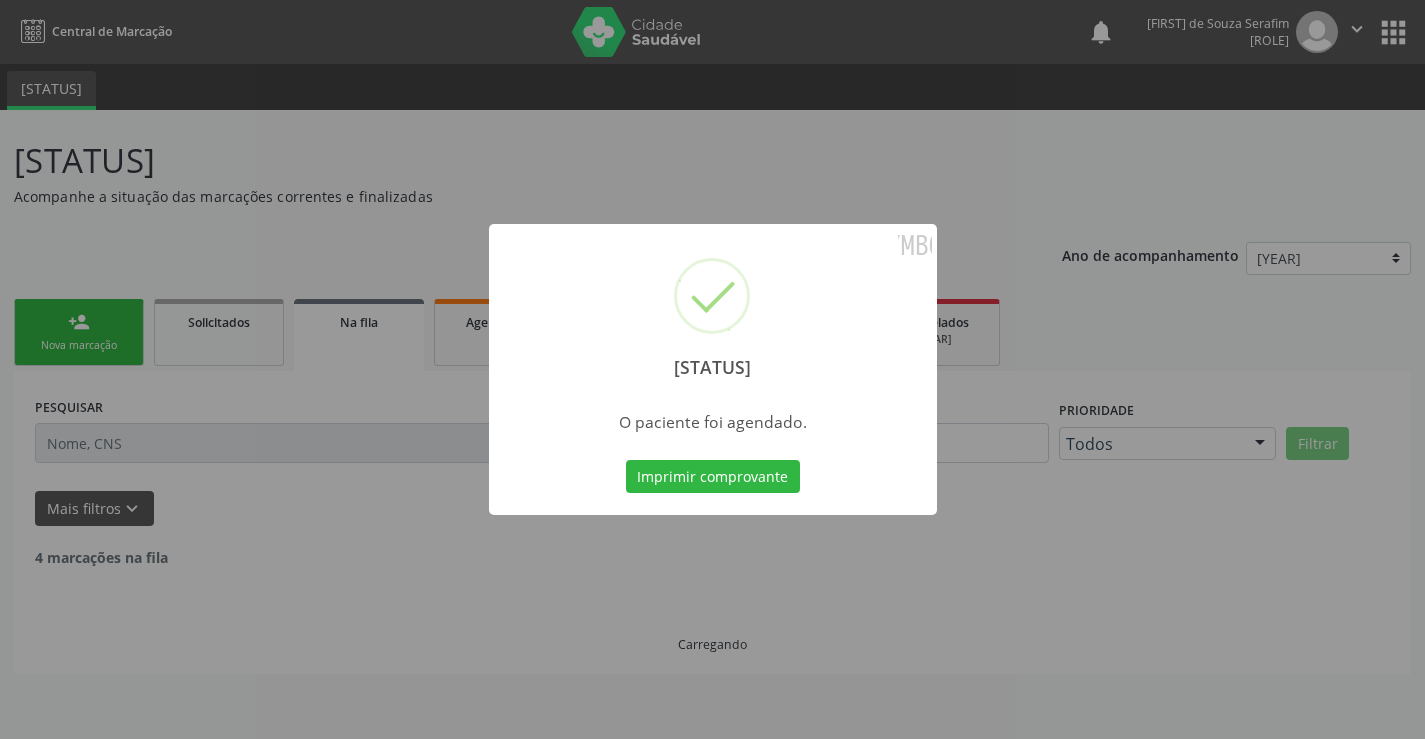 scroll, scrollTop: 0, scrollLeft: 0, axis: both 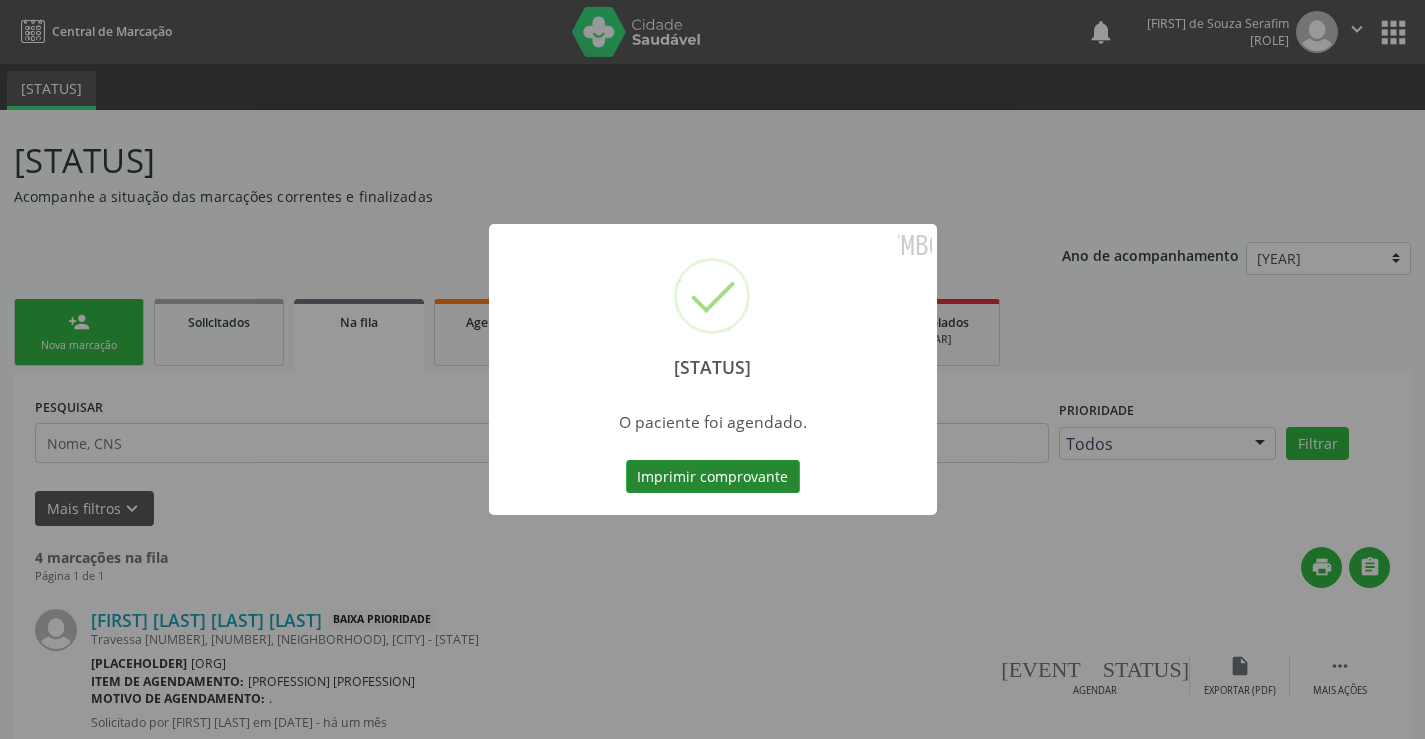 click on "Imprimir comprovante" at bounding box center (713, 477) 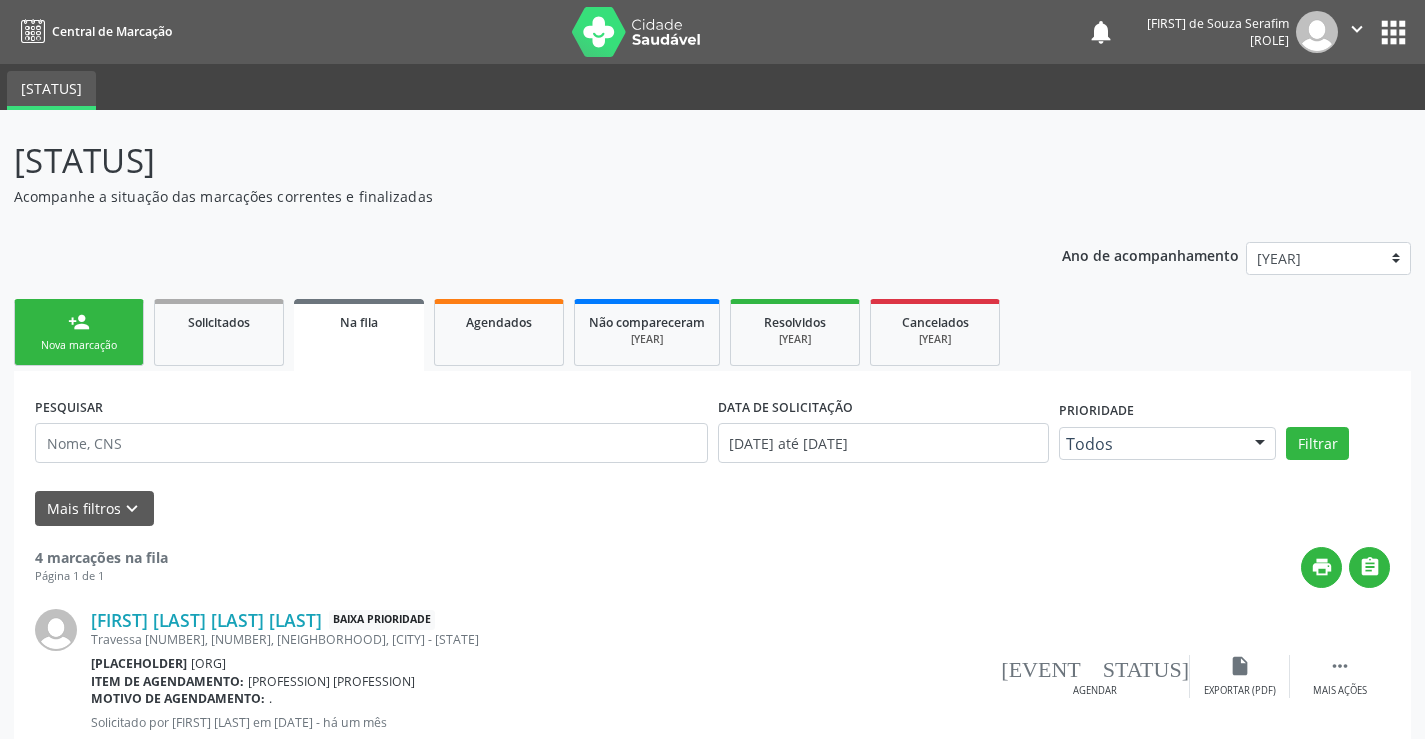 click on "Nova marcação" at bounding box center (79, 345) 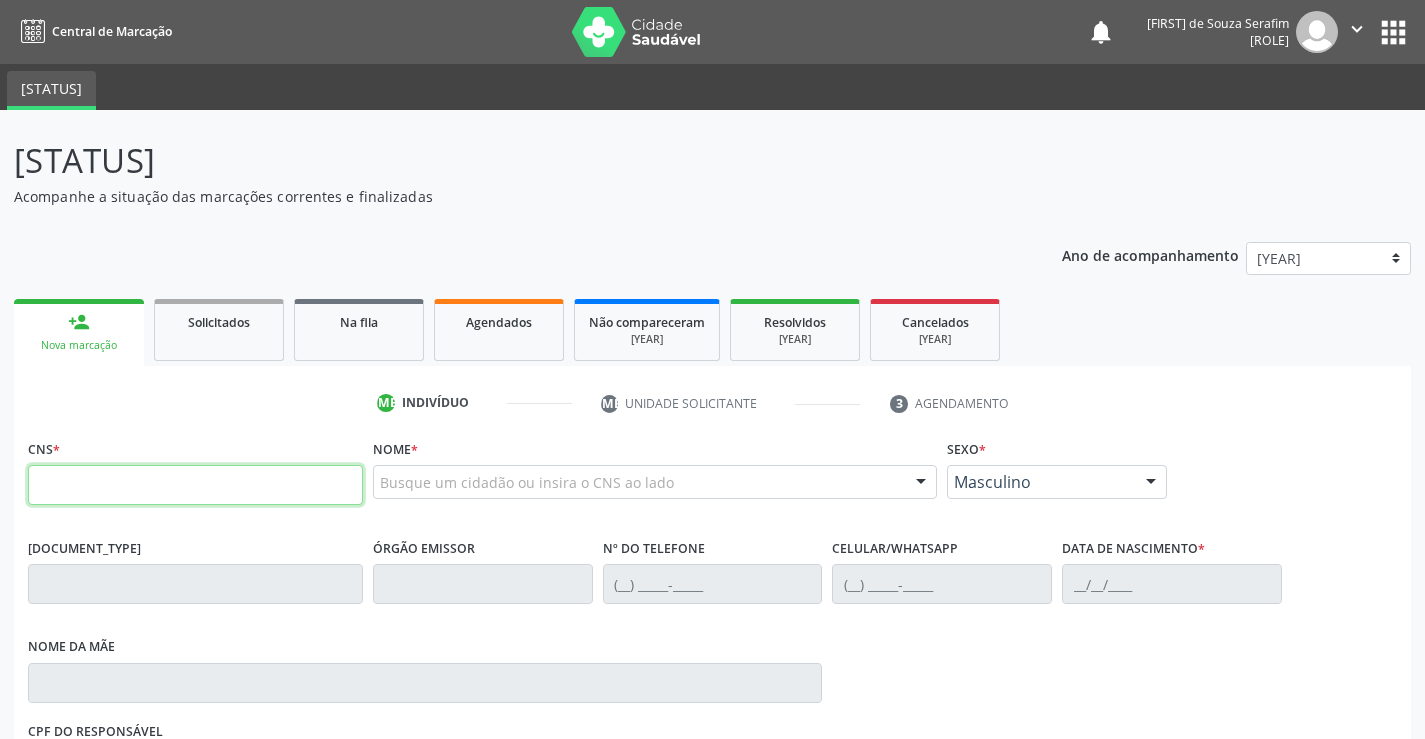 click at bounding box center [195, 485] 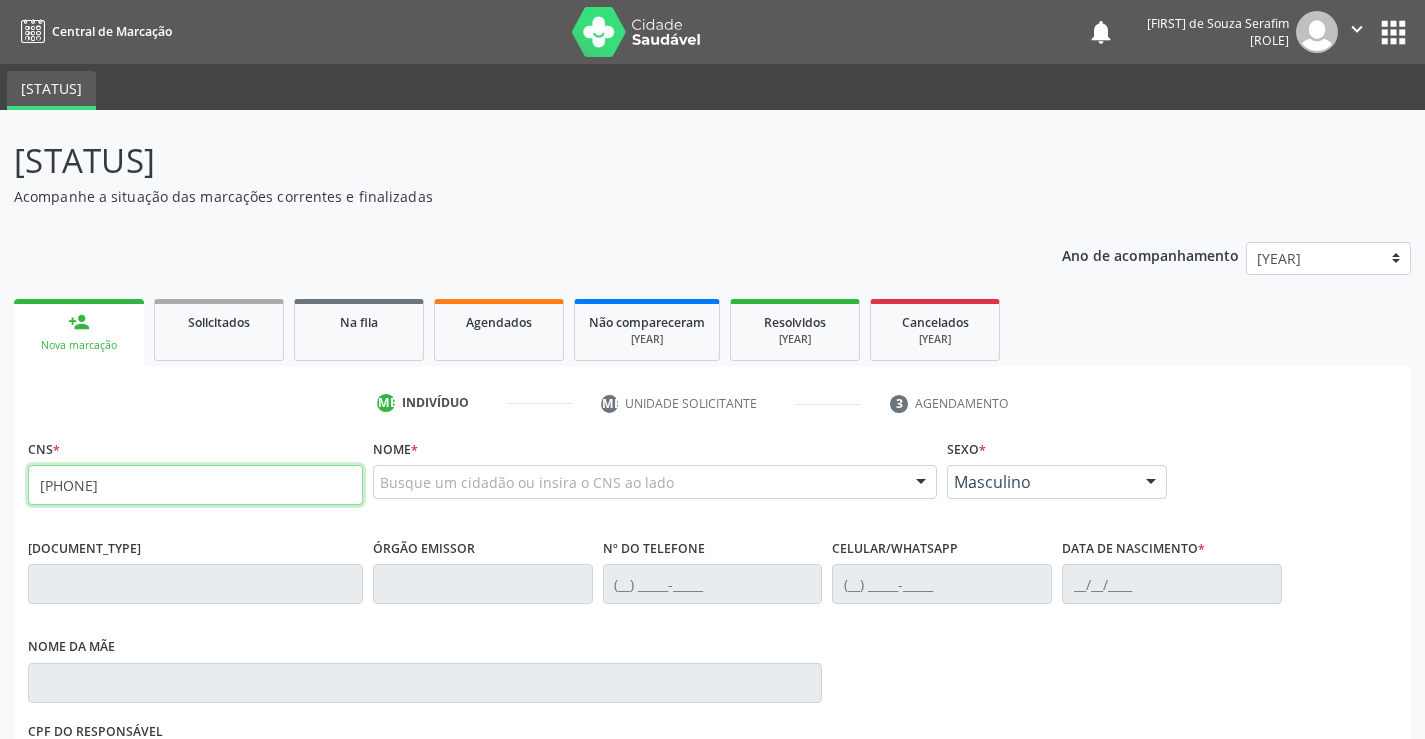type on "[PHONE]" 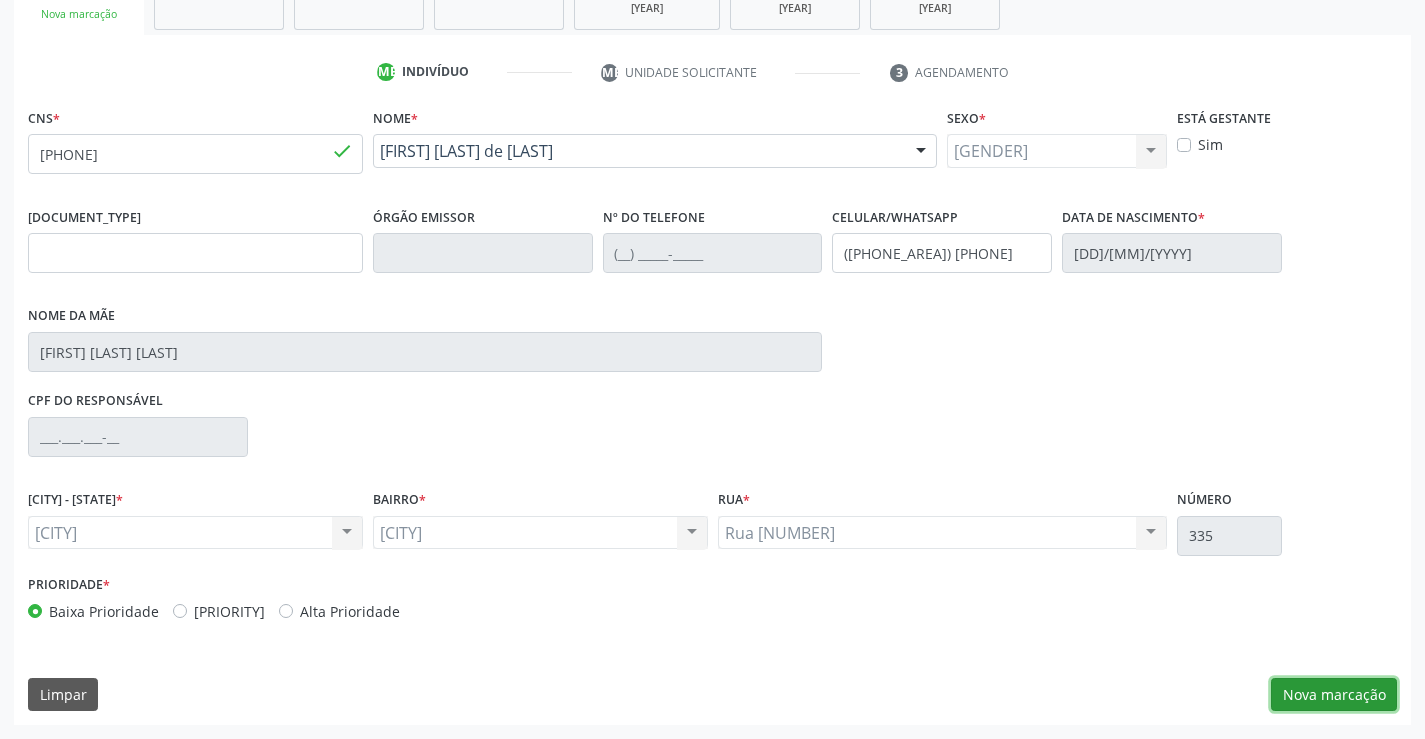 click on "Nova marcação" at bounding box center [1334, 695] 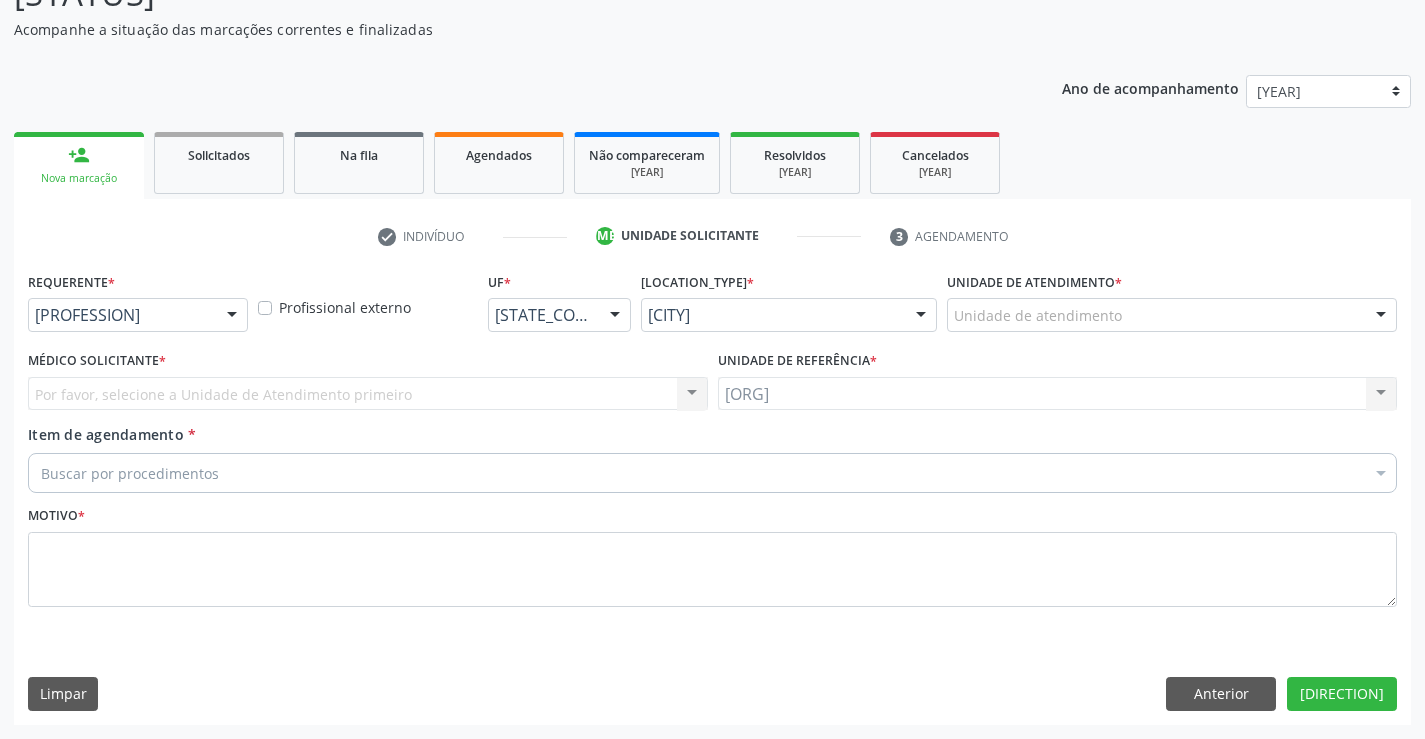 scroll, scrollTop: 167, scrollLeft: 0, axis: vertical 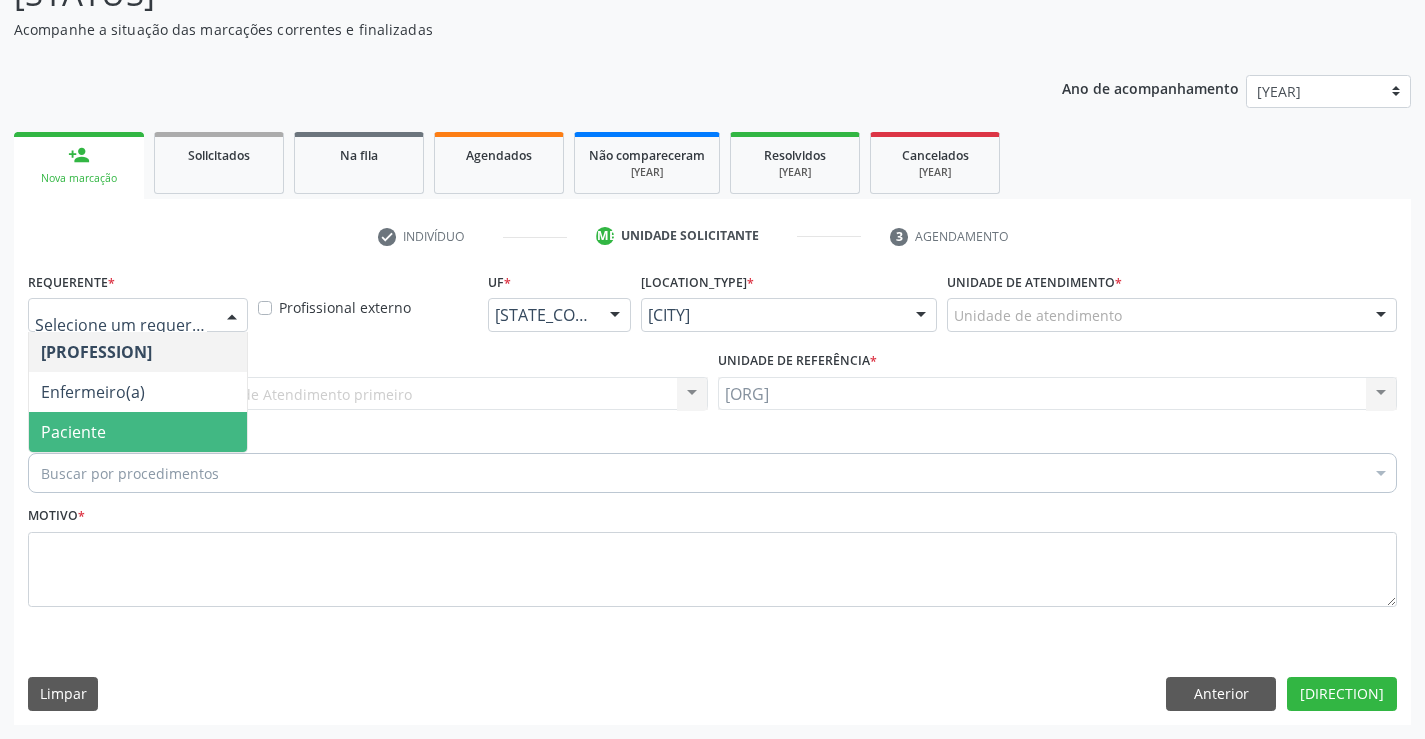 click on "Paciente" at bounding box center (73, 432) 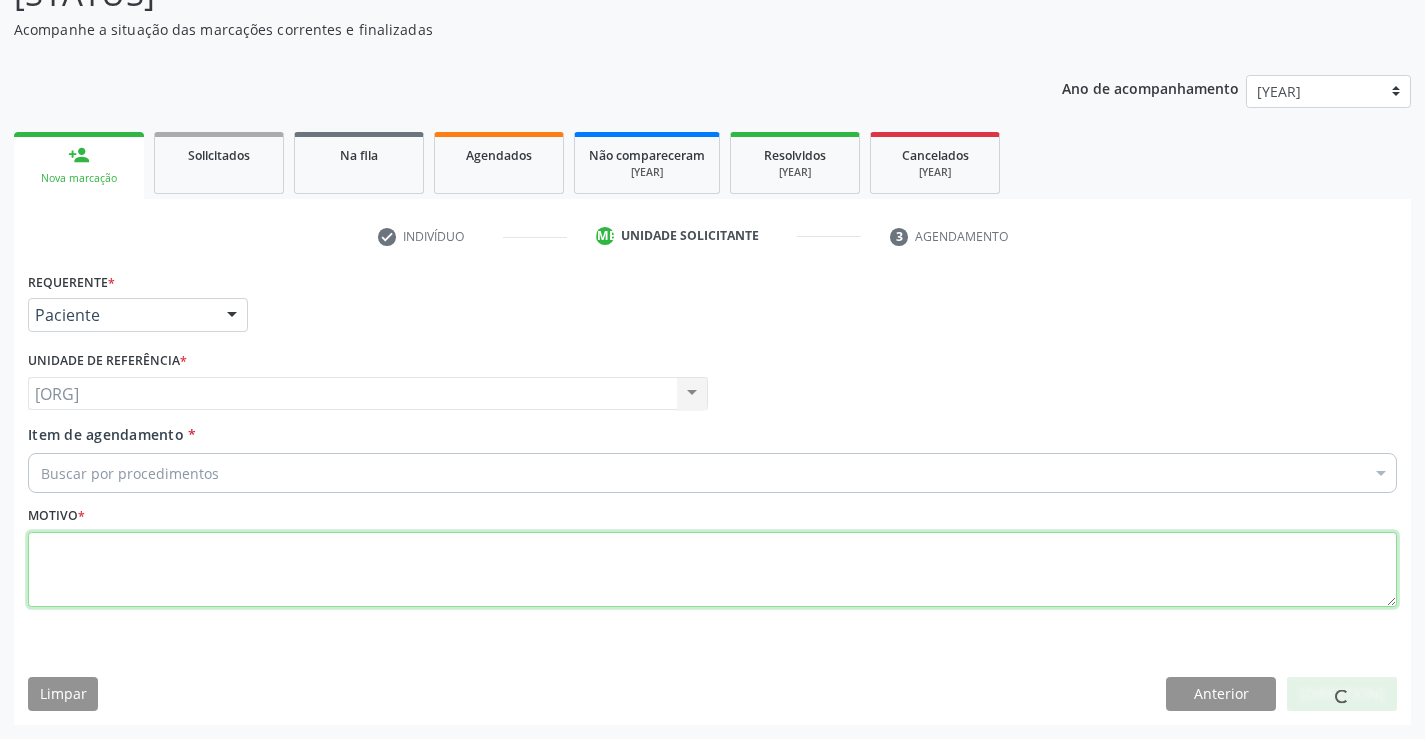 click at bounding box center [712, 570] 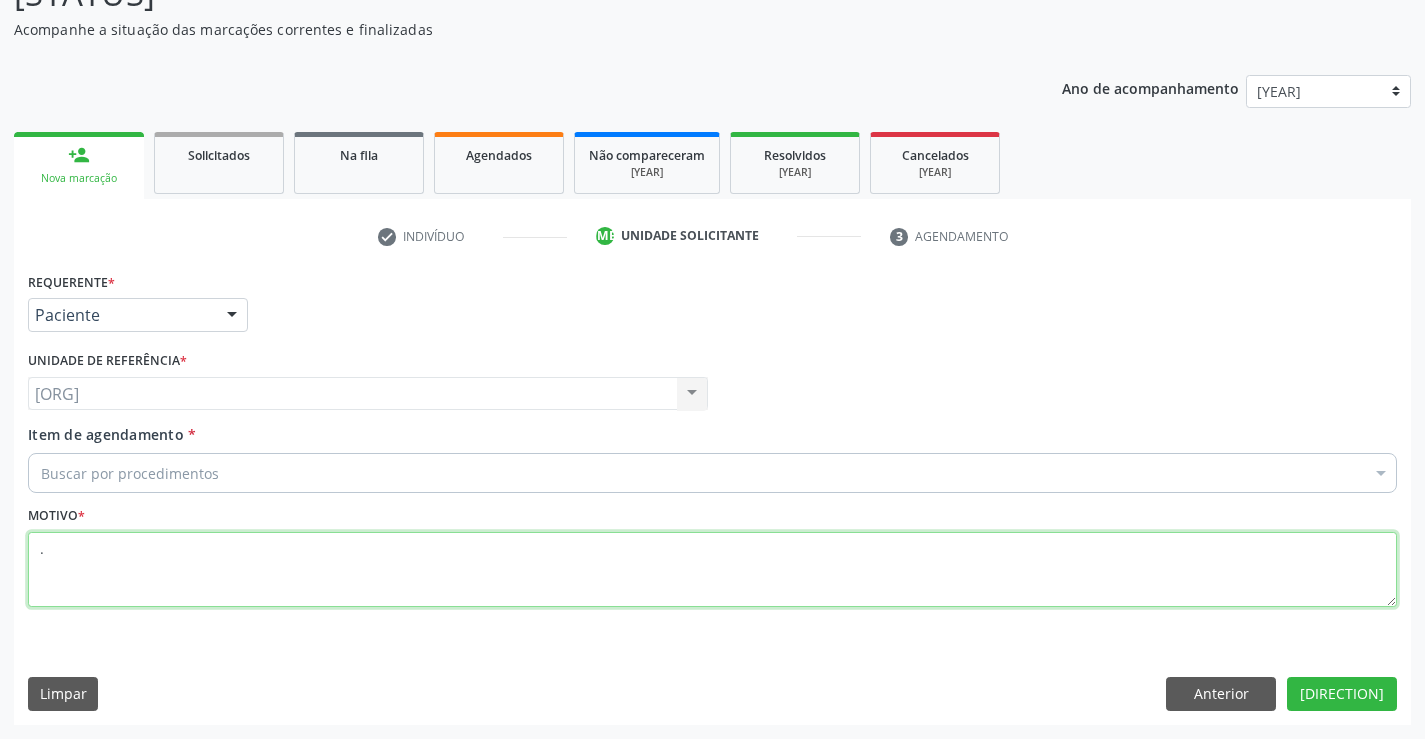 type on "." 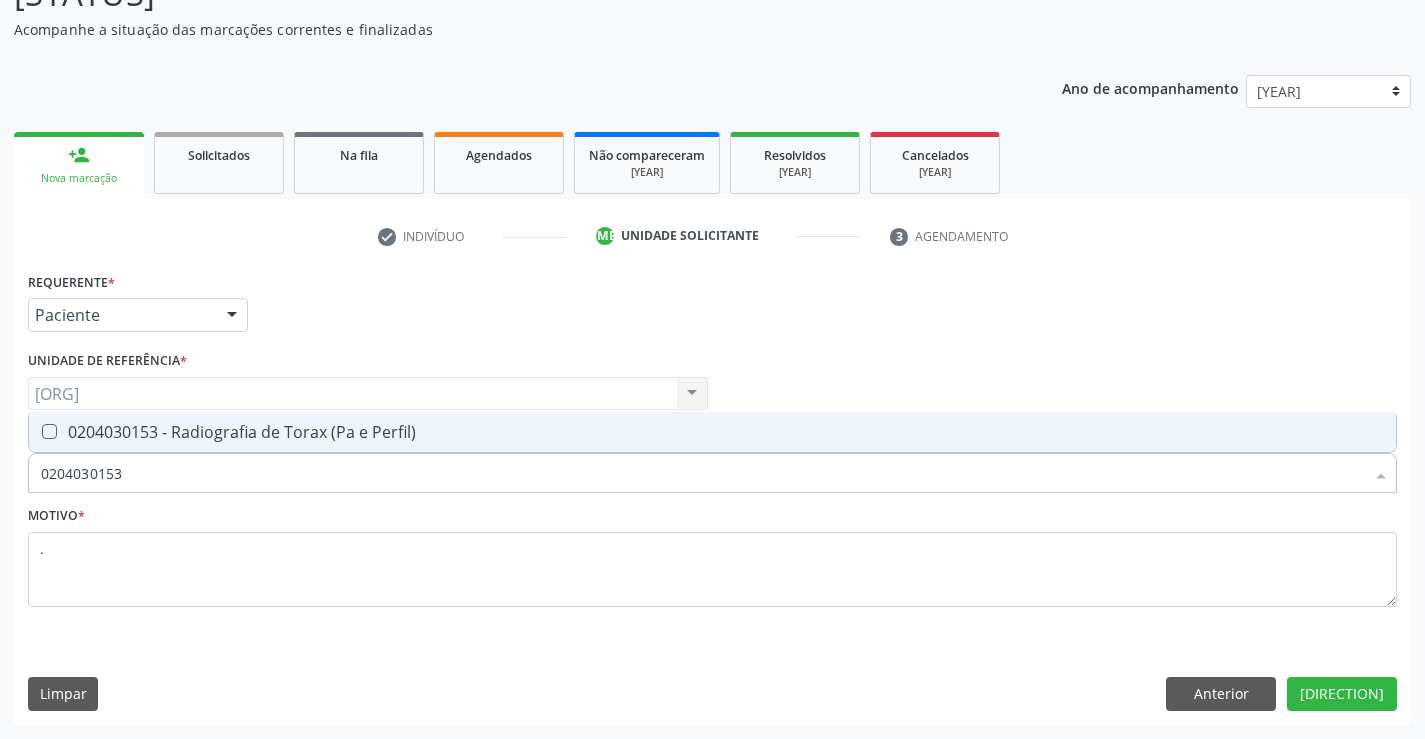 click on "0204030153 - Radiografia de Torax (Pa e Perfil)" at bounding box center (712, 432) 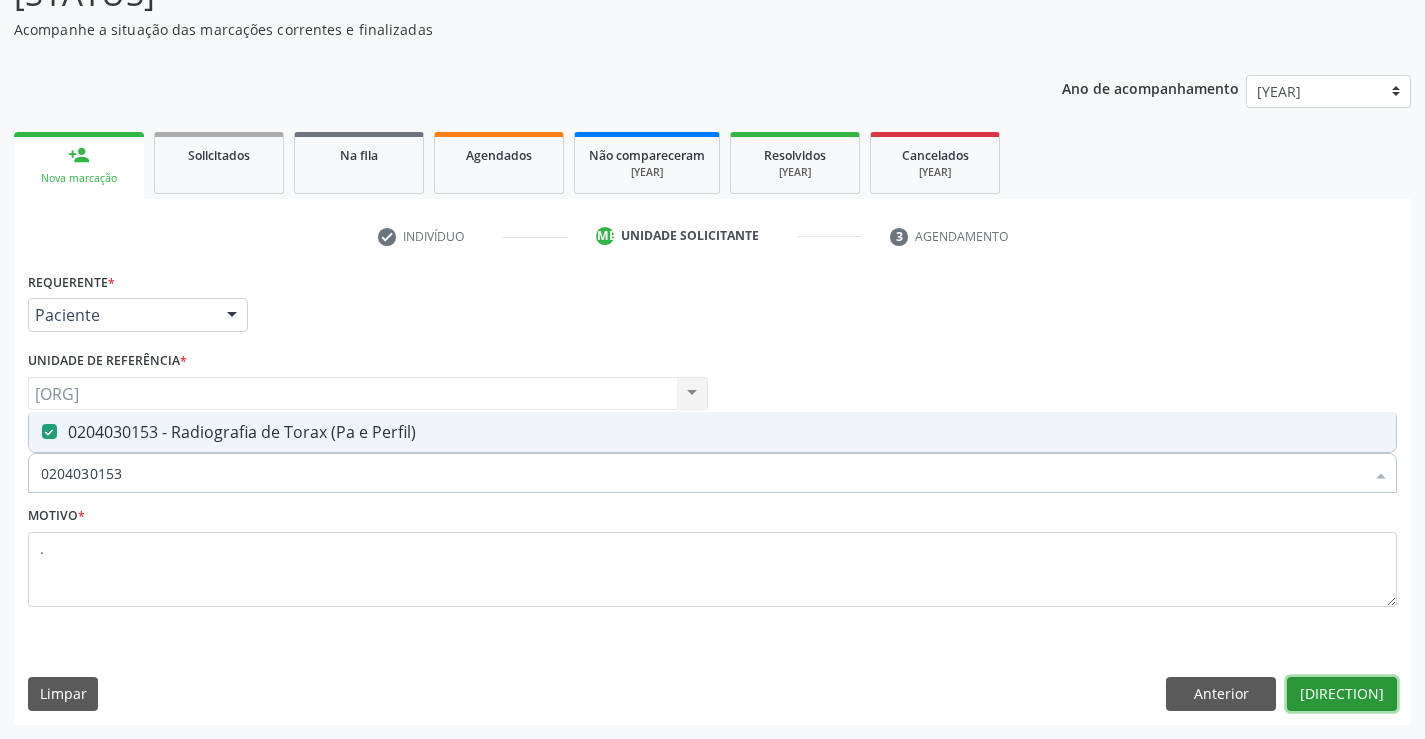 click on "[DIRECTION]" at bounding box center (1342, 694) 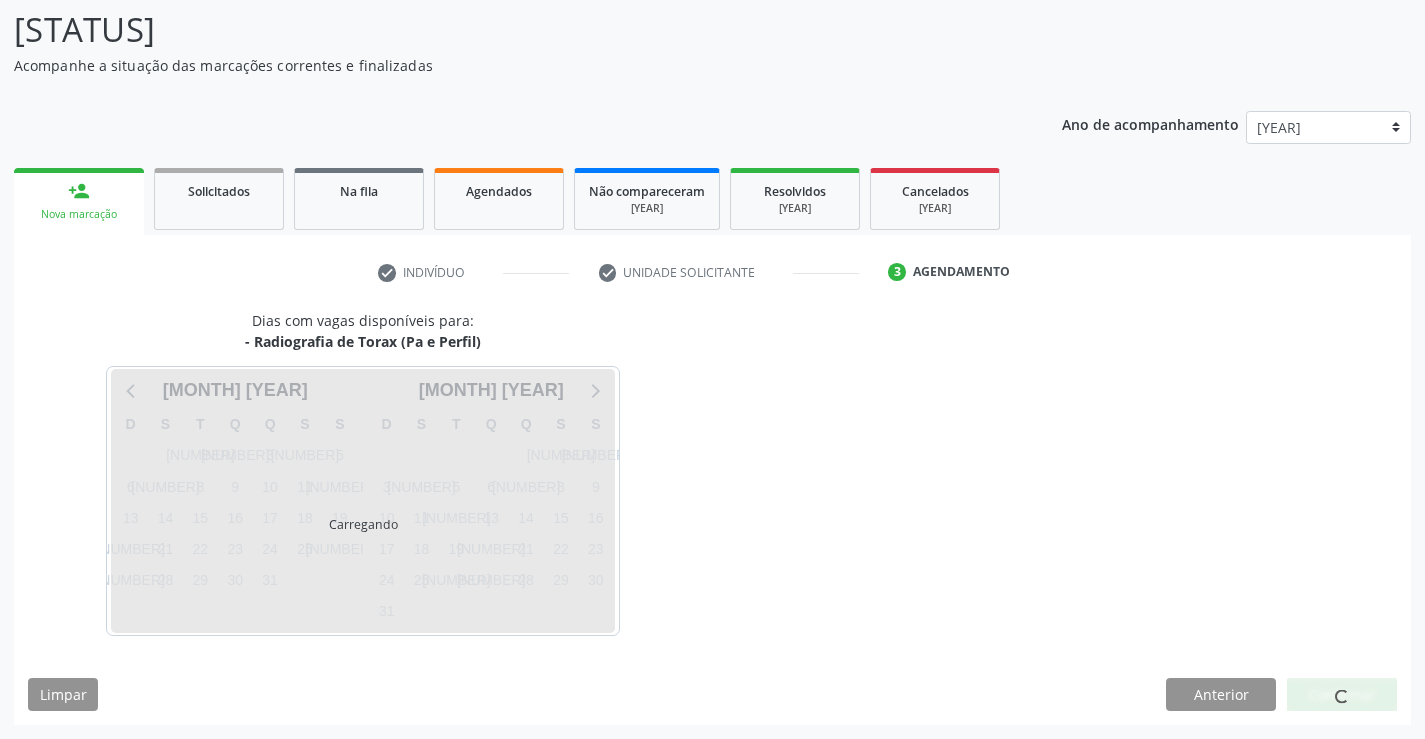 scroll, scrollTop: 131, scrollLeft: 0, axis: vertical 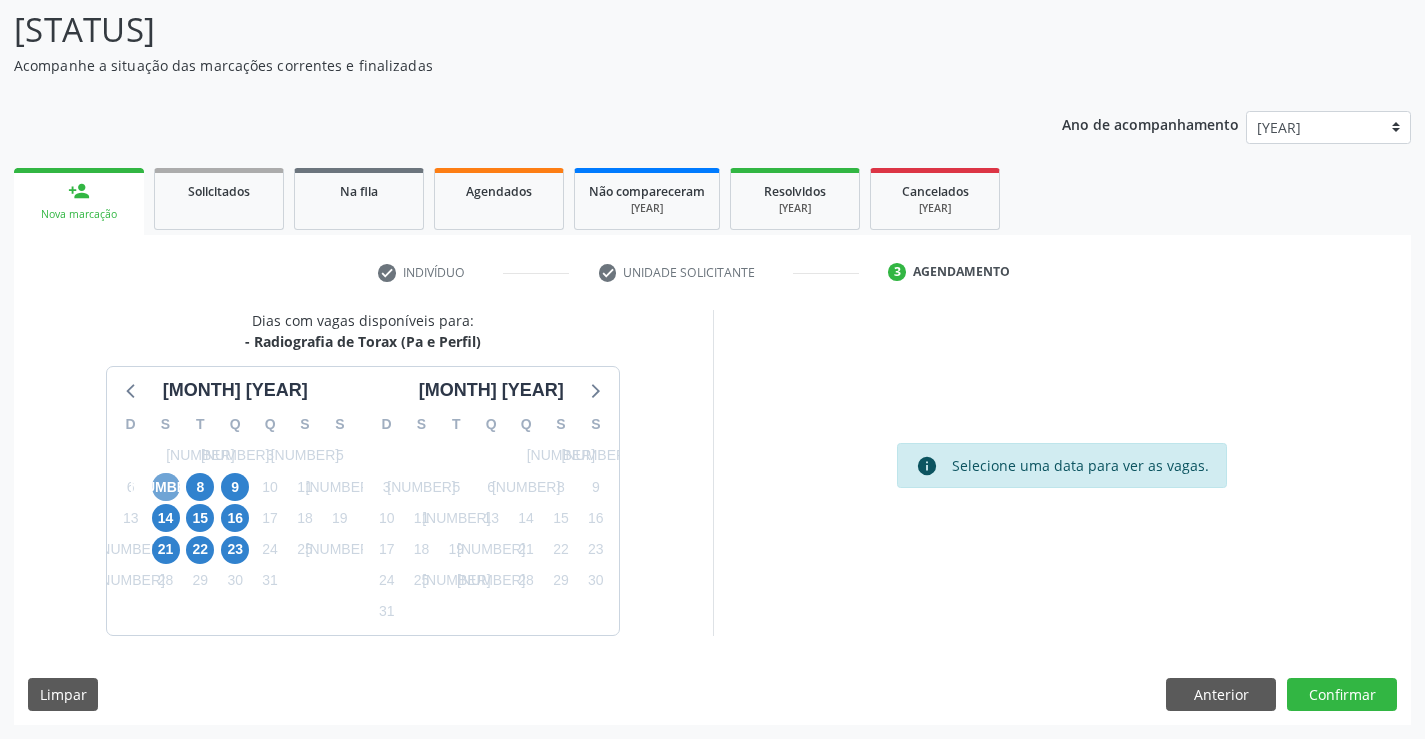 click on "[NUMBER]" at bounding box center (166, 487) 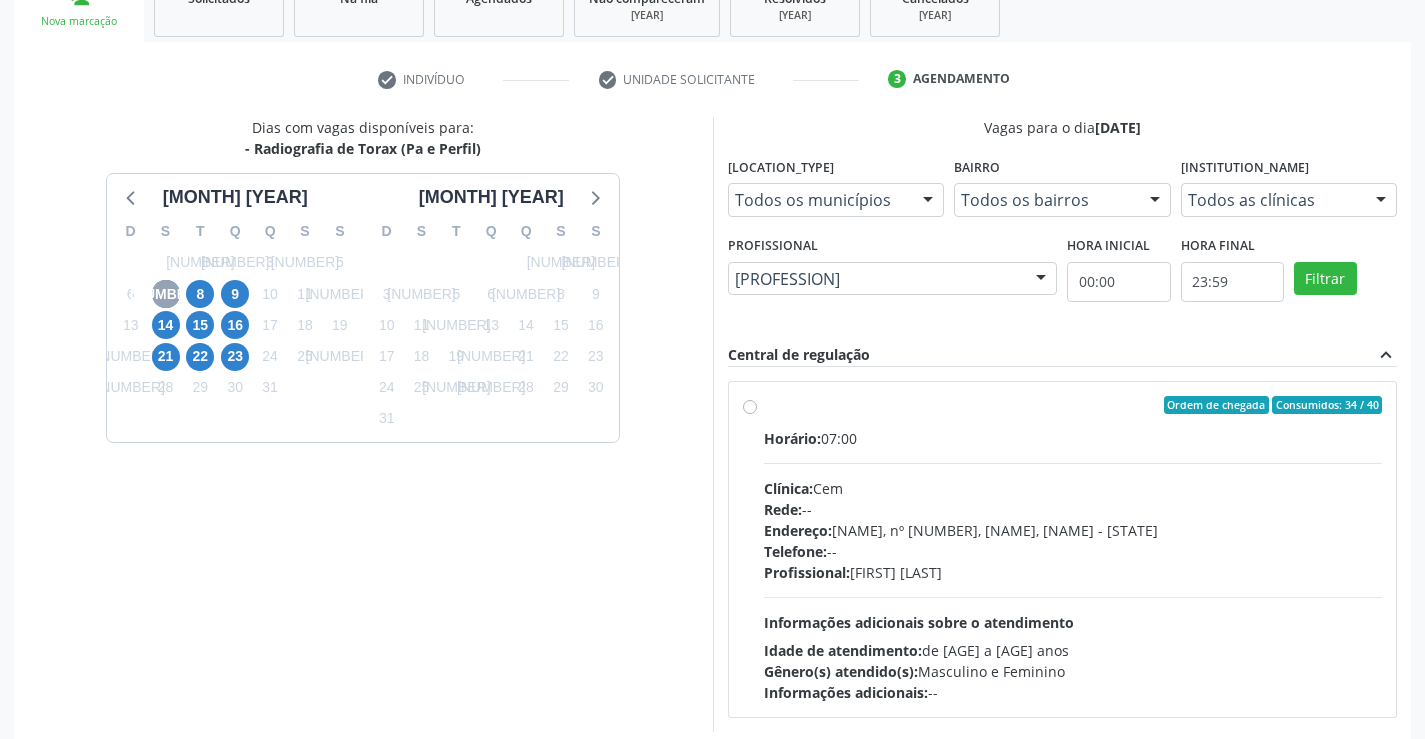 scroll, scrollTop: 331, scrollLeft: 0, axis: vertical 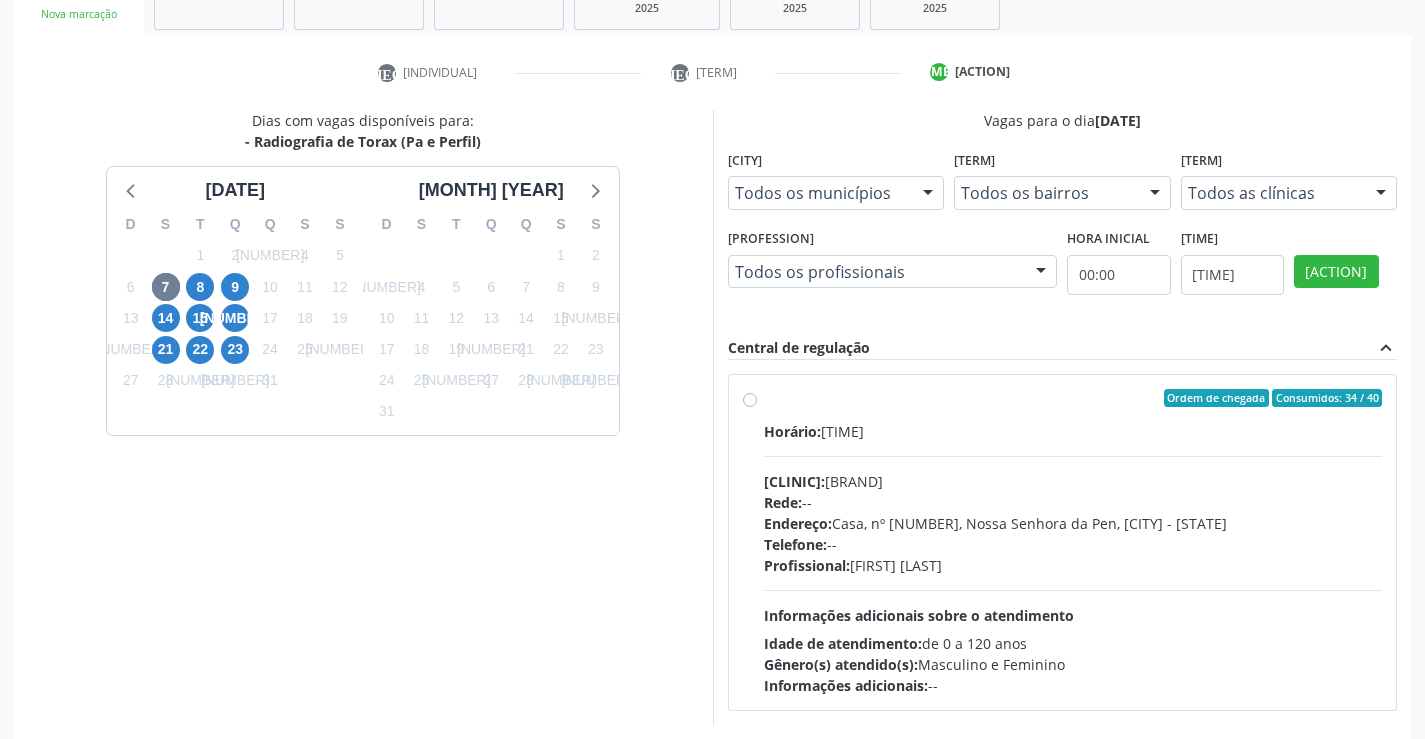 click on "[ORDER_TYPE] de chegada
Consumidos: [NUMBER] / [NUMBER]" at bounding box center [1073, 398] 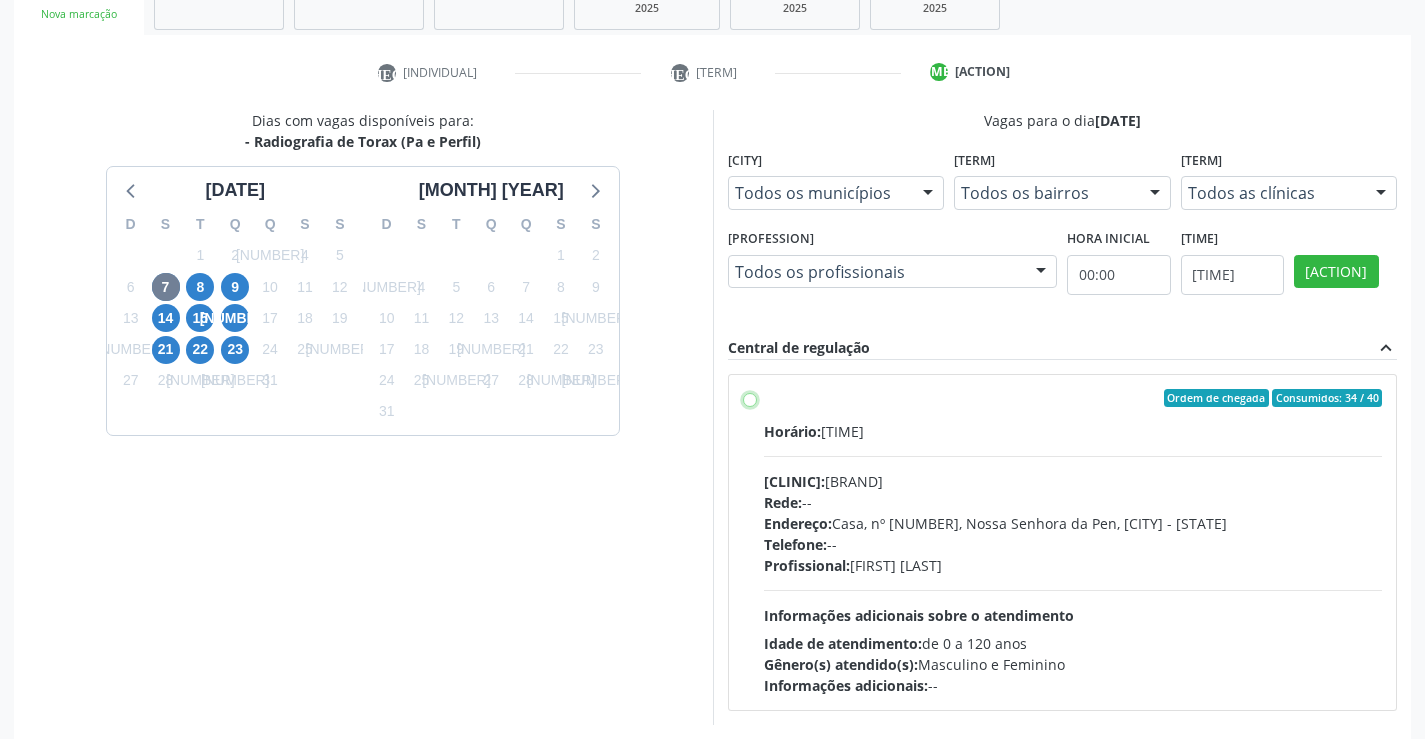 click on "Ordem de chegada
Consumidos: 34 / 40
Horário:   07:00
Clínica:  Cem
Rede:
--
Endereço:   Casa, nº 393, Nossa Senhora da Pen, Serra Talhada - PE
Telefone:   --
Profissional:
[FIRST] [LAST]
Informações adicionais sobre o atendimento
Idade de atendimento:
de 0 a 120 anos
Gênero(s) atendido(s):
Masculino e Feminino
Informações adicionais:
--" at bounding box center [750, 398] 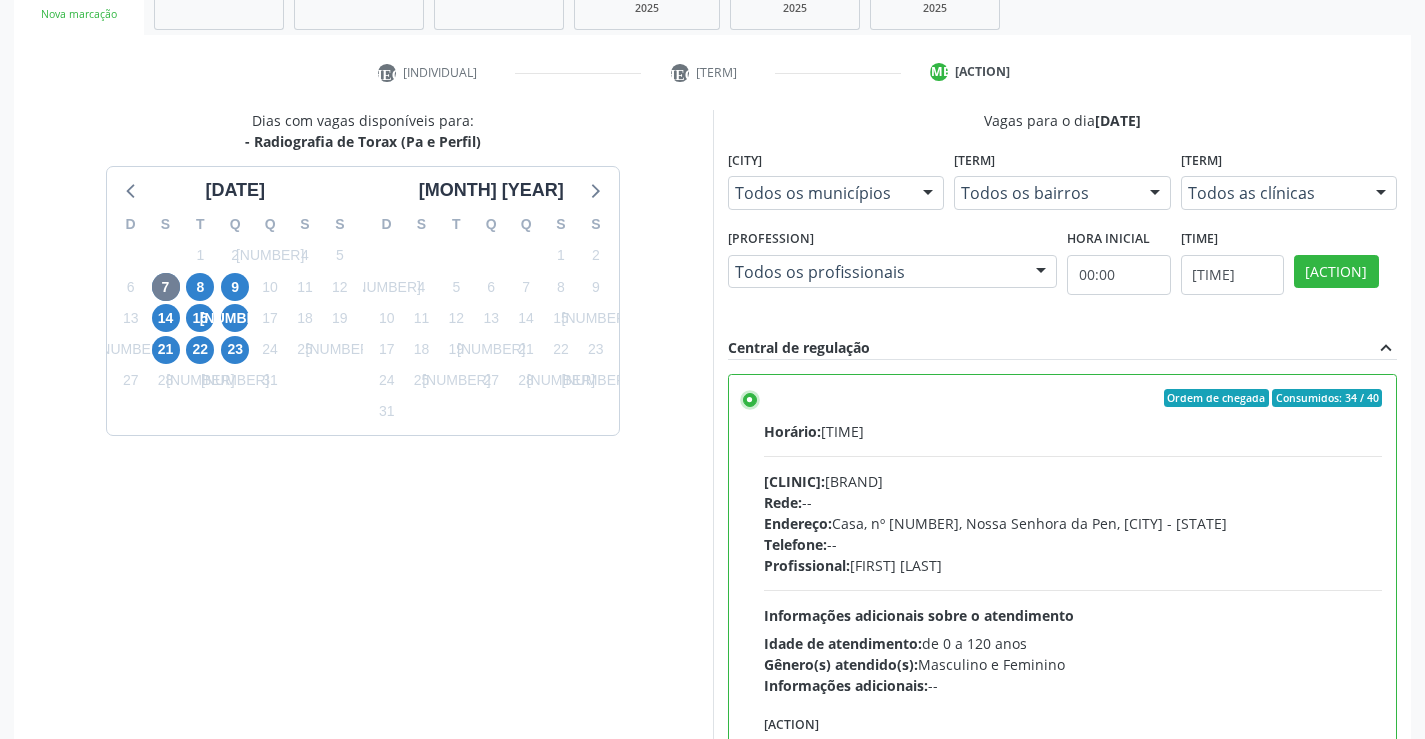 scroll, scrollTop: 456, scrollLeft: 0, axis: vertical 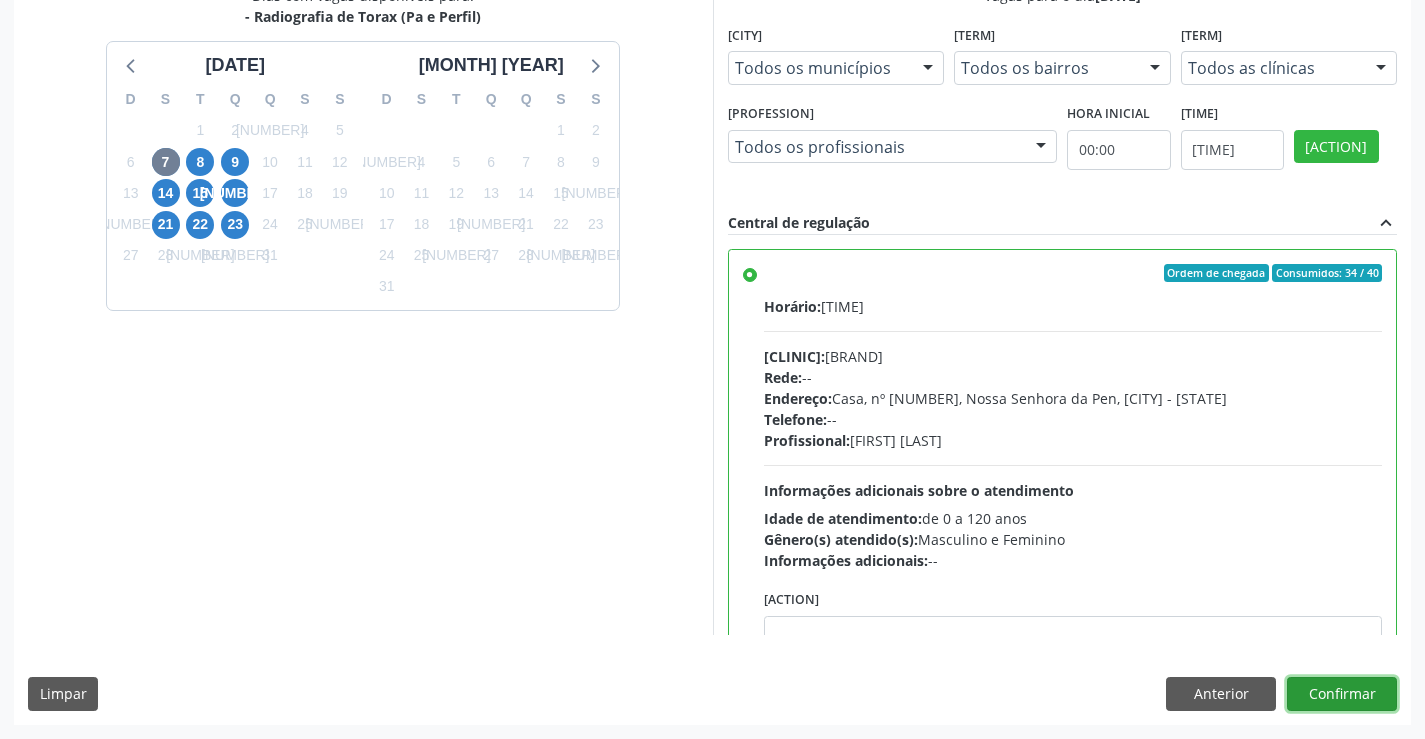 click on "Confirmar" at bounding box center (1342, 694) 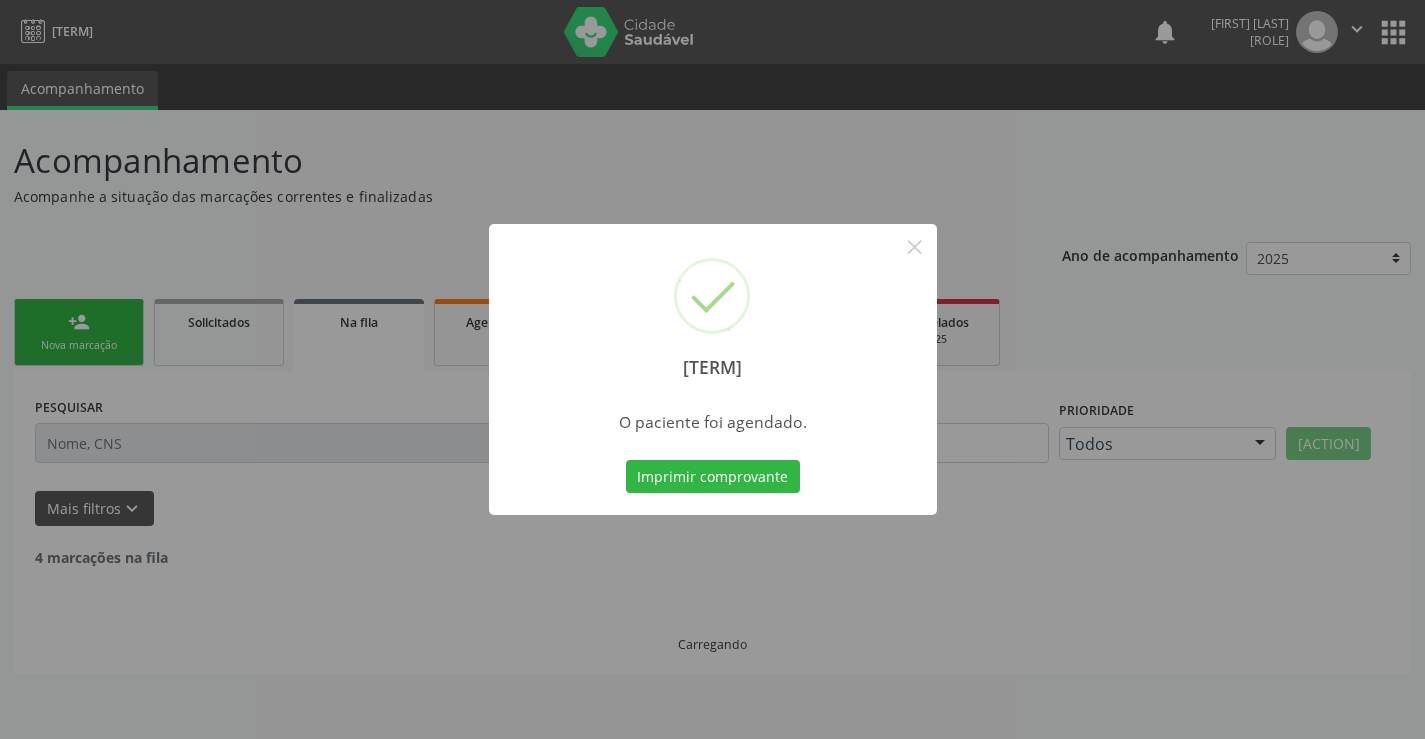 scroll, scrollTop: 0, scrollLeft: 0, axis: both 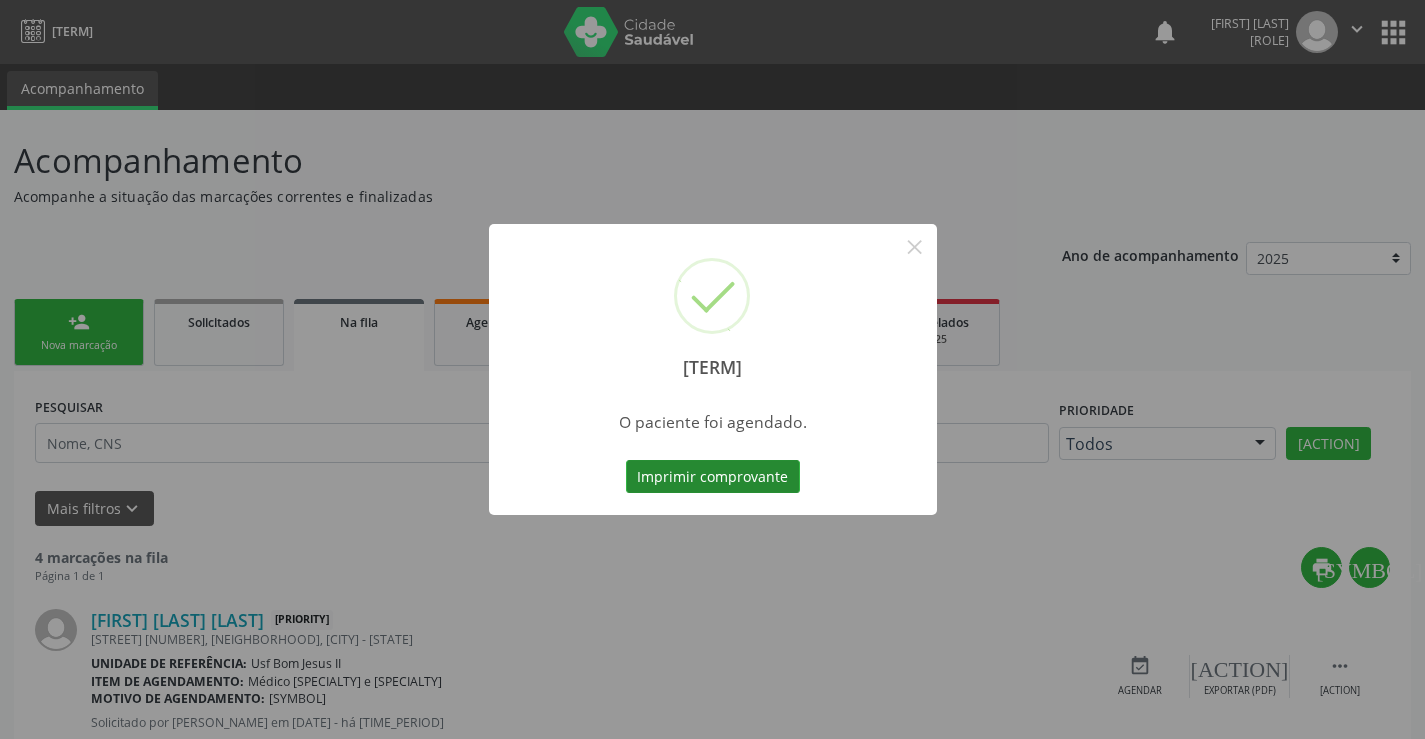 click on "Imprimir comprovante" at bounding box center [713, 477] 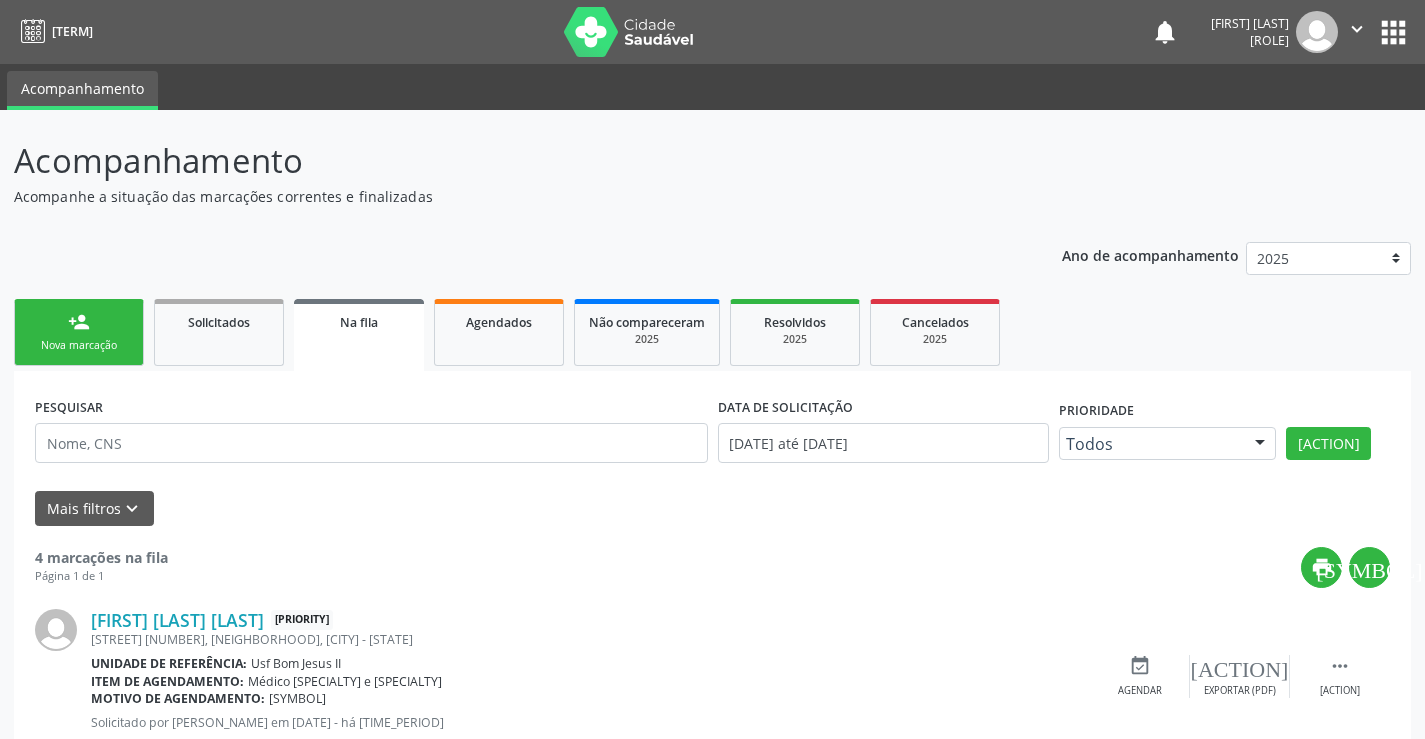 click on "[ICON]" at bounding box center [79, 332] 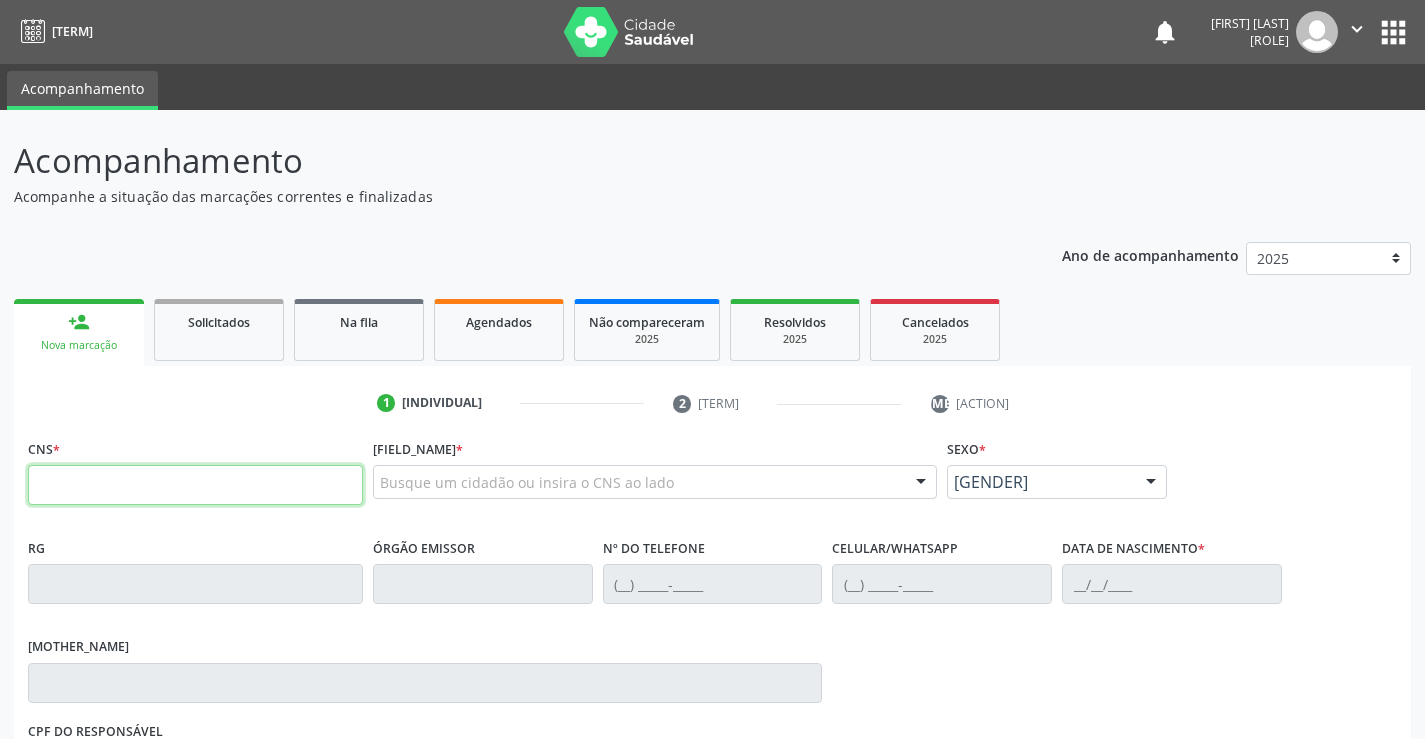 click at bounding box center (195, 485) 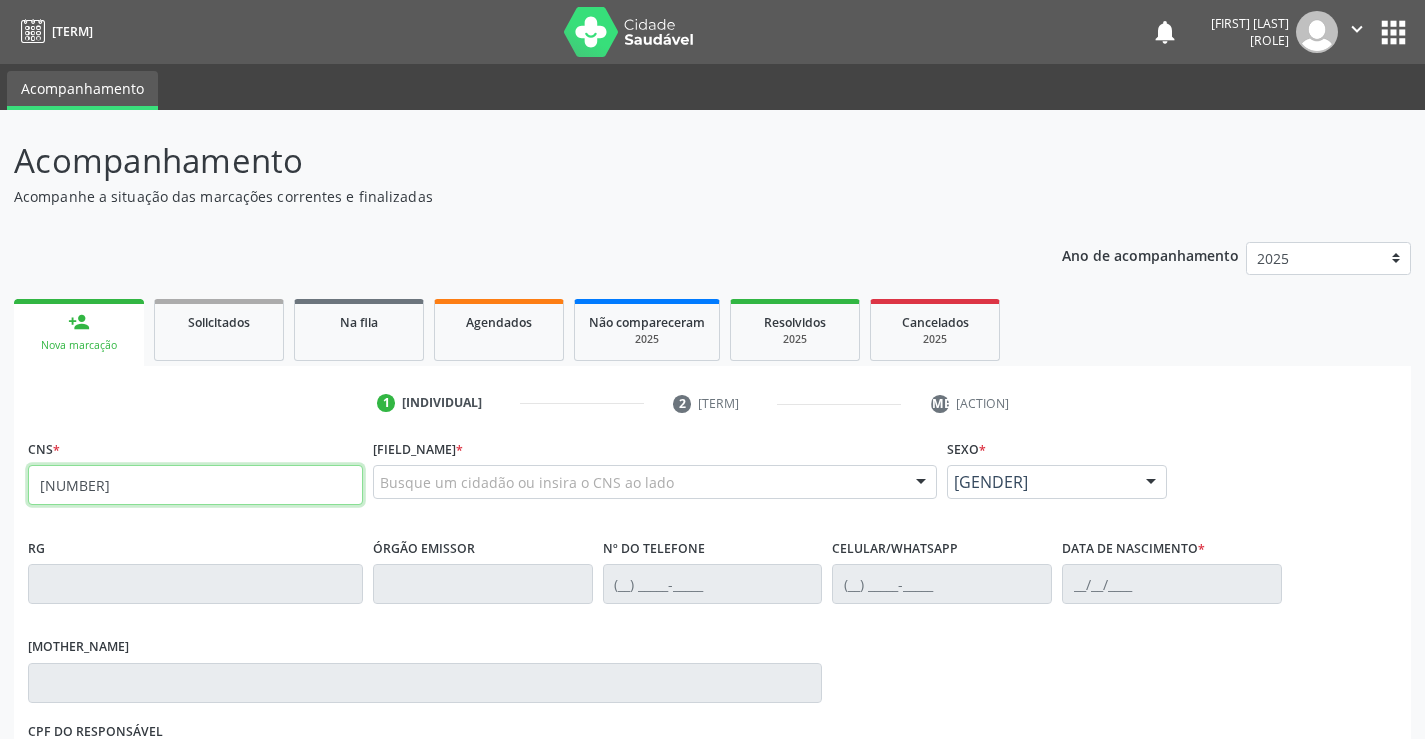 type on "[PHONE]" 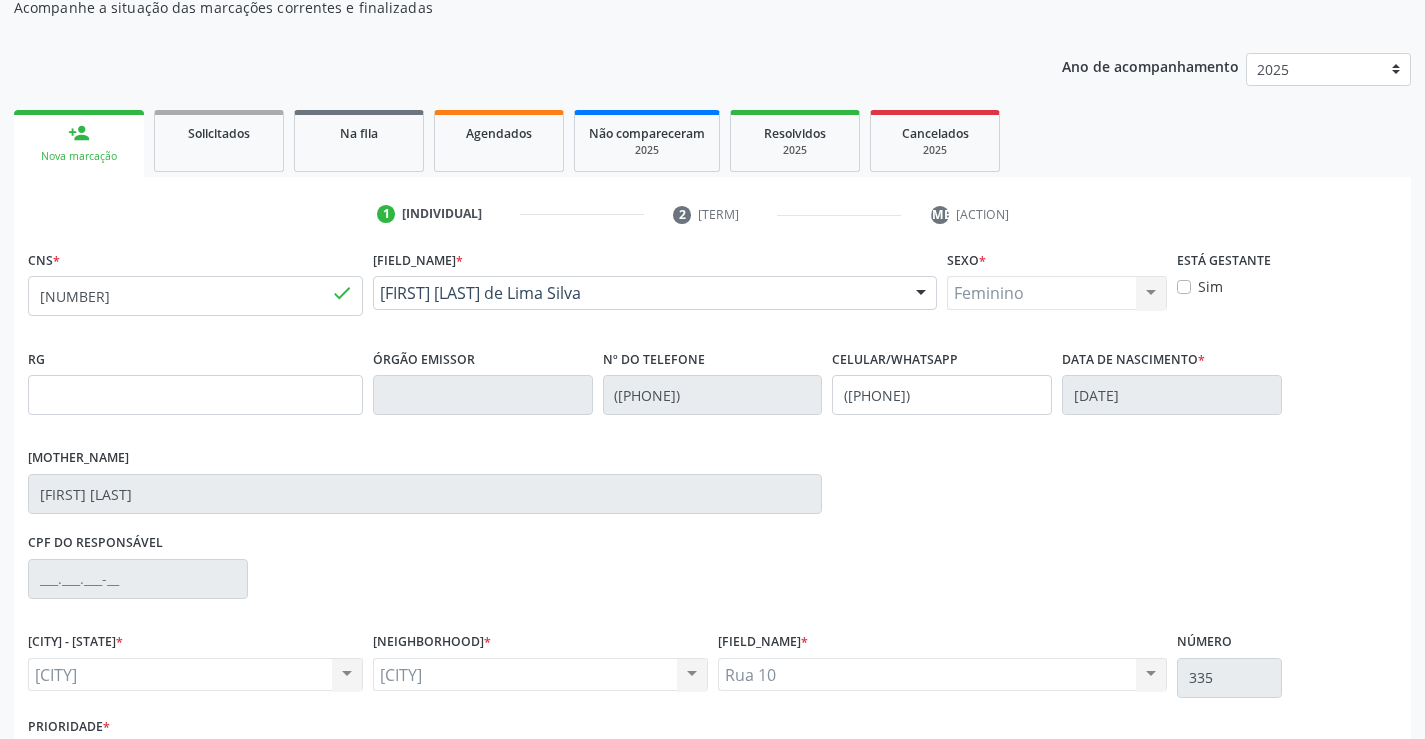 scroll, scrollTop: 331, scrollLeft: 0, axis: vertical 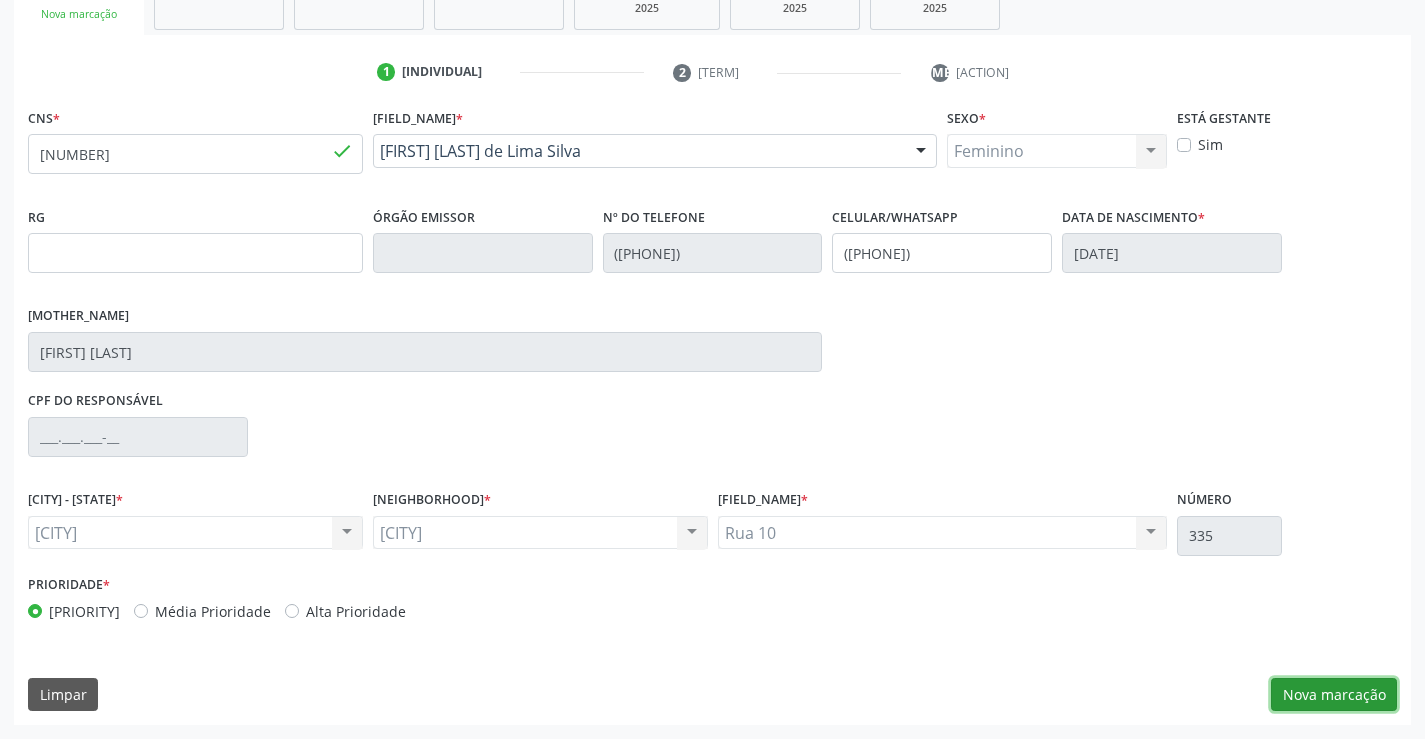click on "Nova marcação" at bounding box center (1334, 695) 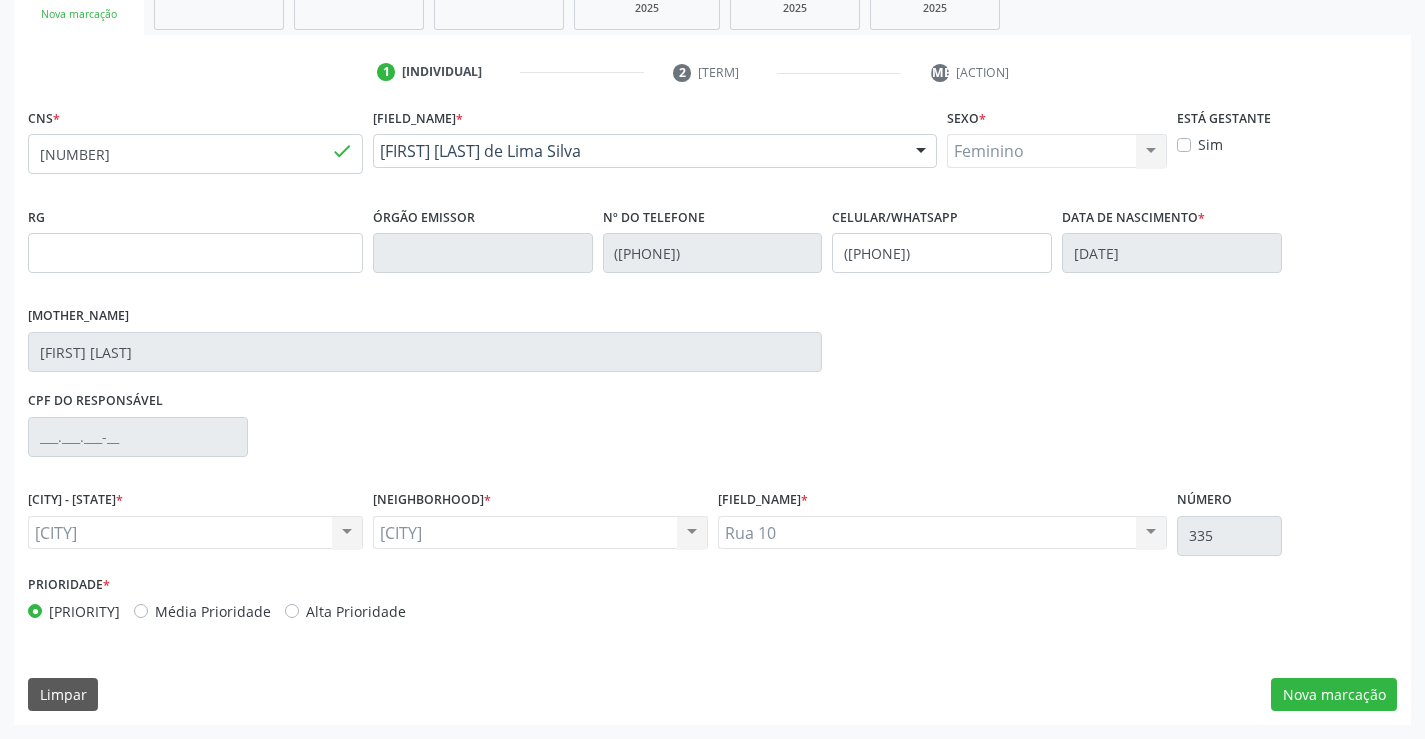 scroll, scrollTop: 167, scrollLeft: 0, axis: vertical 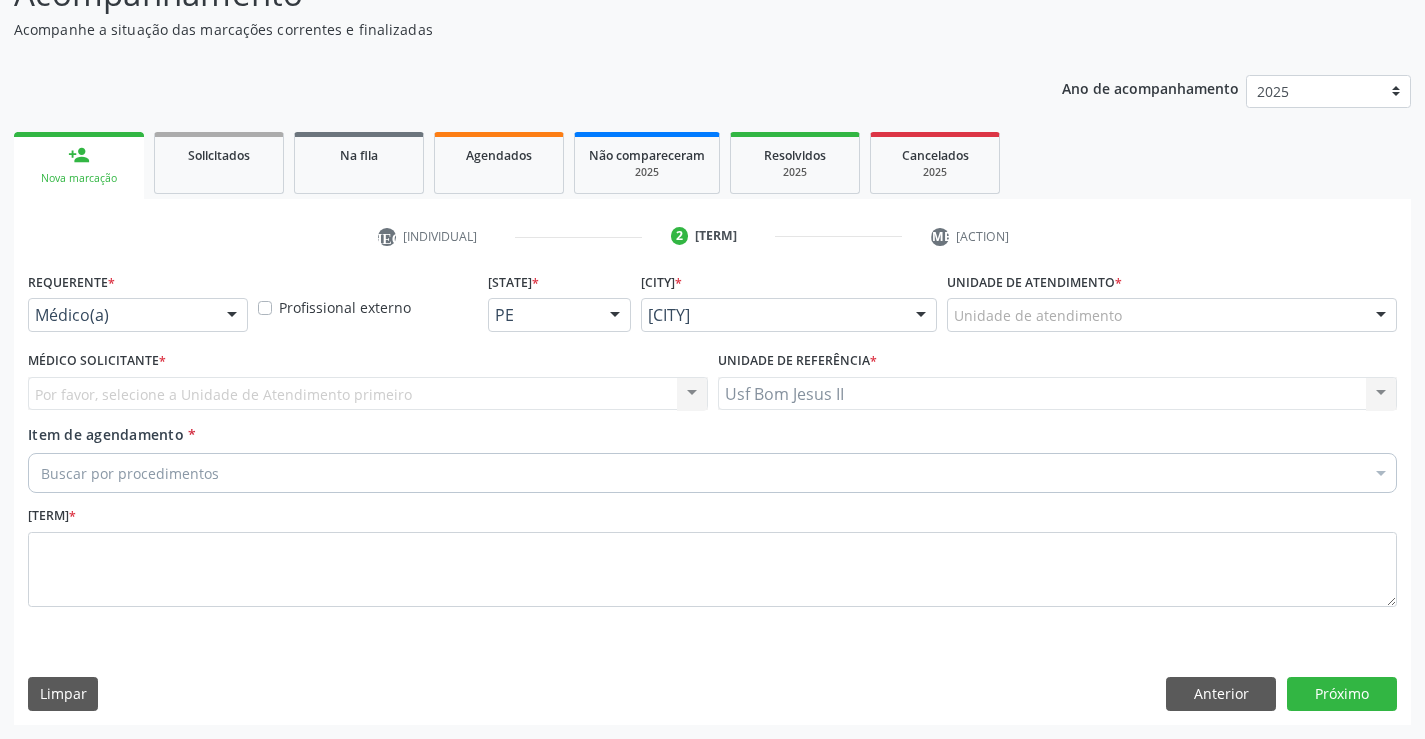 click at bounding box center (232, 316) 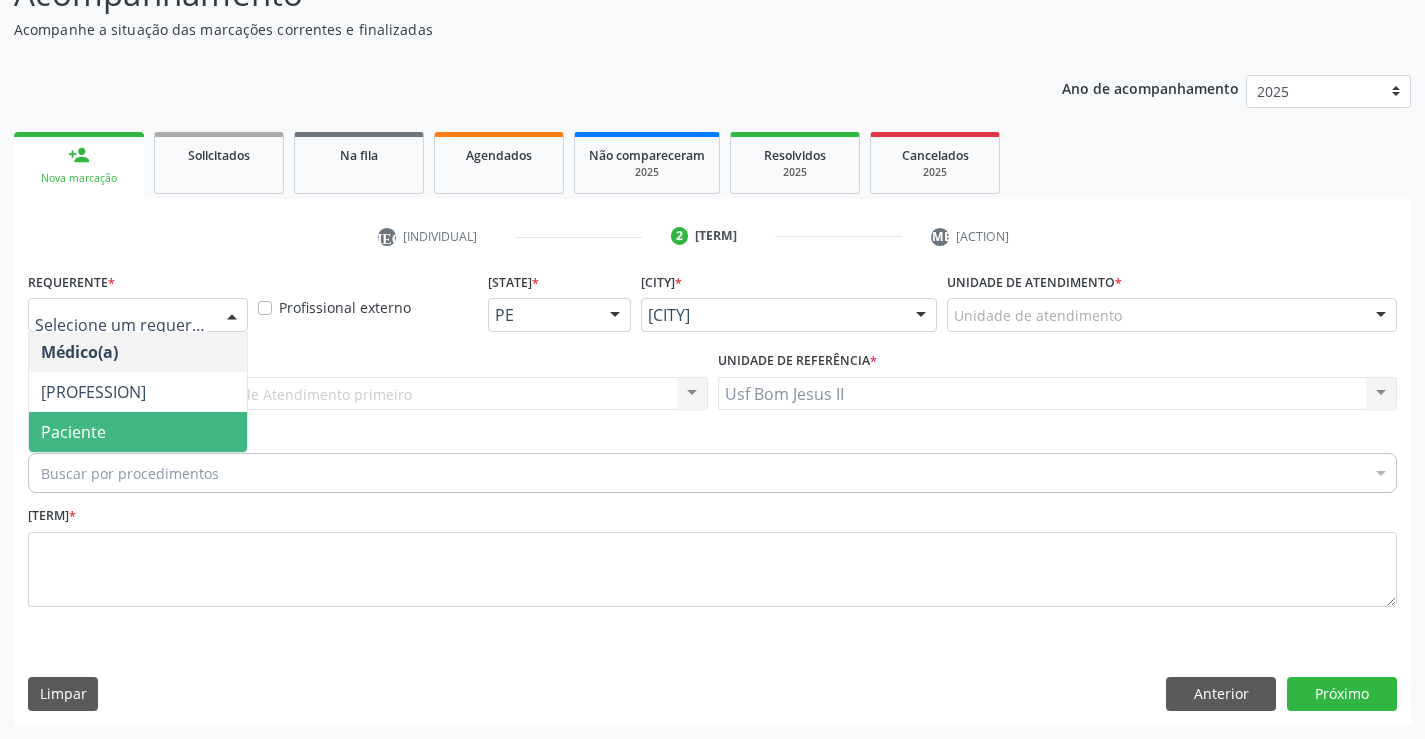 click on "Paciente" at bounding box center (138, 432) 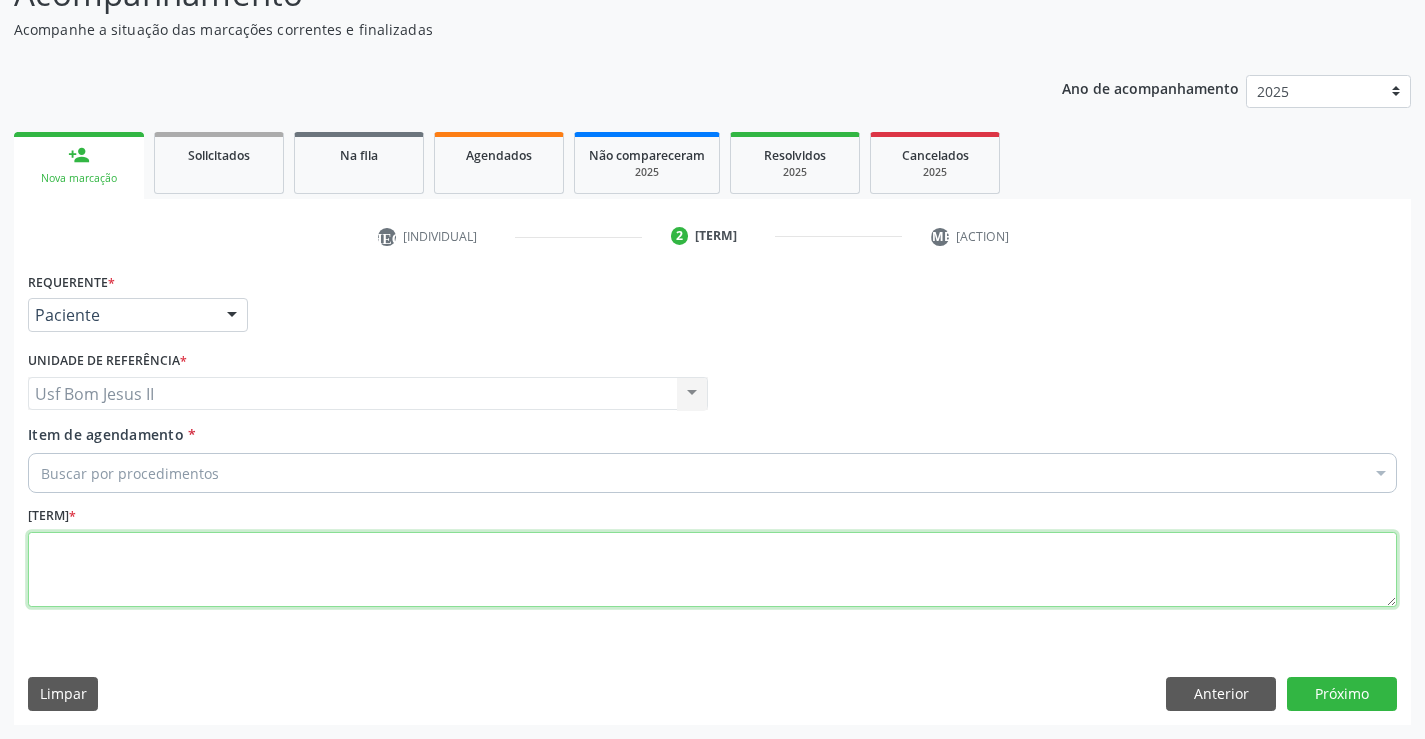 click at bounding box center [712, 570] 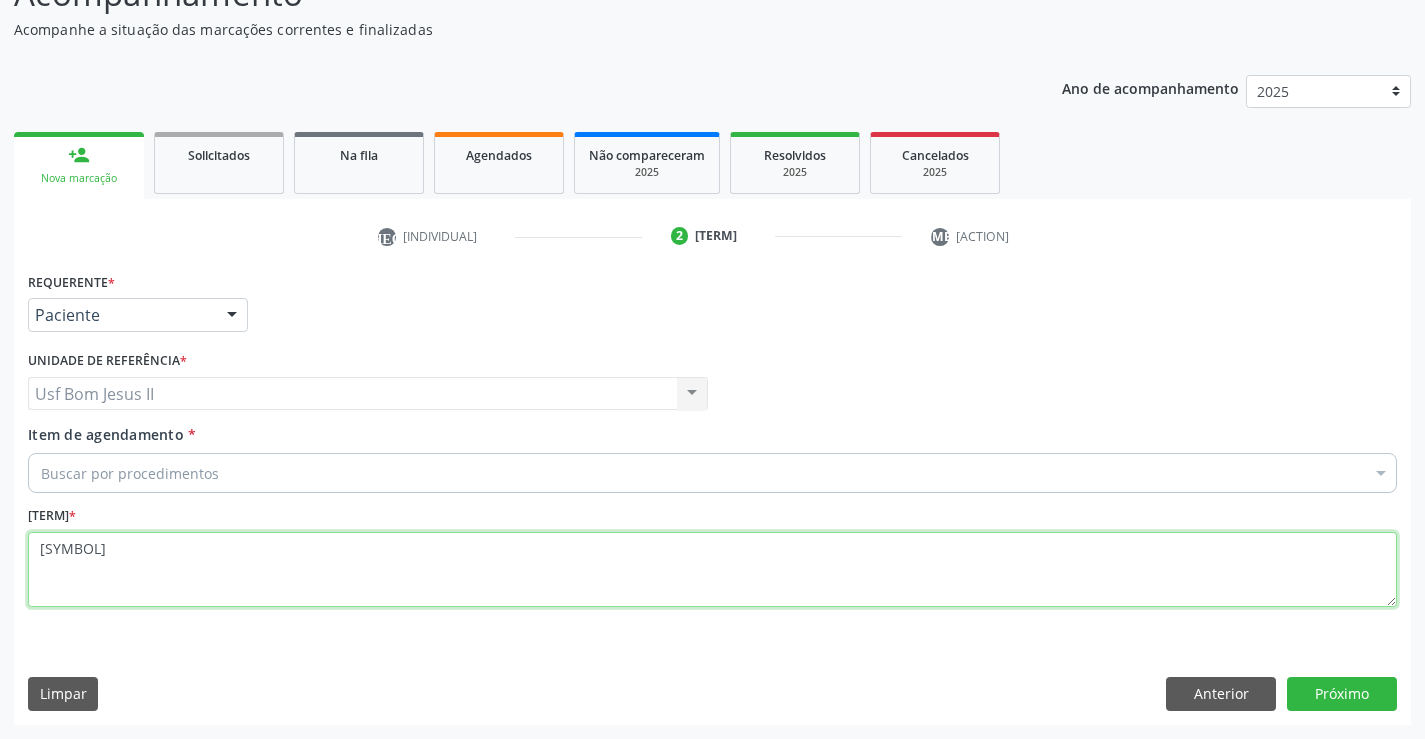 type on "." 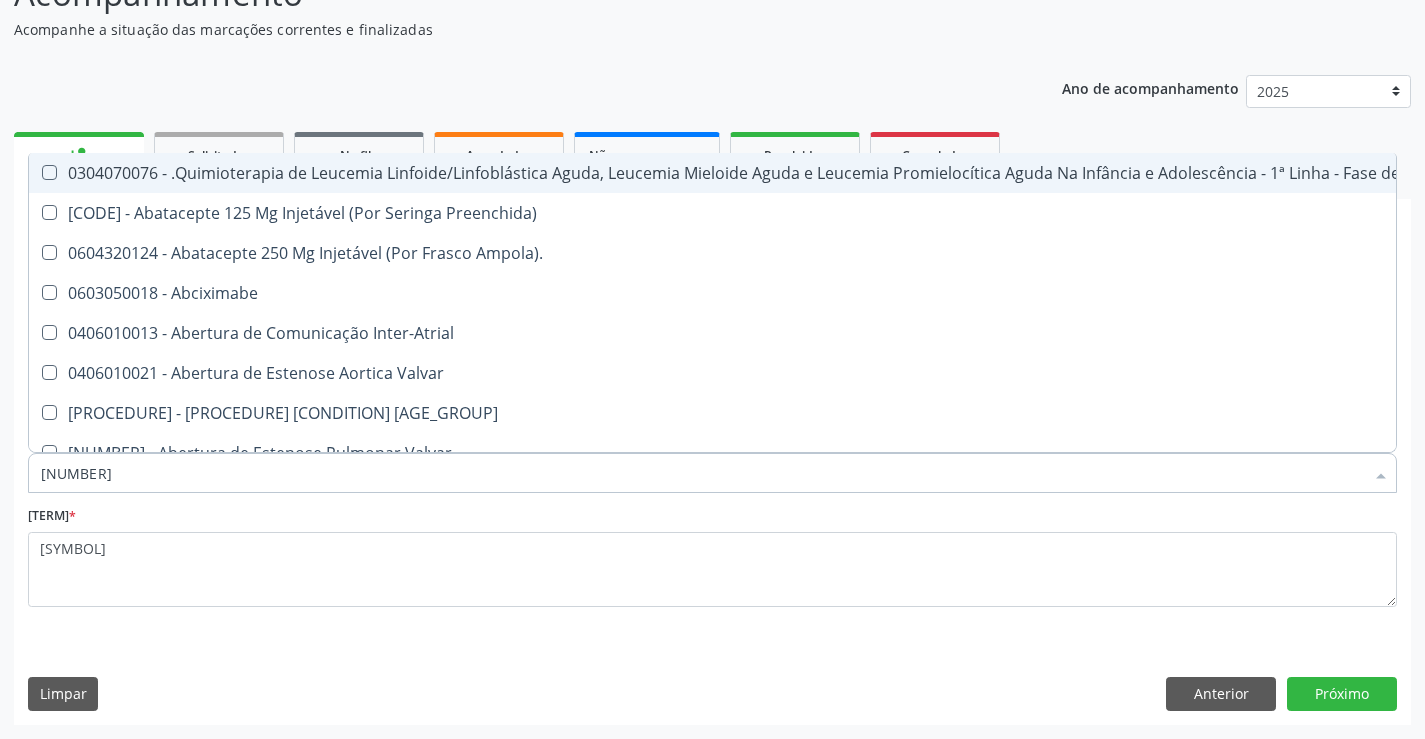 type on "02" 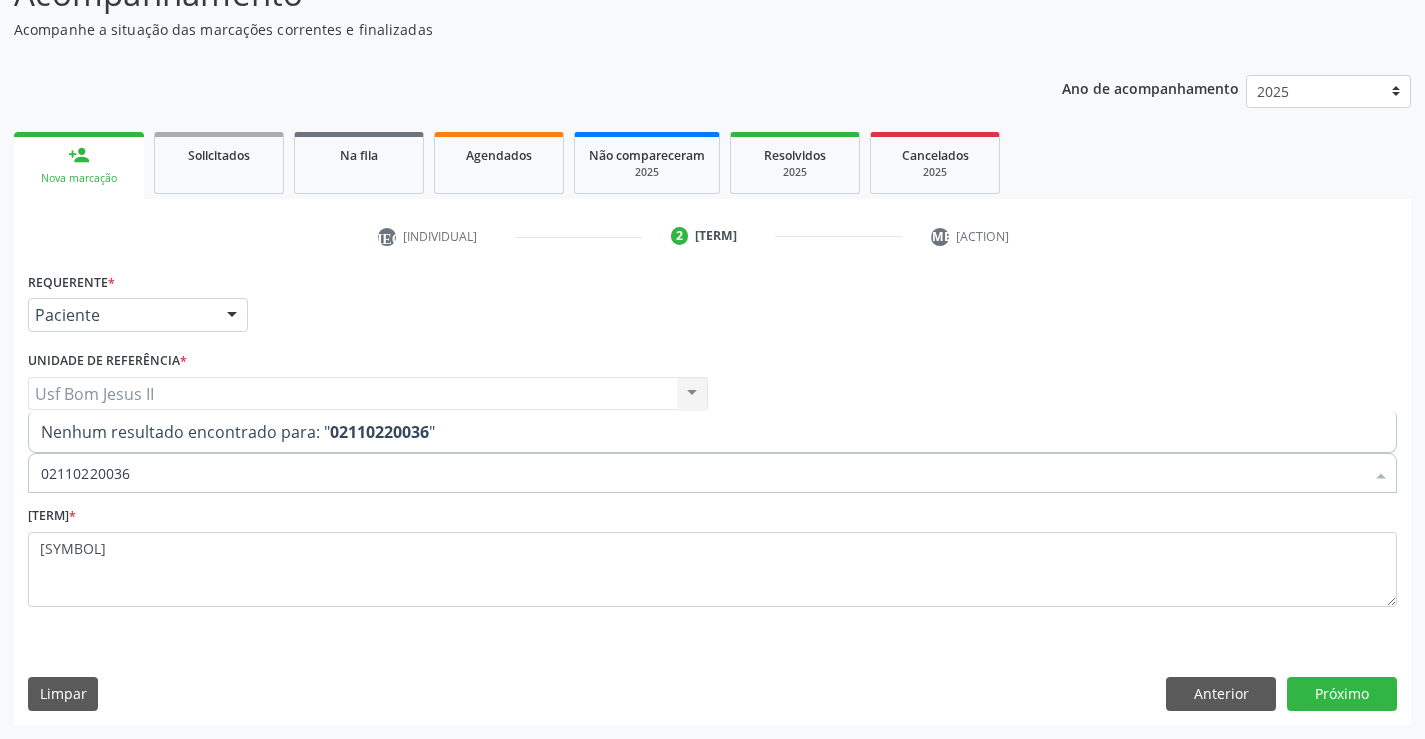 click on "02110220036" at bounding box center (702, 473) 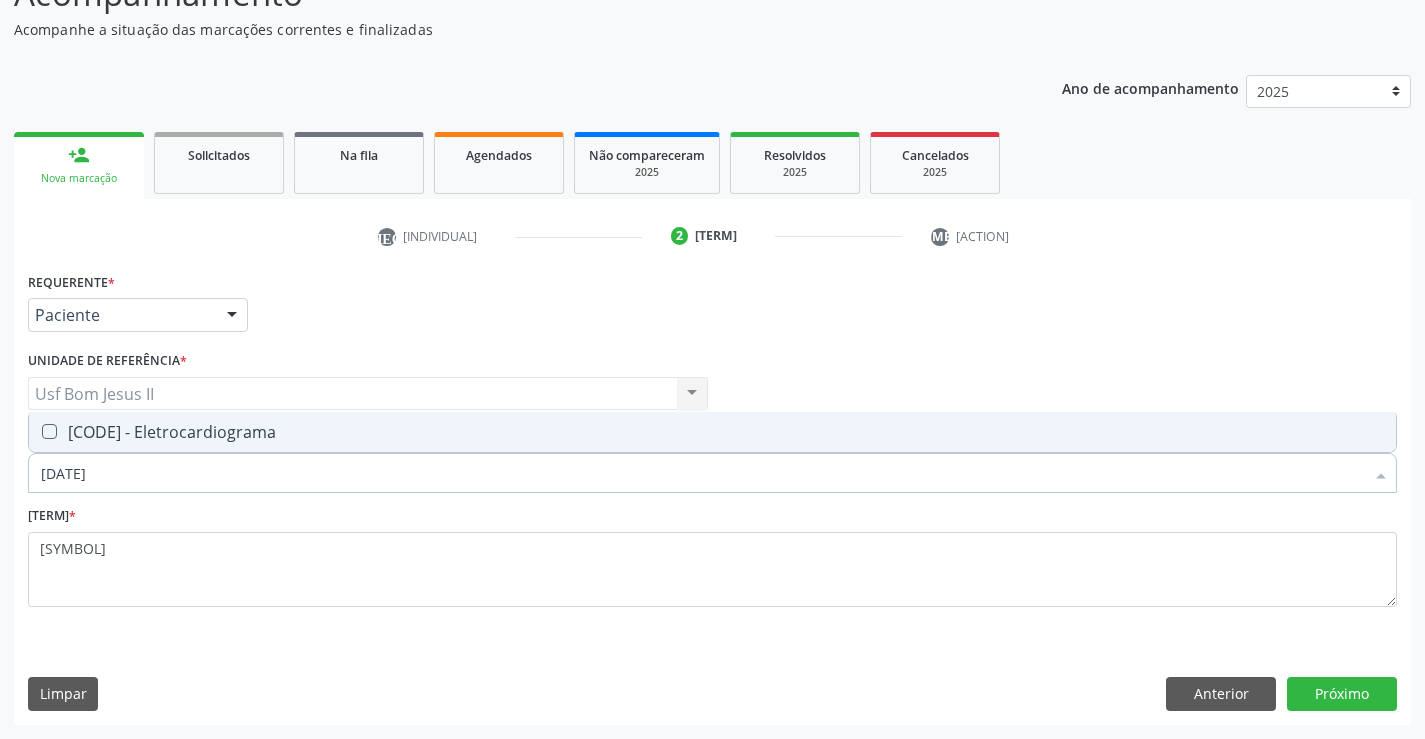 click on "0211020036 - Eletrocardiograma" at bounding box center (712, 432) 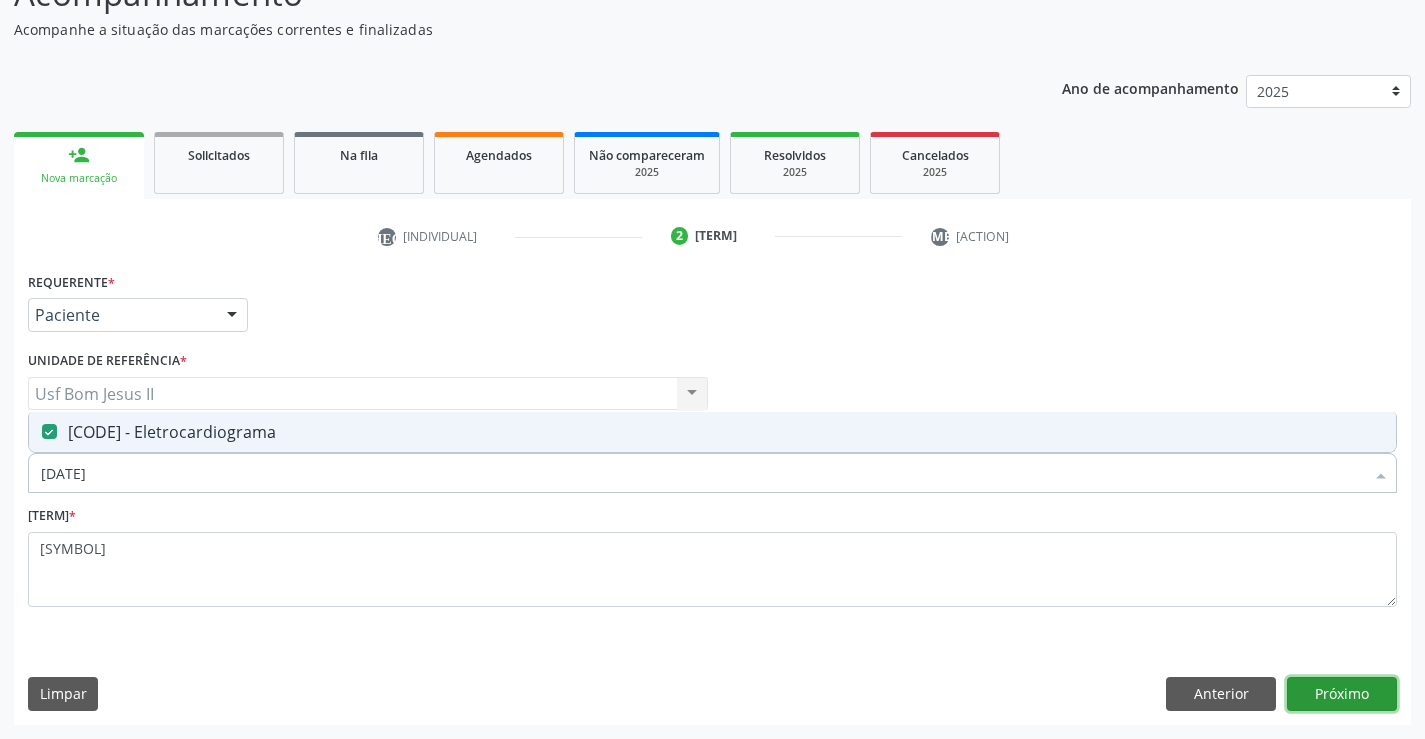 click on "[DIRECTION]" at bounding box center (1342, 694) 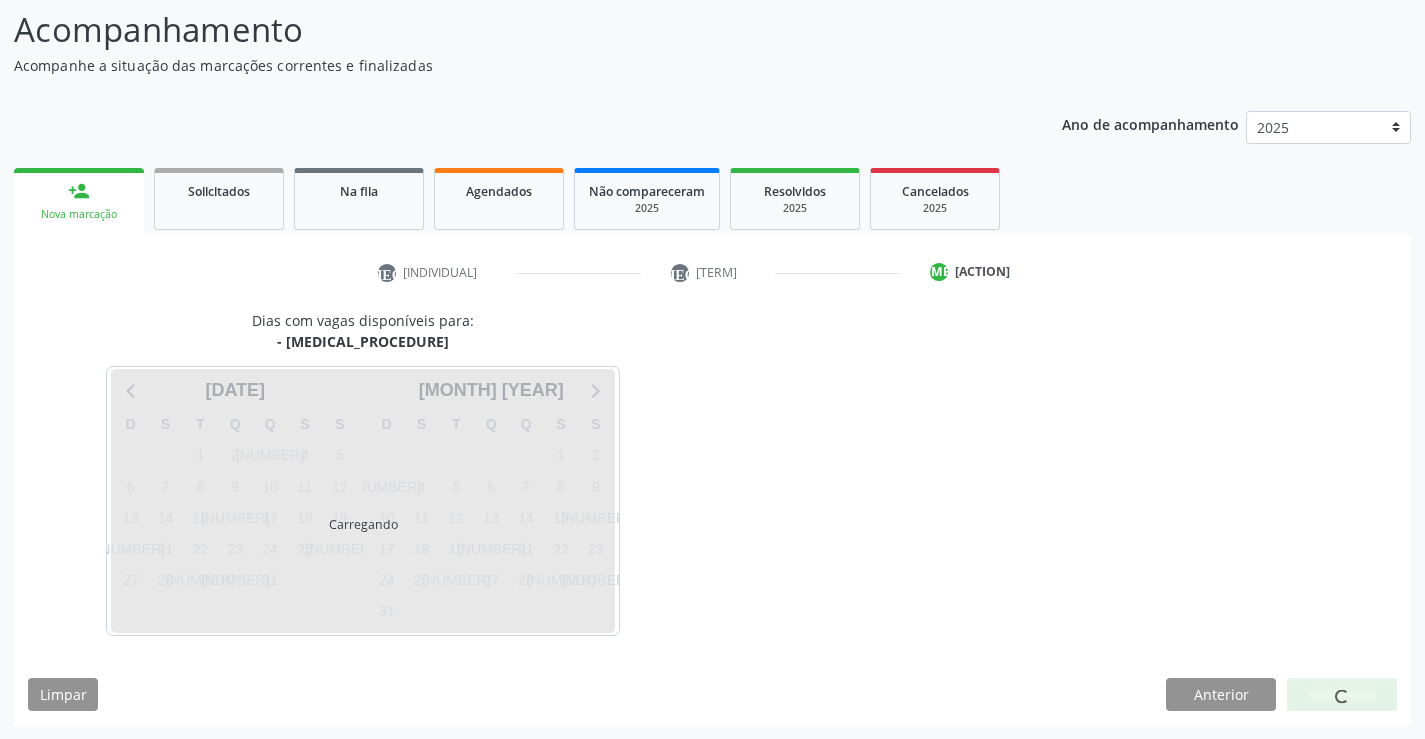 scroll, scrollTop: 131, scrollLeft: 0, axis: vertical 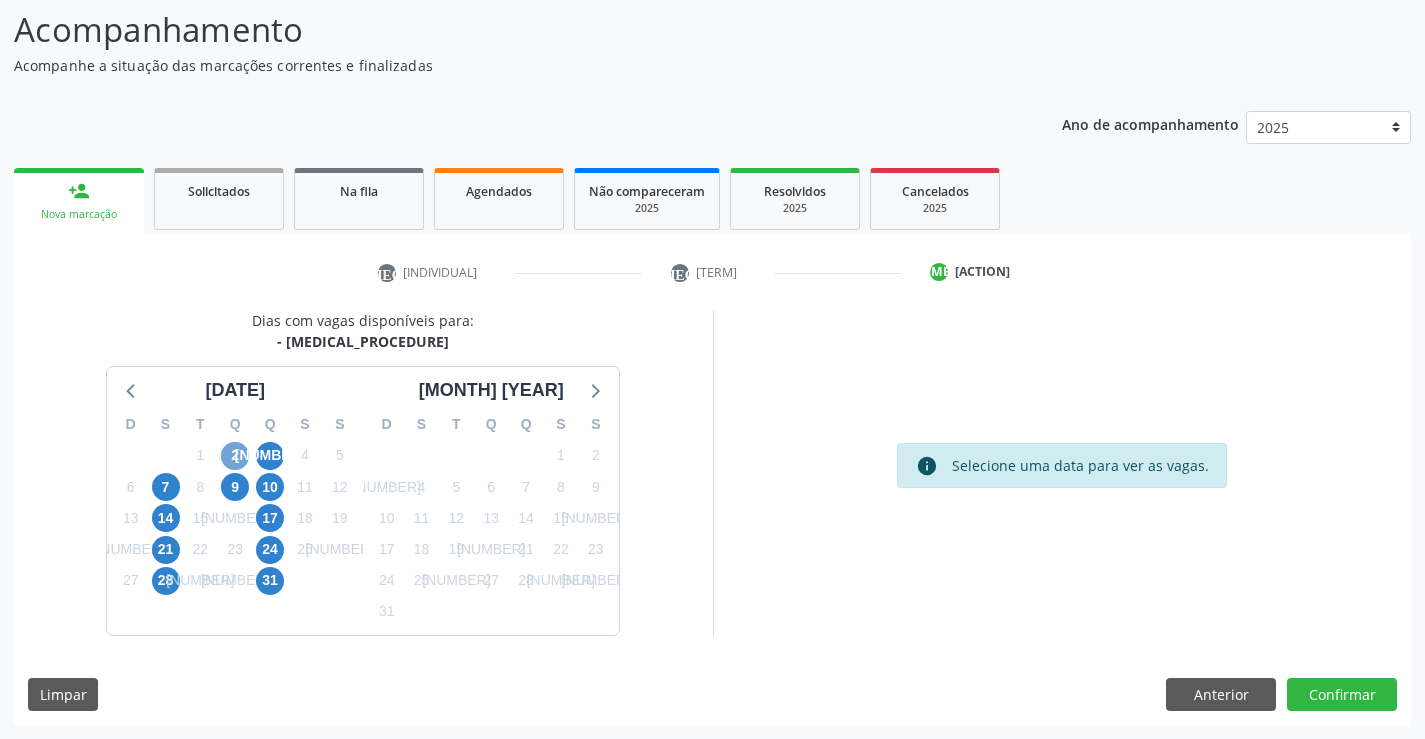 click on "[NUMBER]" at bounding box center (235, 456) 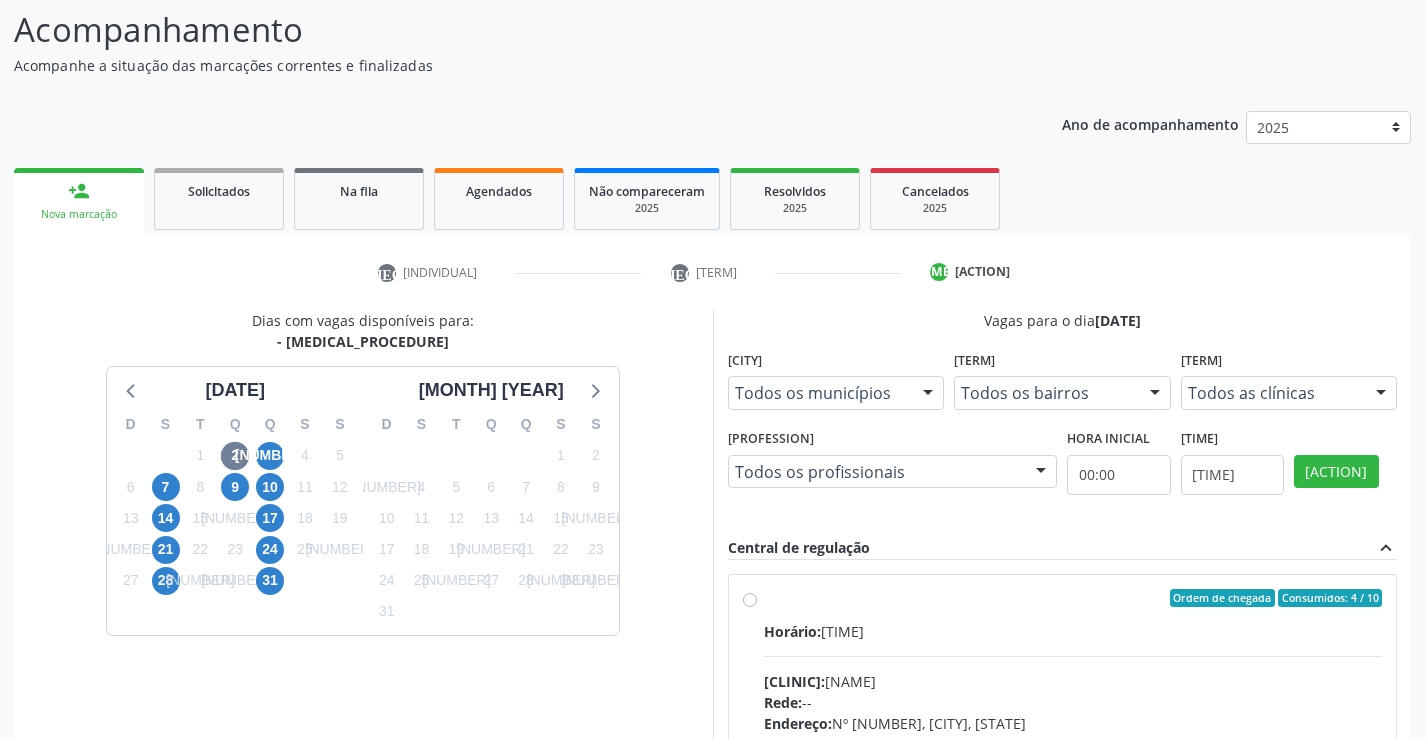 click on "Ordem de chegada
Consumidos: 4 / 10" at bounding box center [1073, 598] 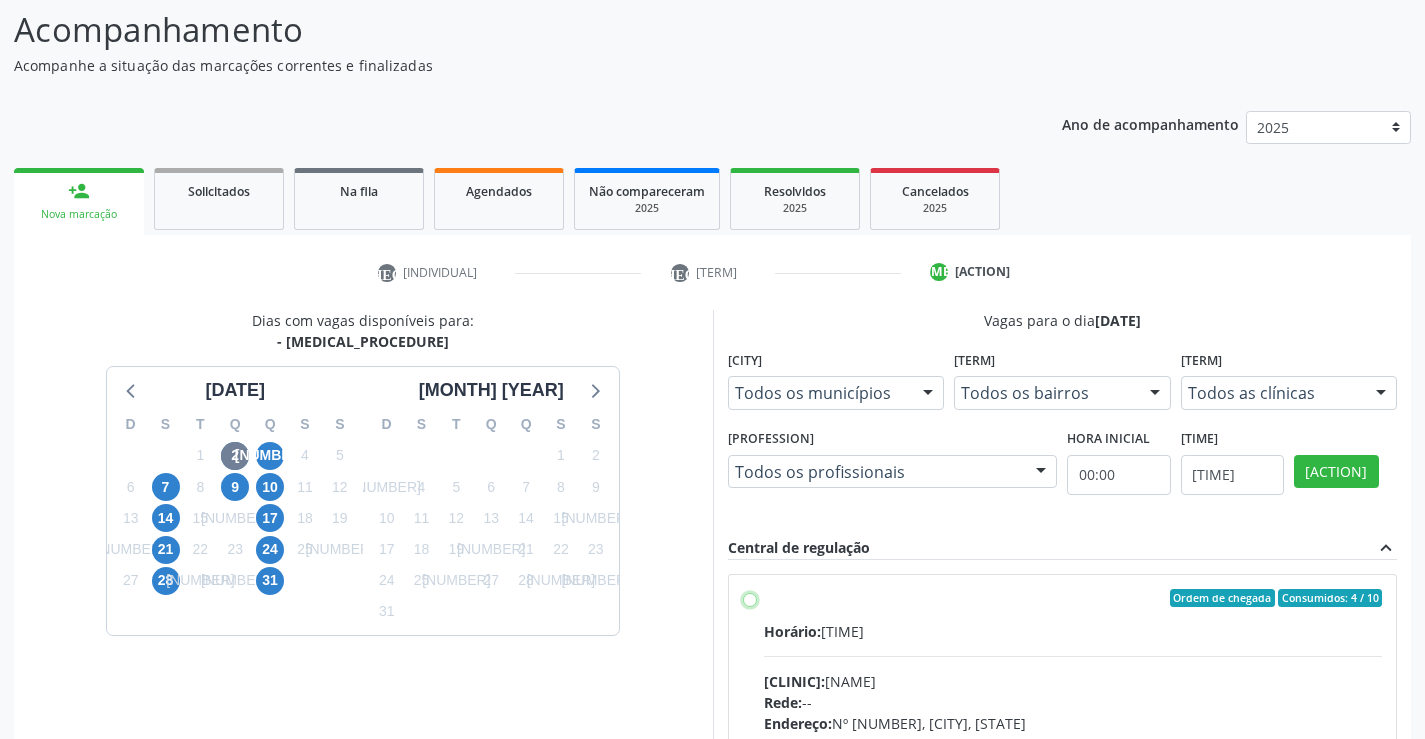 click on "Ordem de chegada
Consumidos: 4 / 10
Horário:   10:00
Clínica:  Centro de Reabilitacao
Rede:
--
Endereço:   nº 1083, Centro, Serra Talhada - PE
Telefone:   (81) 38313112
Profissional:
Maria do Carmo Silva
Informações adicionais sobre o atendimento
Idade de atendimento:
de 0 a 120 anos
Gênero(s) atendido(s):
Masculino e Feminino
Informações adicionais:
--" at bounding box center (750, 598) 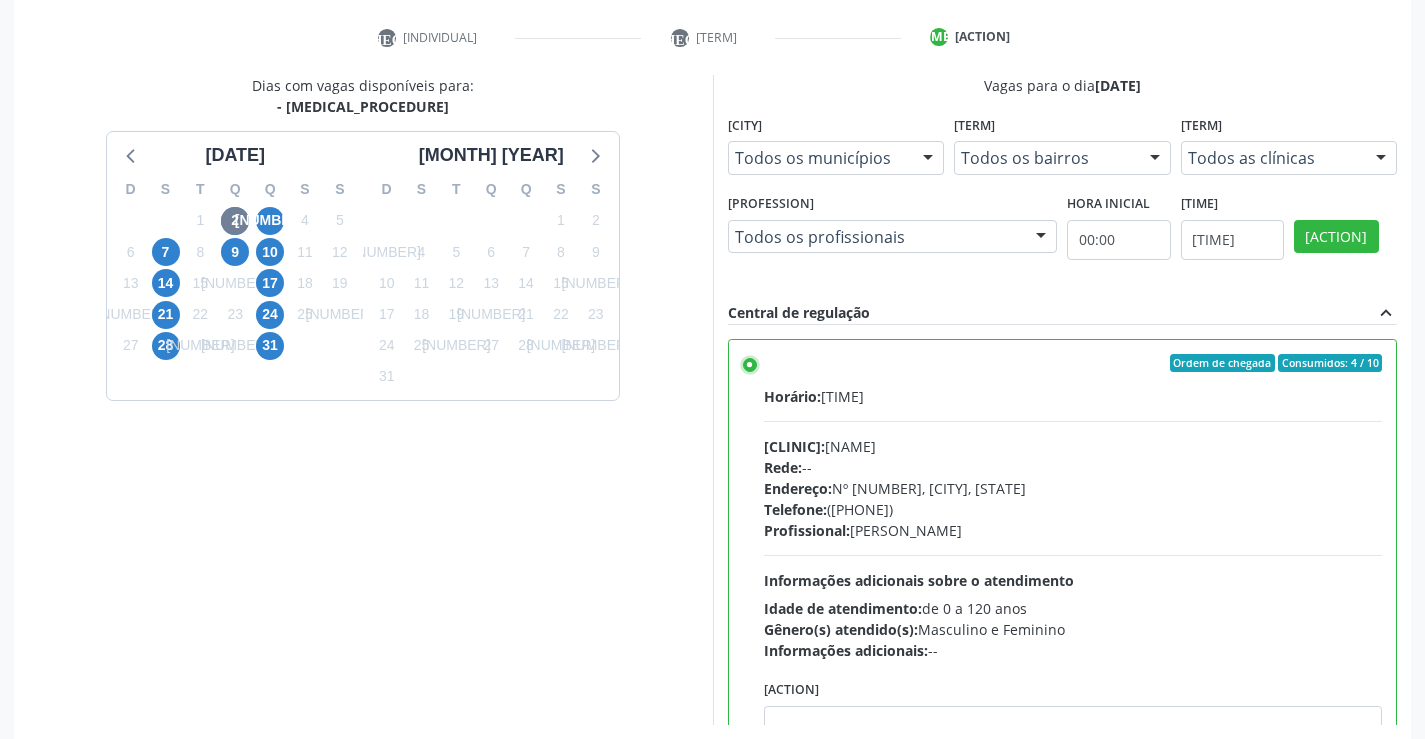 scroll, scrollTop: 456, scrollLeft: 0, axis: vertical 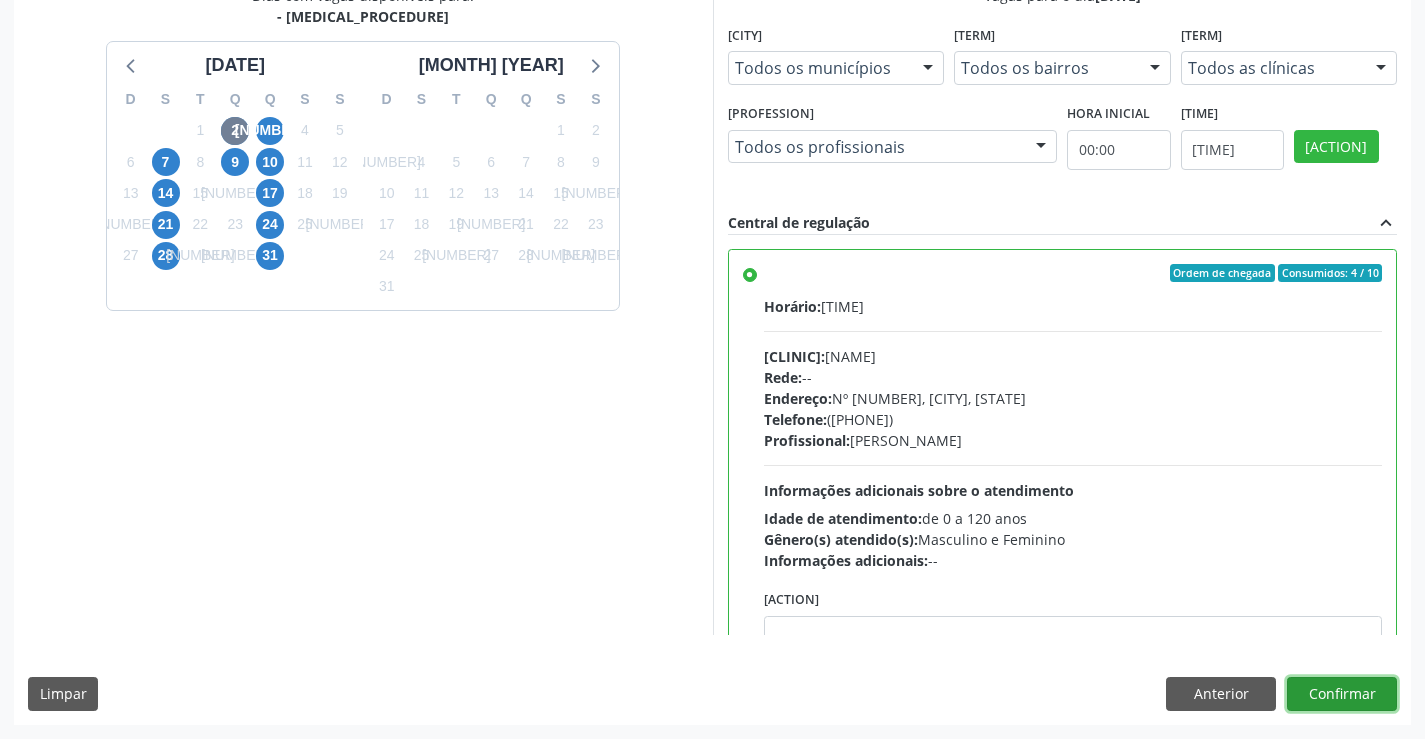 click on "Confirmar" at bounding box center [1342, 694] 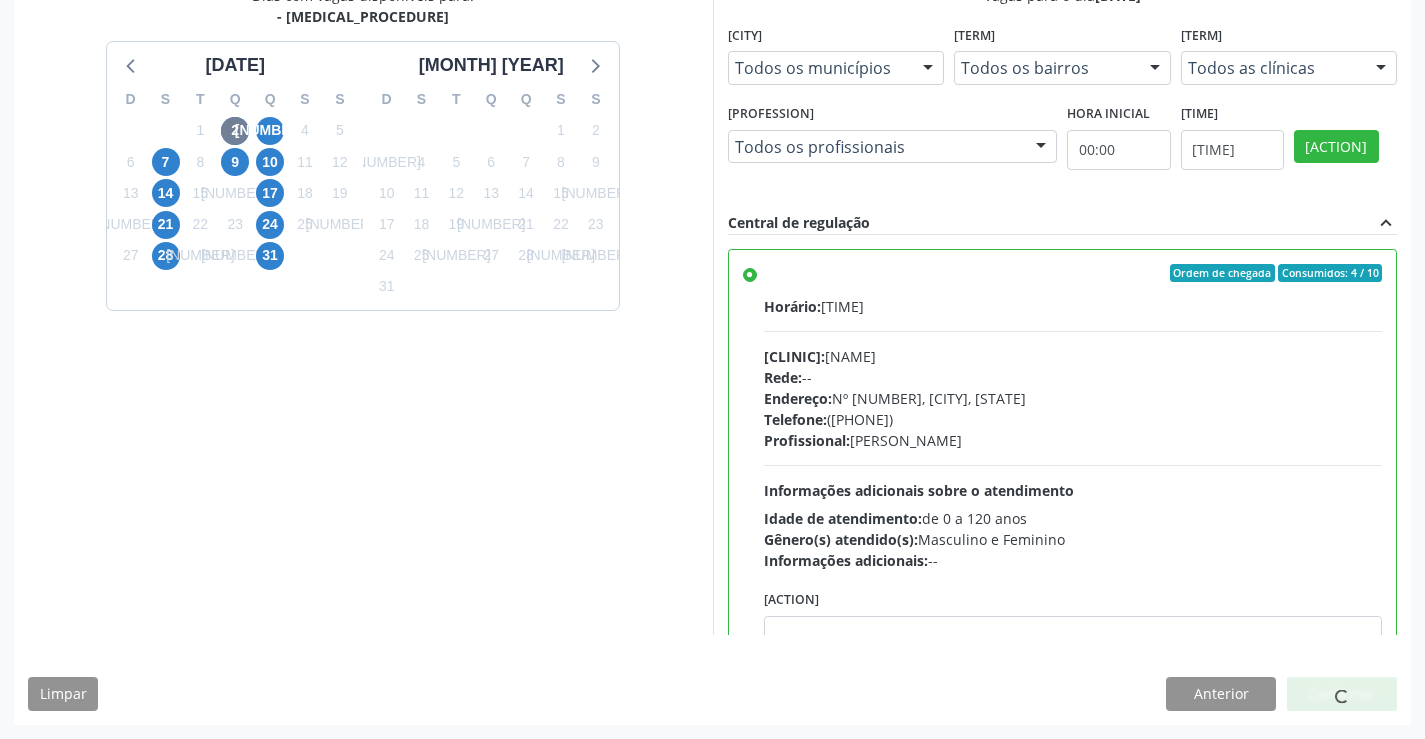 scroll, scrollTop: 0, scrollLeft: 0, axis: both 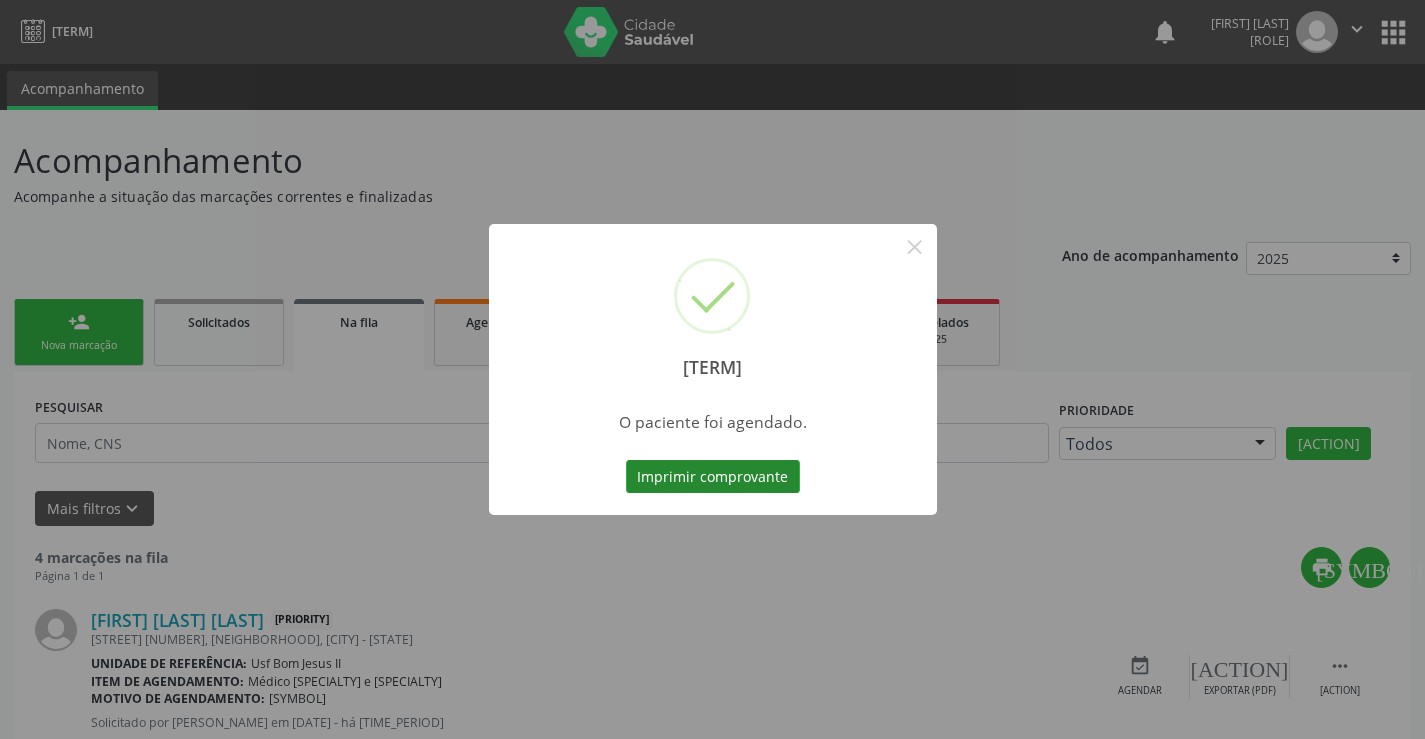 click on "Imprimir comprovante" at bounding box center (713, 477) 